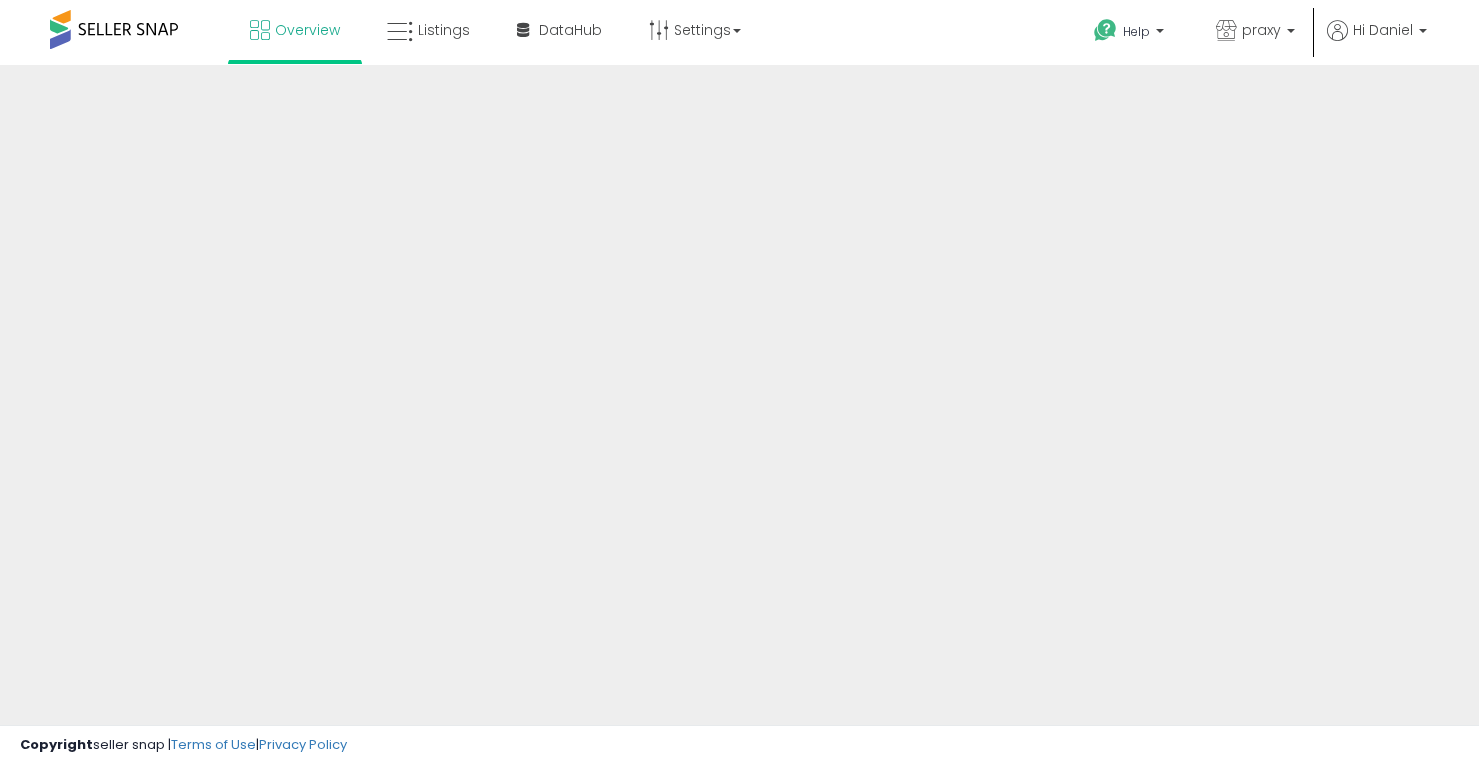 scroll, scrollTop: 0, scrollLeft: 0, axis: both 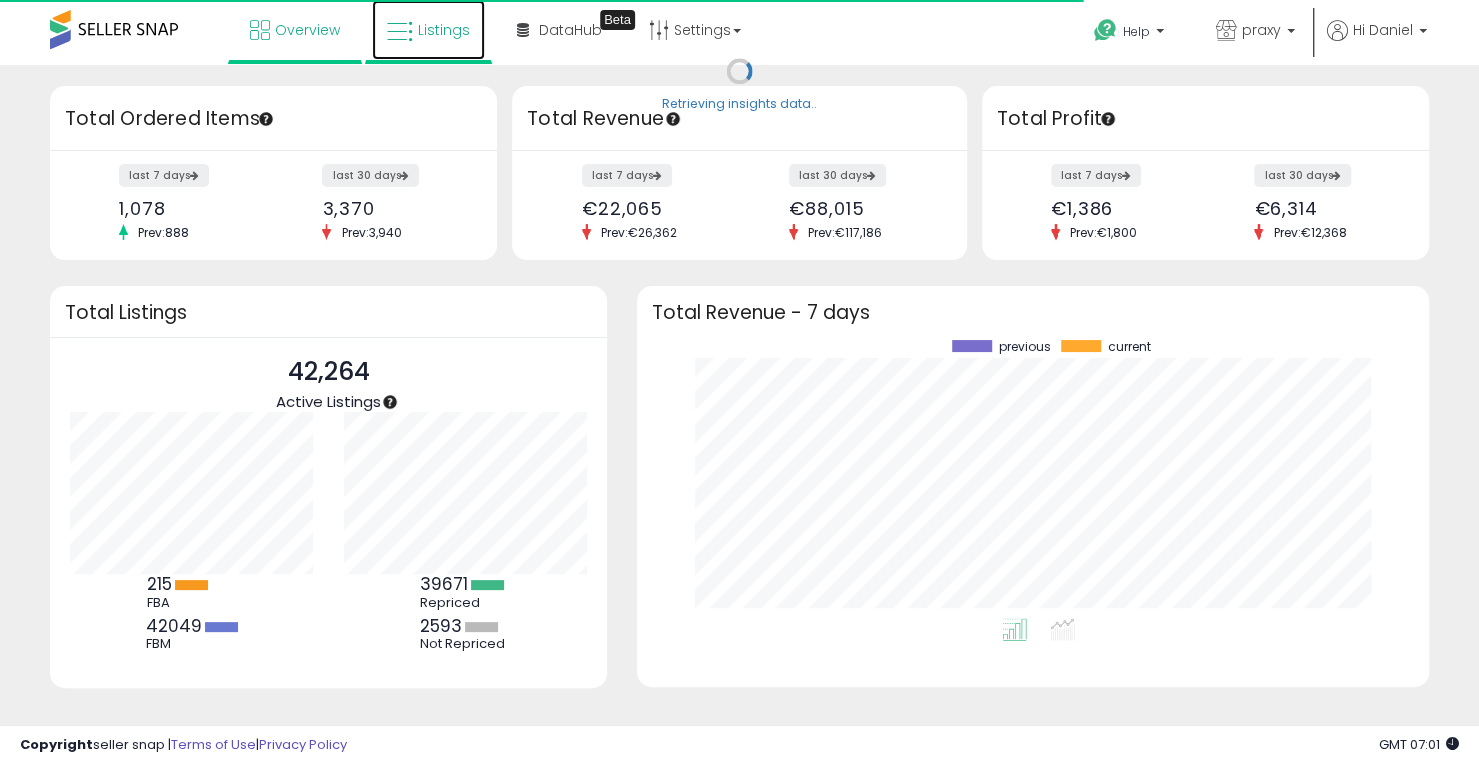 click at bounding box center (400, 32) 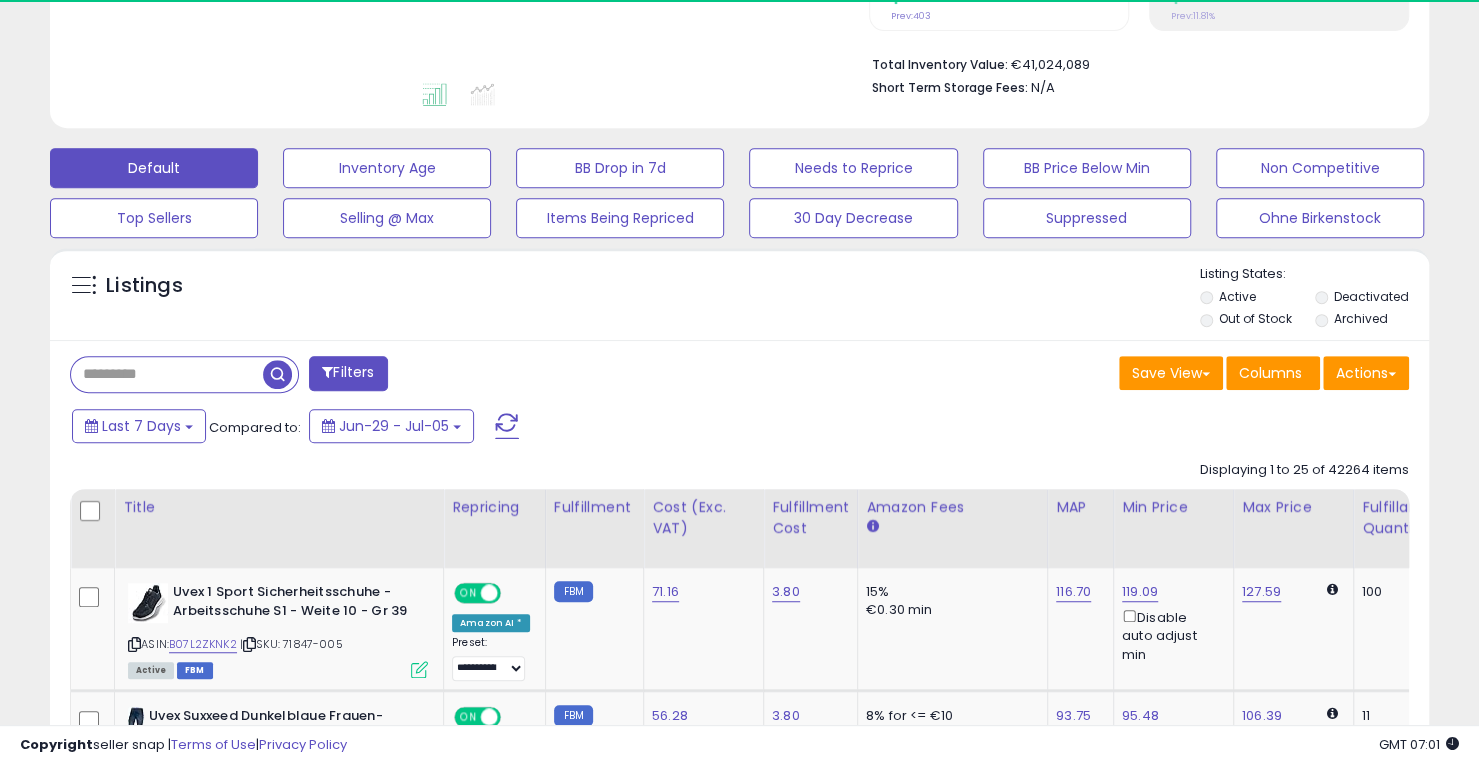 scroll, scrollTop: 494, scrollLeft: 0, axis: vertical 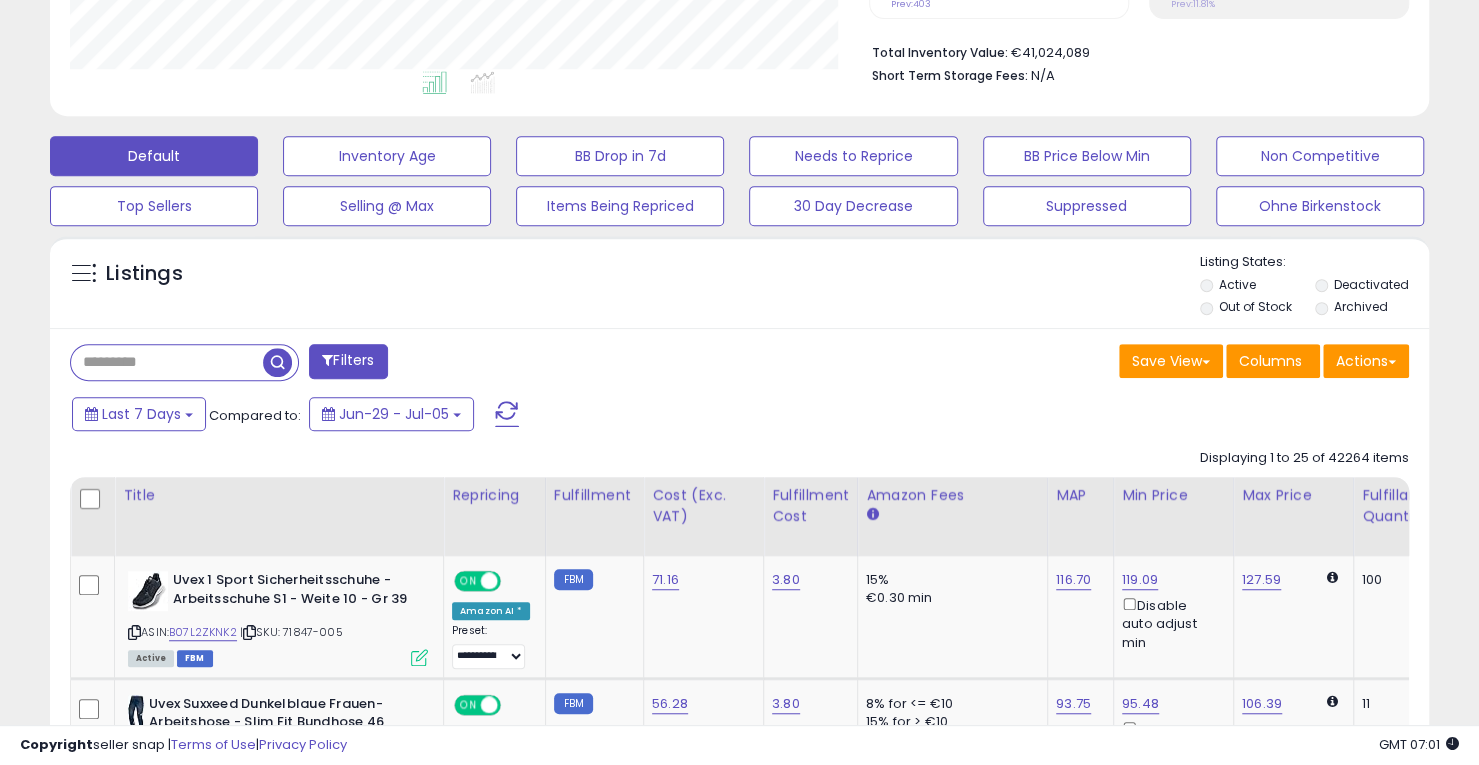 click at bounding box center (167, 362) 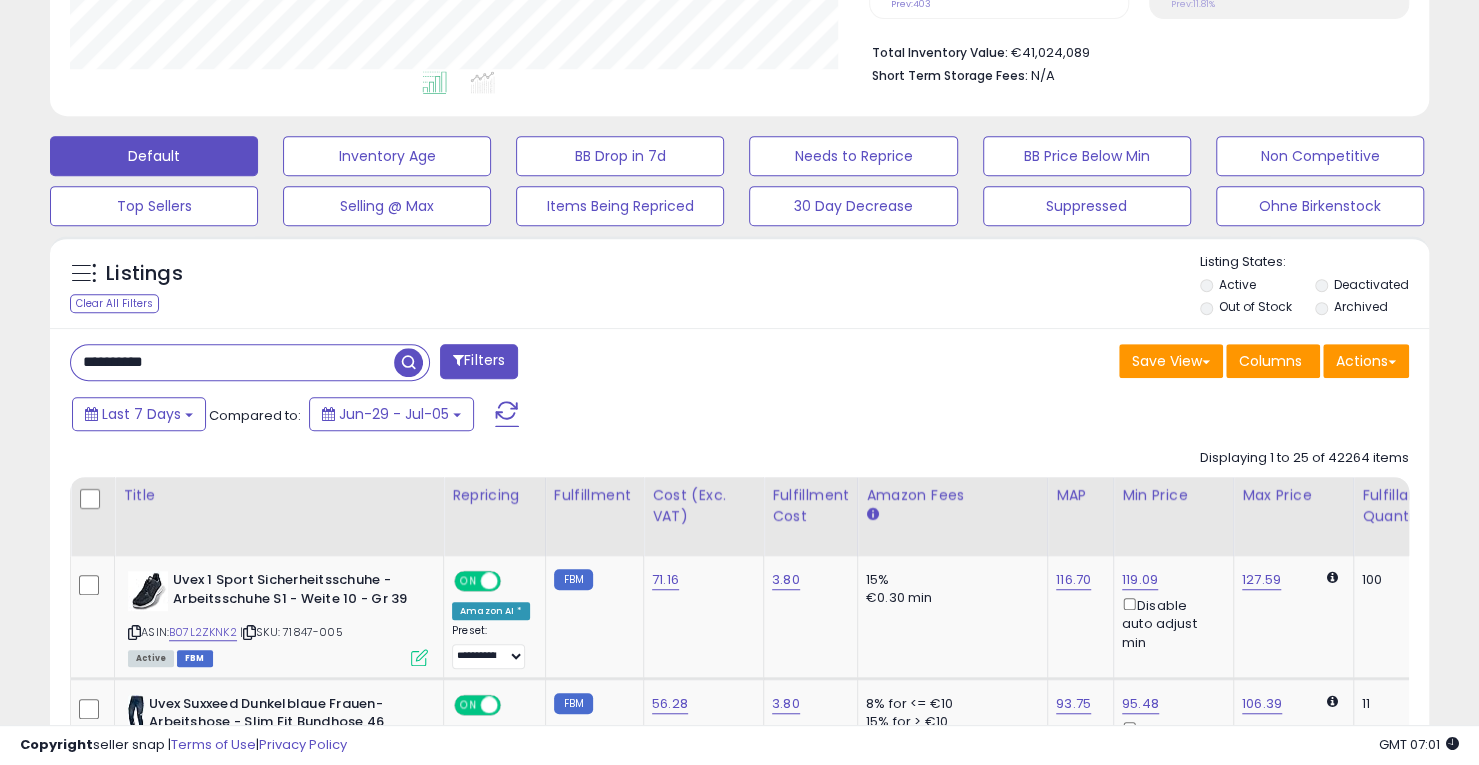 type on "**********" 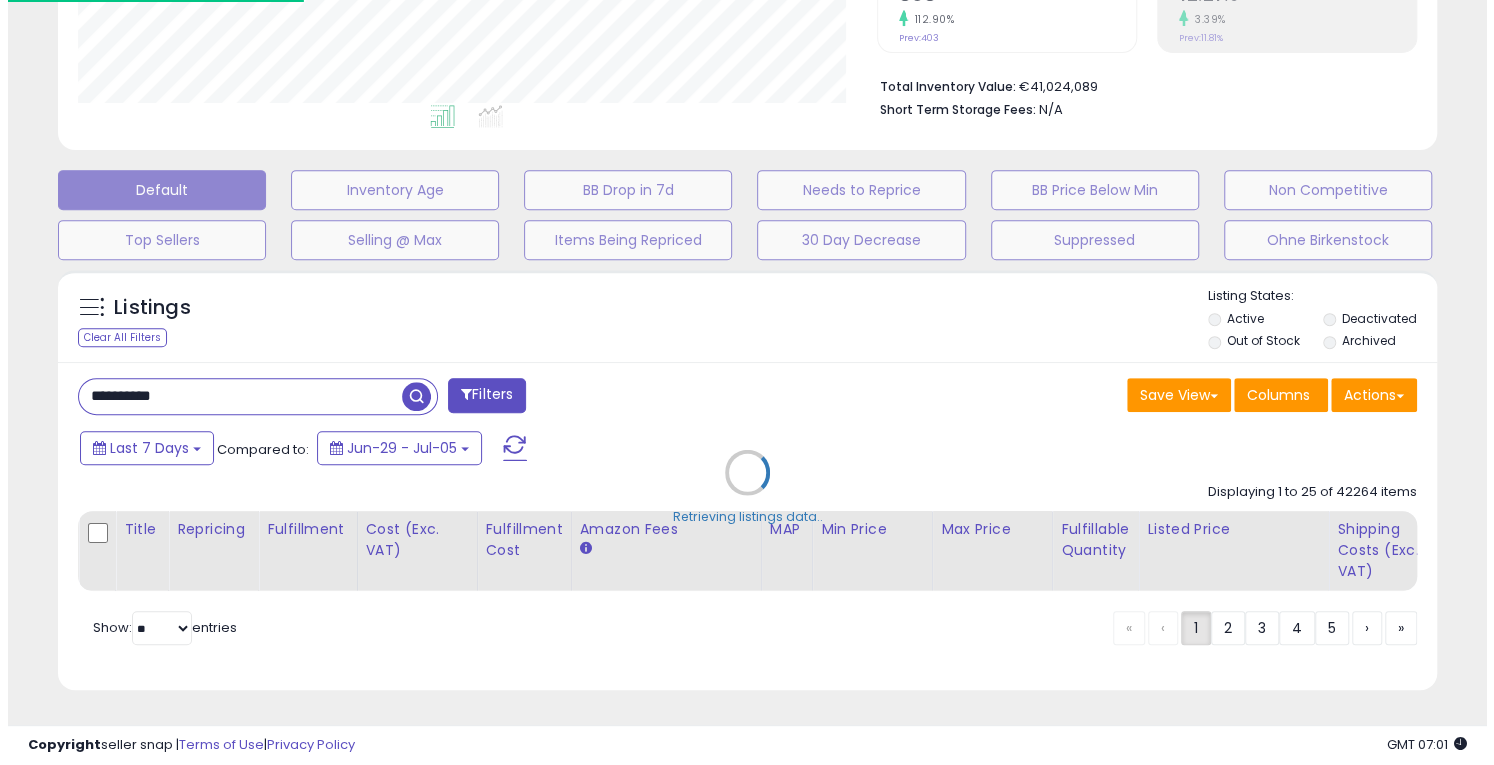 scroll, scrollTop: 472, scrollLeft: 0, axis: vertical 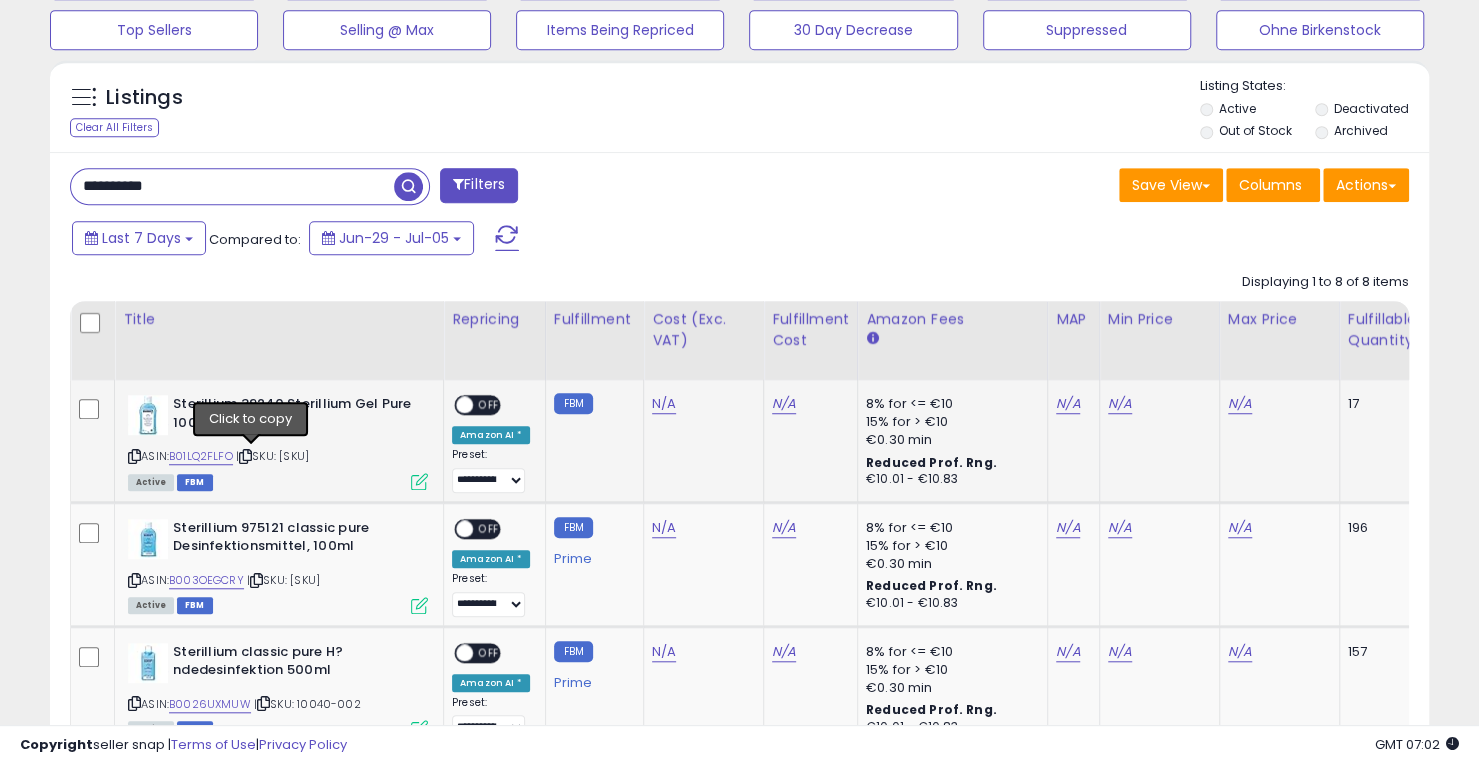 click at bounding box center (245, 456) 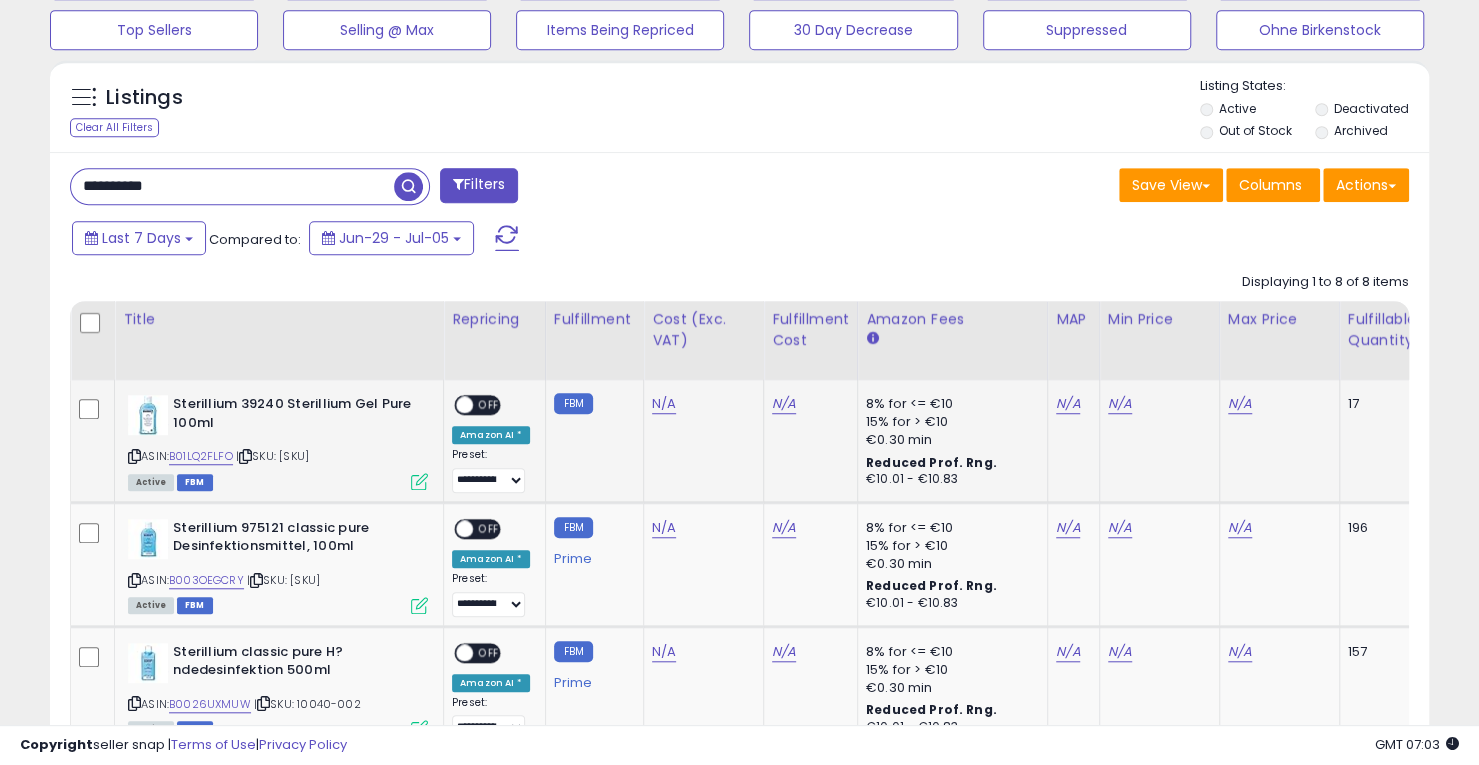 click at bounding box center (419, 481) 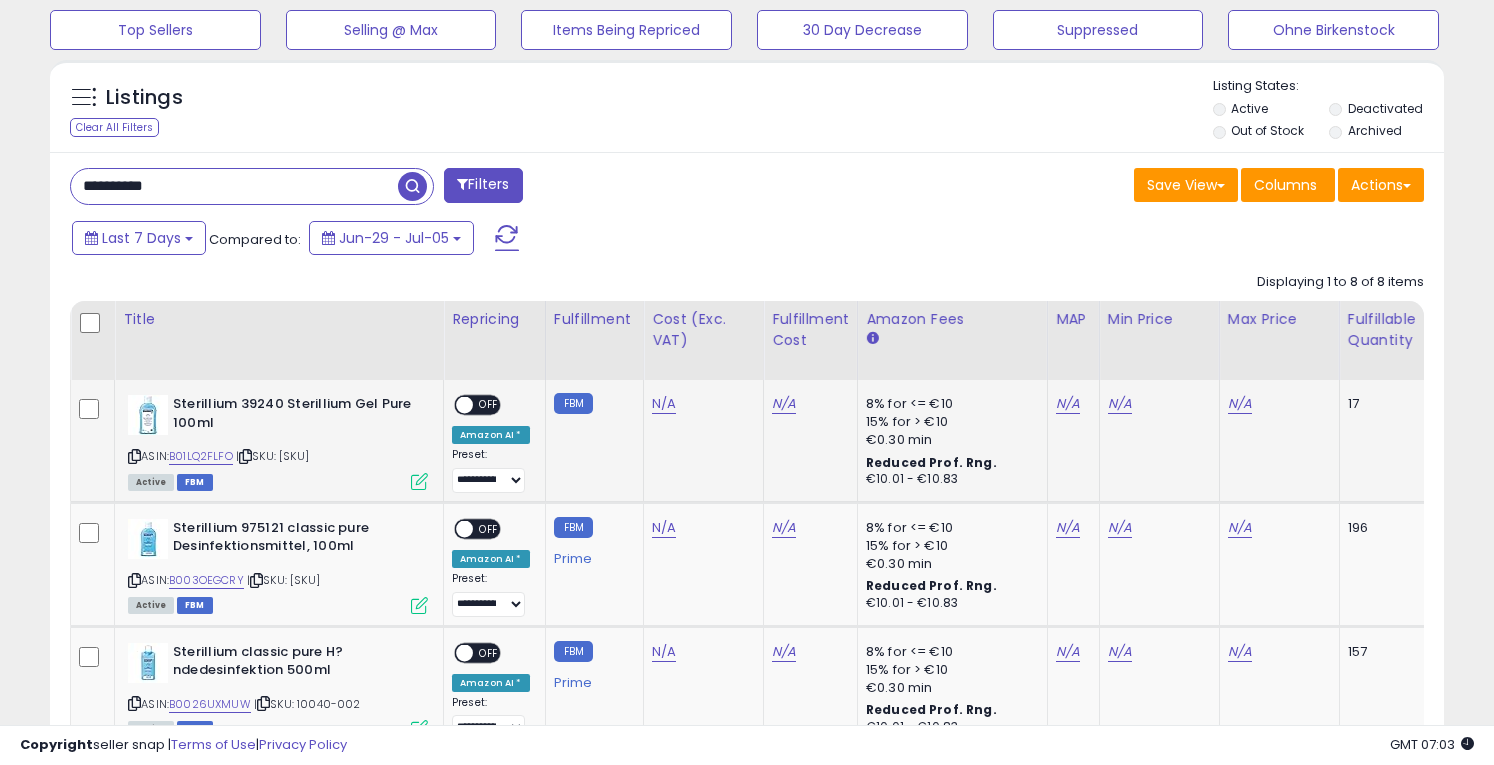 scroll, scrollTop: 999590, scrollLeft: 999192, axis: both 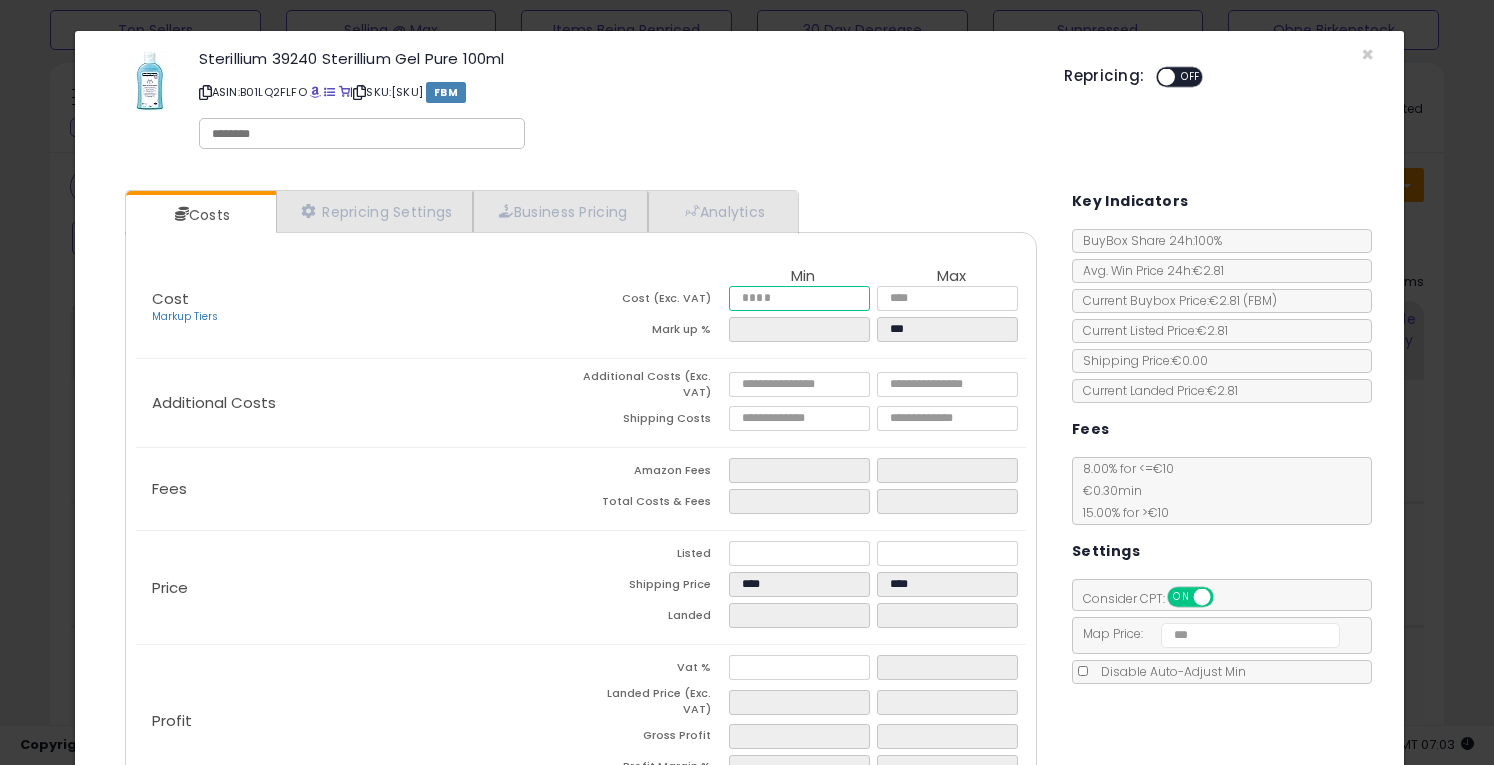click at bounding box center [799, 298] 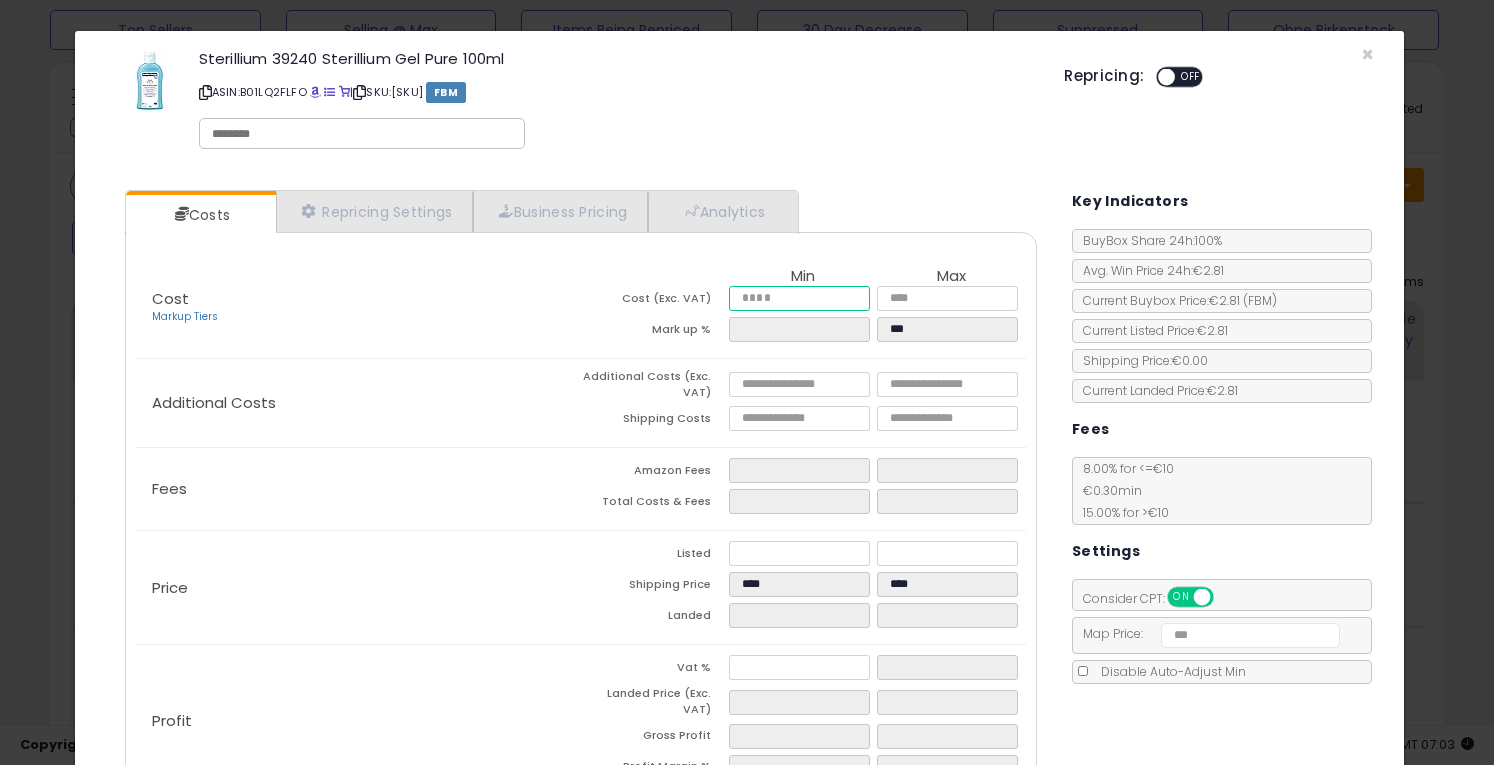 type on "*" 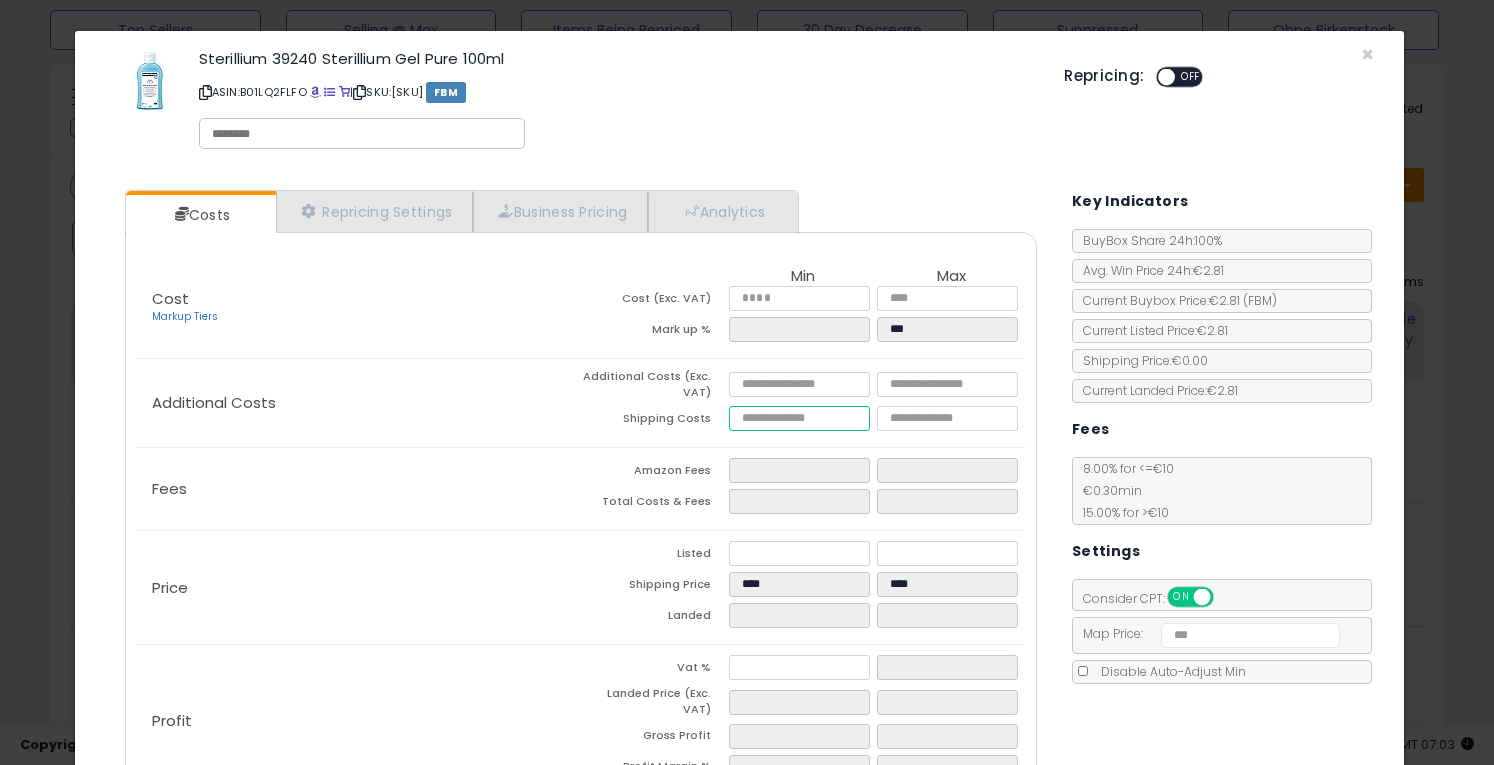 type on "****" 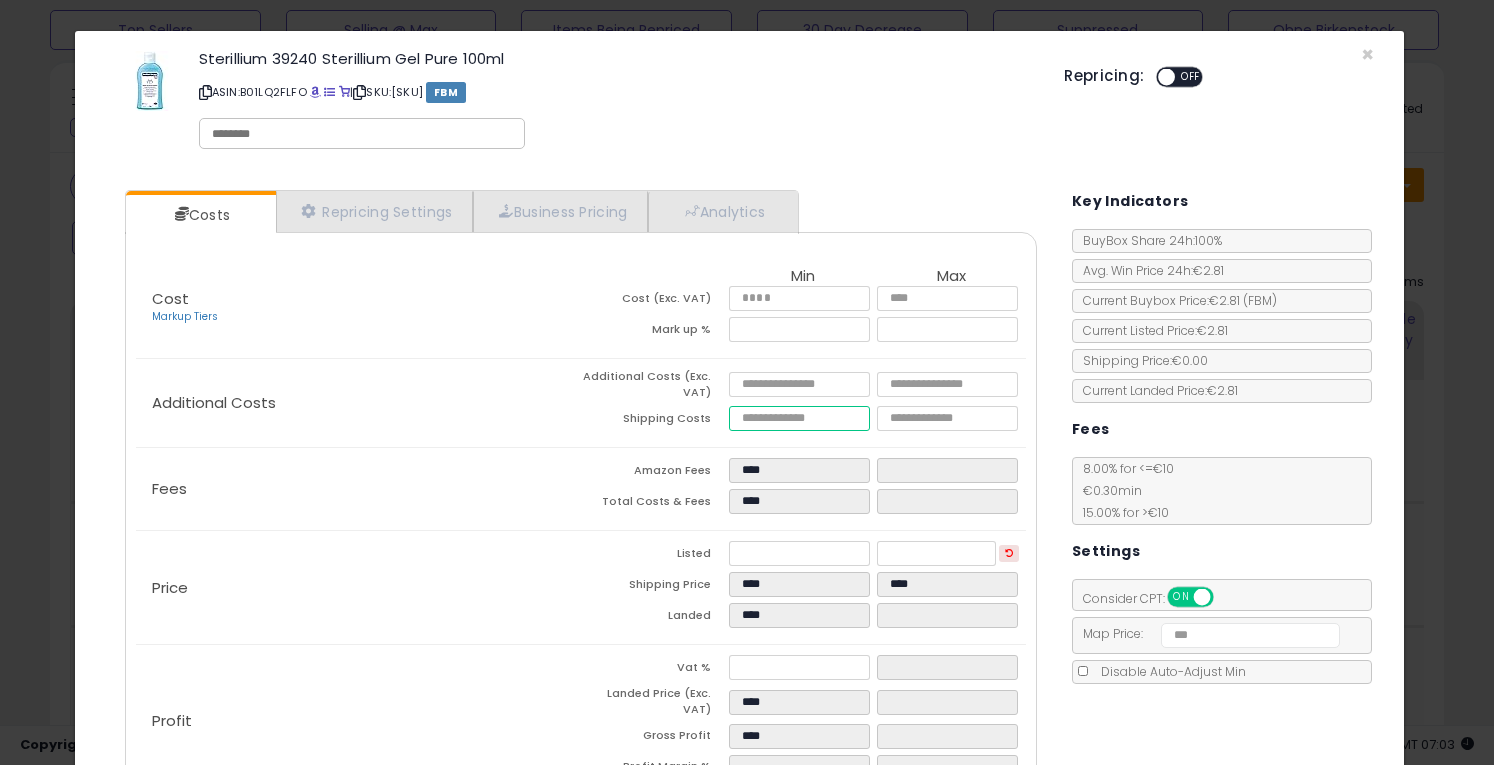 click at bounding box center (799, 418) 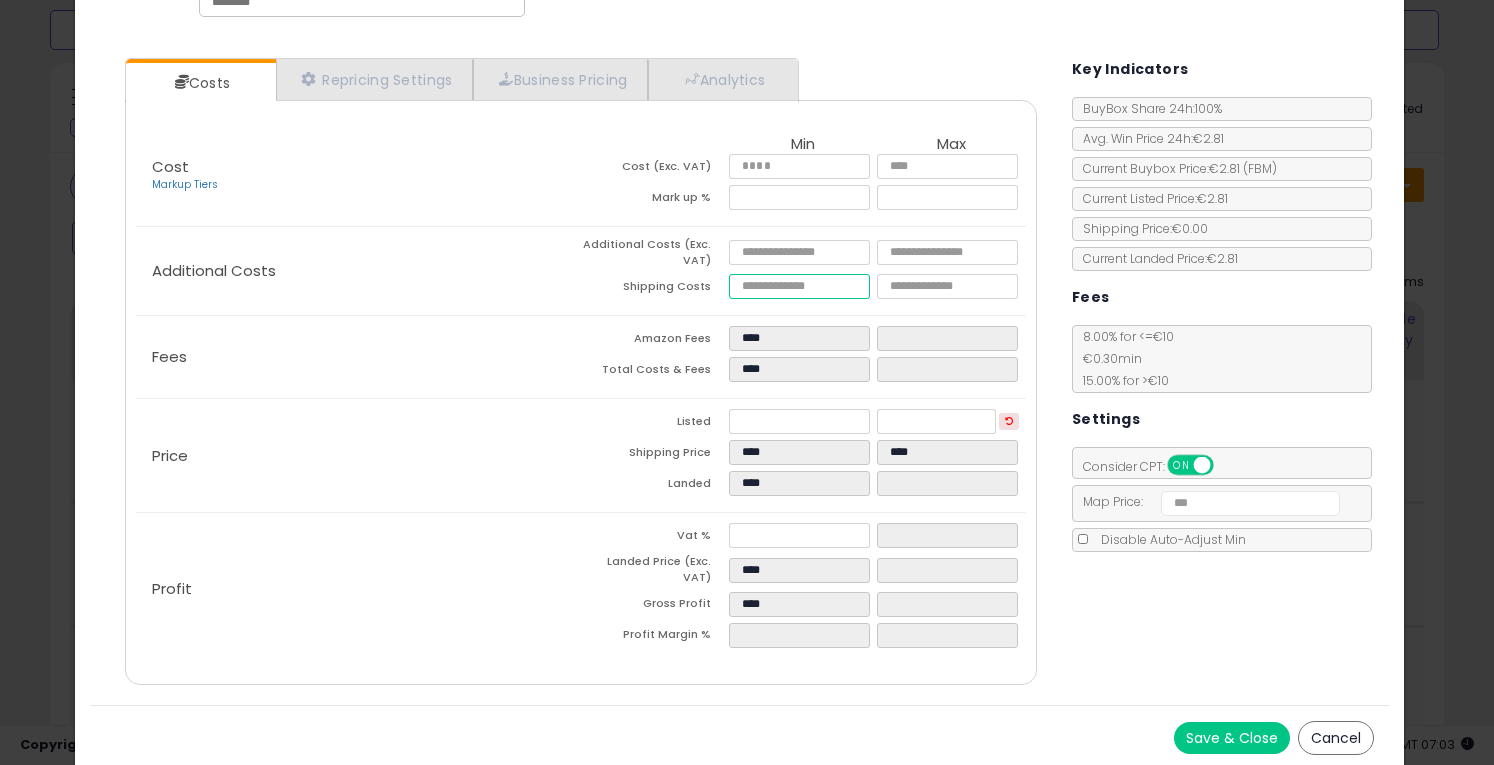 scroll, scrollTop: 0, scrollLeft: 0, axis: both 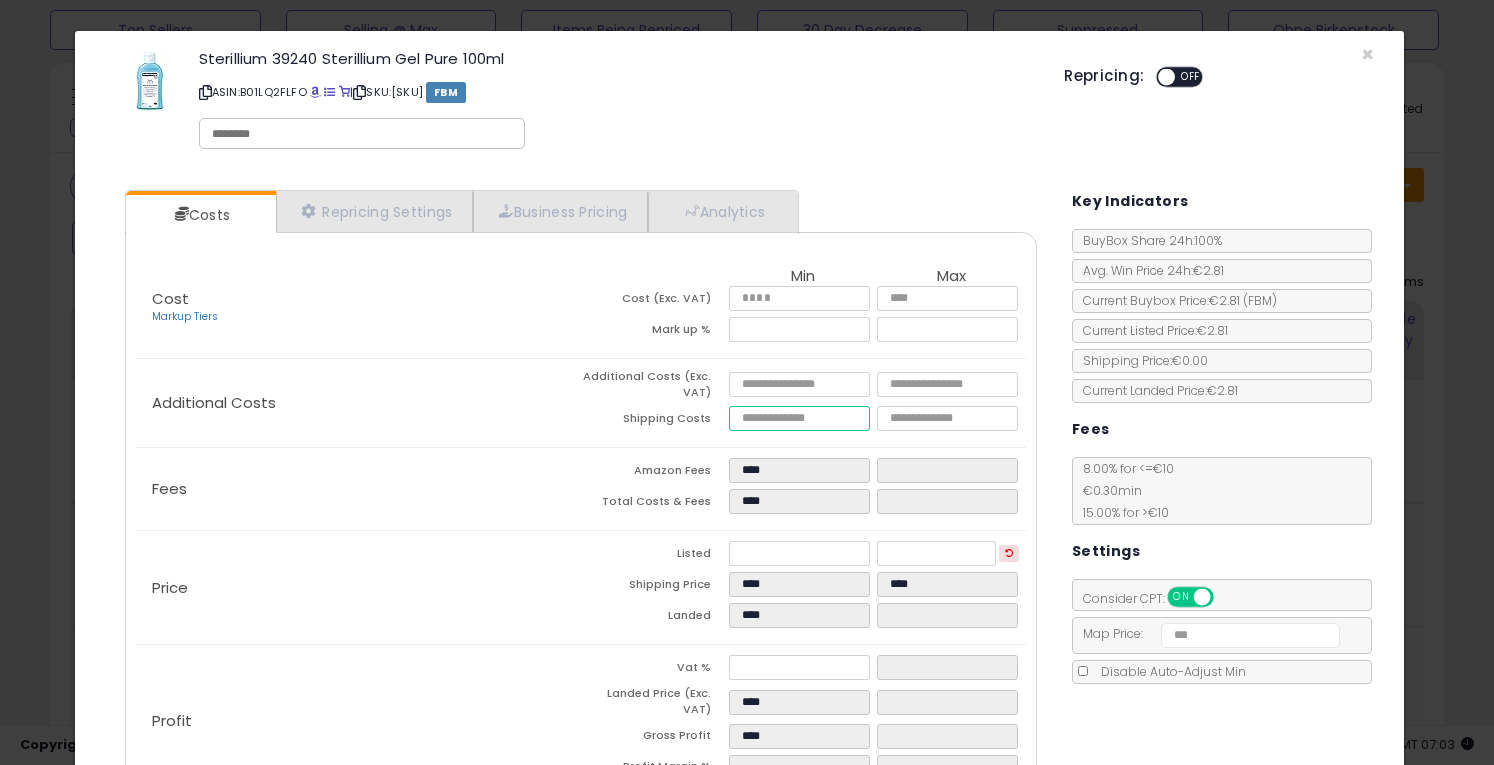 type on "*" 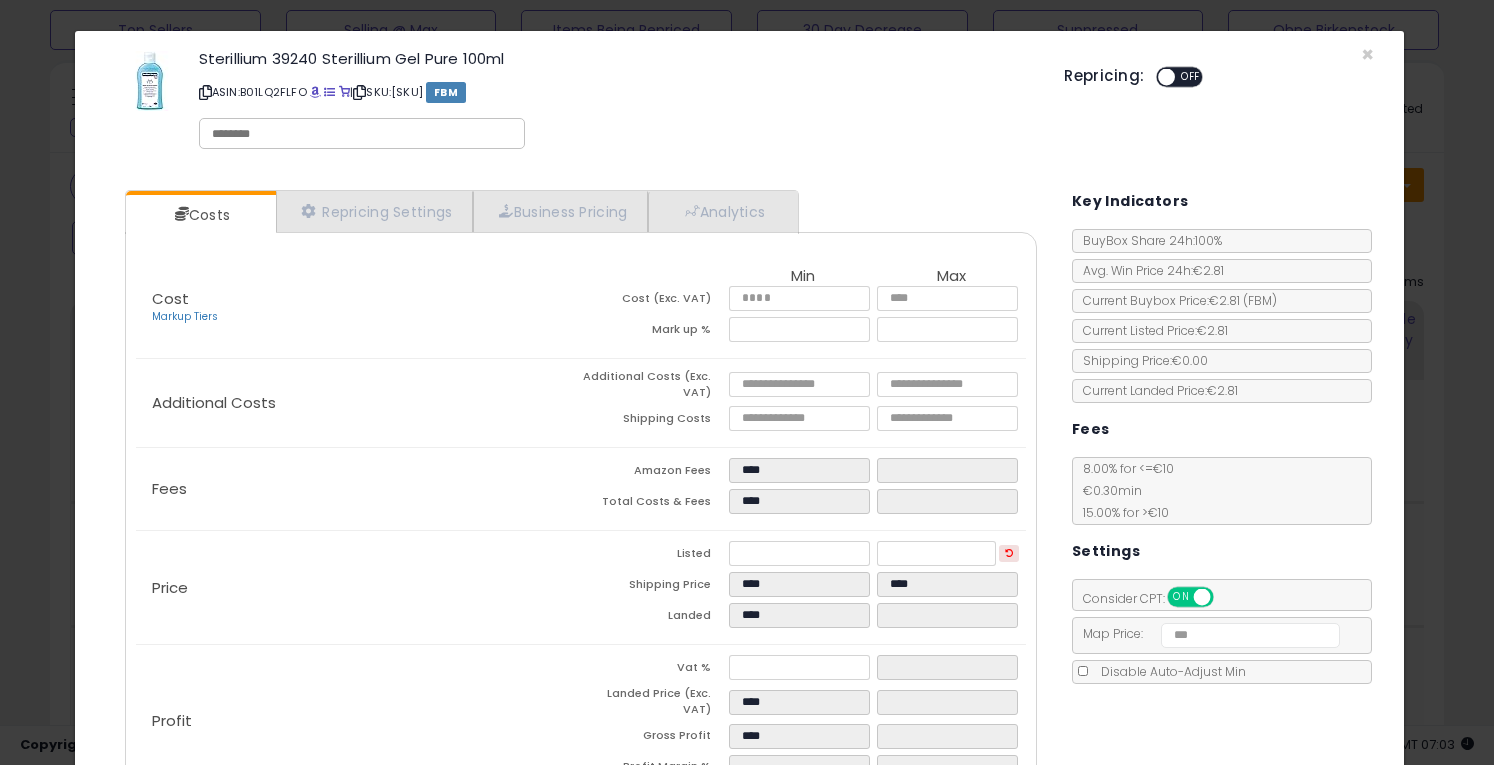 type on "****" 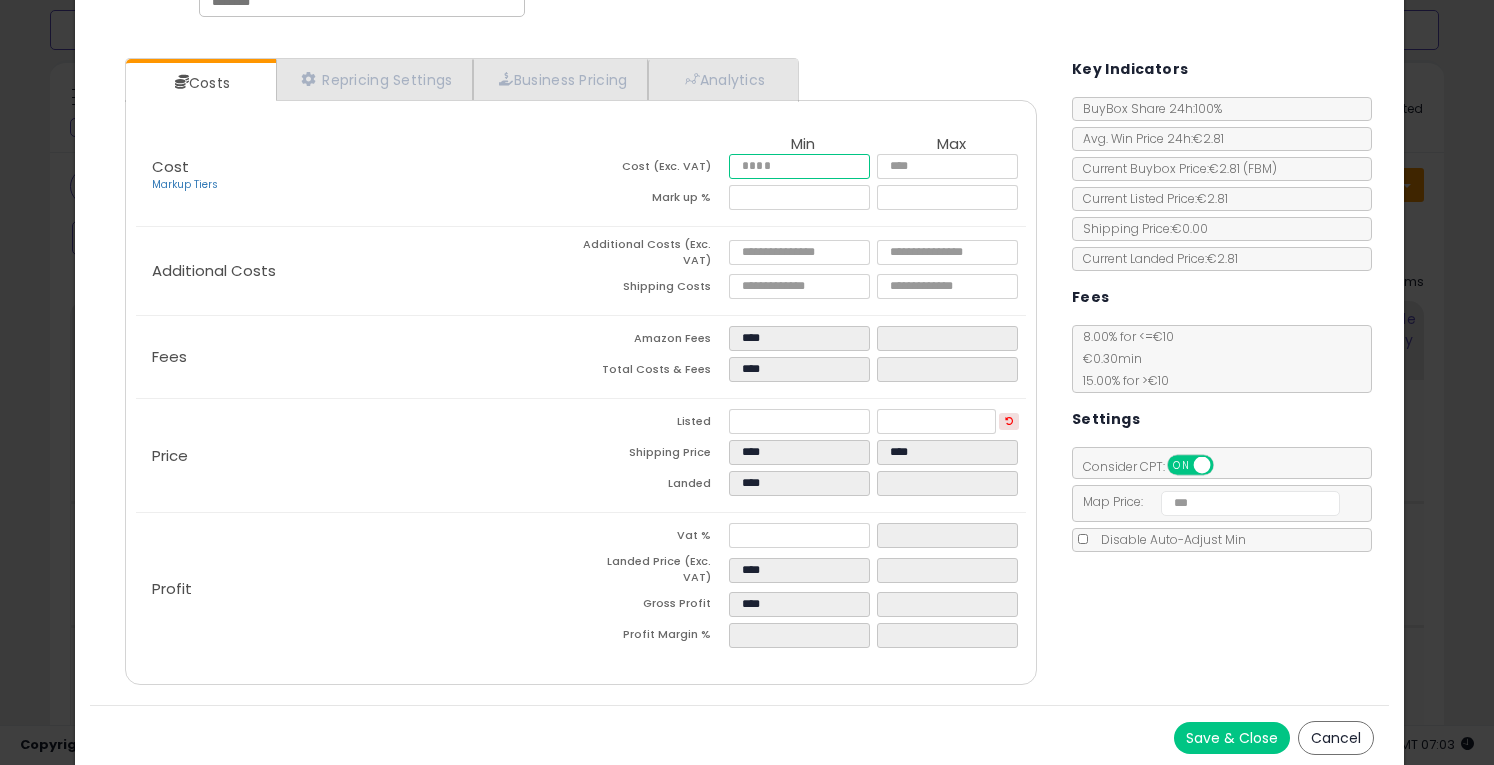 click on "****" at bounding box center [799, 166] 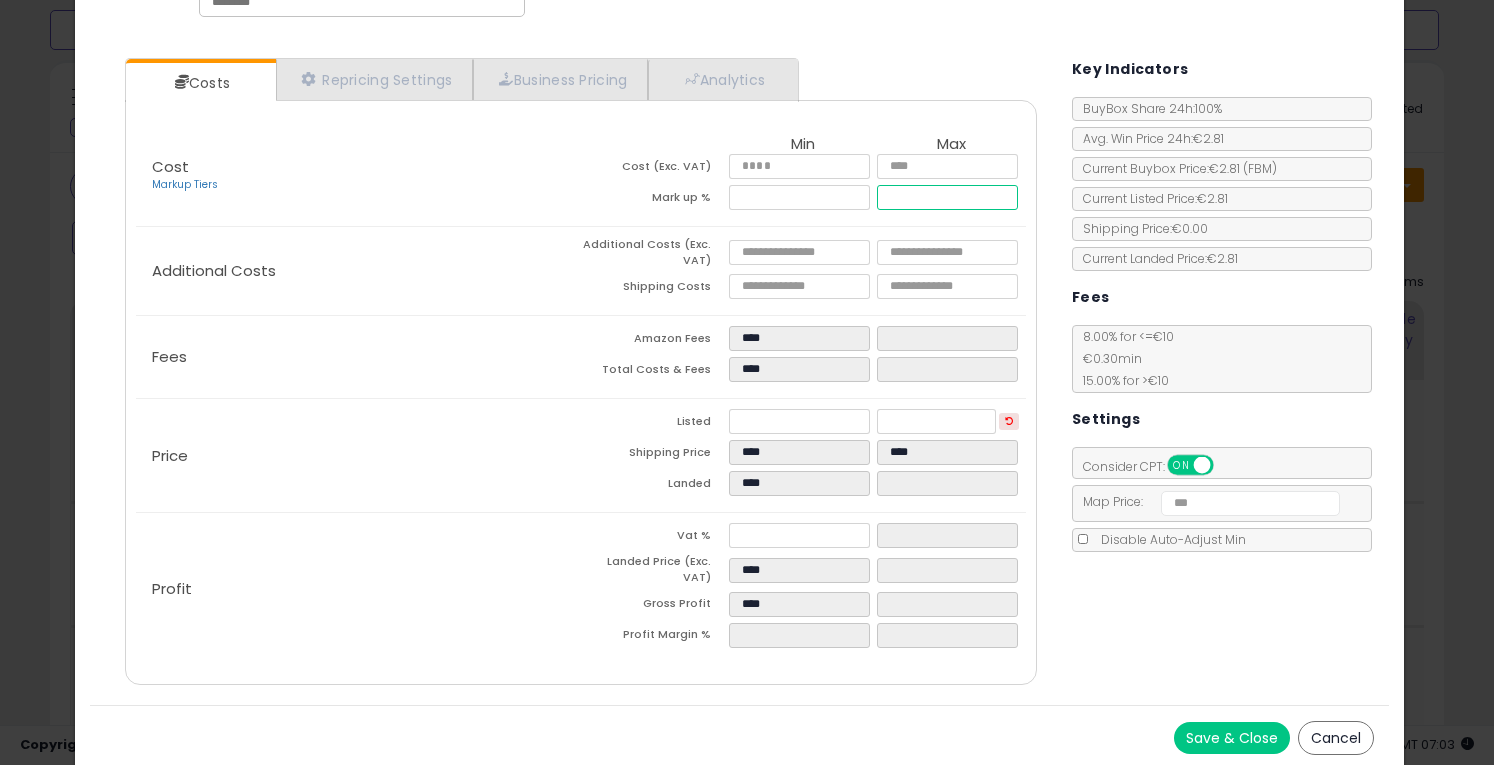 click at bounding box center (947, 197) 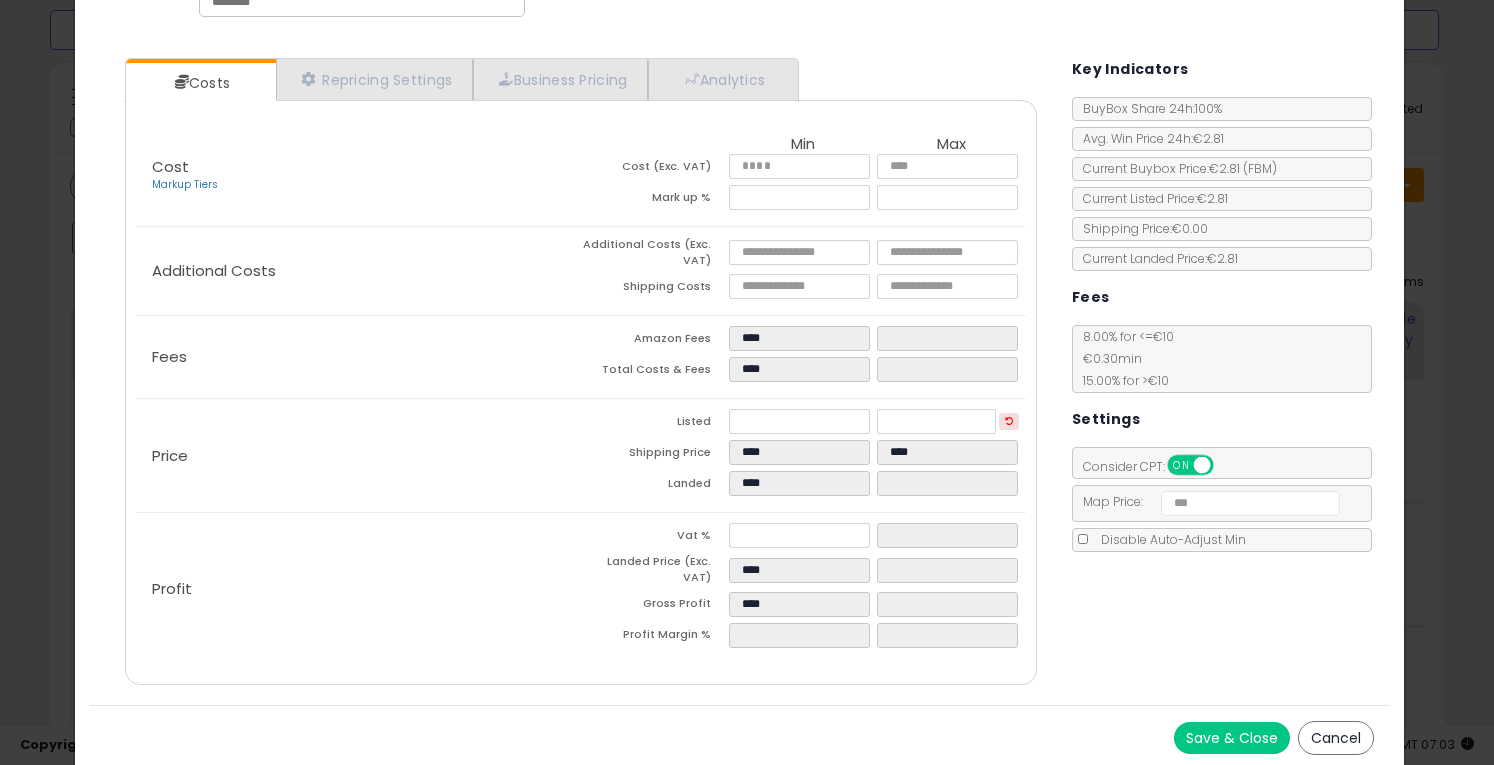 type on "****" 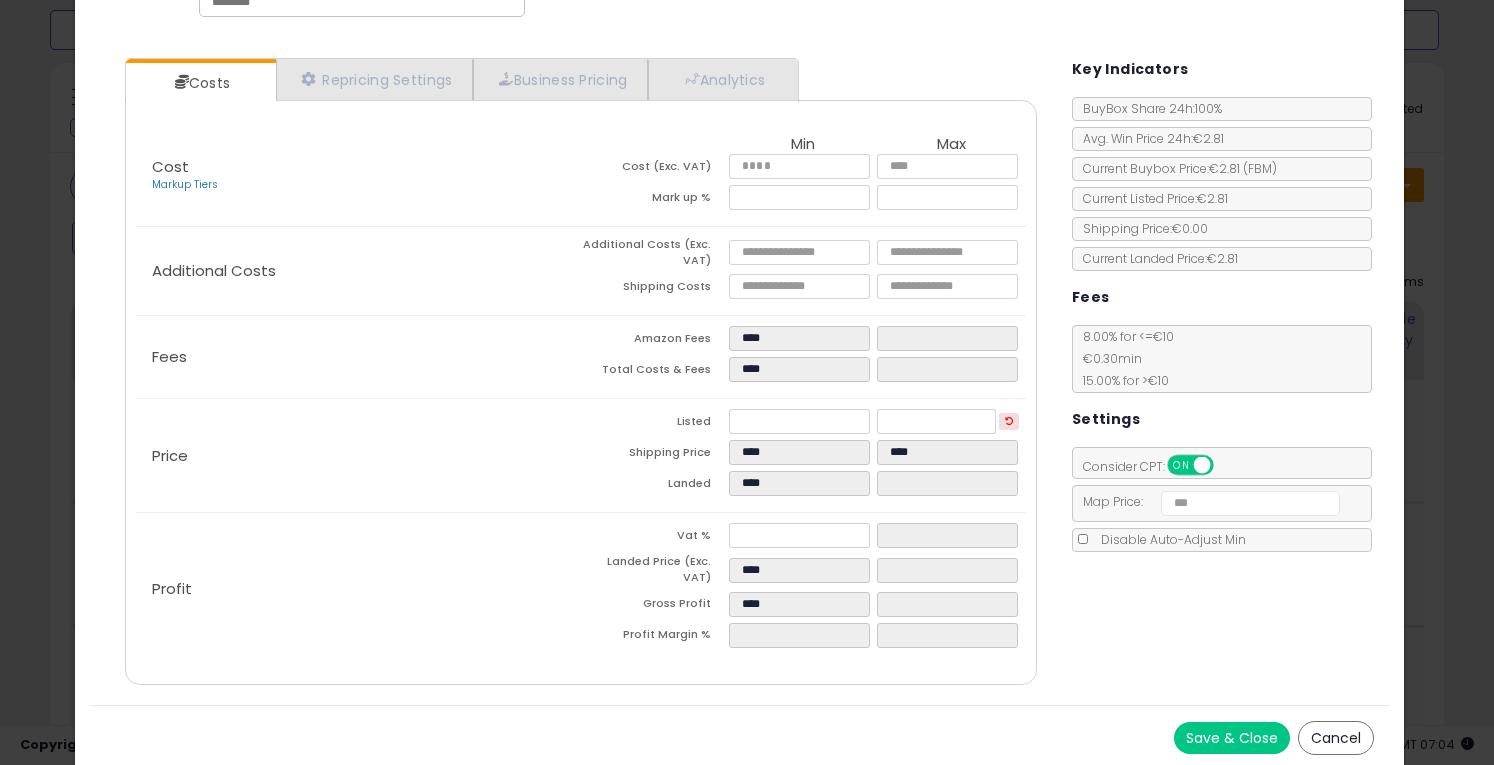 click on "Costs
Repricing Settings
Business Pricing
Analytics
Cost" at bounding box center (581, 374) 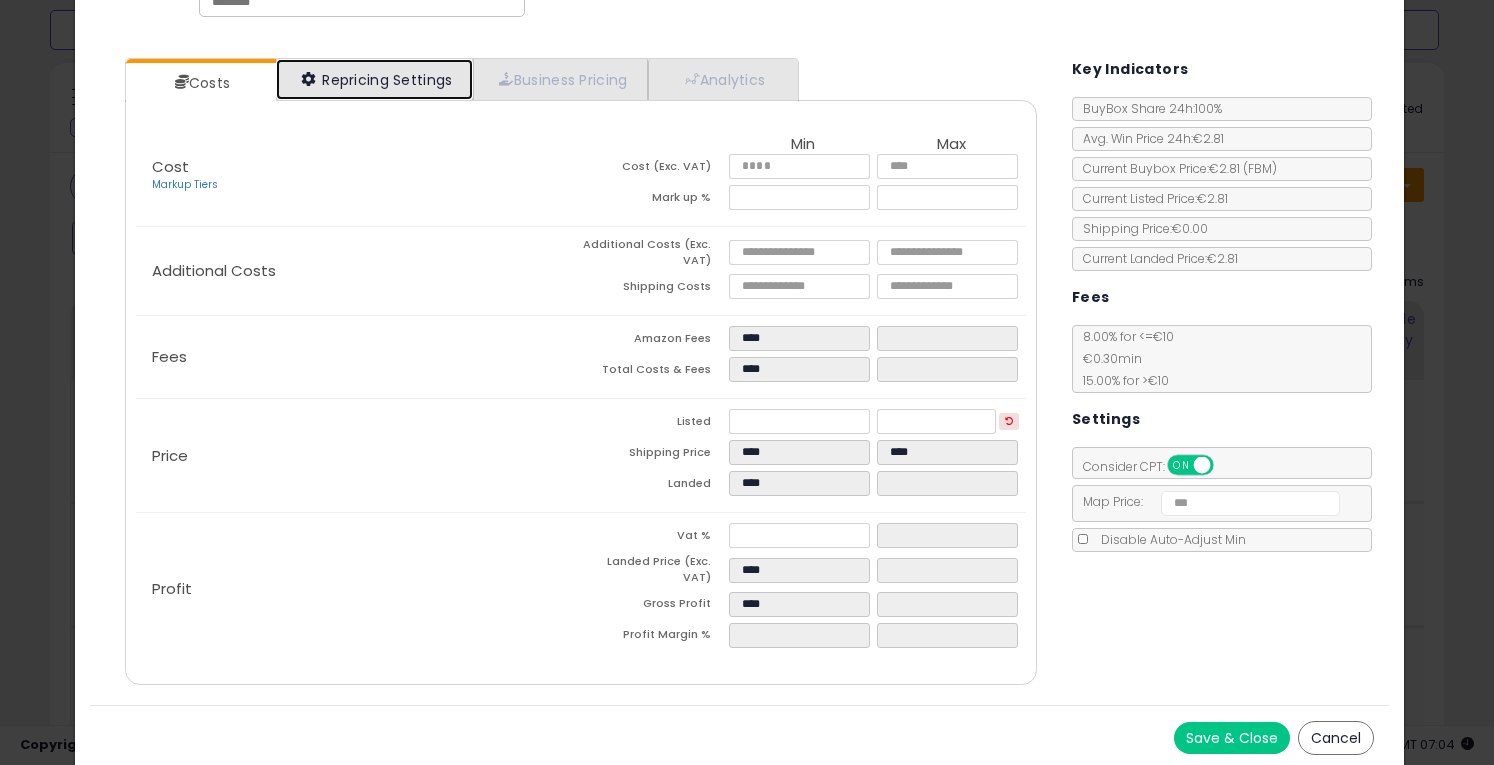 click on "Repricing Settings" at bounding box center (375, 79) 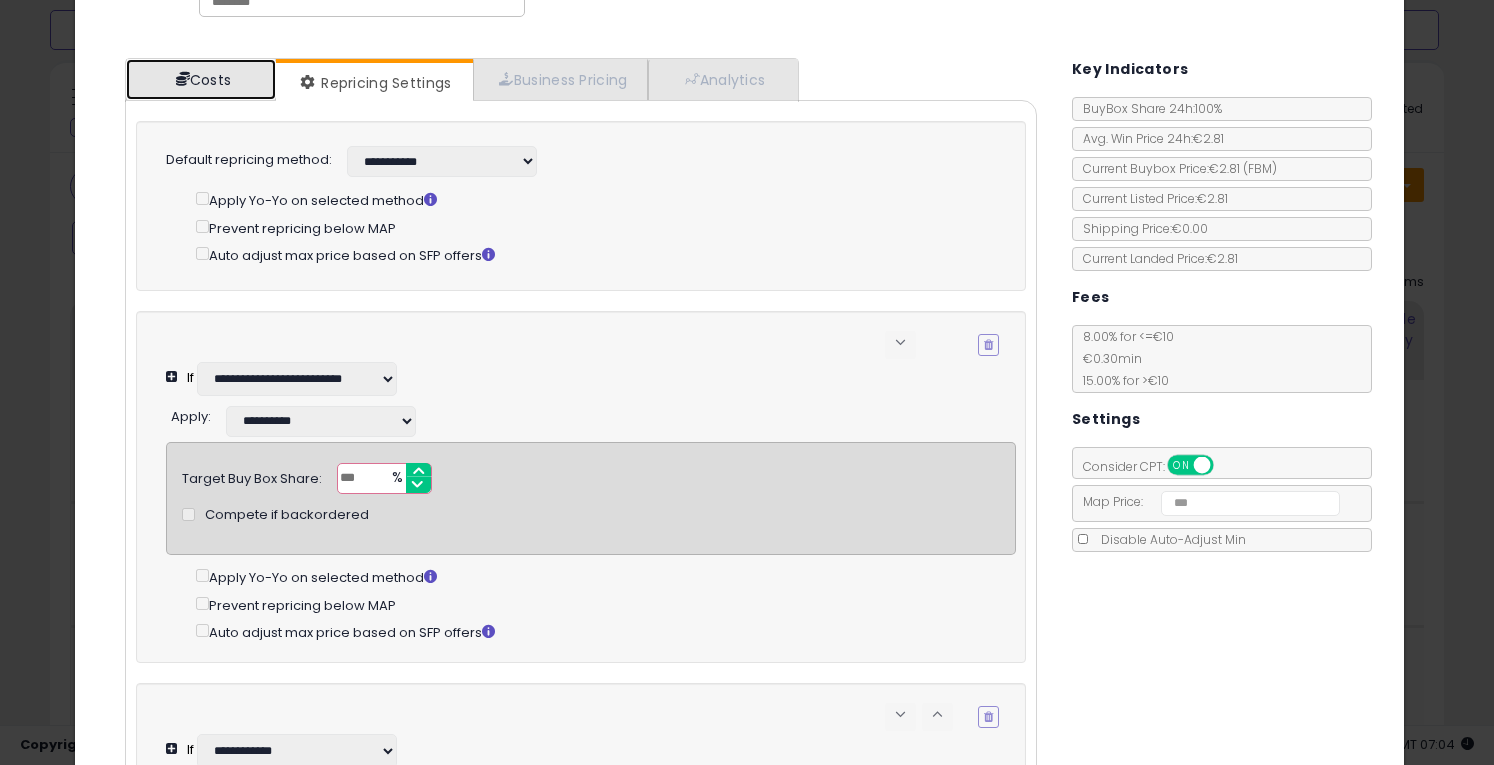 click at bounding box center [183, 79] 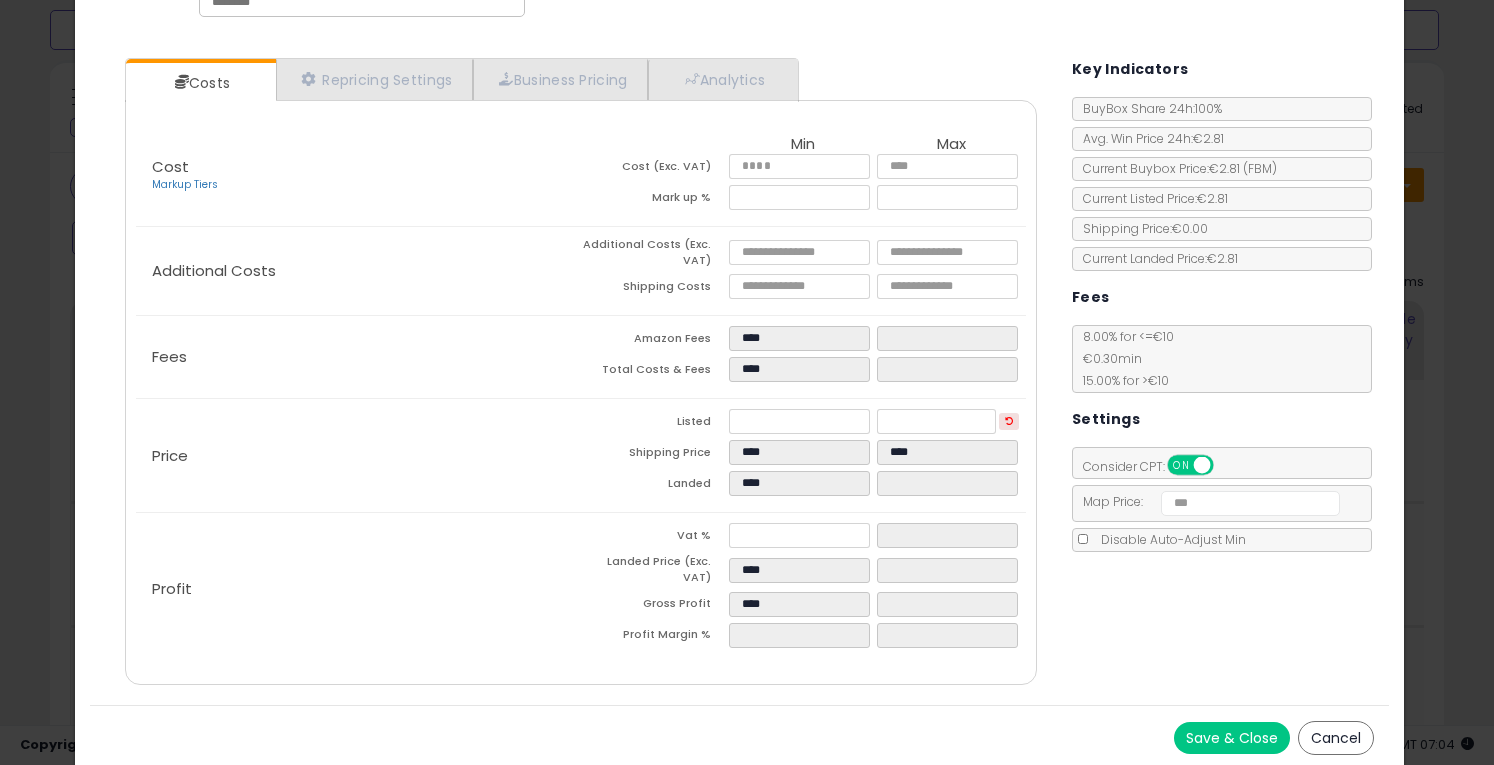 click on "Save & Close" at bounding box center (1232, 738) 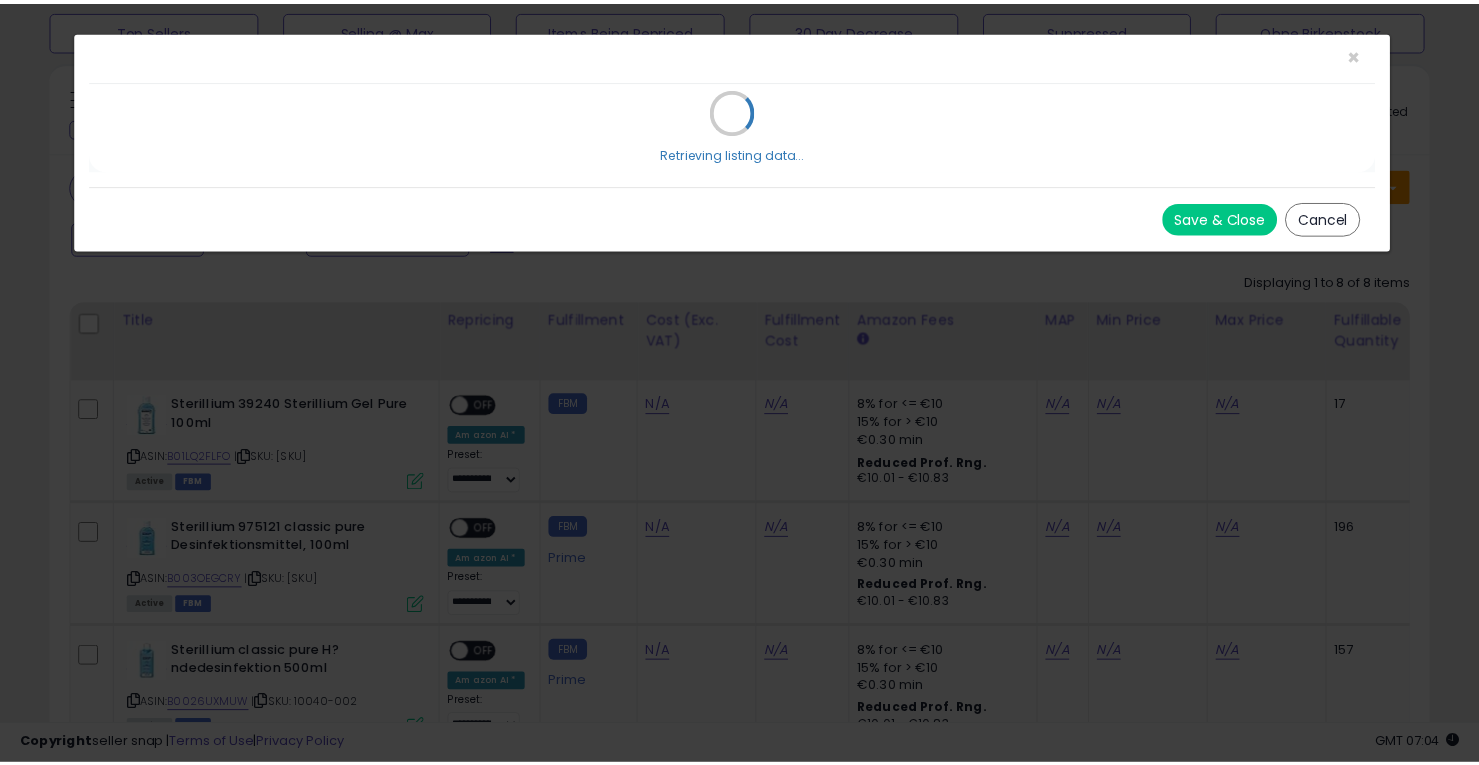 scroll, scrollTop: 0, scrollLeft: 0, axis: both 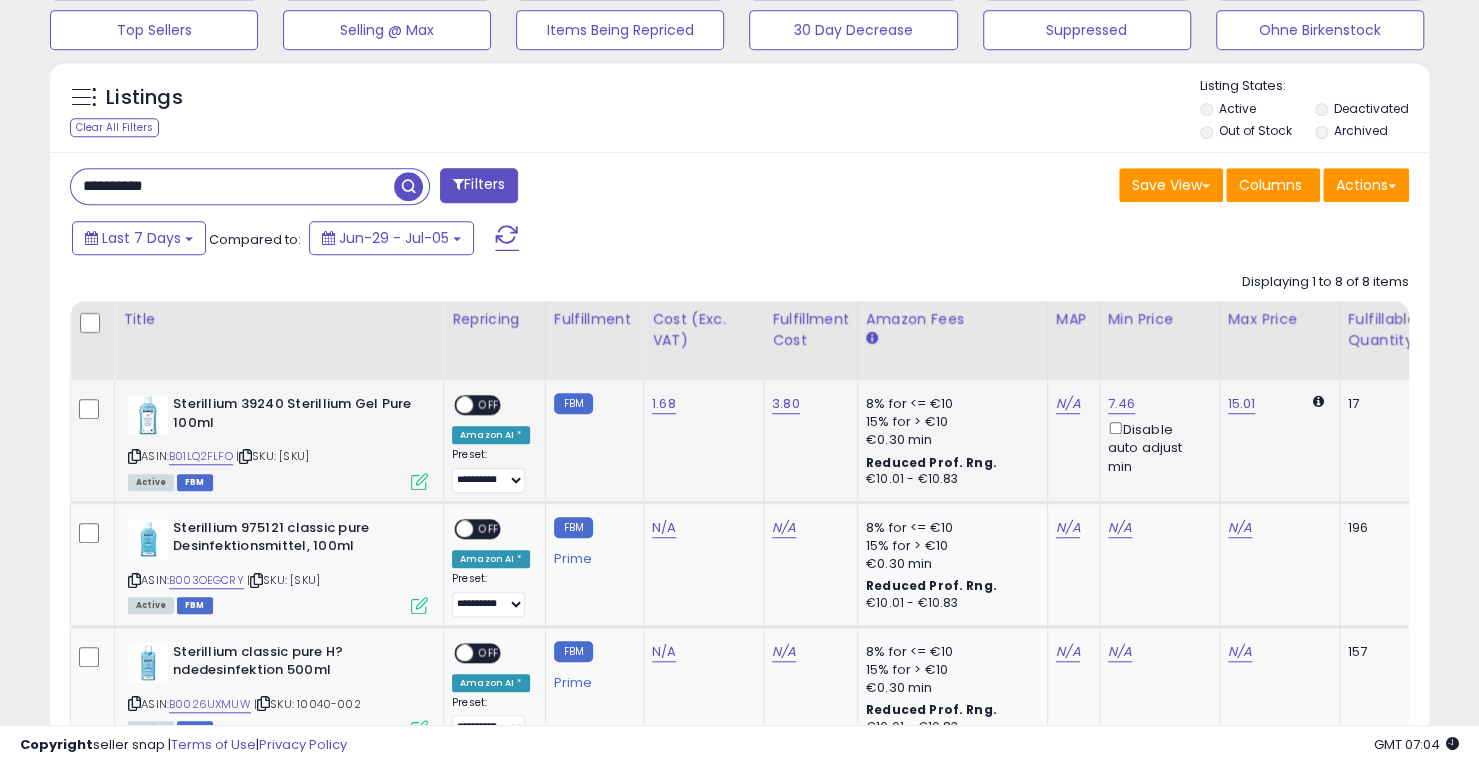 click on "OFF" at bounding box center [489, 405] 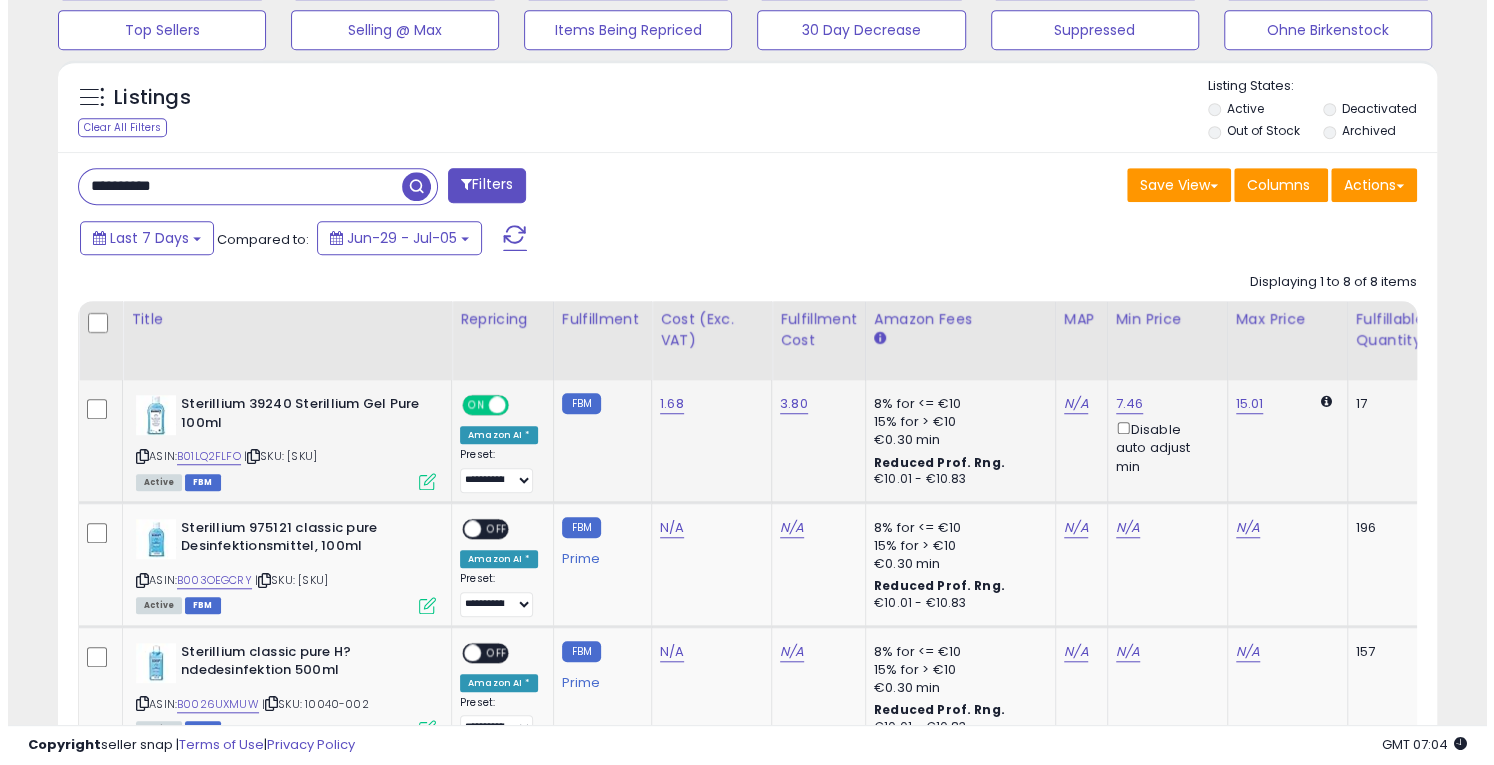 scroll, scrollTop: 718, scrollLeft: 0, axis: vertical 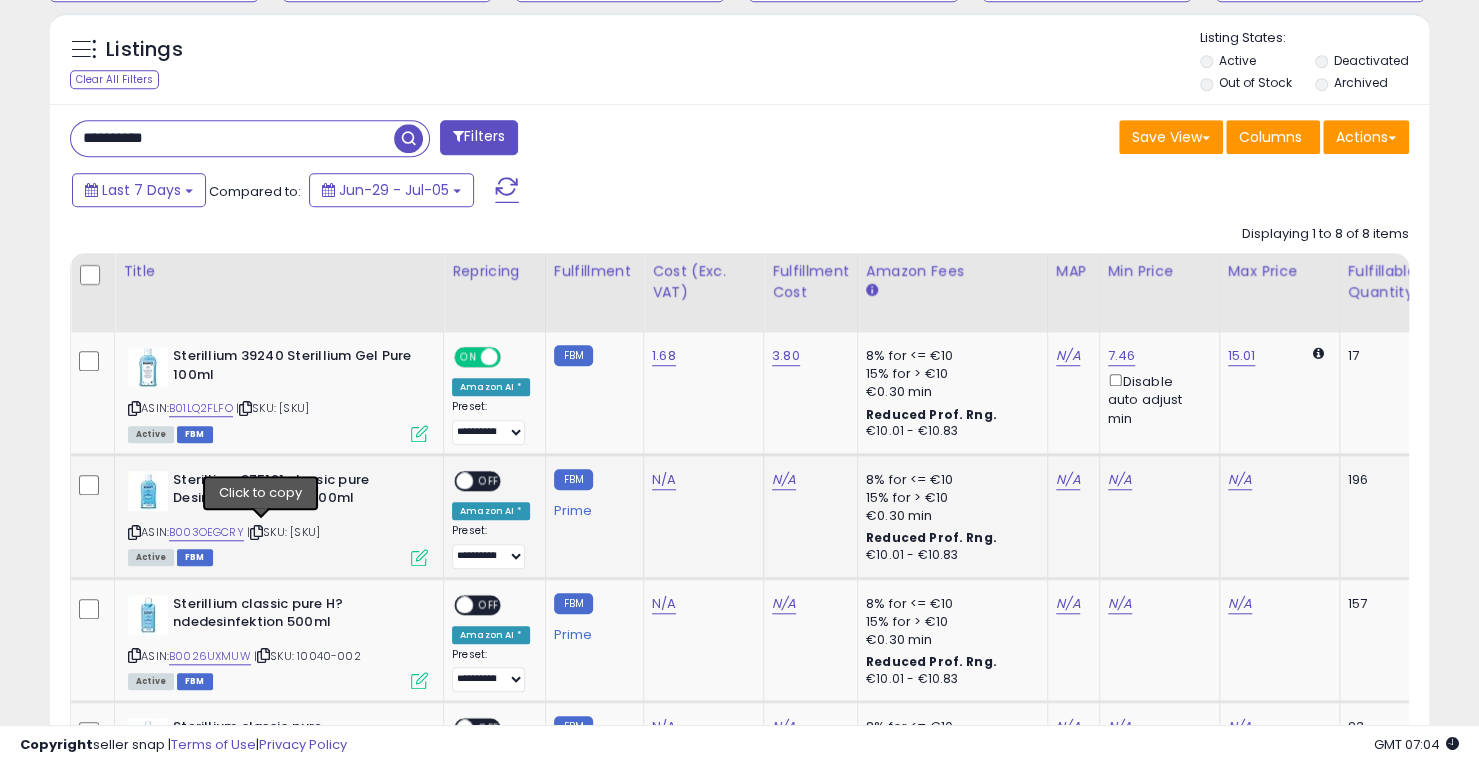 click at bounding box center (256, 532) 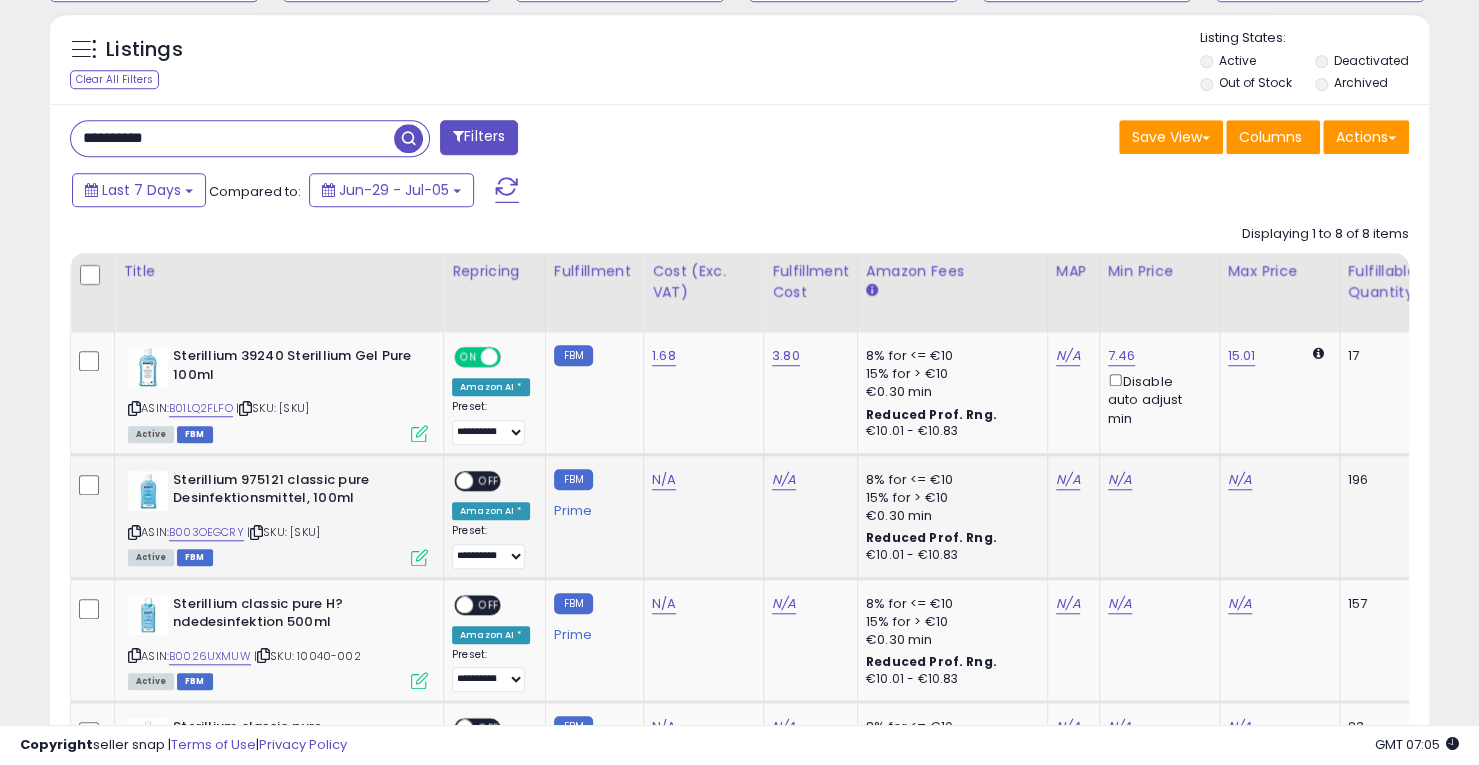 click at bounding box center (419, 557) 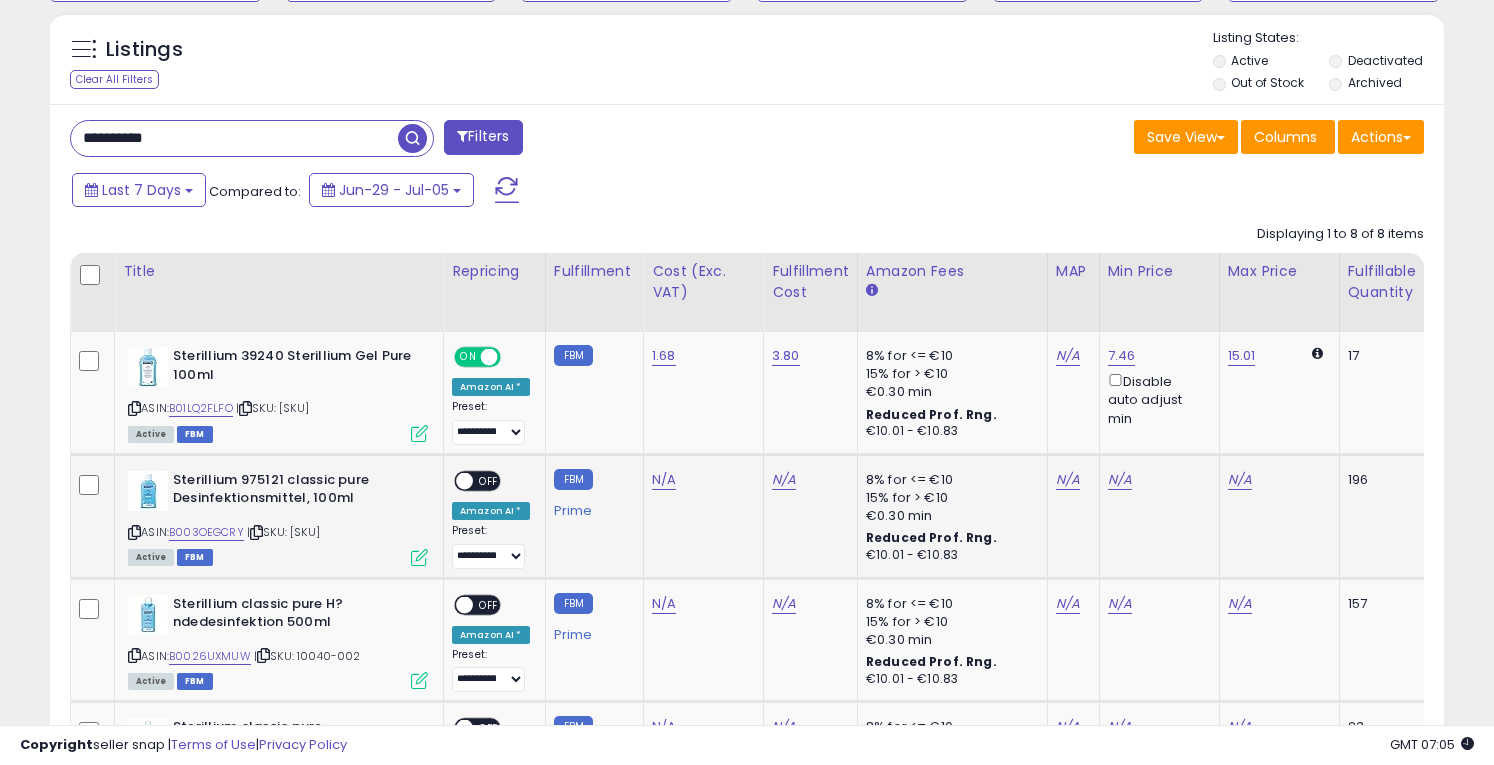 scroll, scrollTop: 999590, scrollLeft: 999192, axis: both 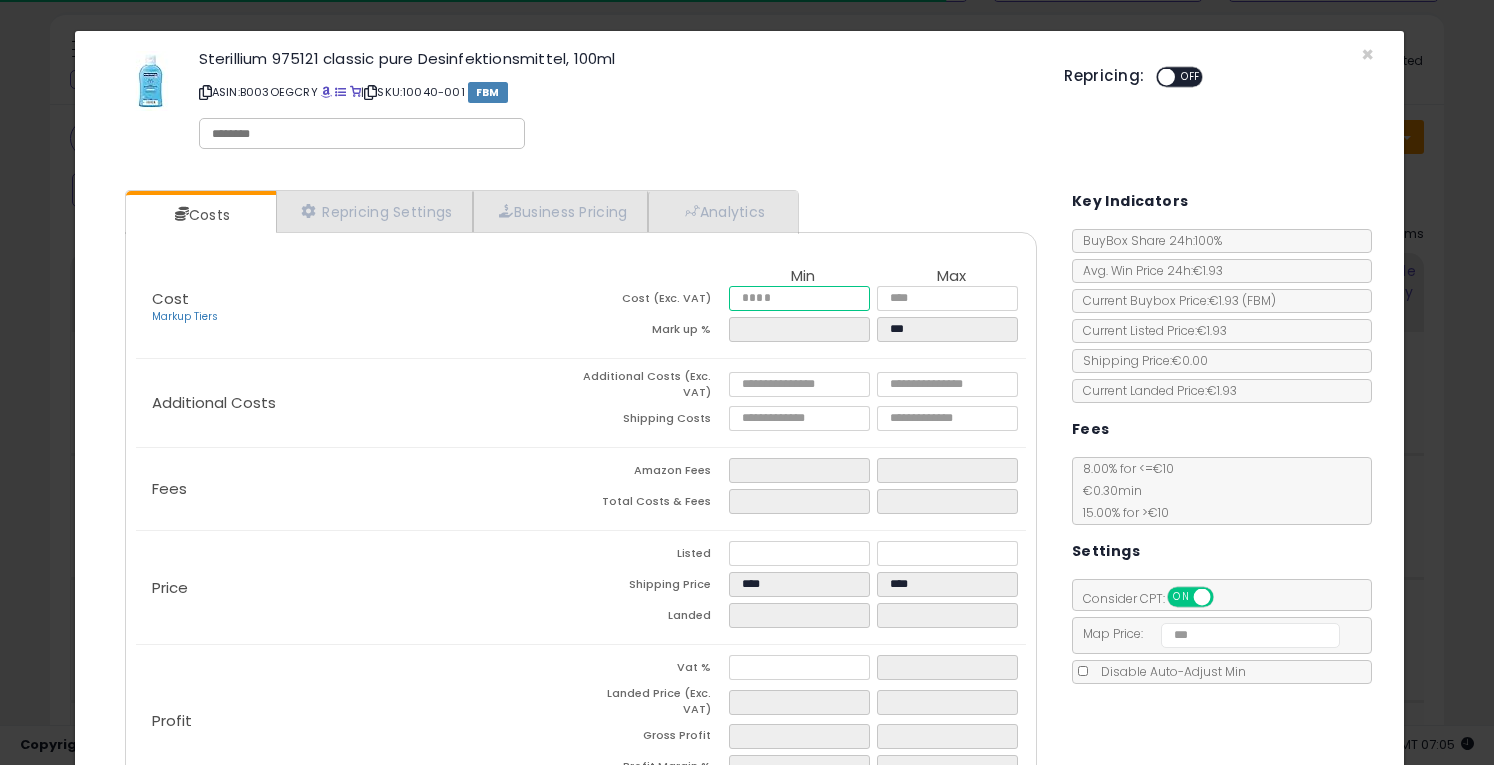 click at bounding box center [799, 298] 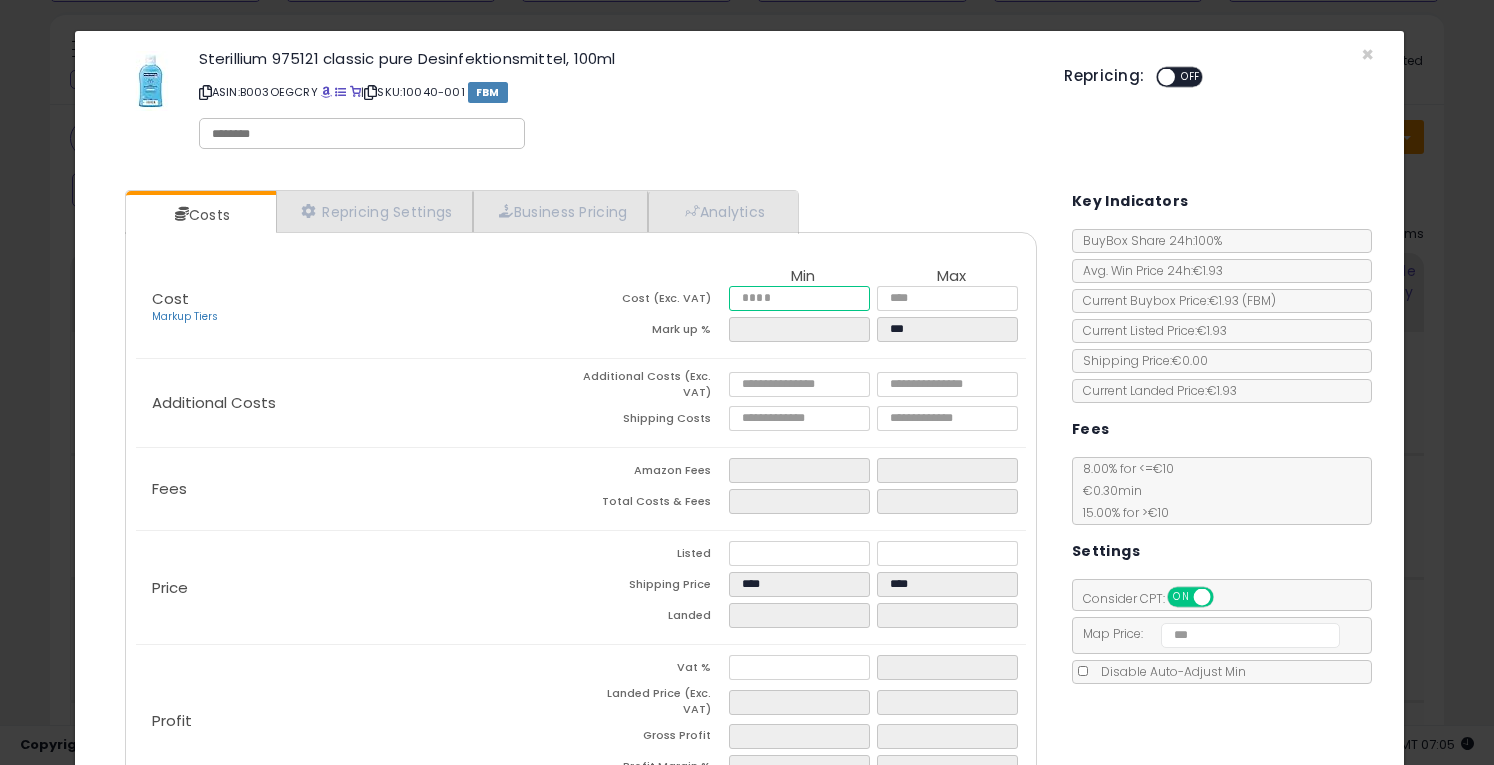 type on "*" 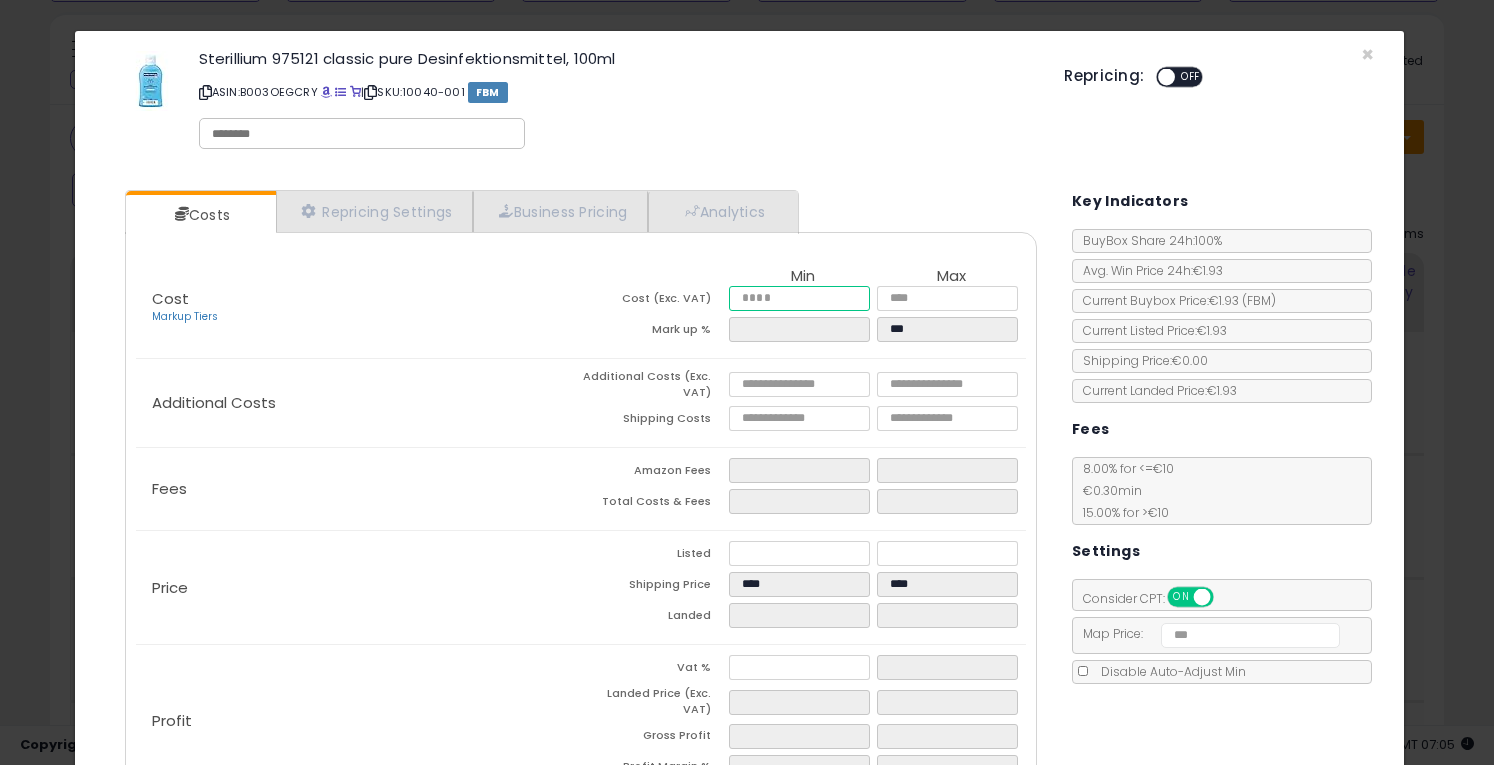 type on "****" 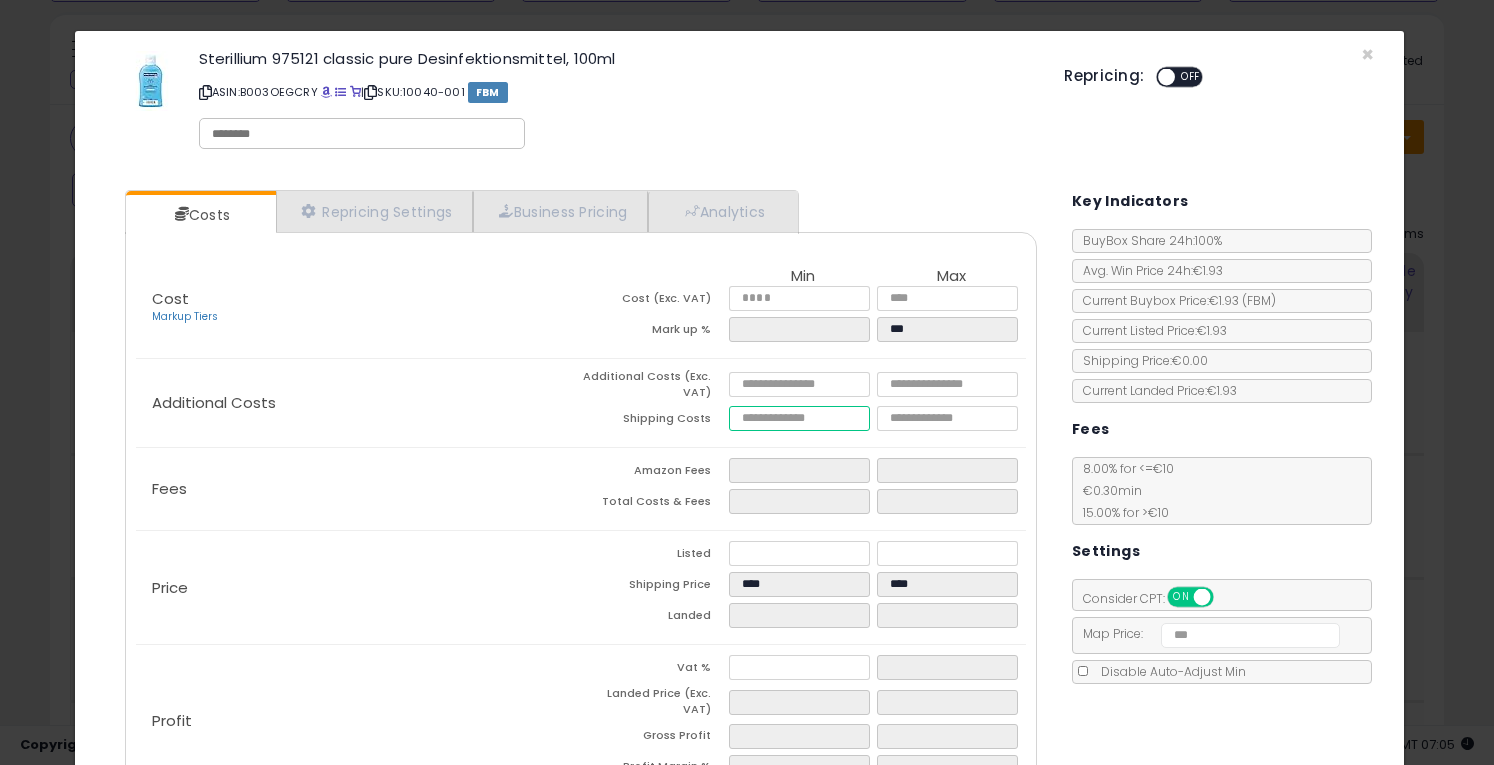 type on "****" 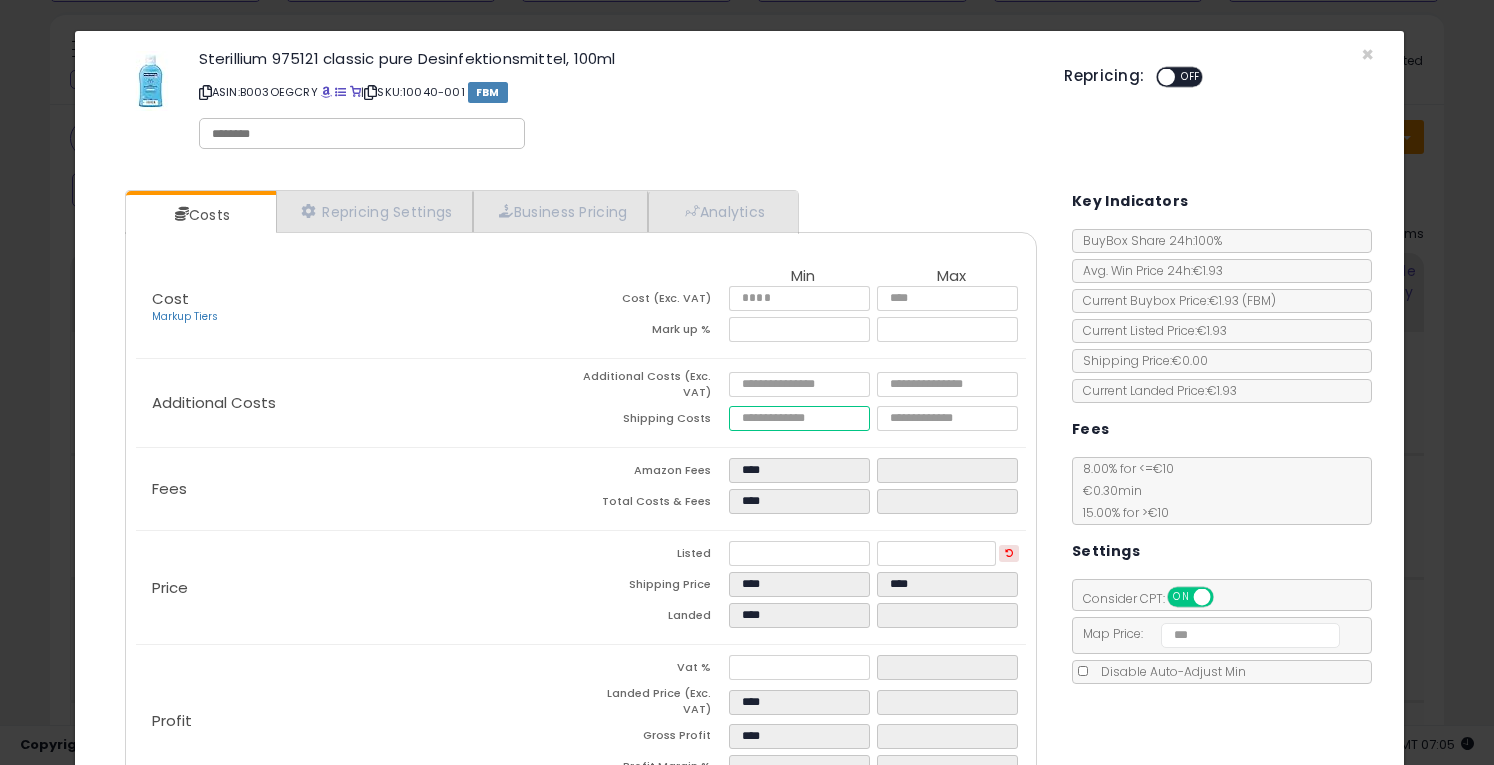 click at bounding box center [799, 418] 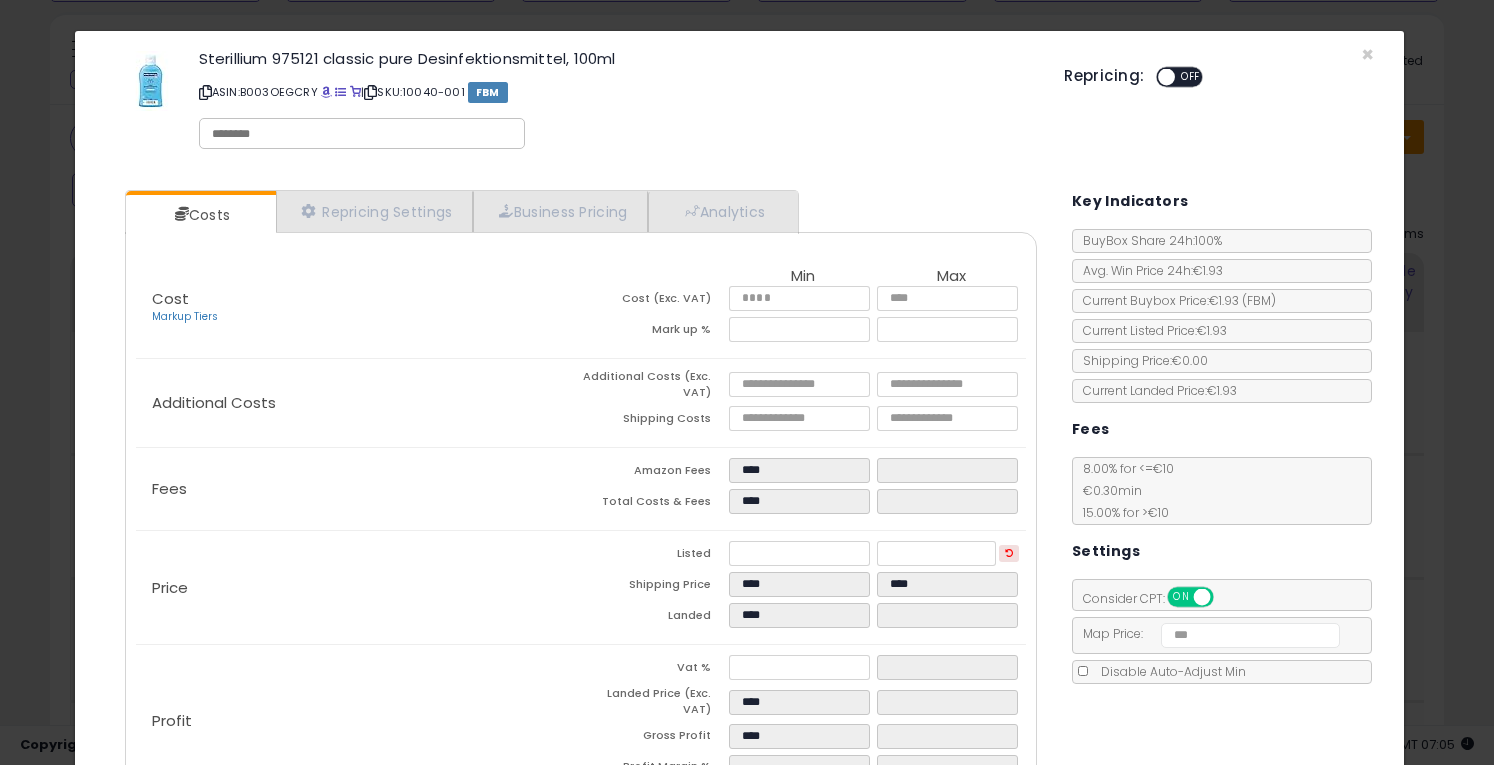 type on "****" 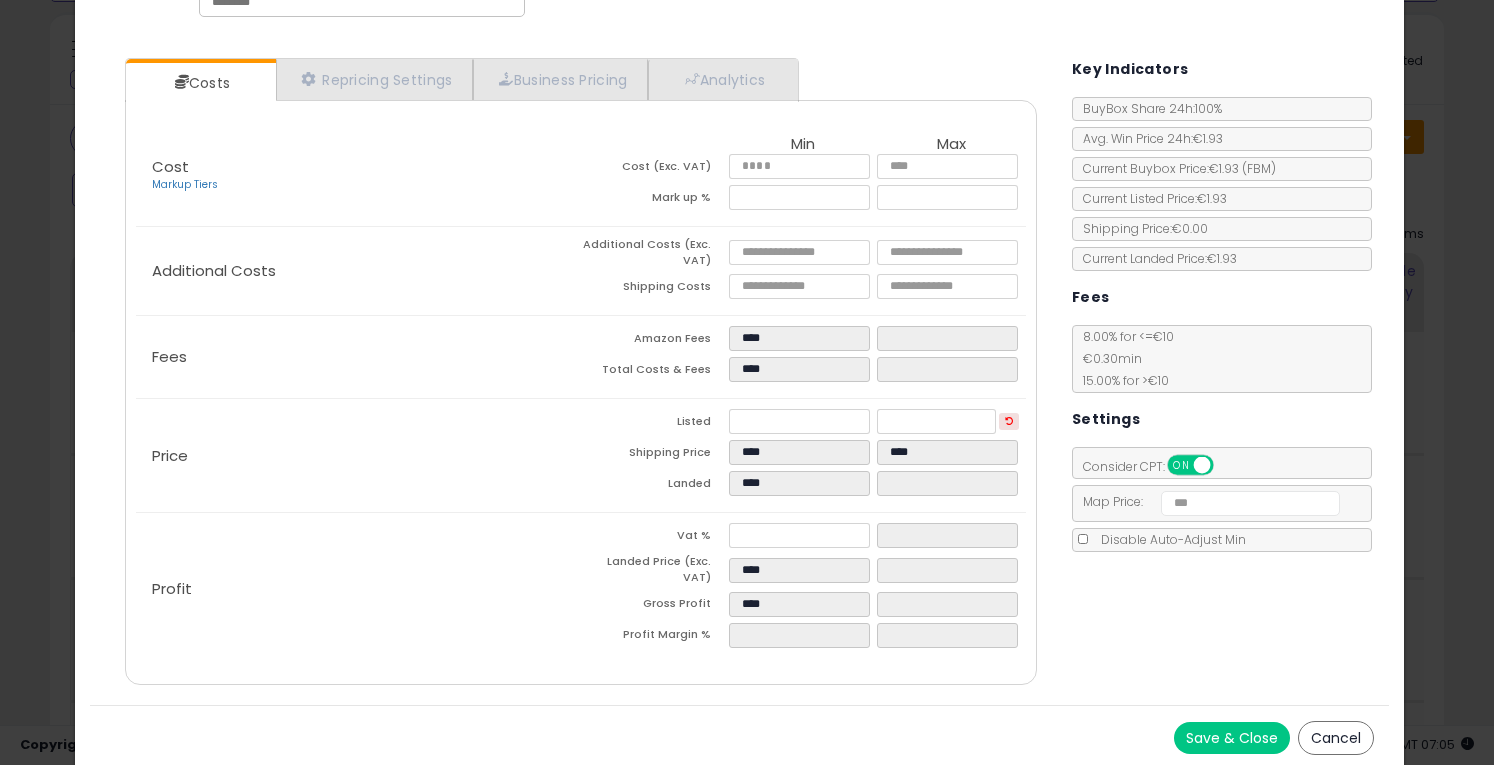 click on "Save & Close" at bounding box center [1232, 738] 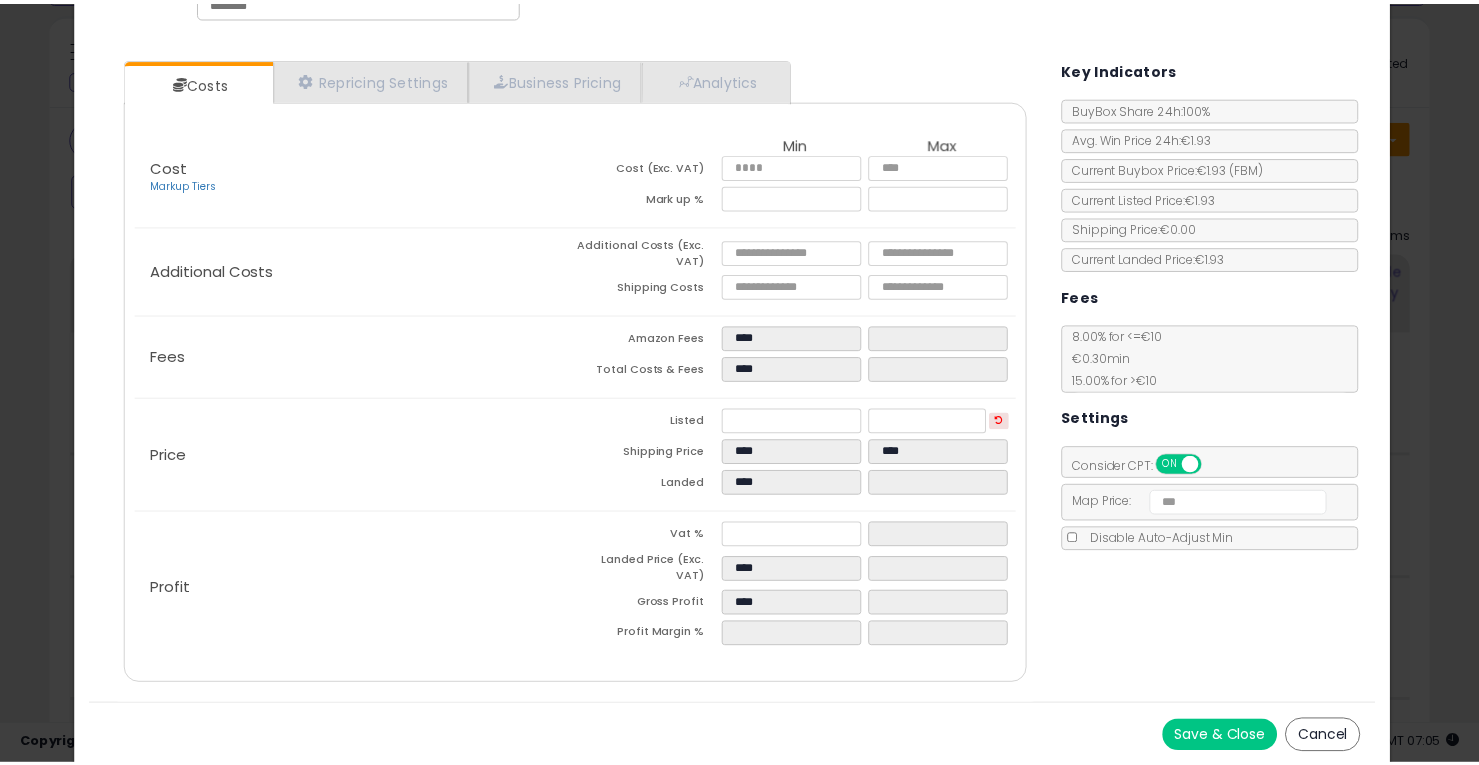 scroll, scrollTop: 0, scrollLeft: 0, axis: both 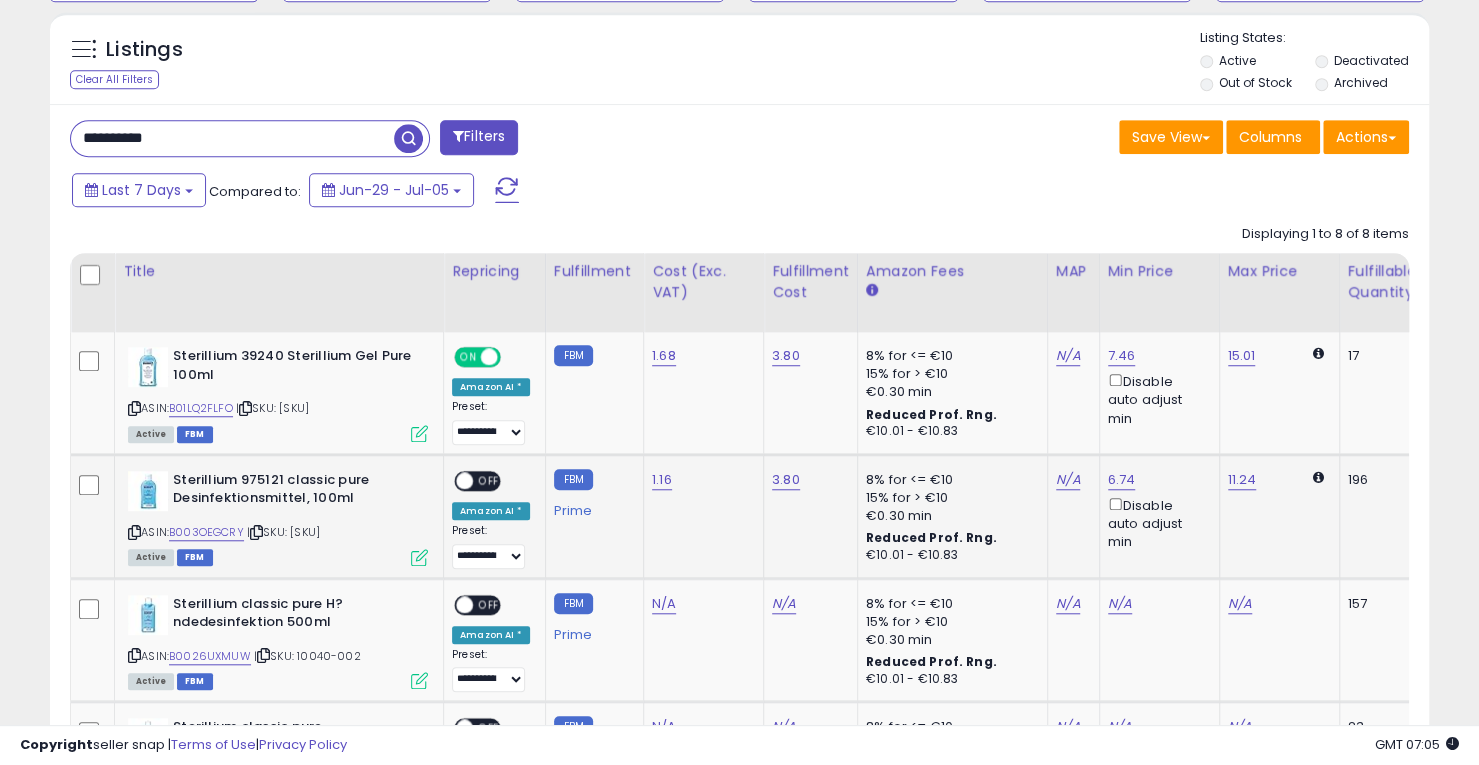 click on "OFF" at bounding box center (489, 480) 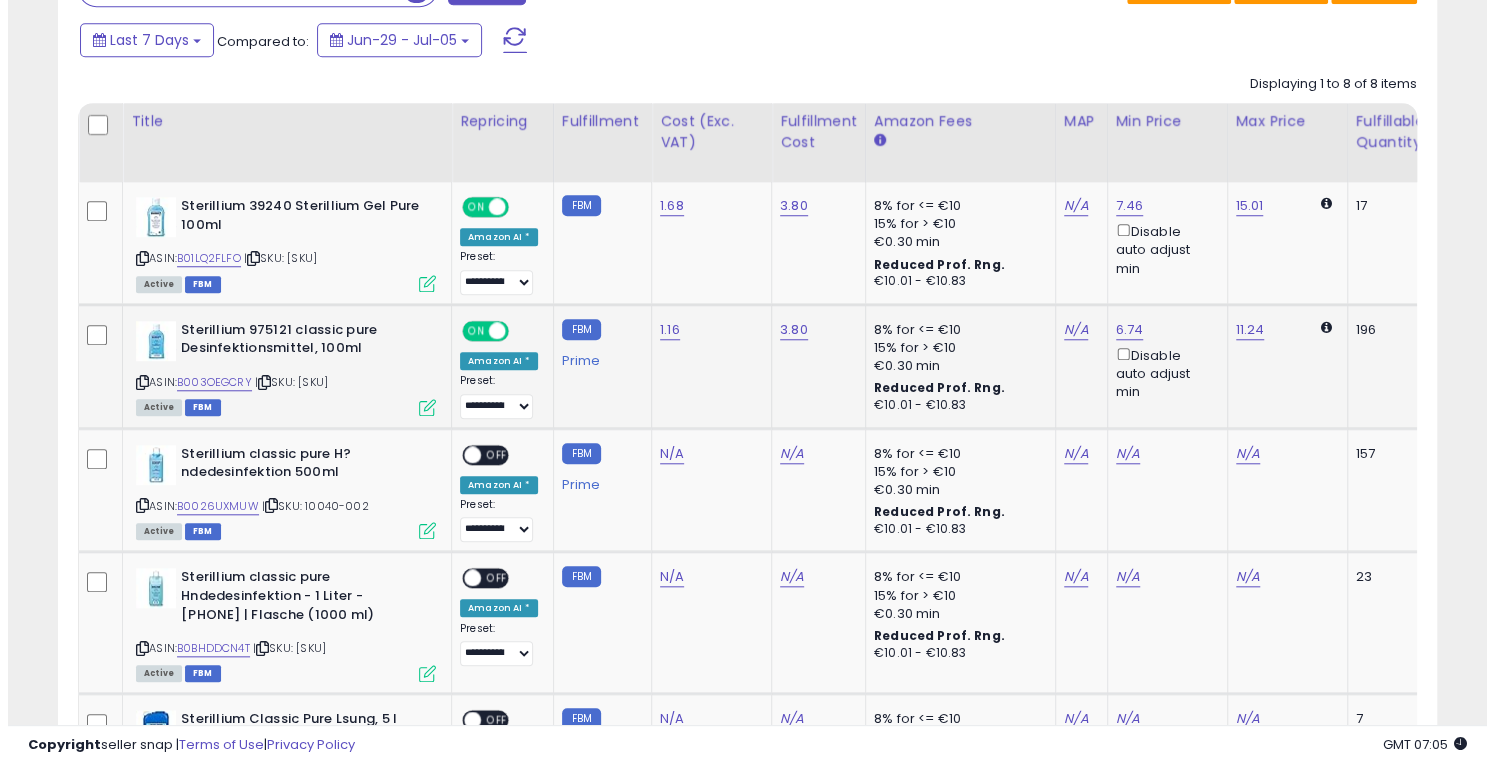 scroll, scrollTop: 884, scrollLeft: 0, axis: vertical 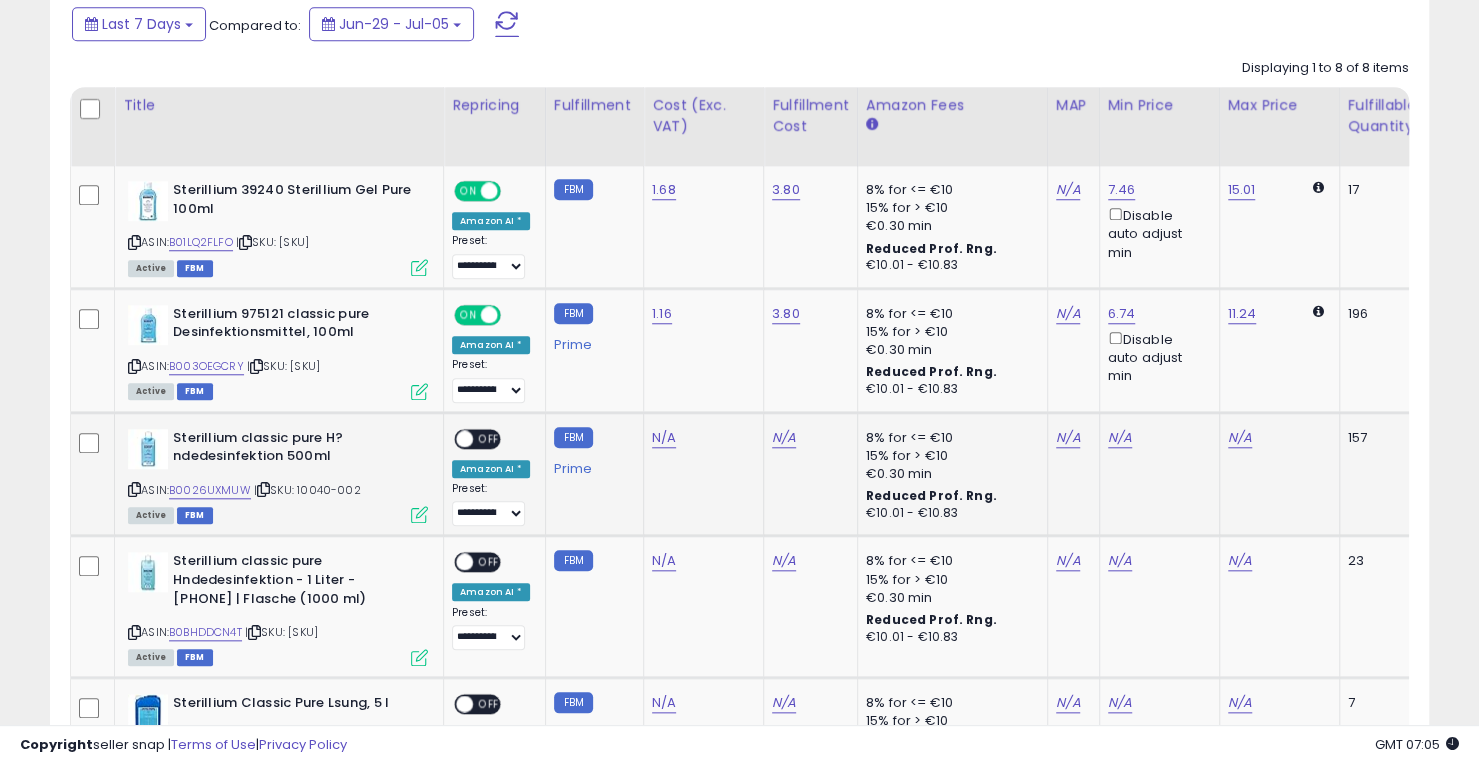 click at bounding box center [263, 489] 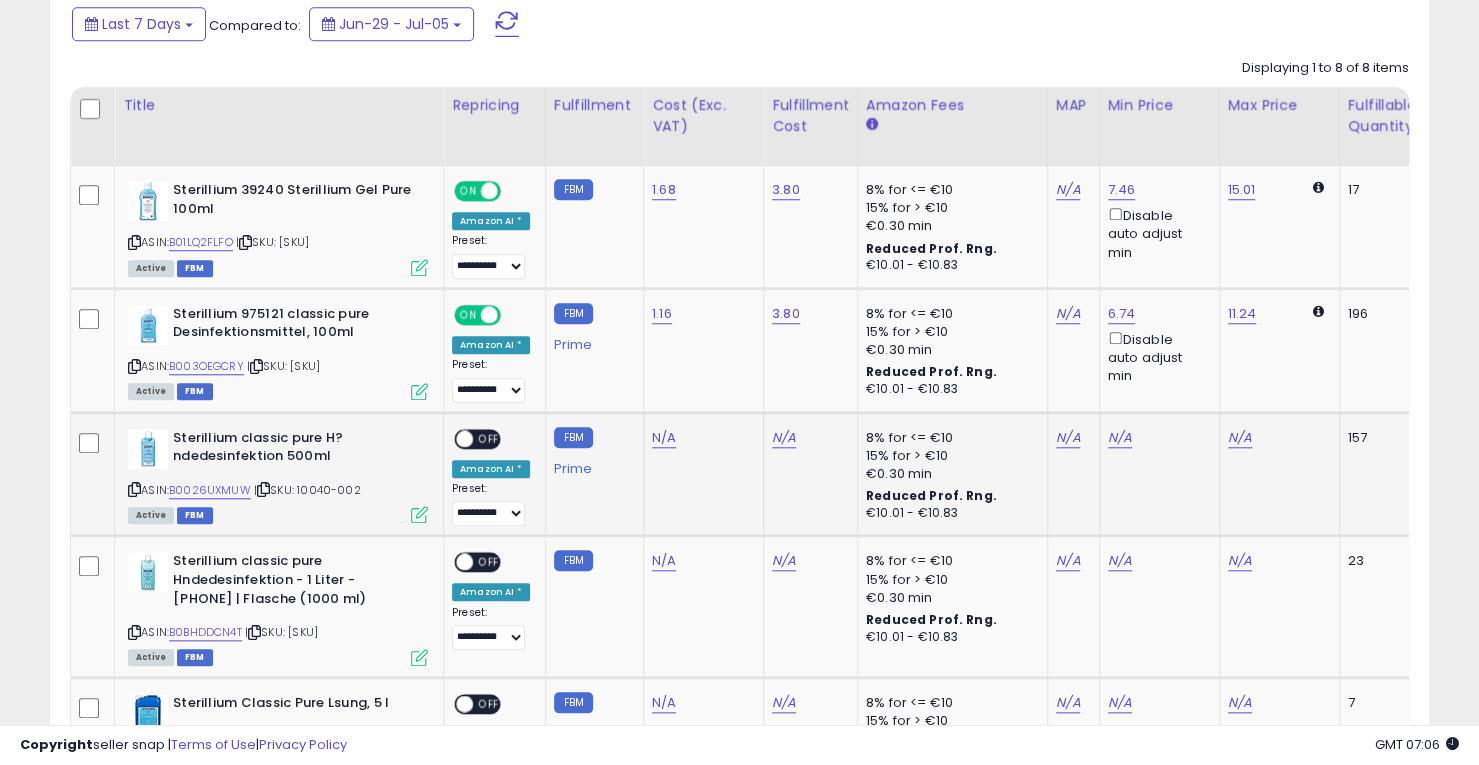 click at bounding box center (419, 514) 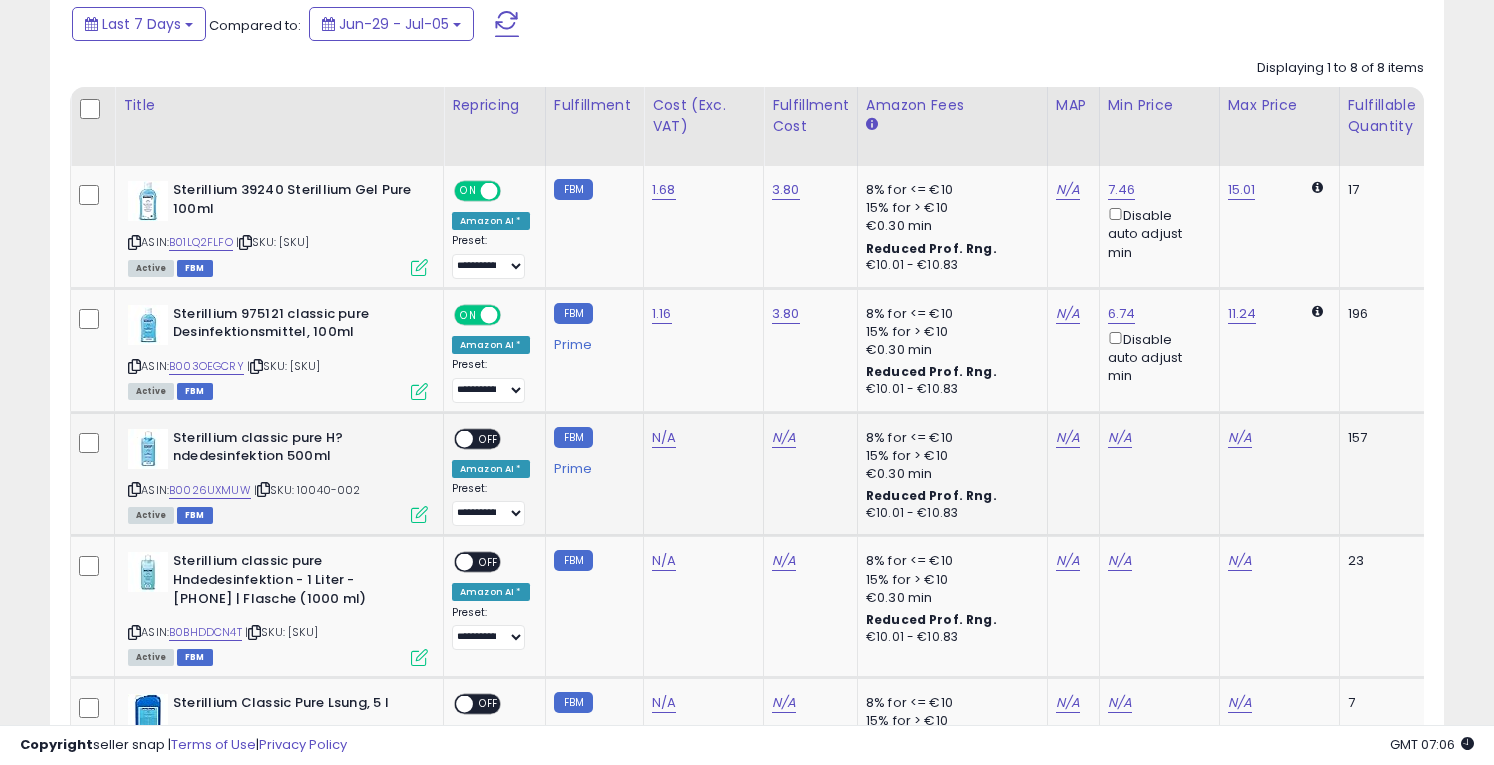 scroll, scrollTop: 999590, scrollLeft: 999192, axis: both 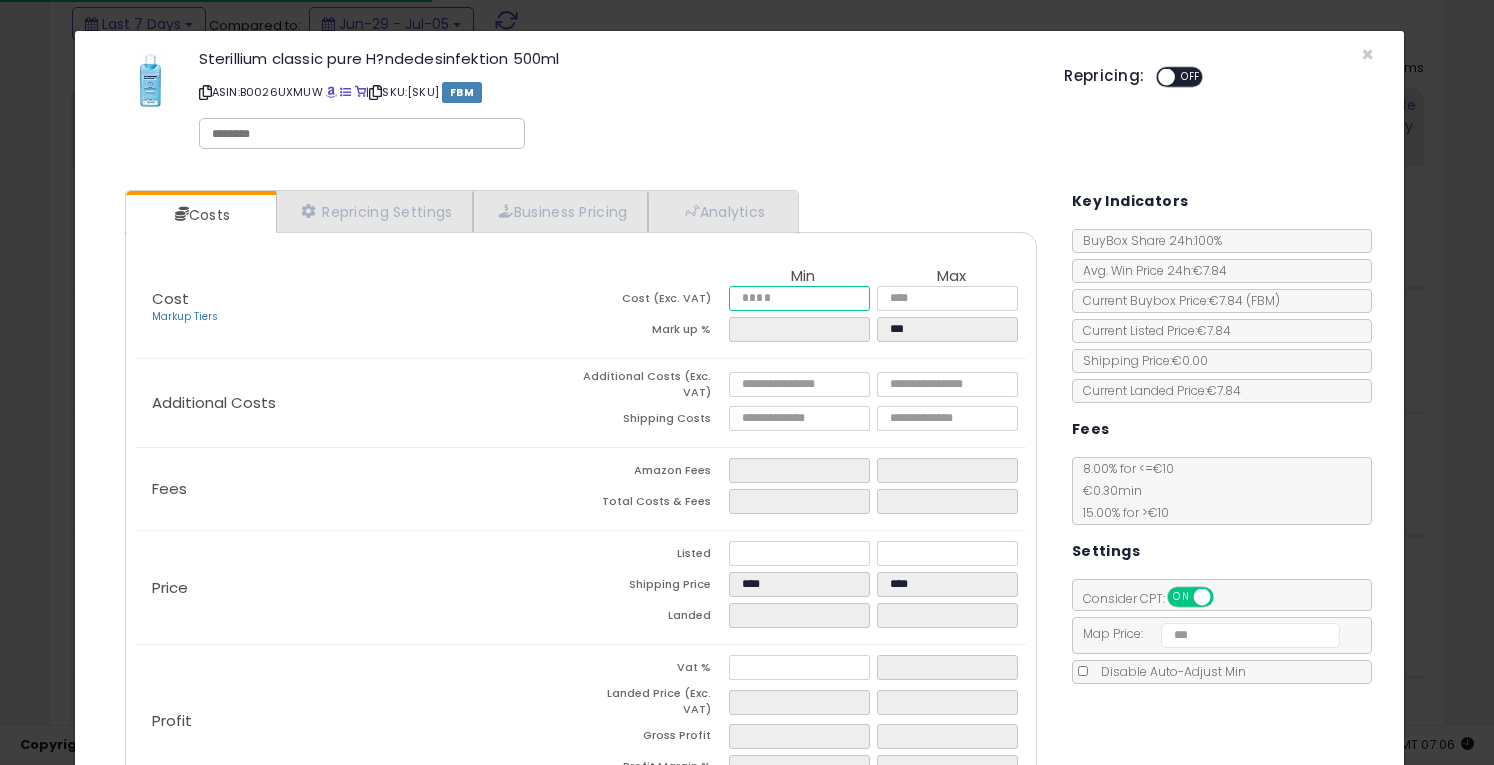 click at bounding box center (799, 298) 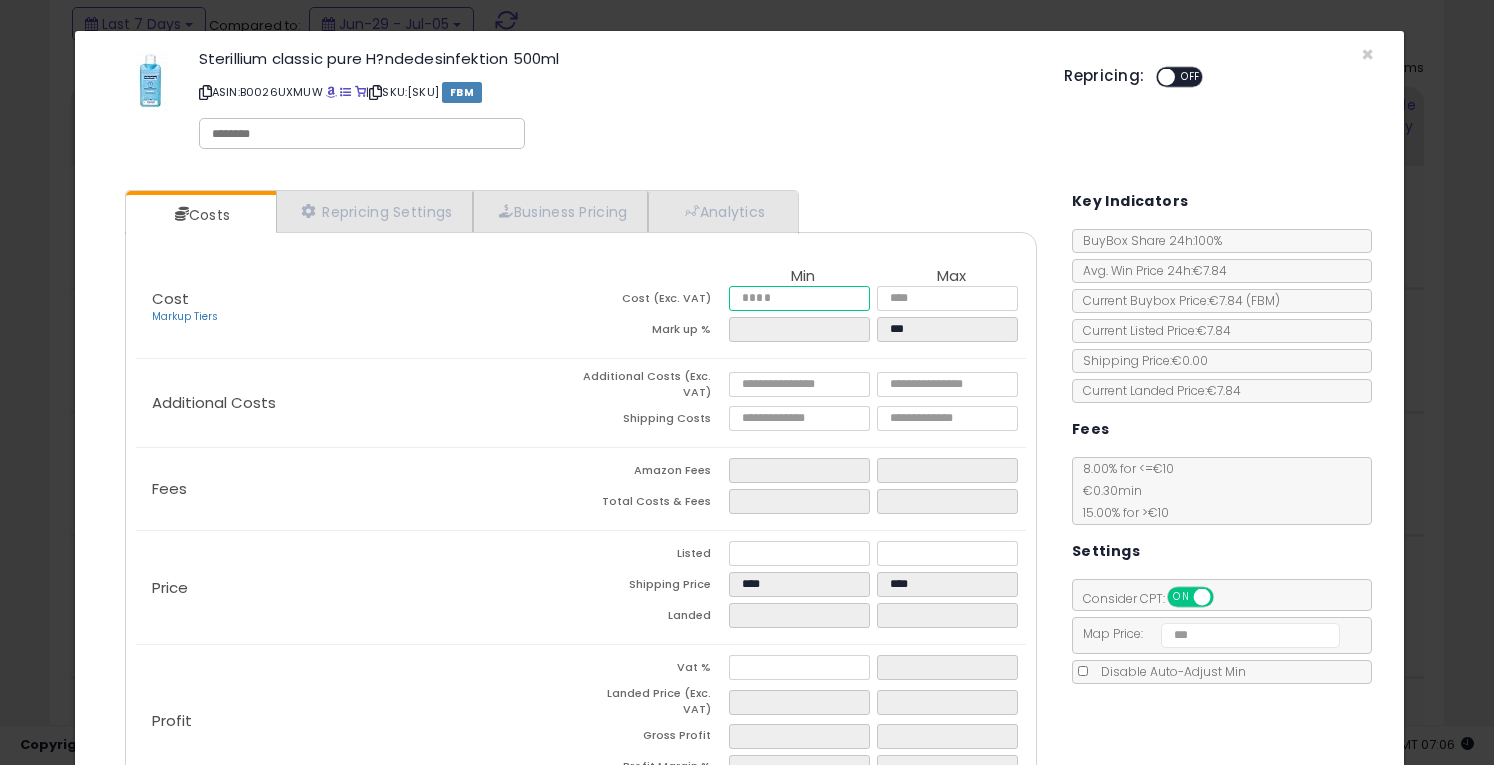 type on "*" 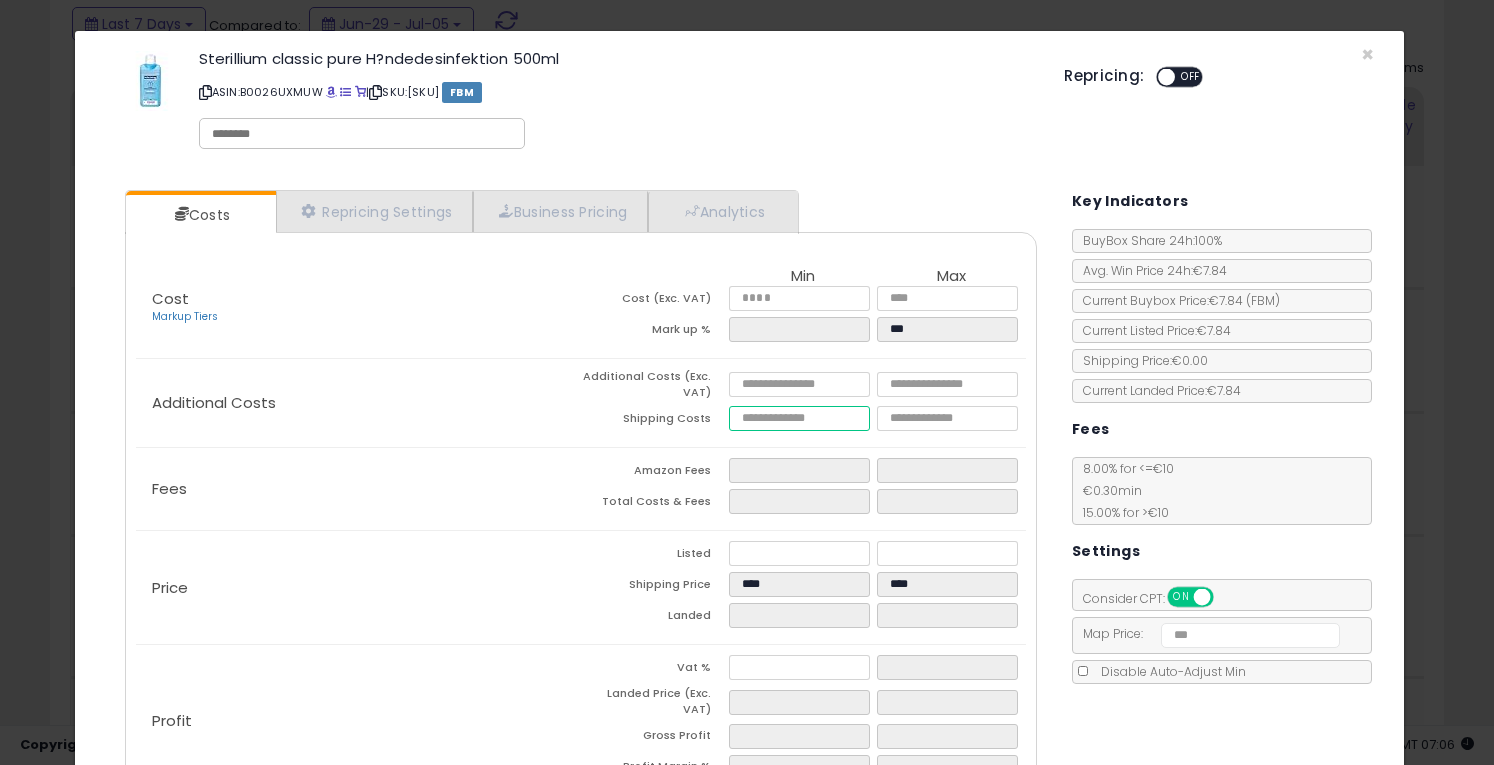 type on "****" 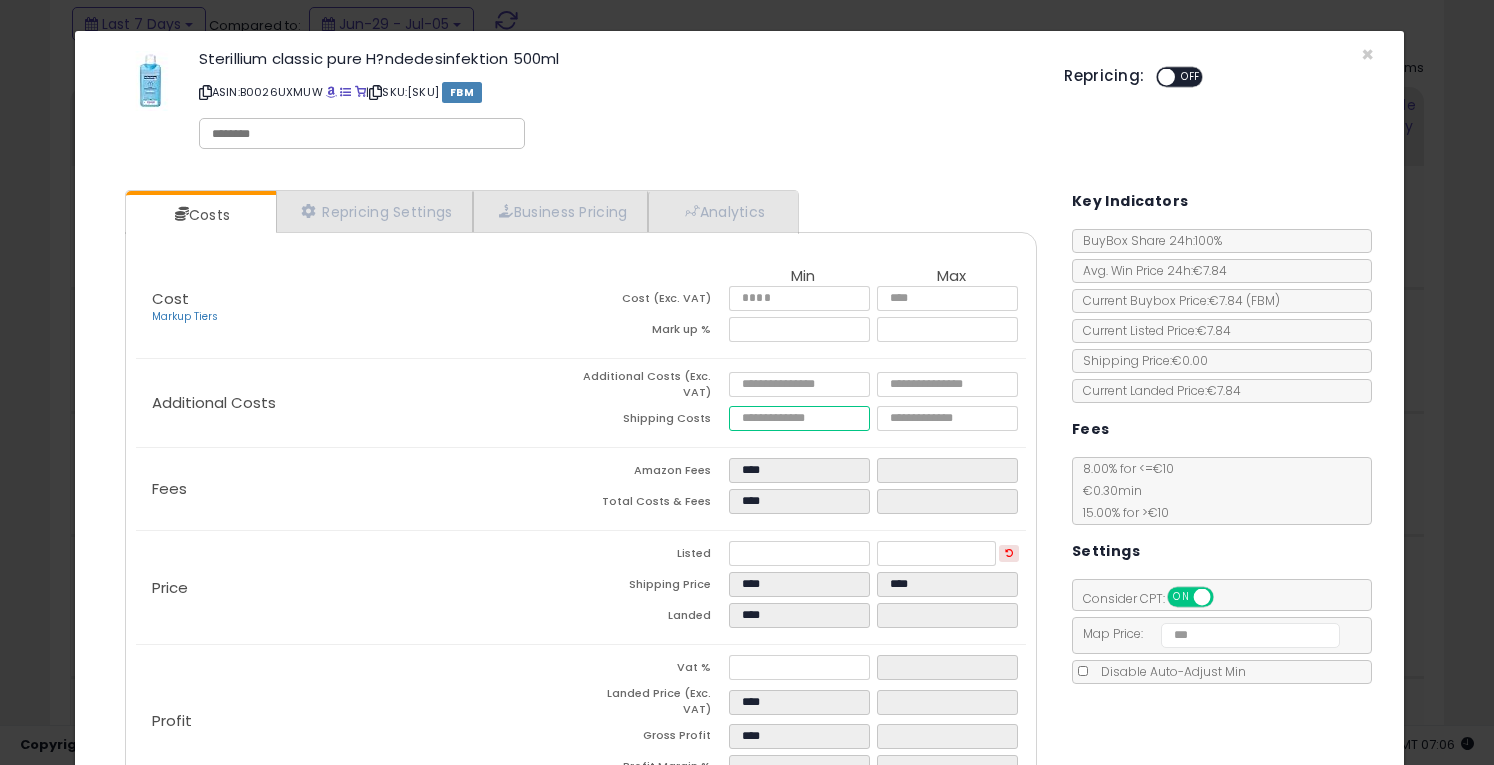 click at bounding box center (799, 418) 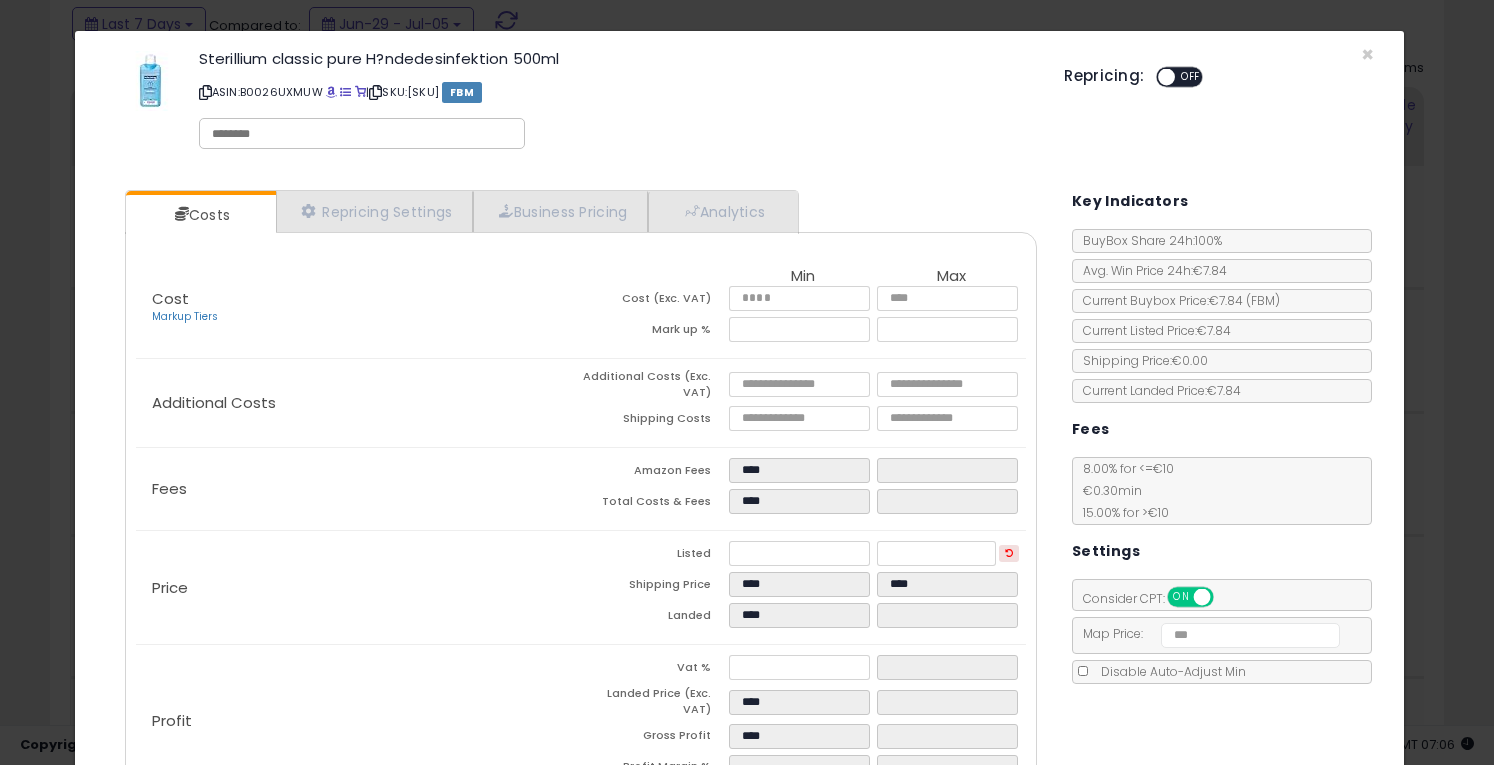 type on "****" 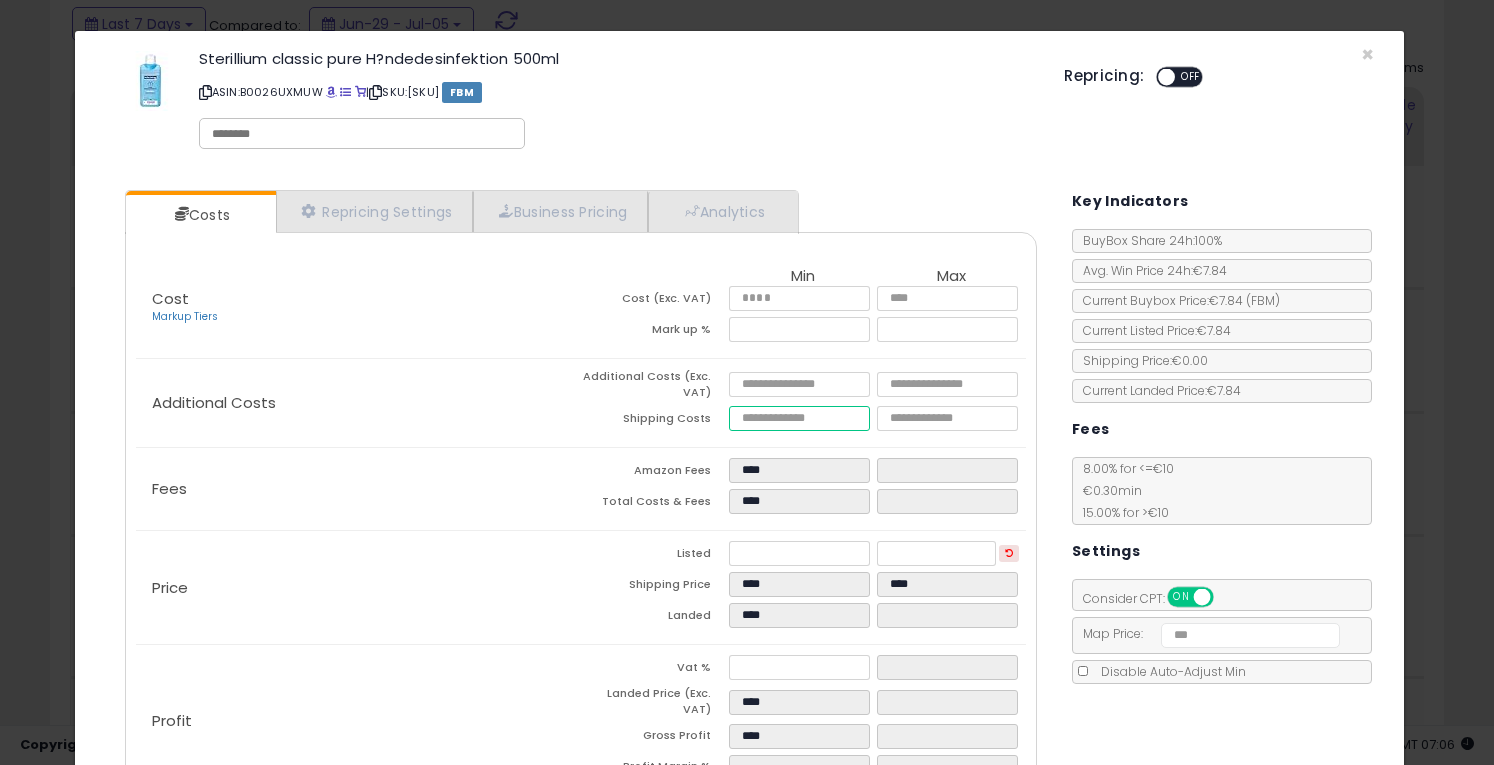 click on "****" at bounding box center [799, 418] 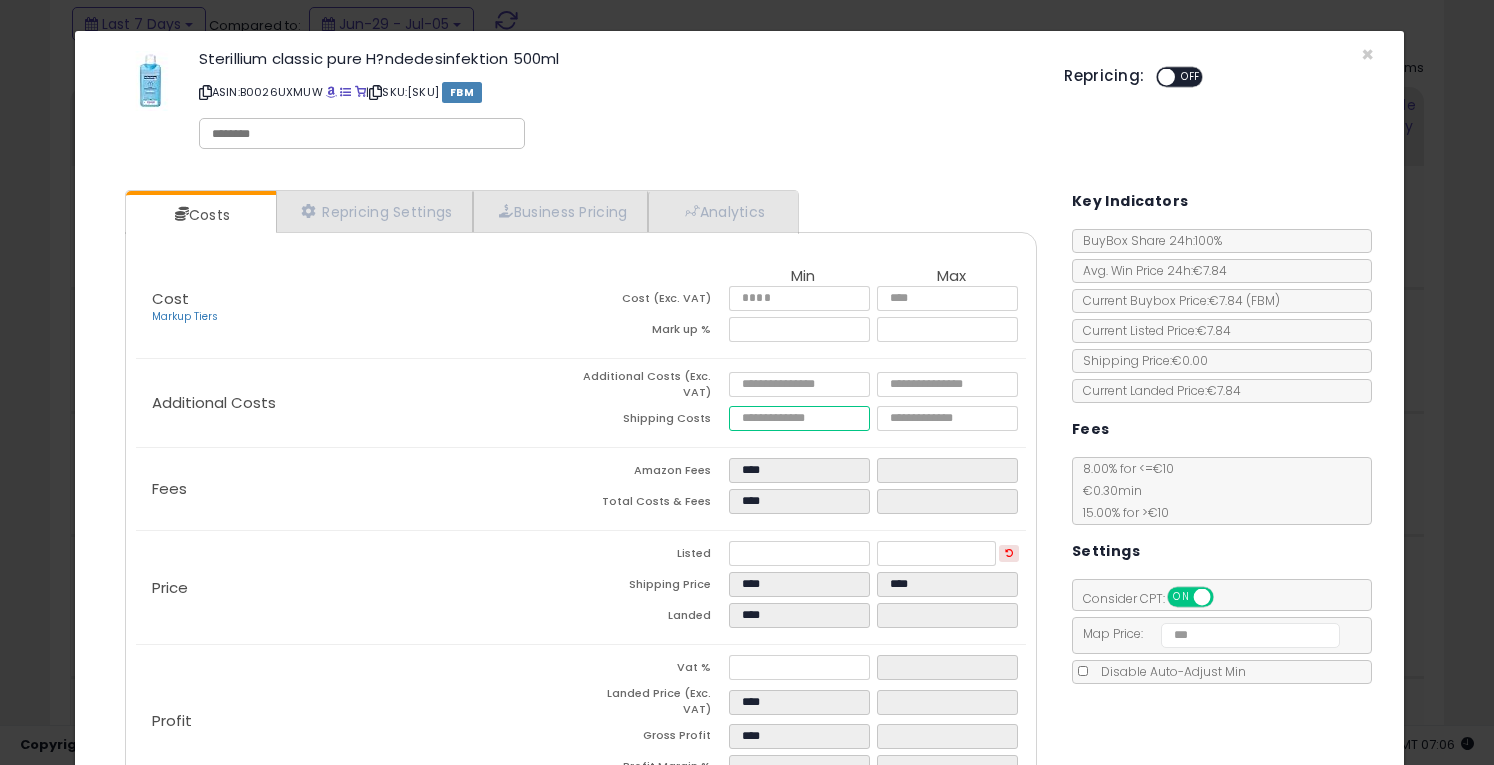 scroll, scrollTop: 132, scrollLeft: 0, axis: vertical 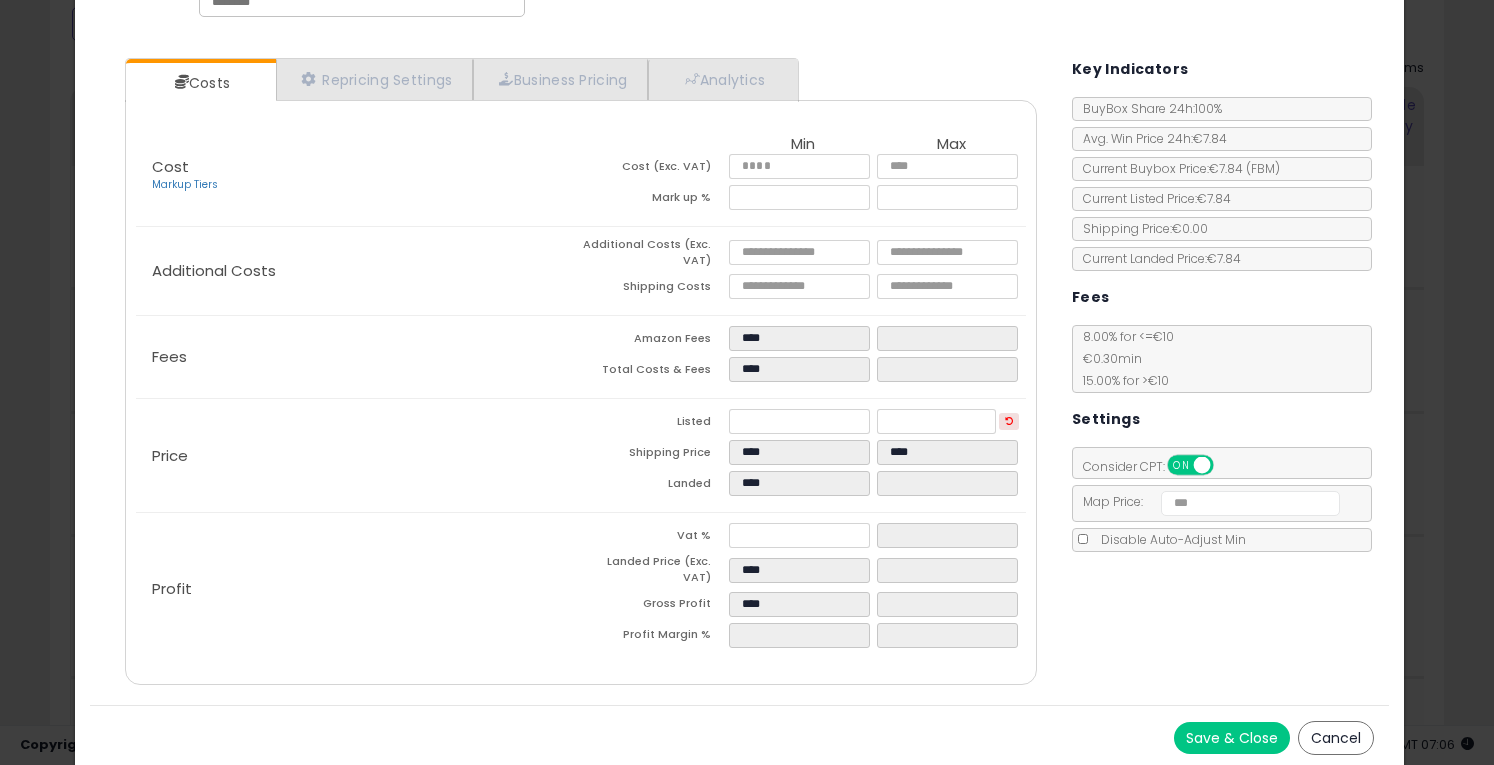 click on "Save & Close" at bounding box center [1232, 738] 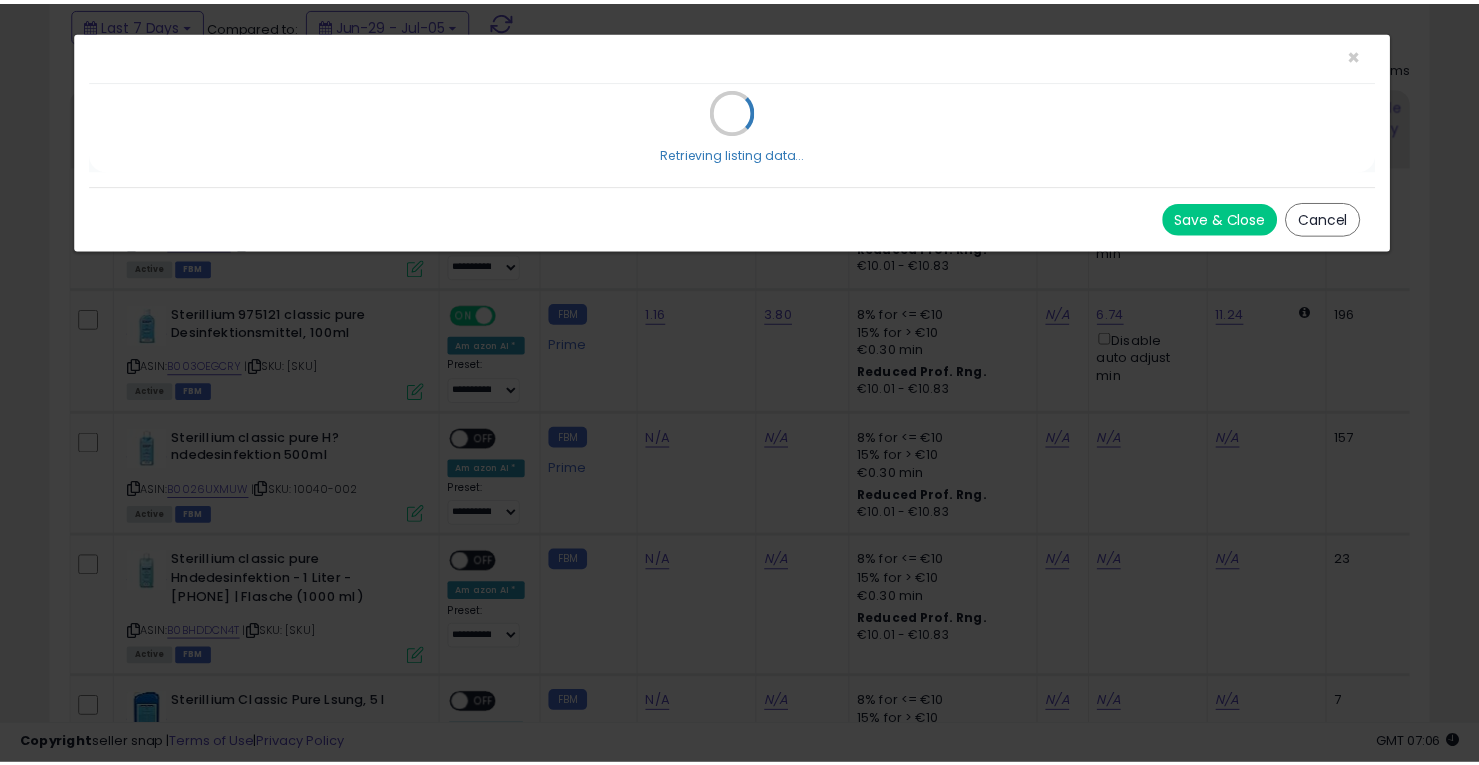scroll, scrollTop: 0, scrollLeft: 0, axis: both 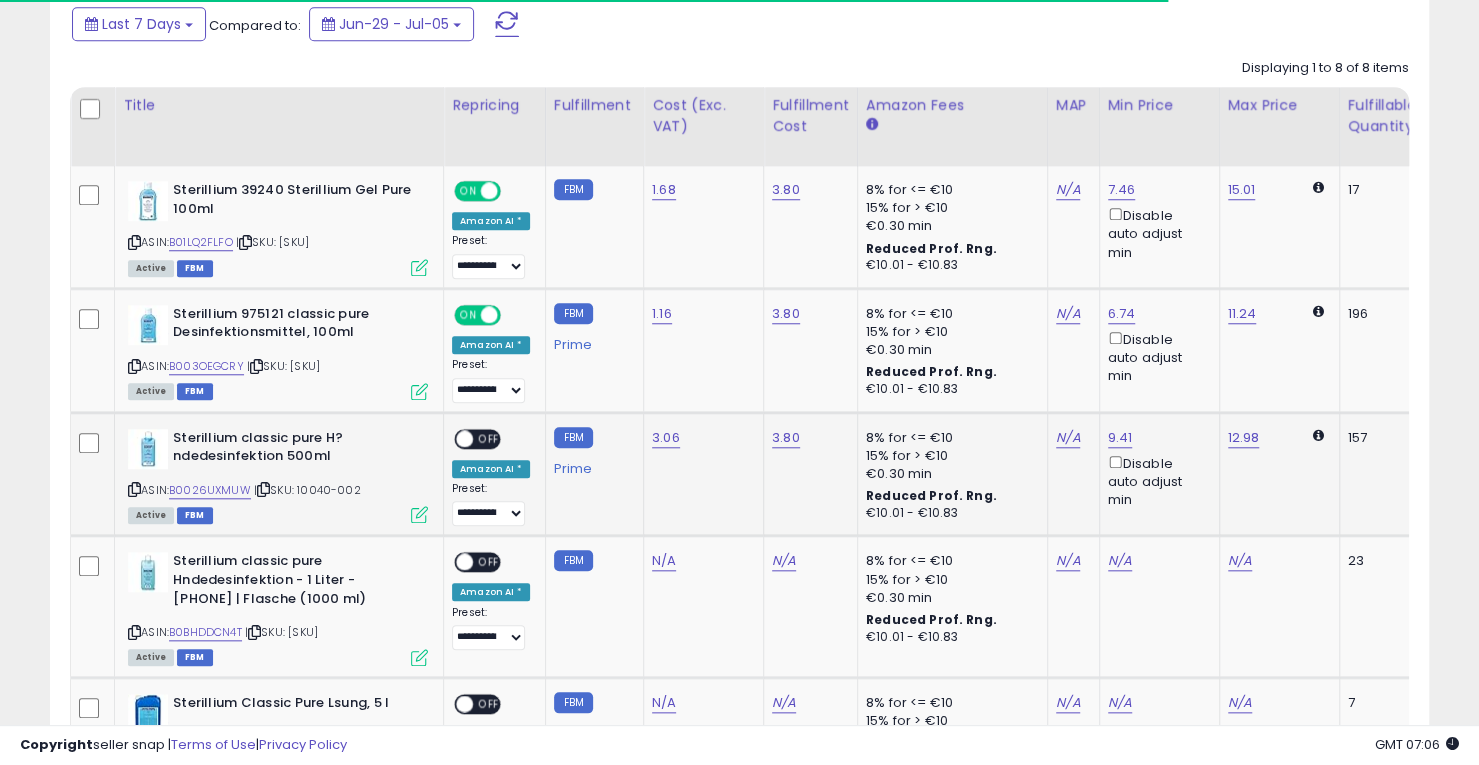click on "ON   OFF" at bounding box center [455, 438] 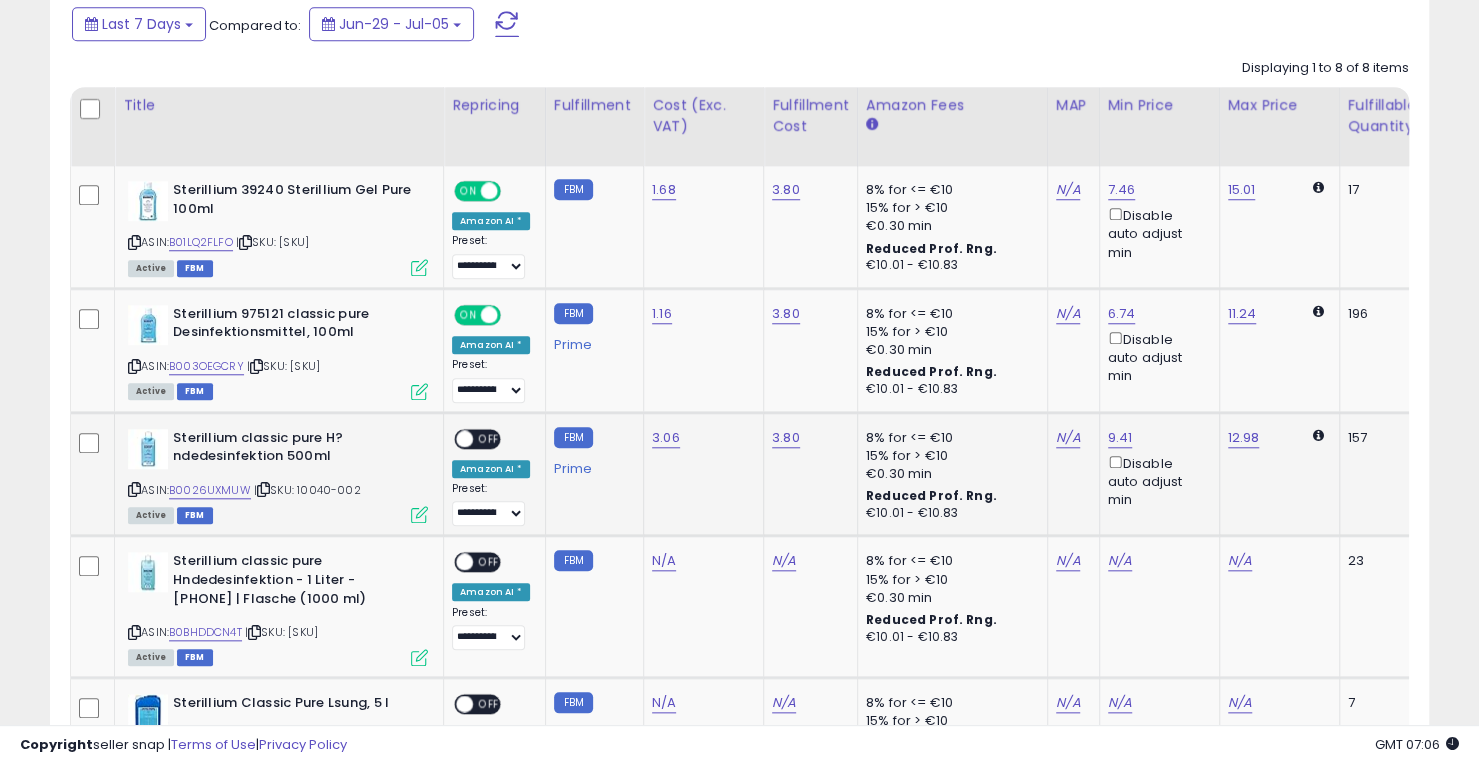 click on "OFF" at bounding box center (489, 438) 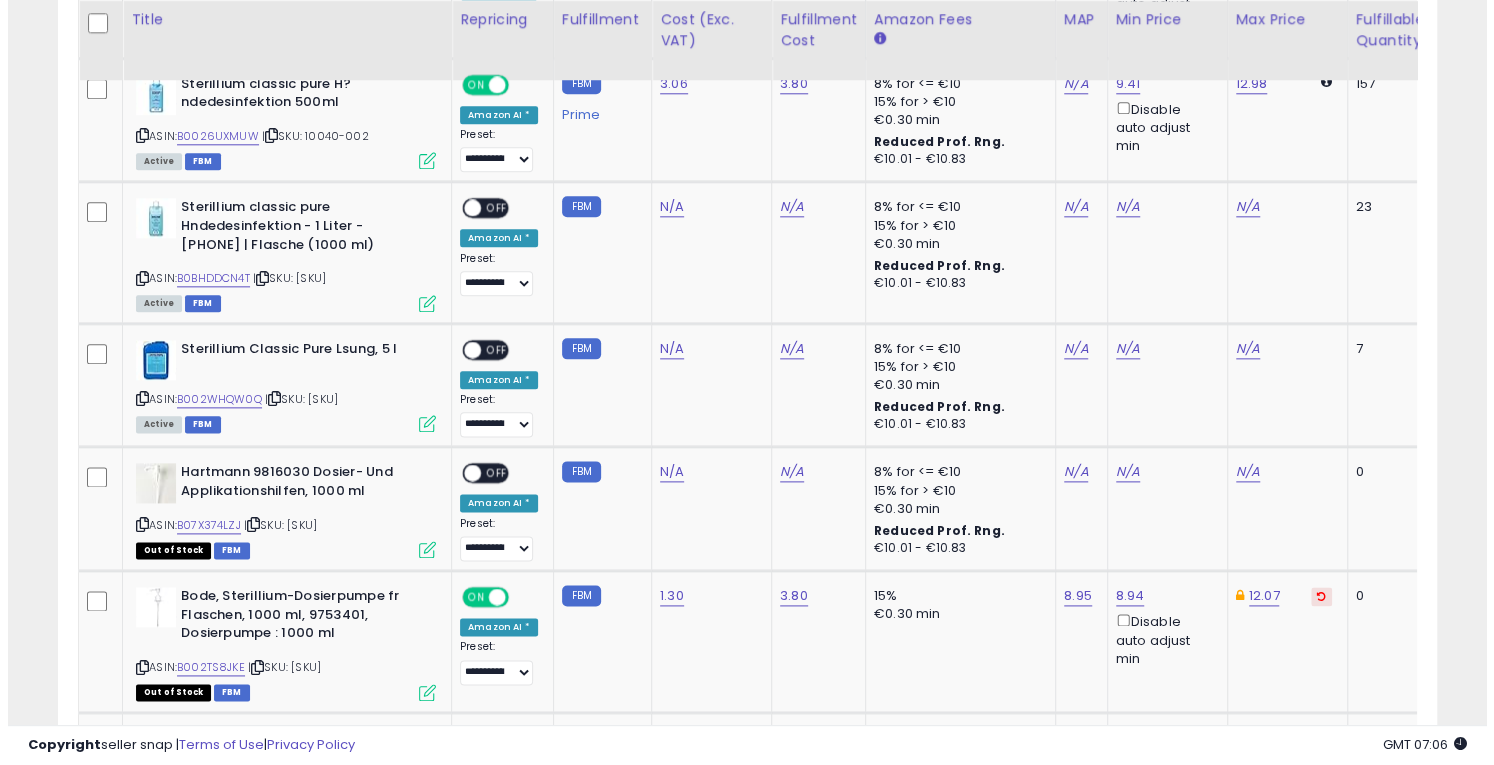 scroll, scrollTop: 1238, scrollLeft: 0, axis: vertical 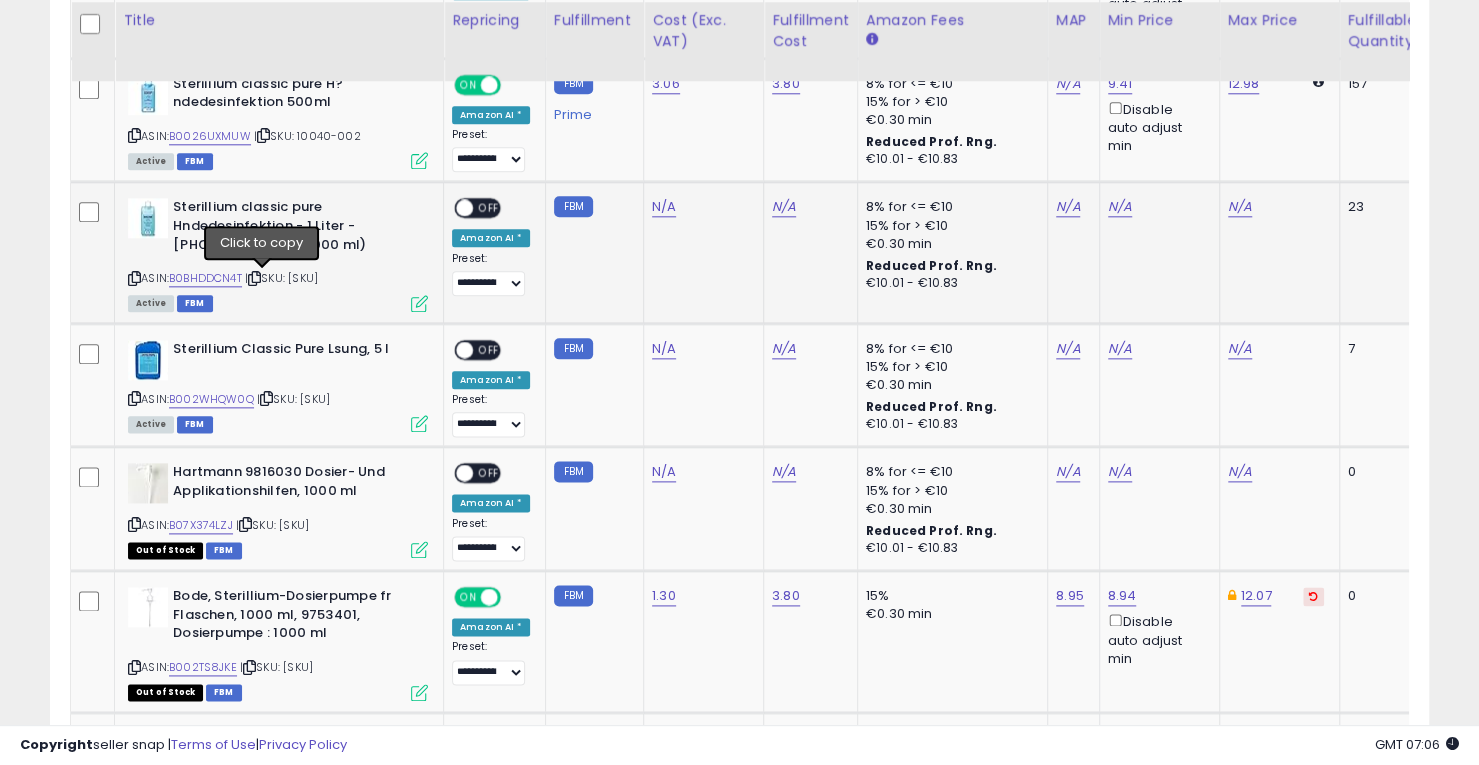 click at bounding box center (254, 278) 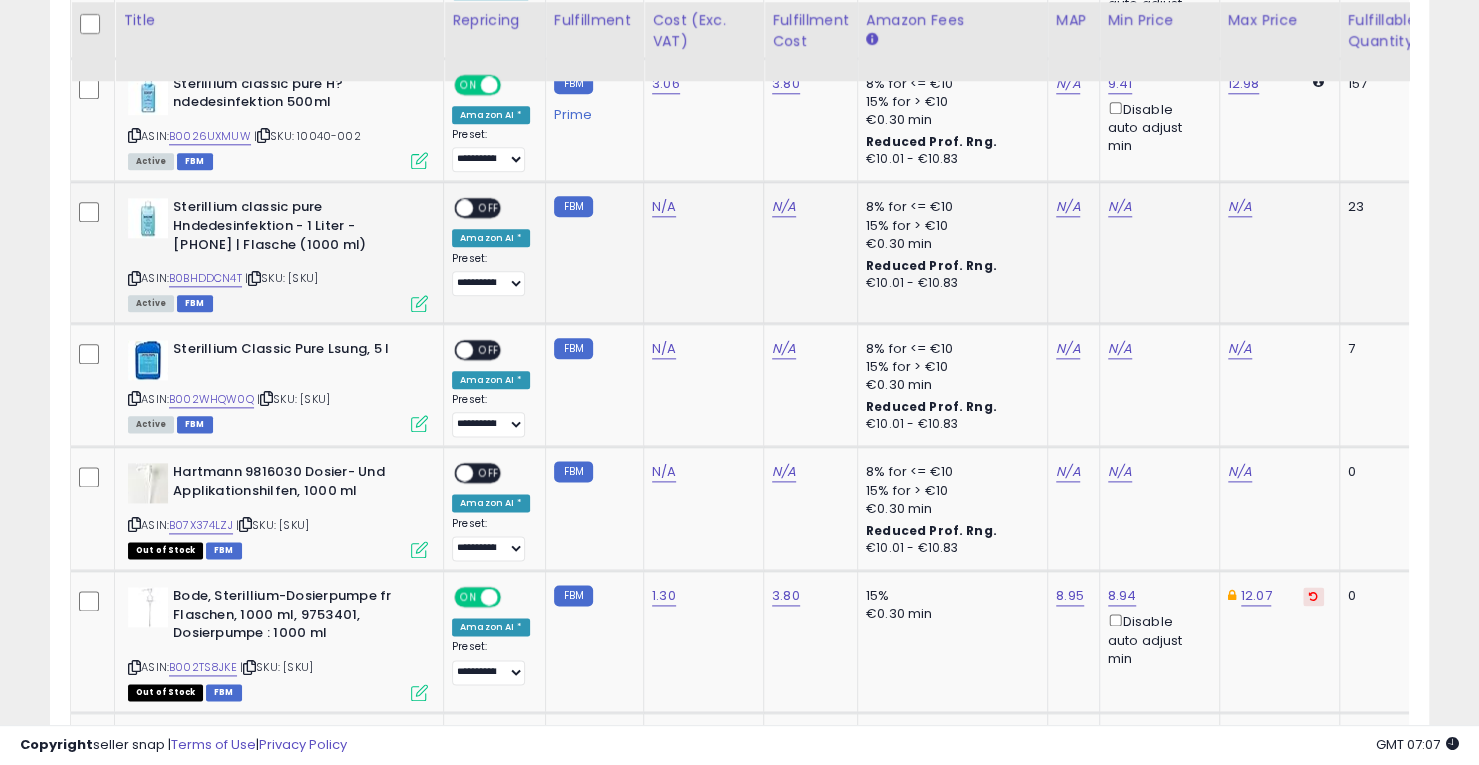 click at bounding box center (419, 303) 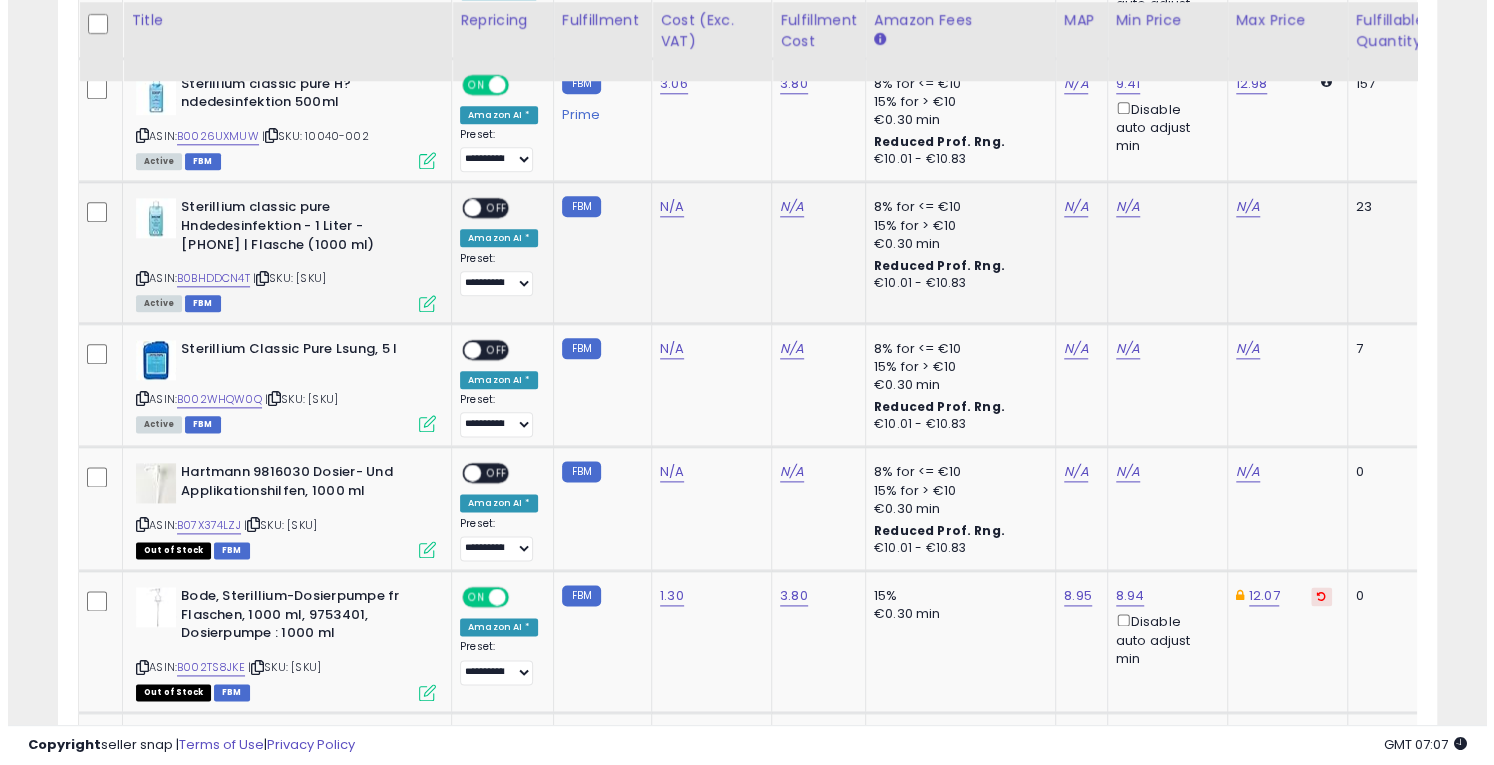 scroll, scrollTop: 999590, scrollLeft: 999192, axis: both 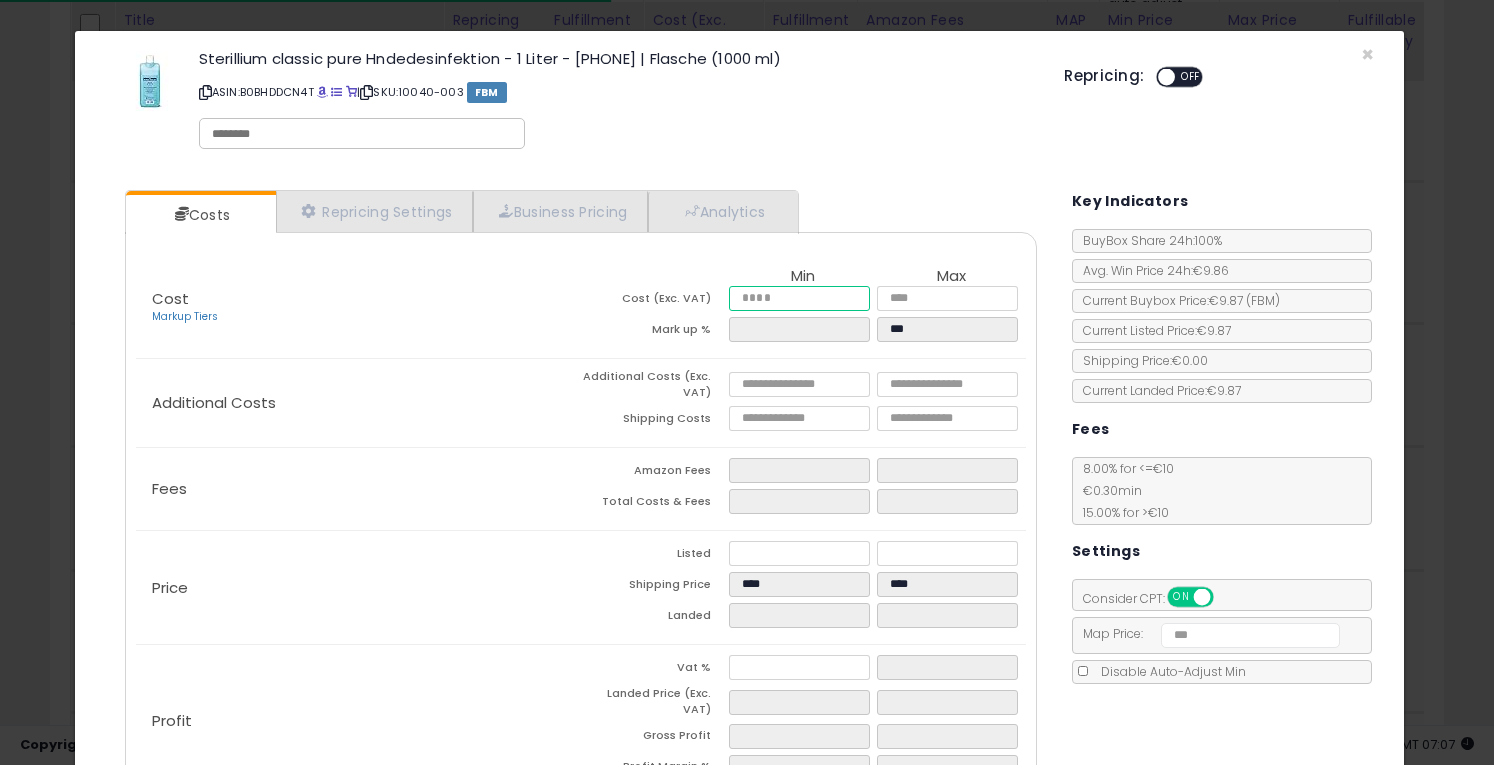 click at bounding box center [799, 298] 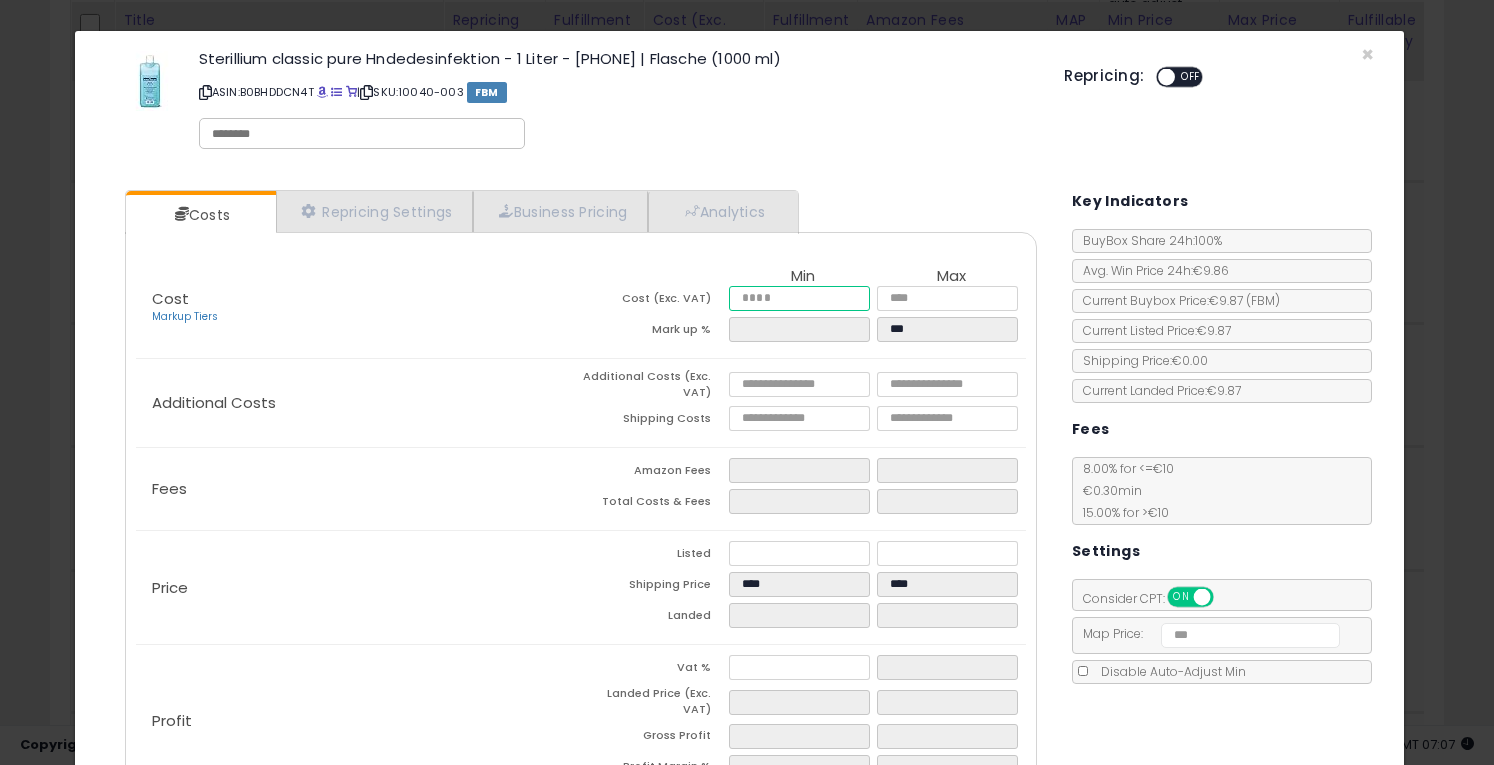 type on "*" 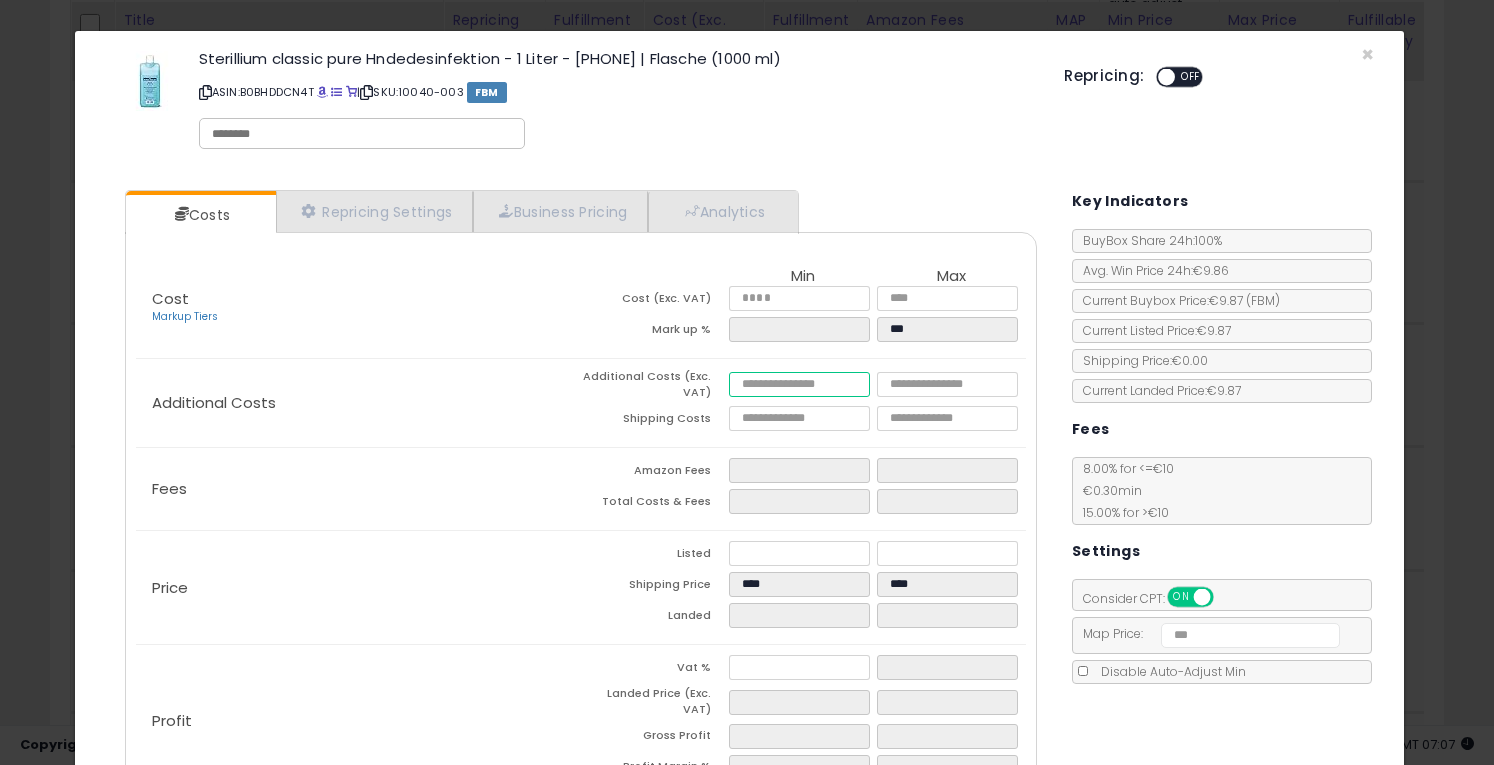 type on "****" 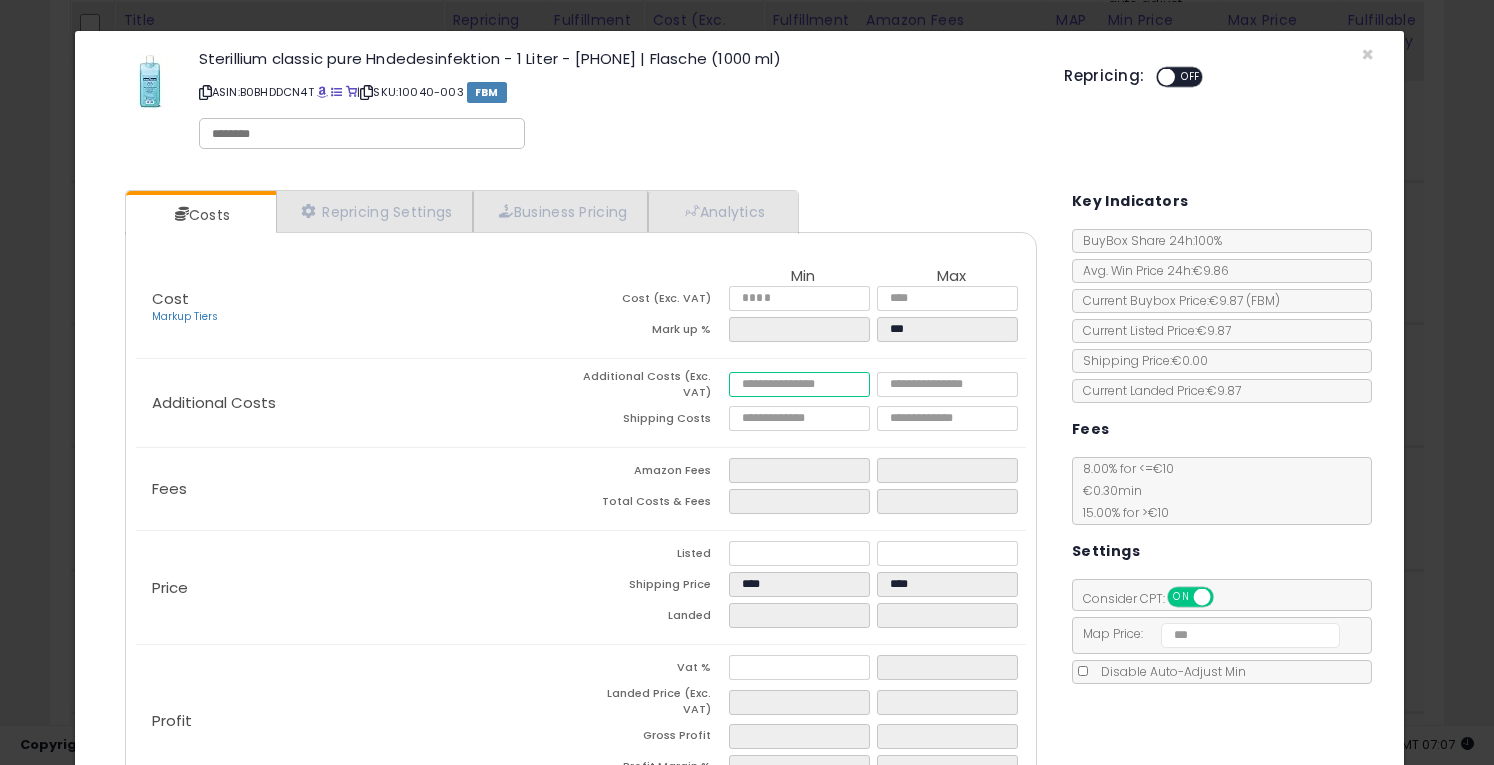 type on "****" 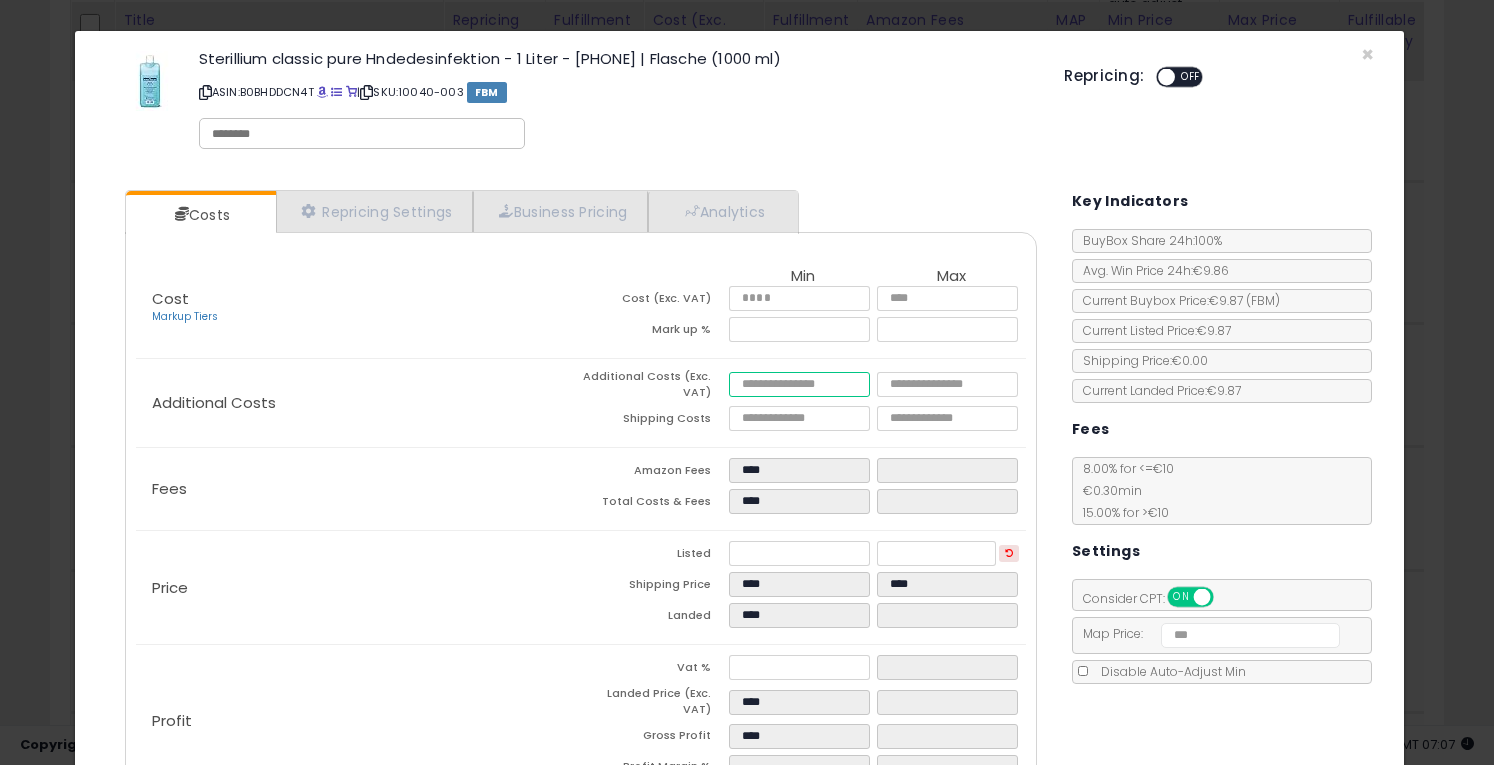 click at bounding box center [799, 384] 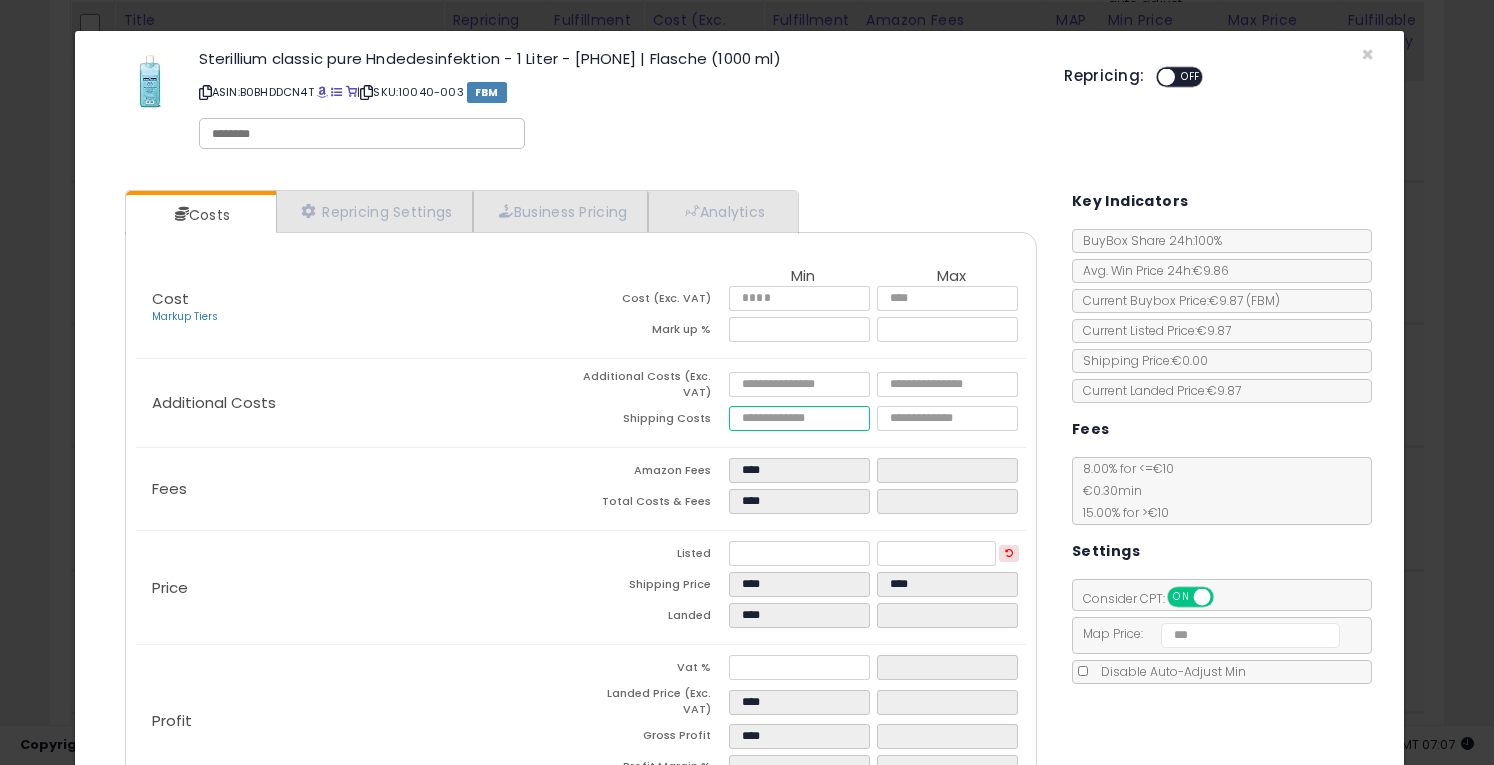 click at bounding box center (799, 418) 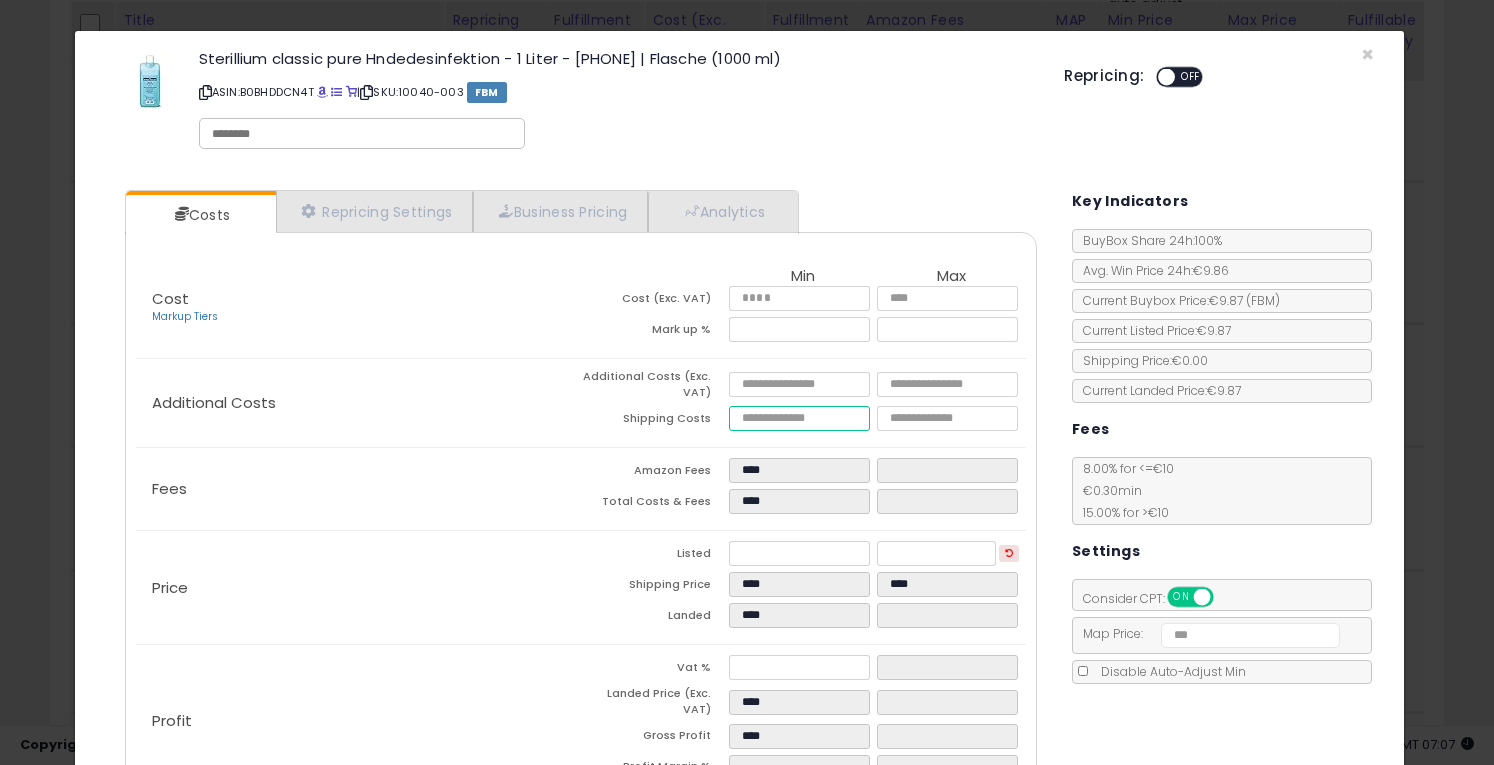 type on "*" 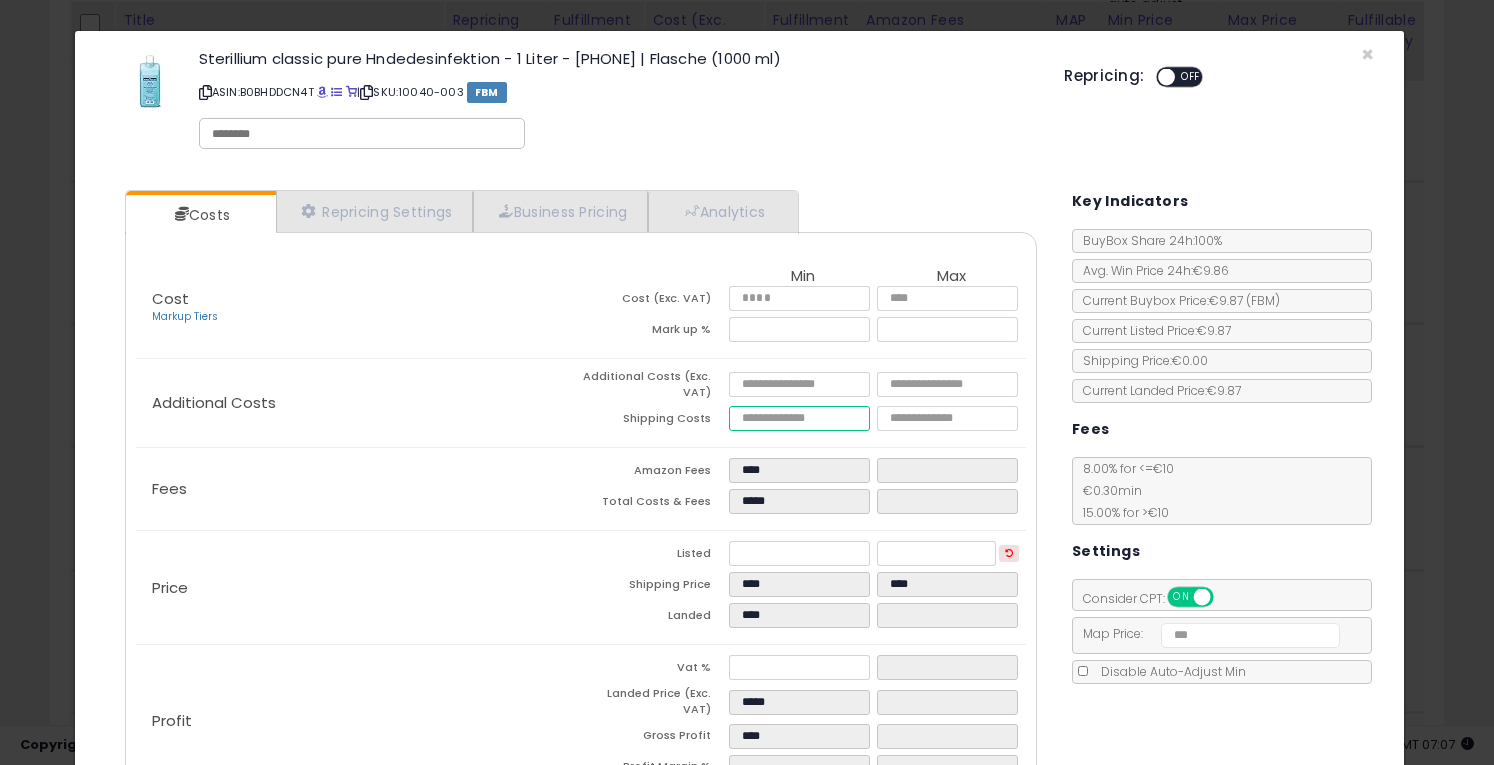 type on "****" 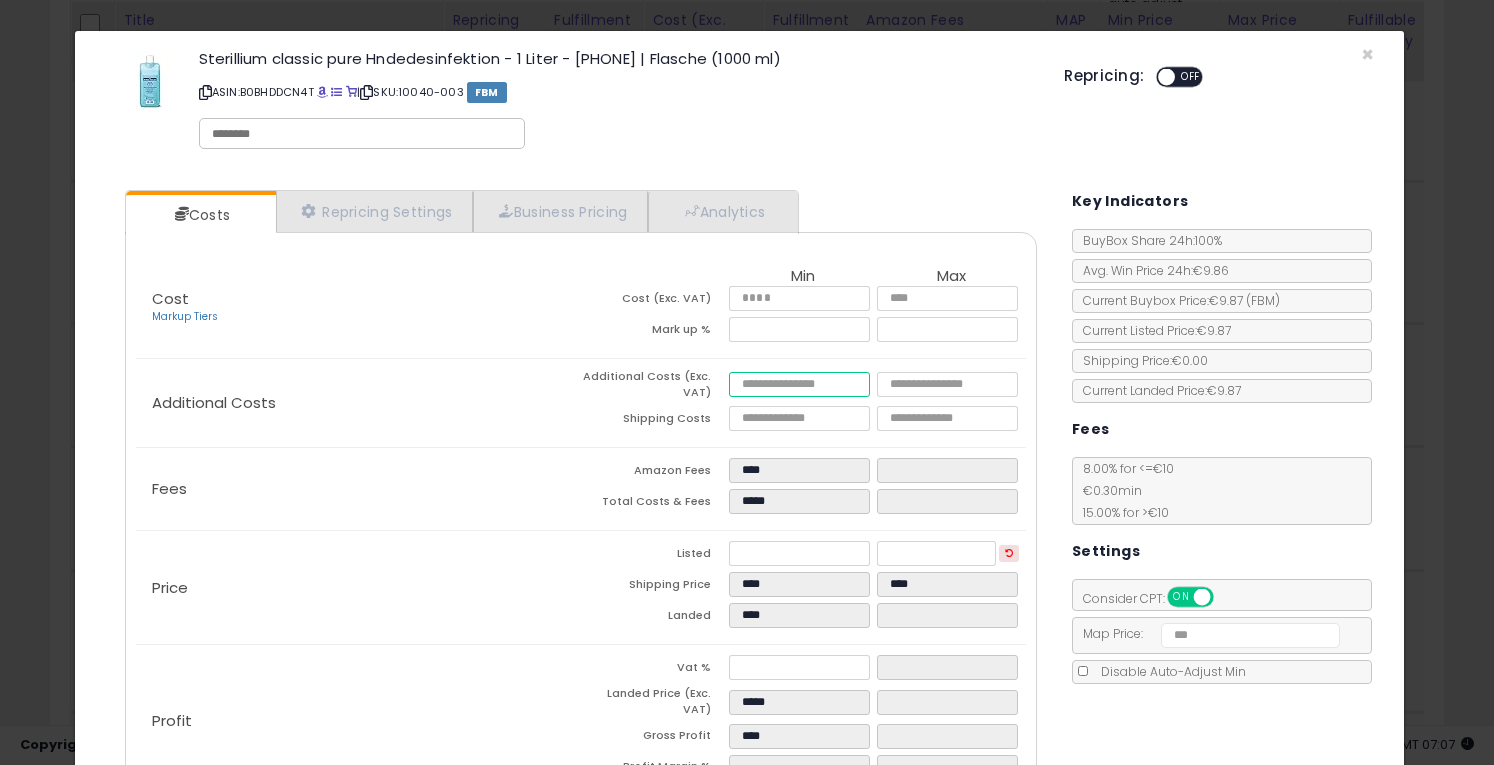 type on "****" 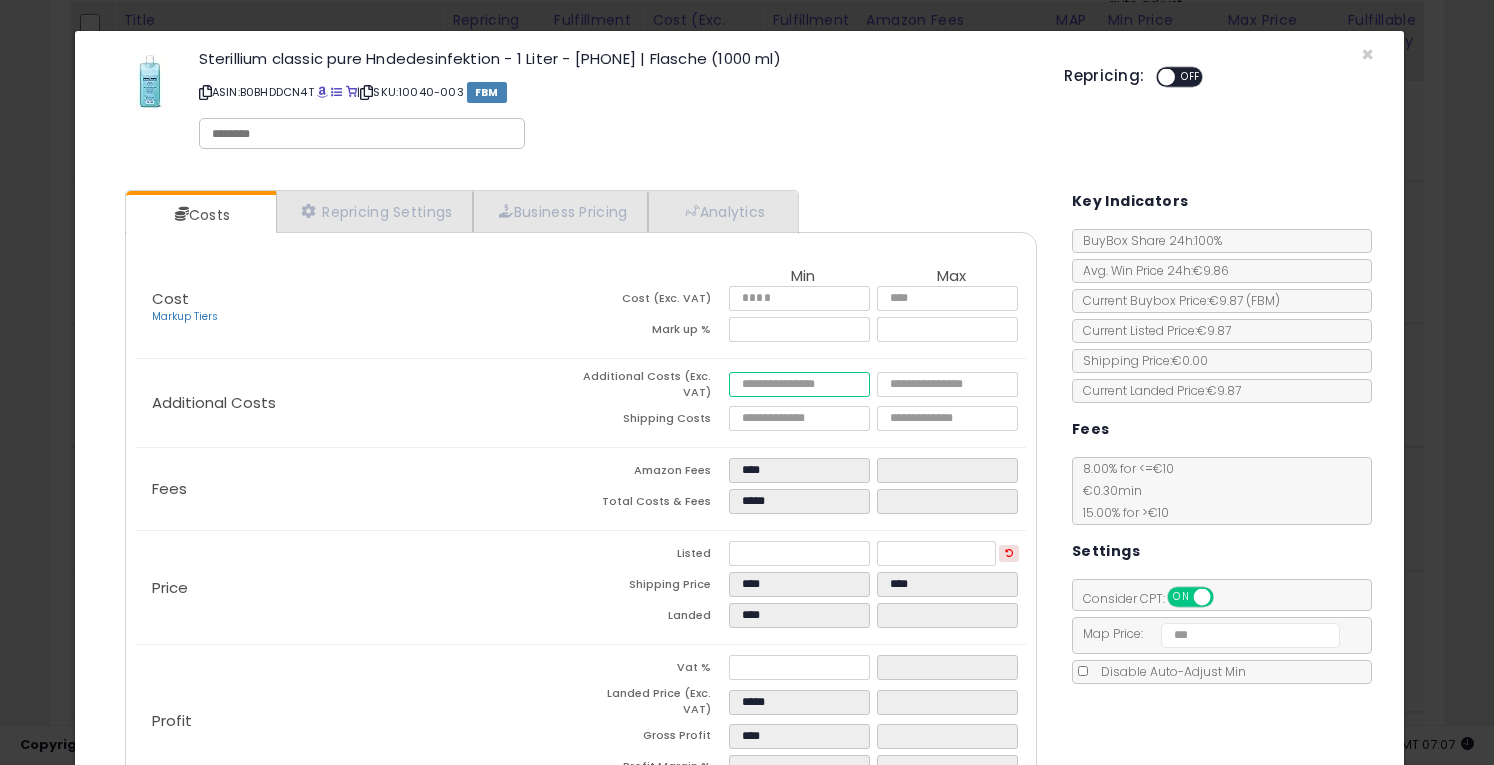 type on "*****" 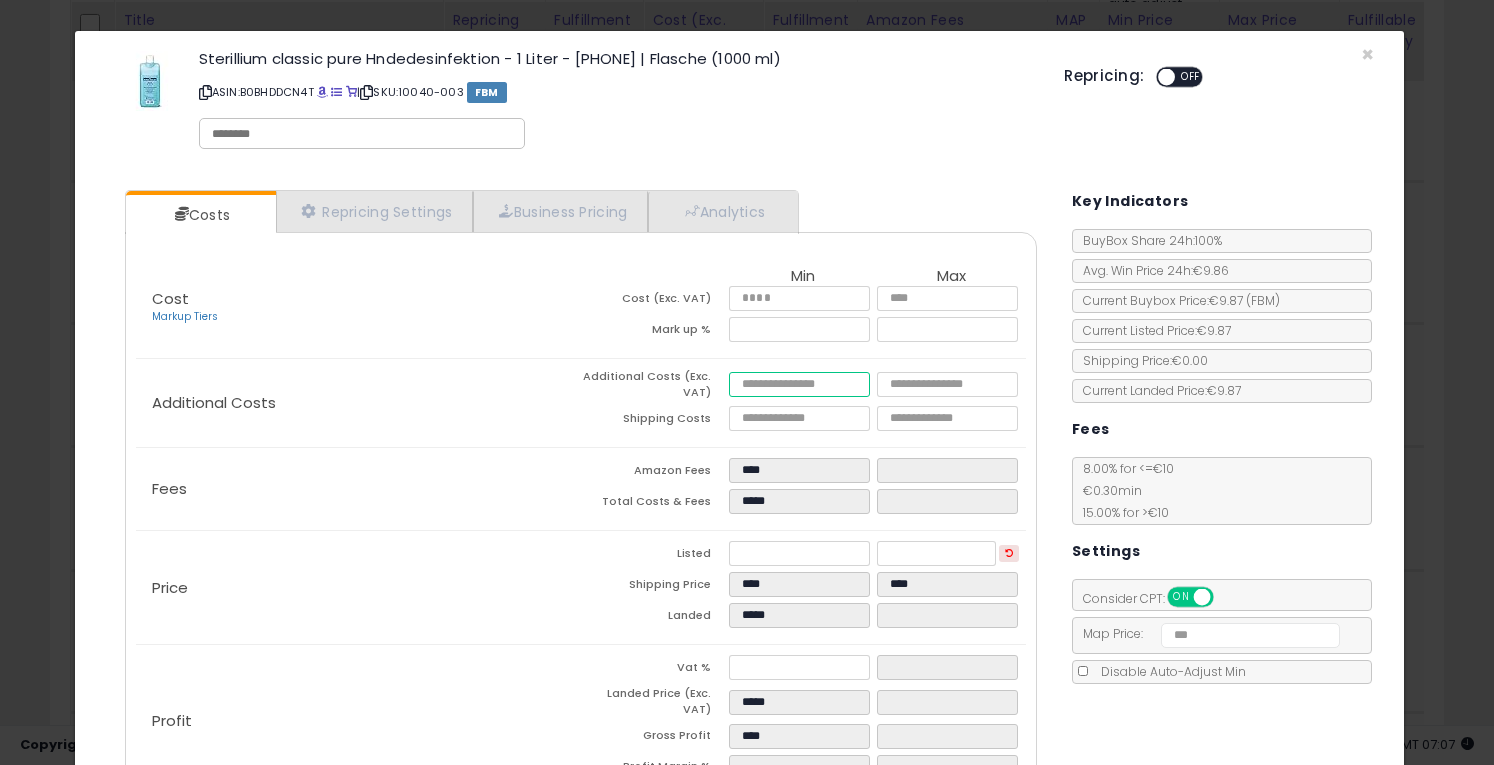 click at bounding box center [799, 384] 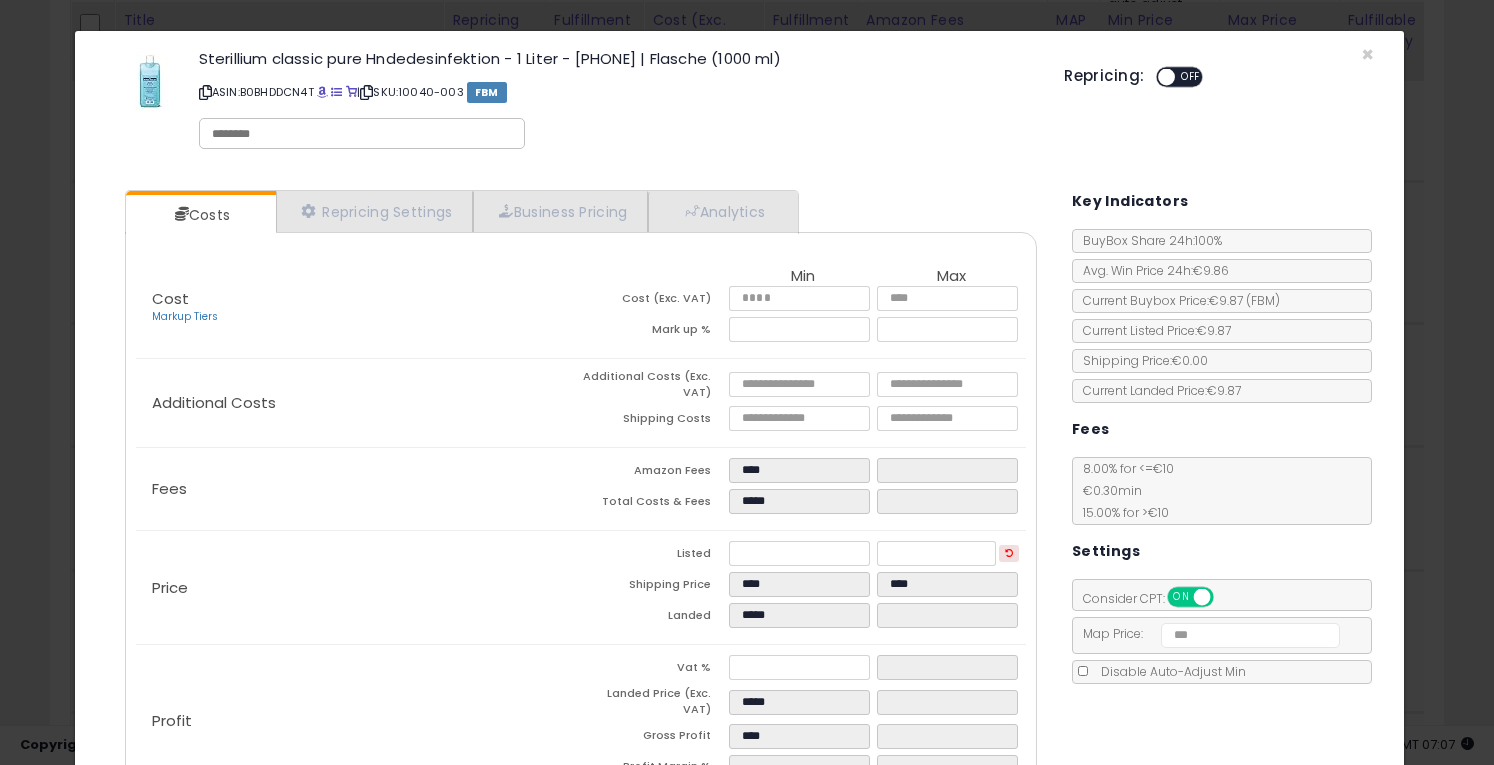 type on "****" 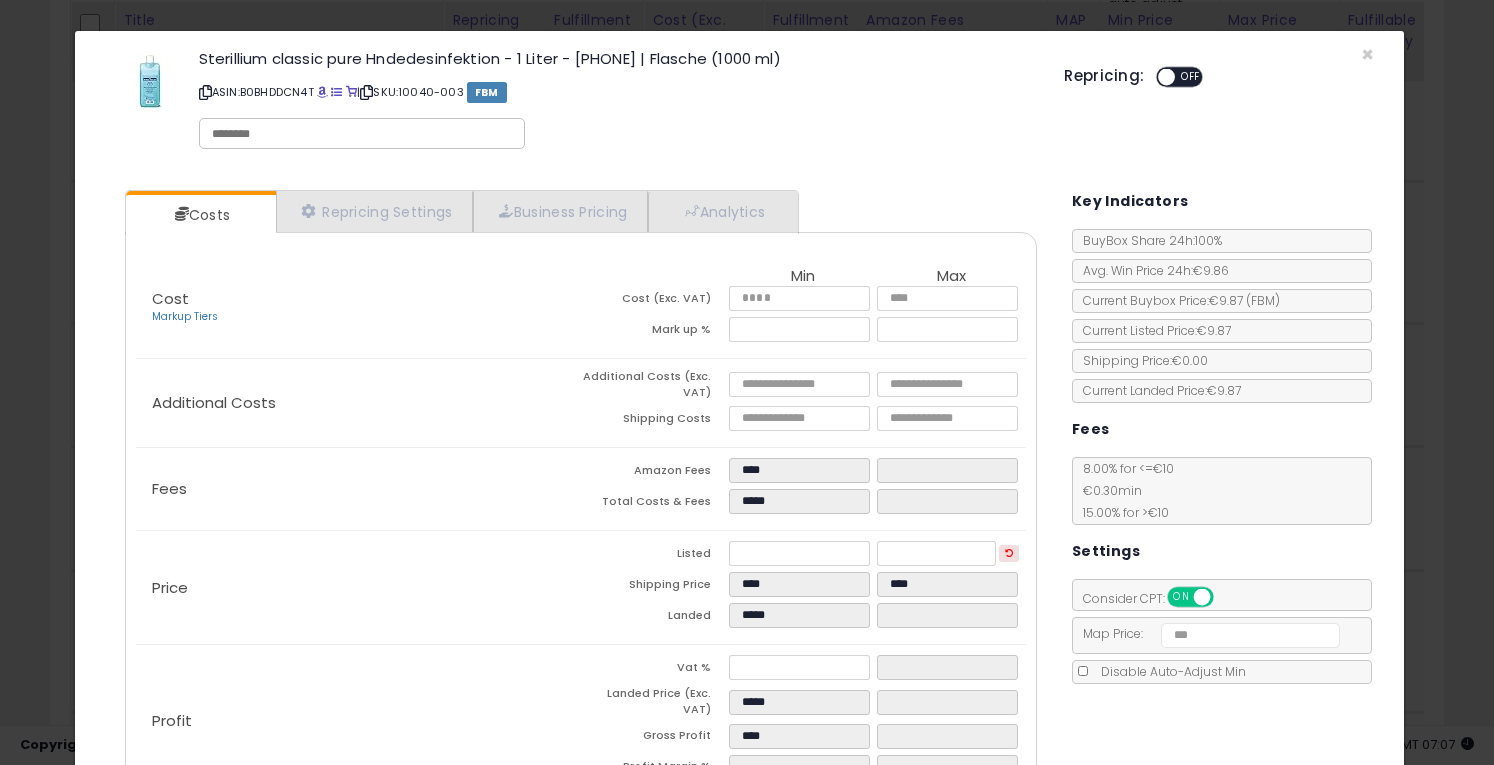 click on "Fees
Amazon Fees
****
Total Costs & Fees
*****" 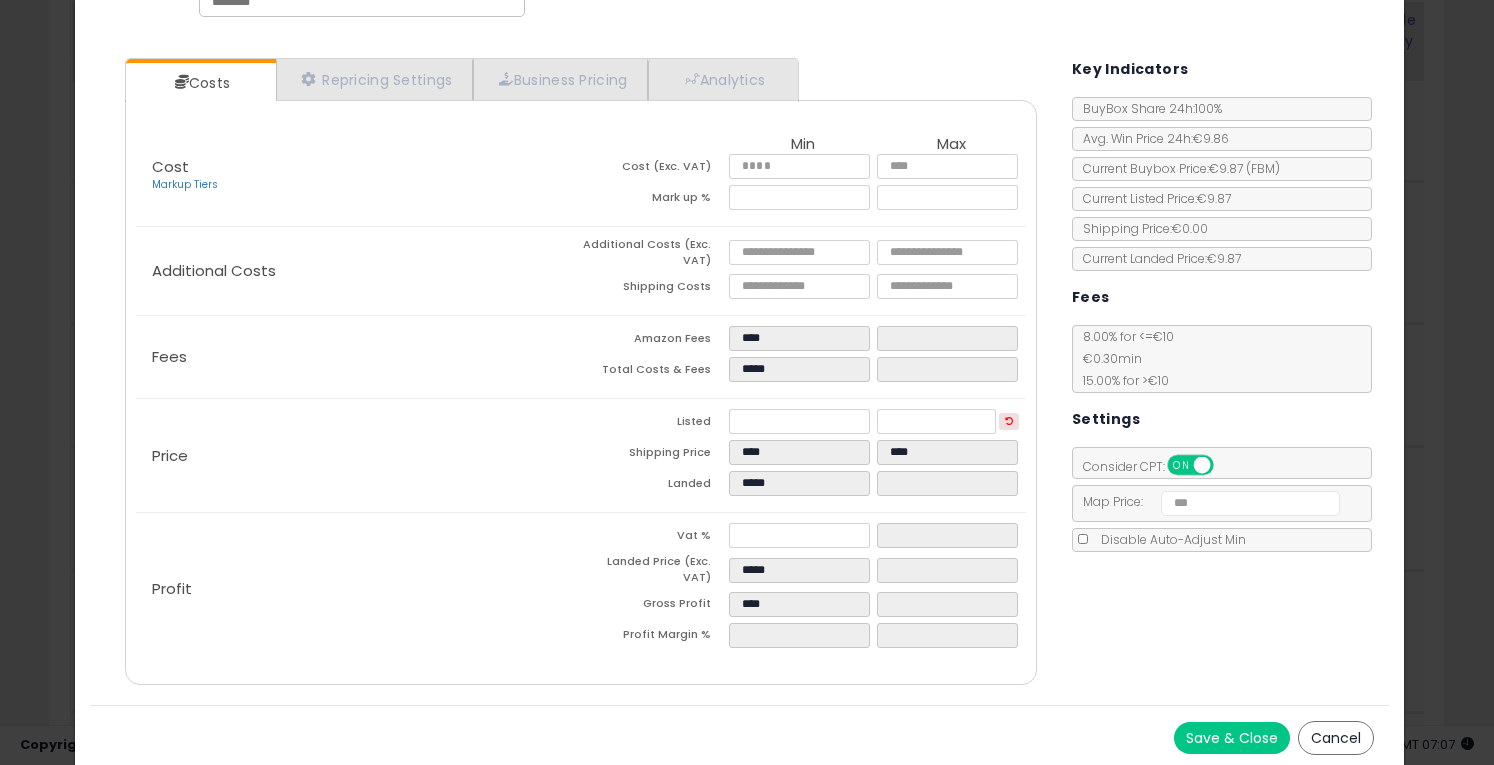 click on "Save & Close" at bounding box center [1232, 738] 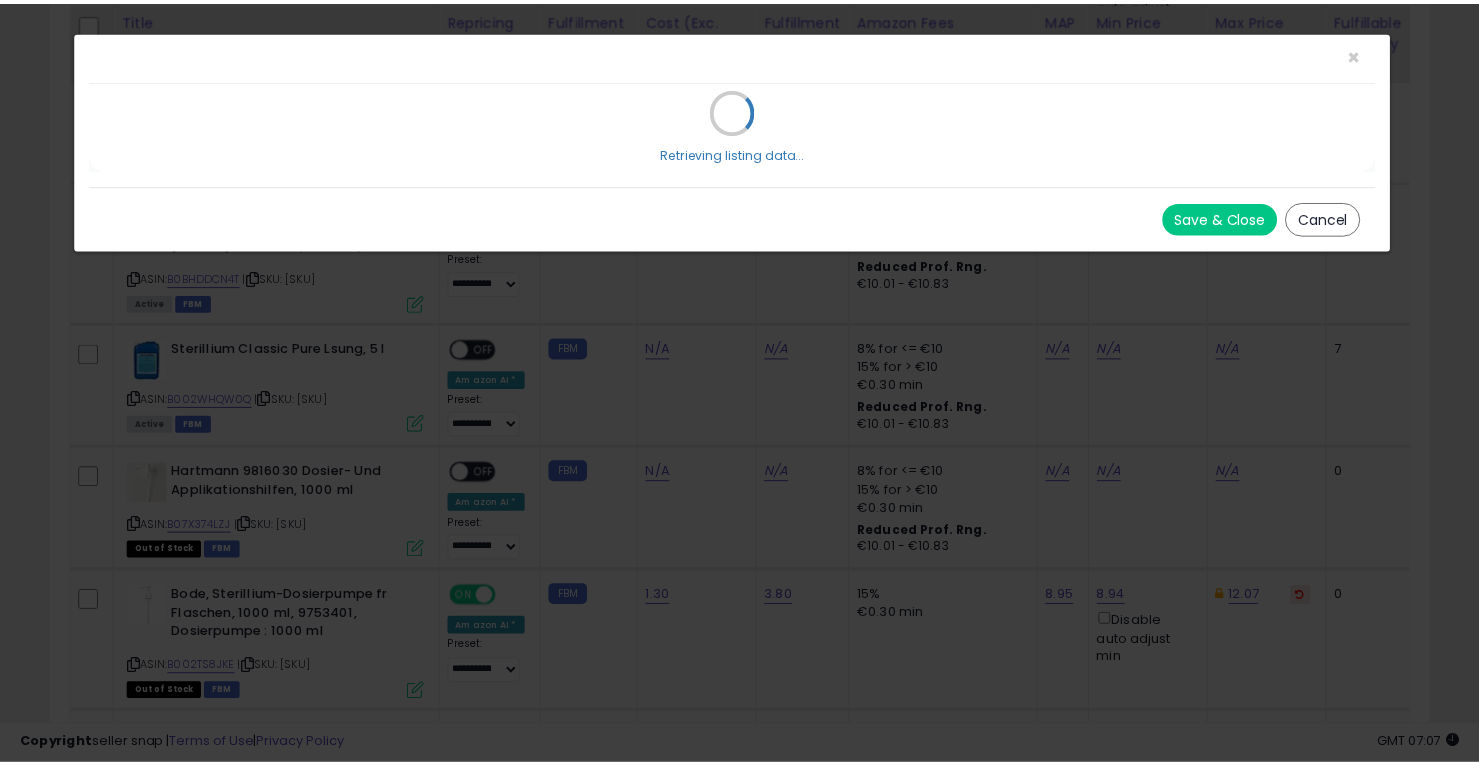 scroll, scrollTop: 0, scrollLeft: 0, axis: both 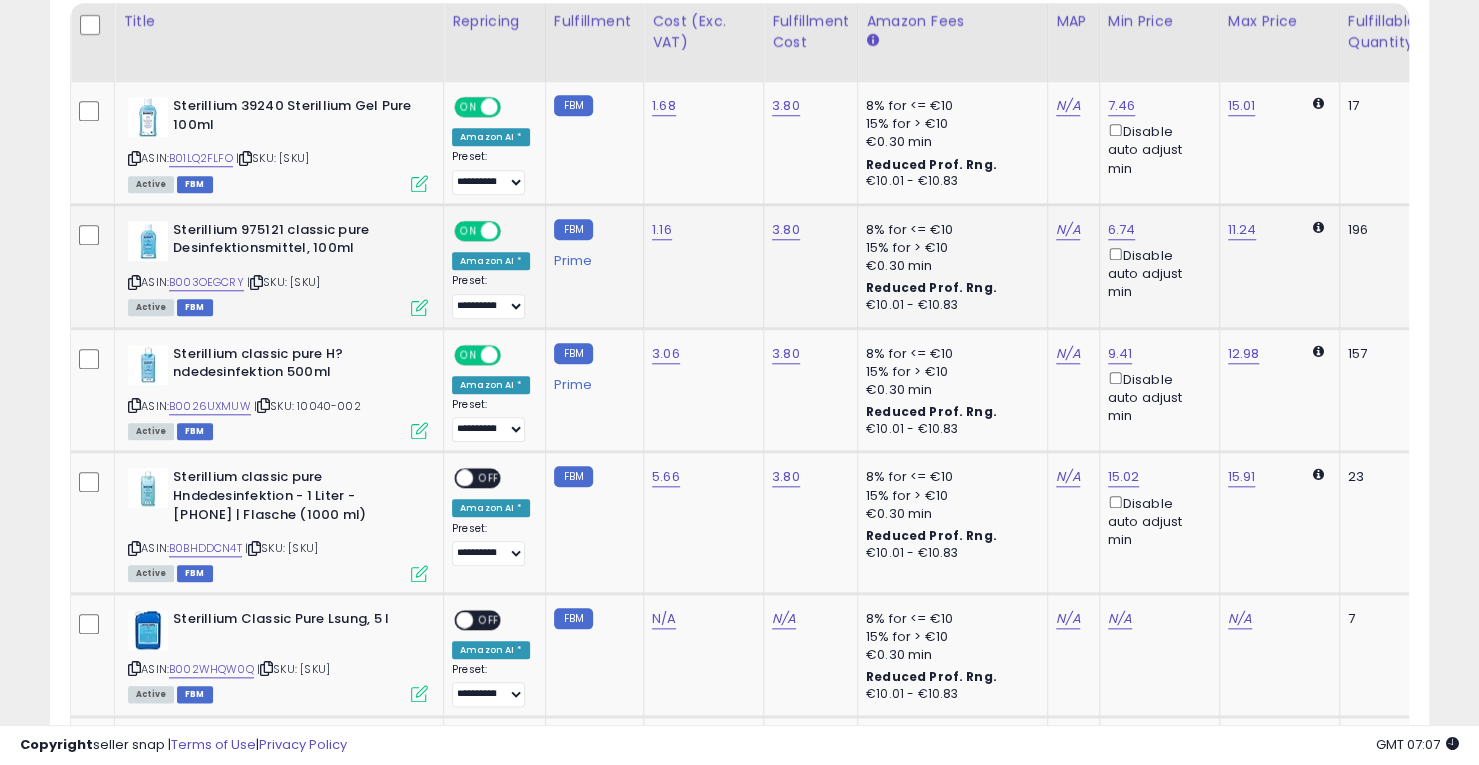 click at bounding box center [419, 307] 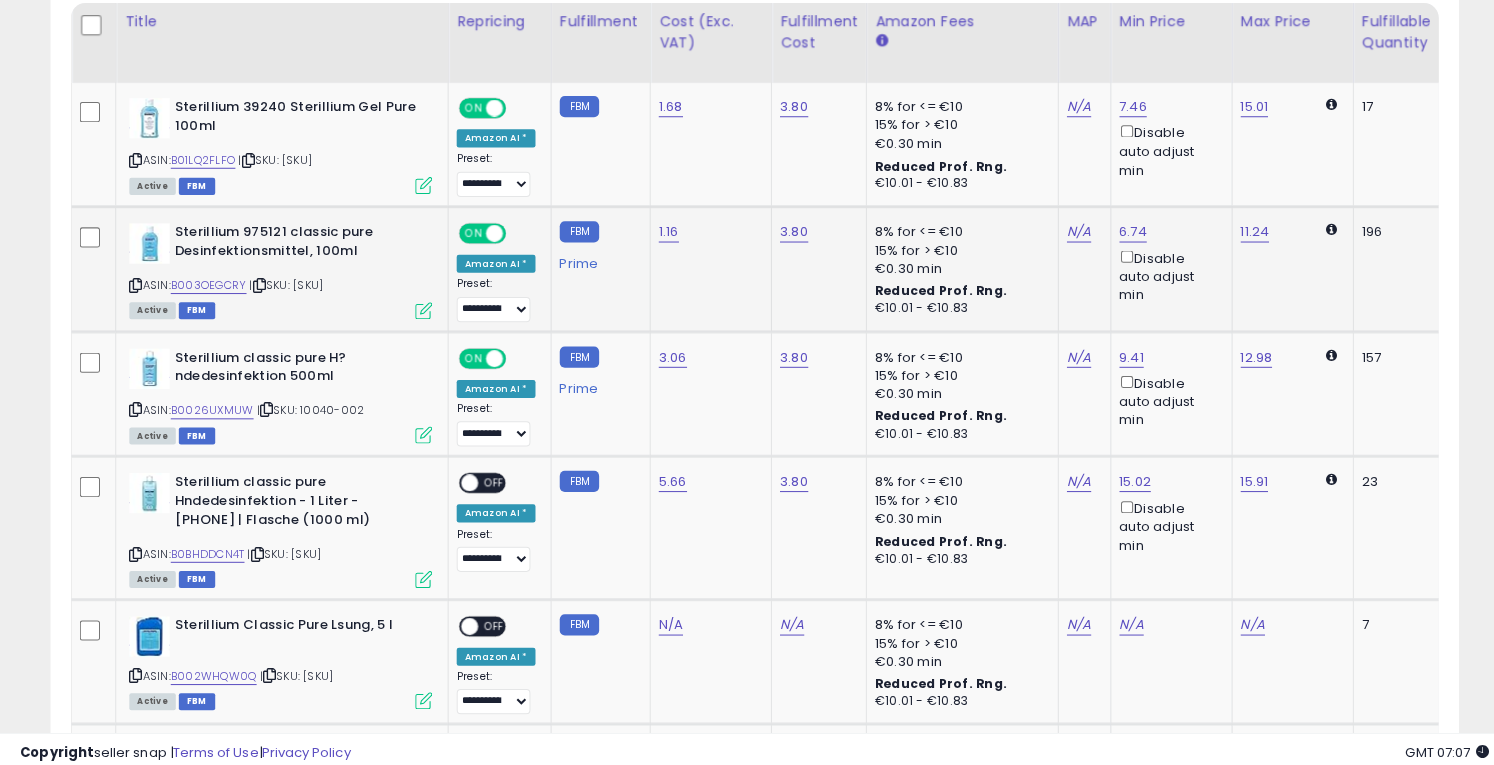 scroll, scrollTop: 999590, scrollLeft: 999192, axis: both 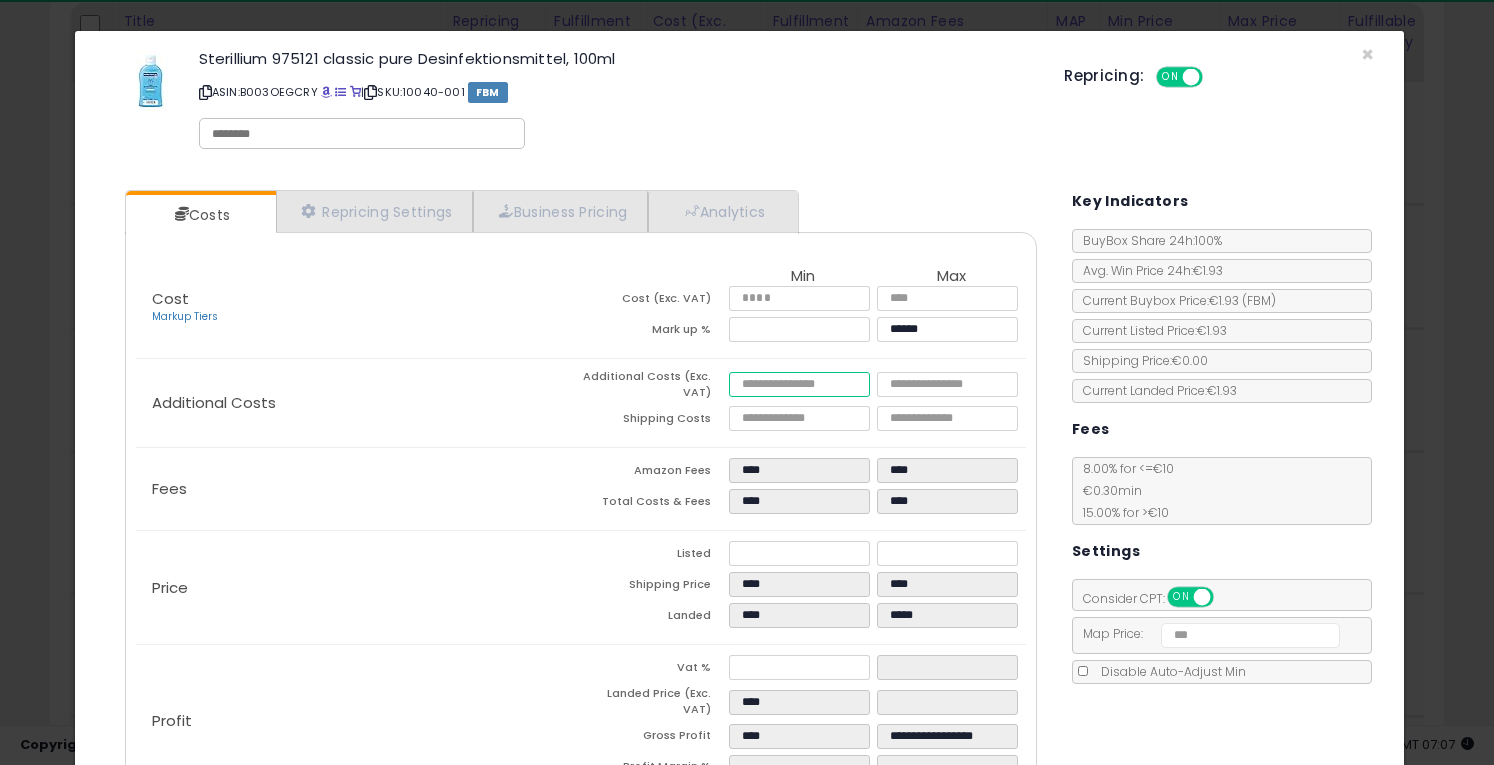 click at bounding box center [799, 384] 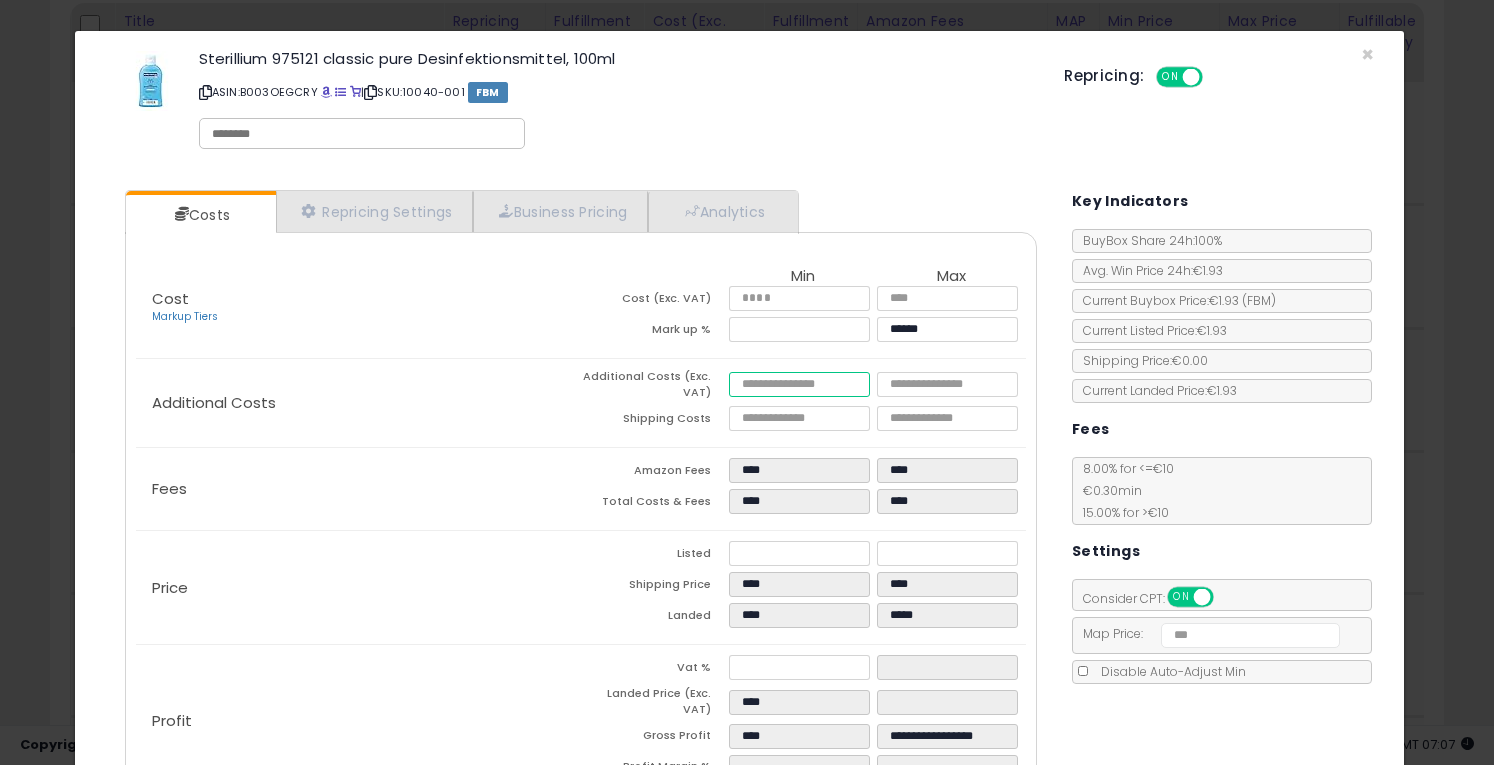 type on "*" 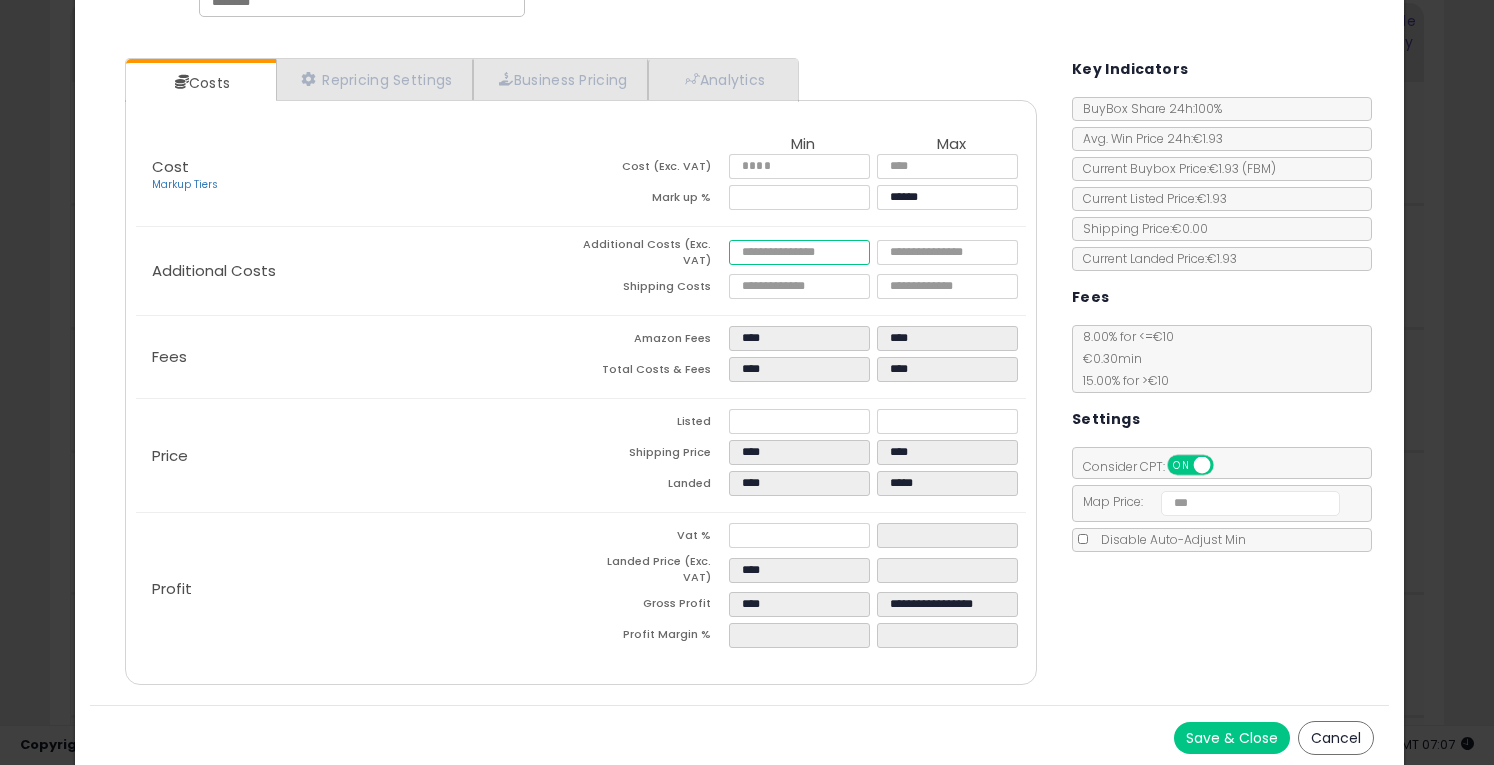 type on "***" 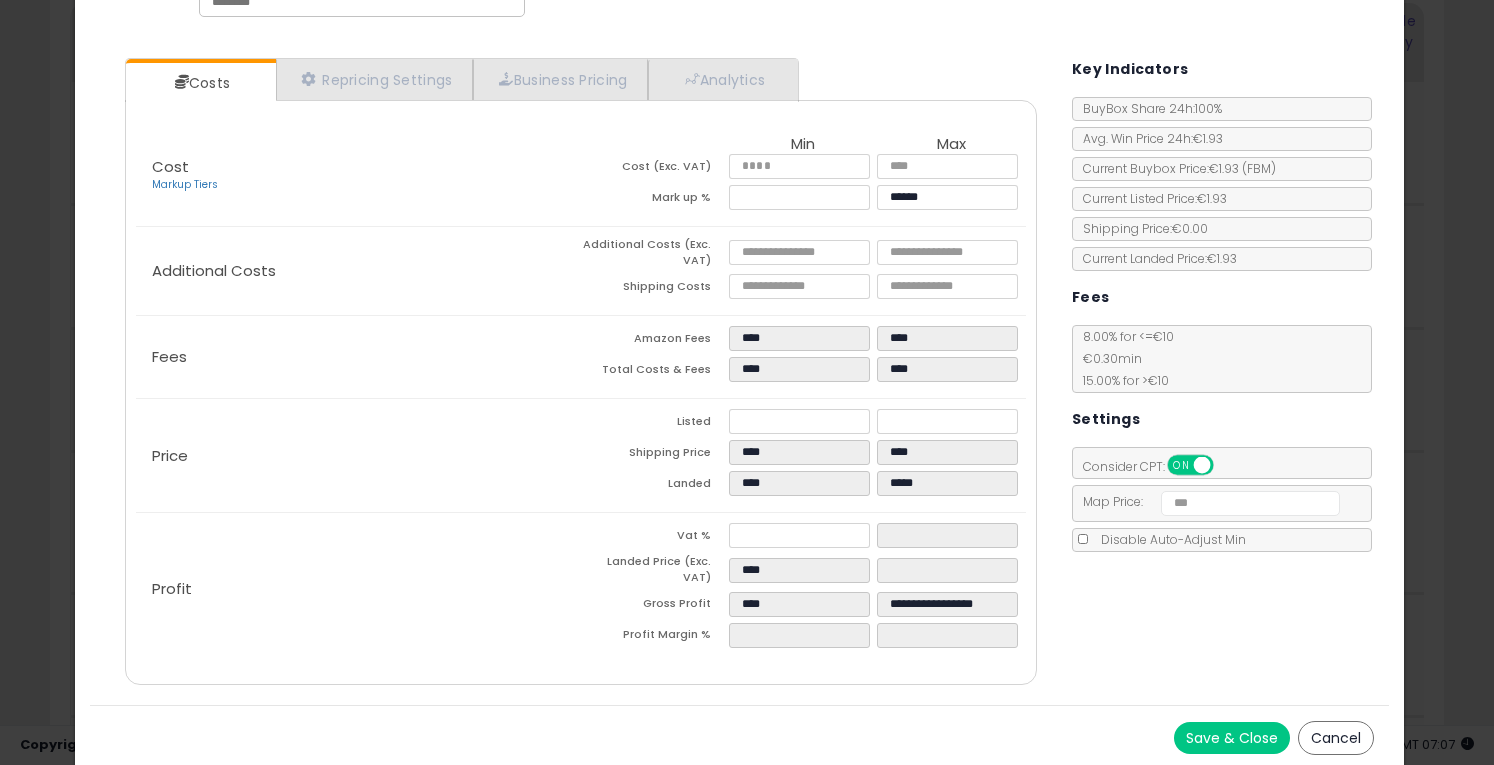type on "******" 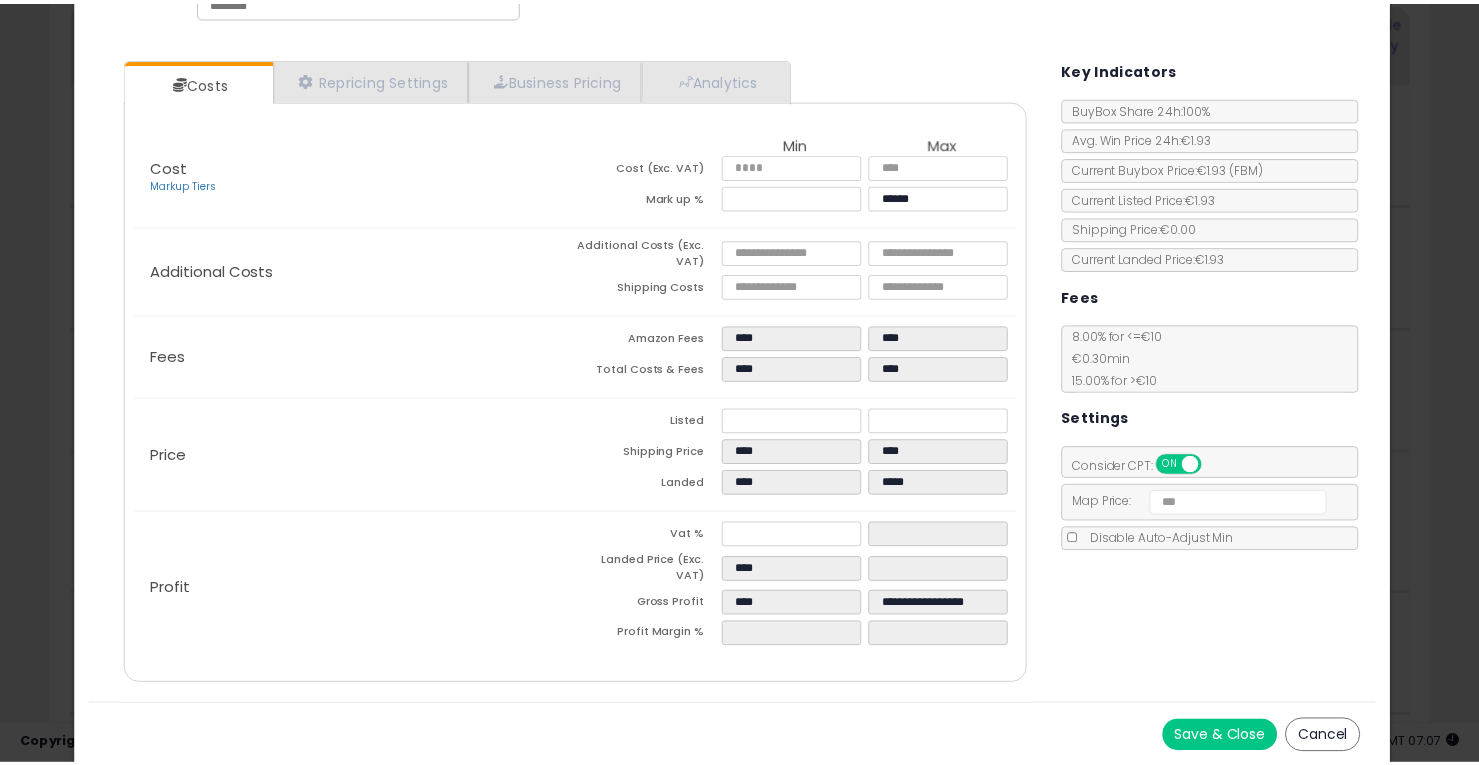 scroll, scrollTop: 0, scrollLeft: 0, axis: both 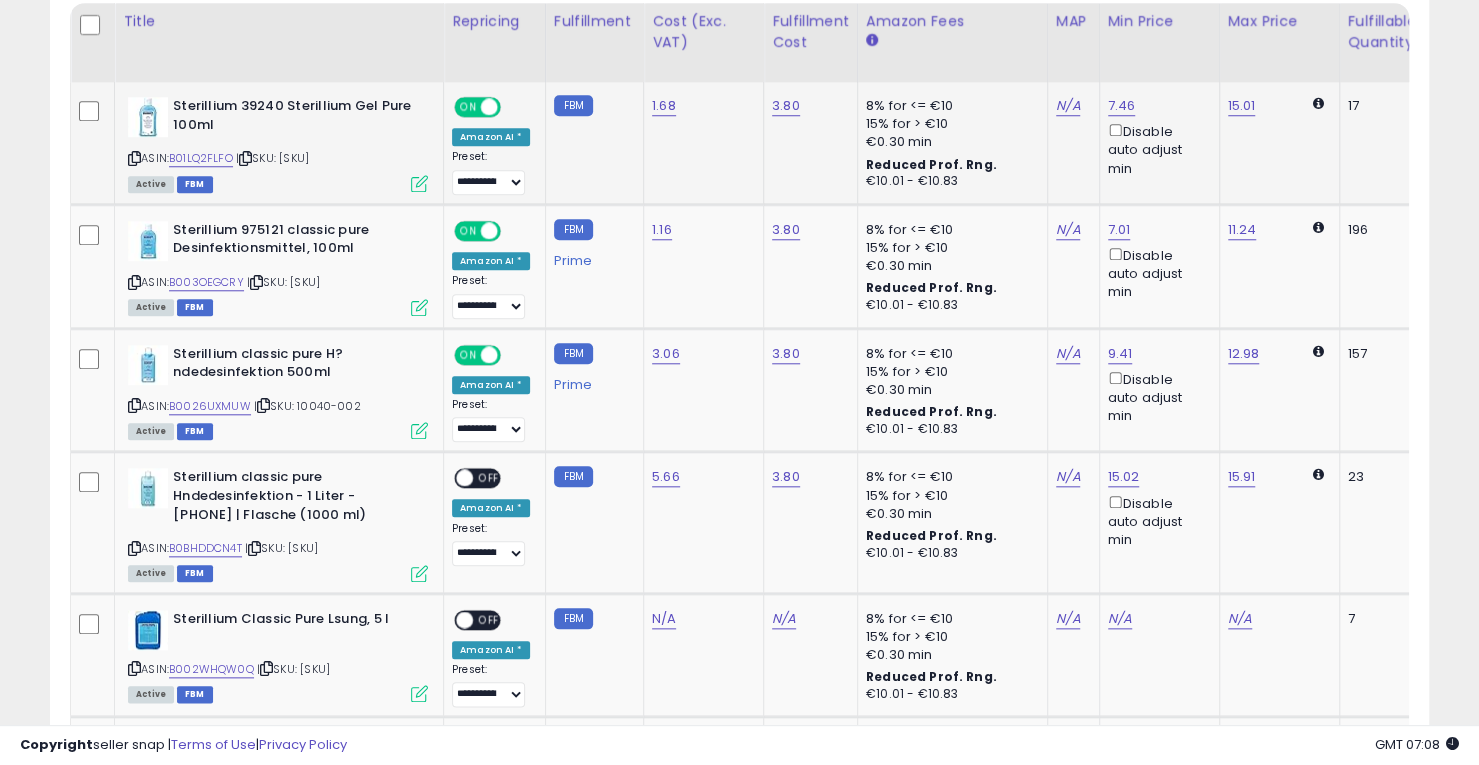 click at bounding box center [419, 183] 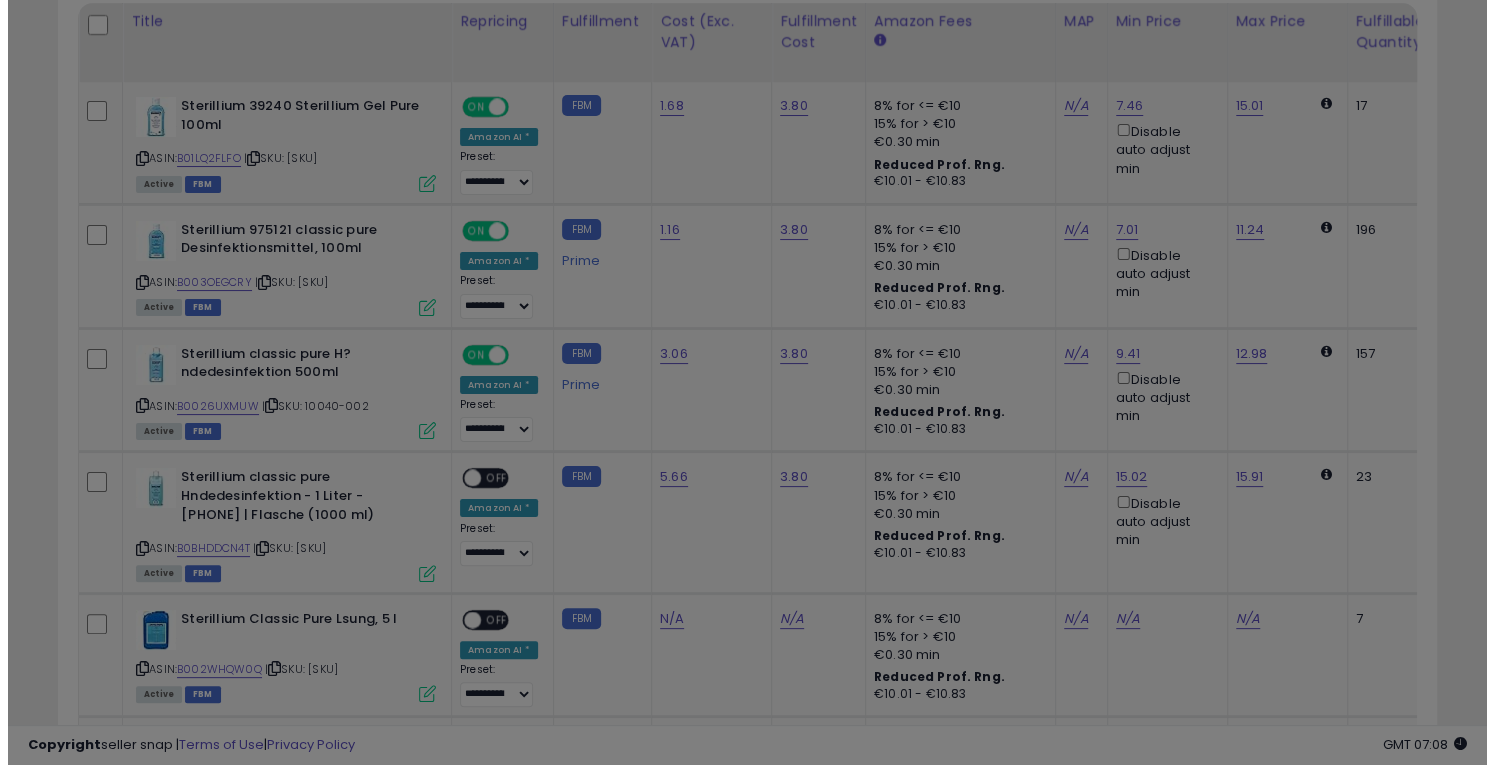 scroll, scrollTop: 999590, scrollLeft: 999192, axis: both 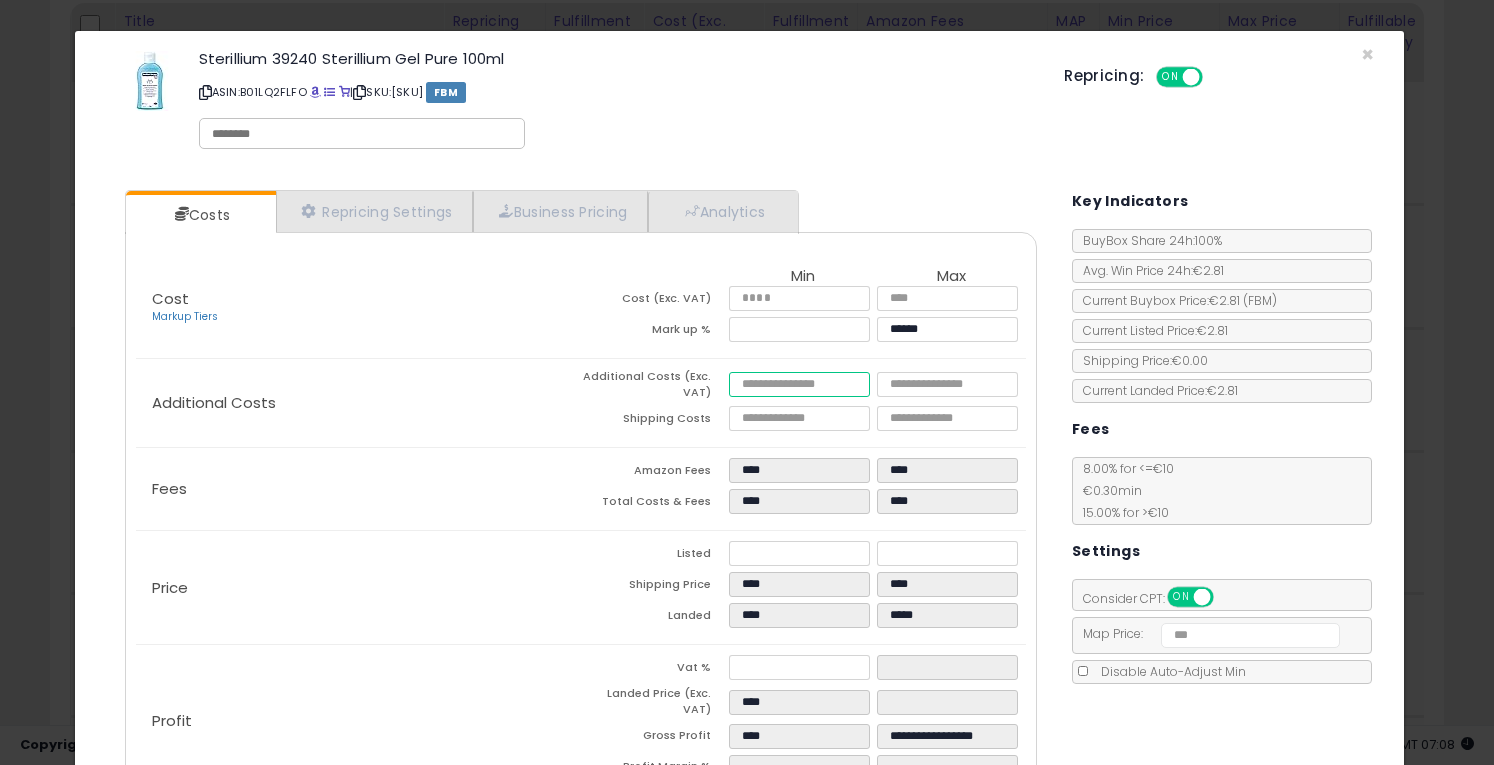 click at bounding box center (799, 384) 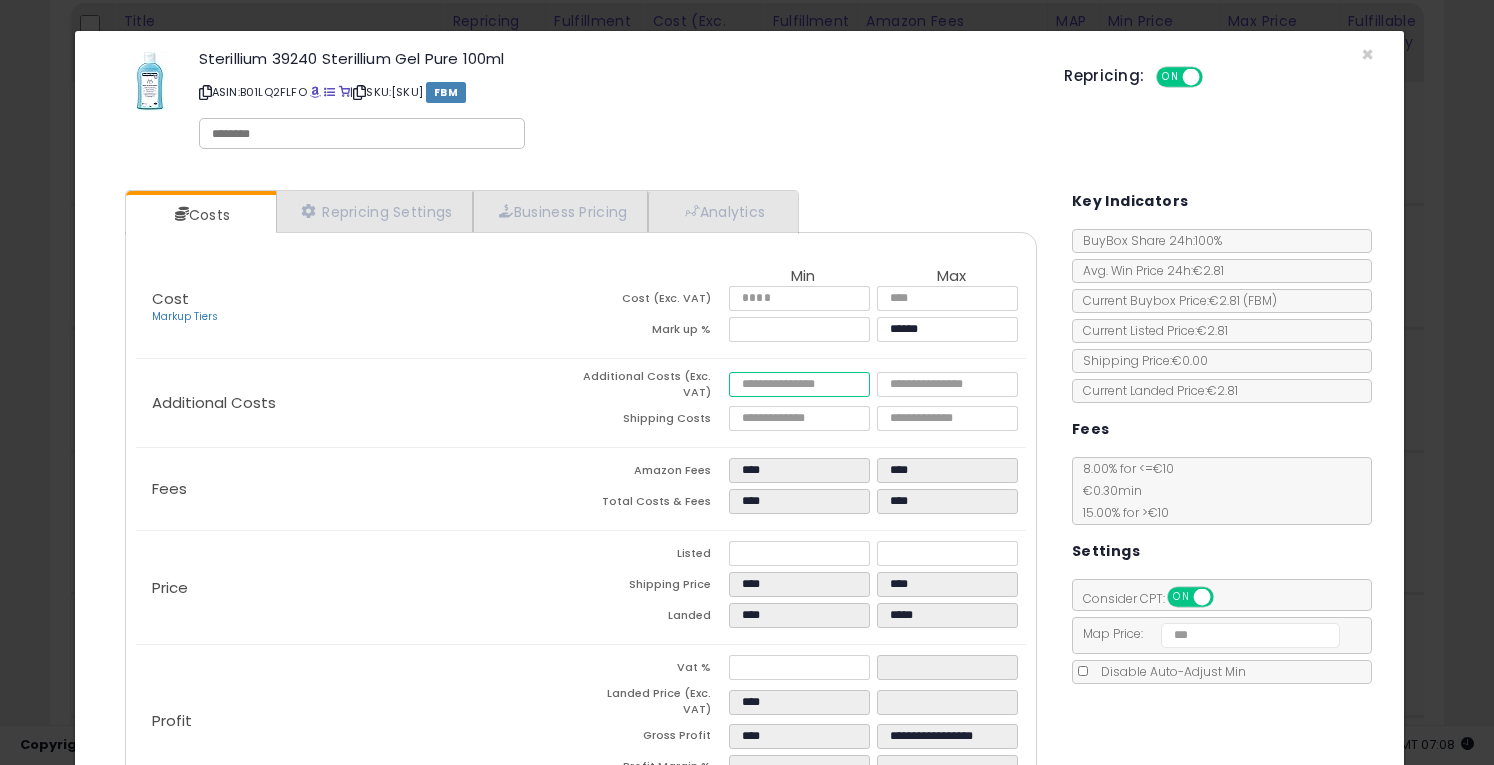 type on "*" 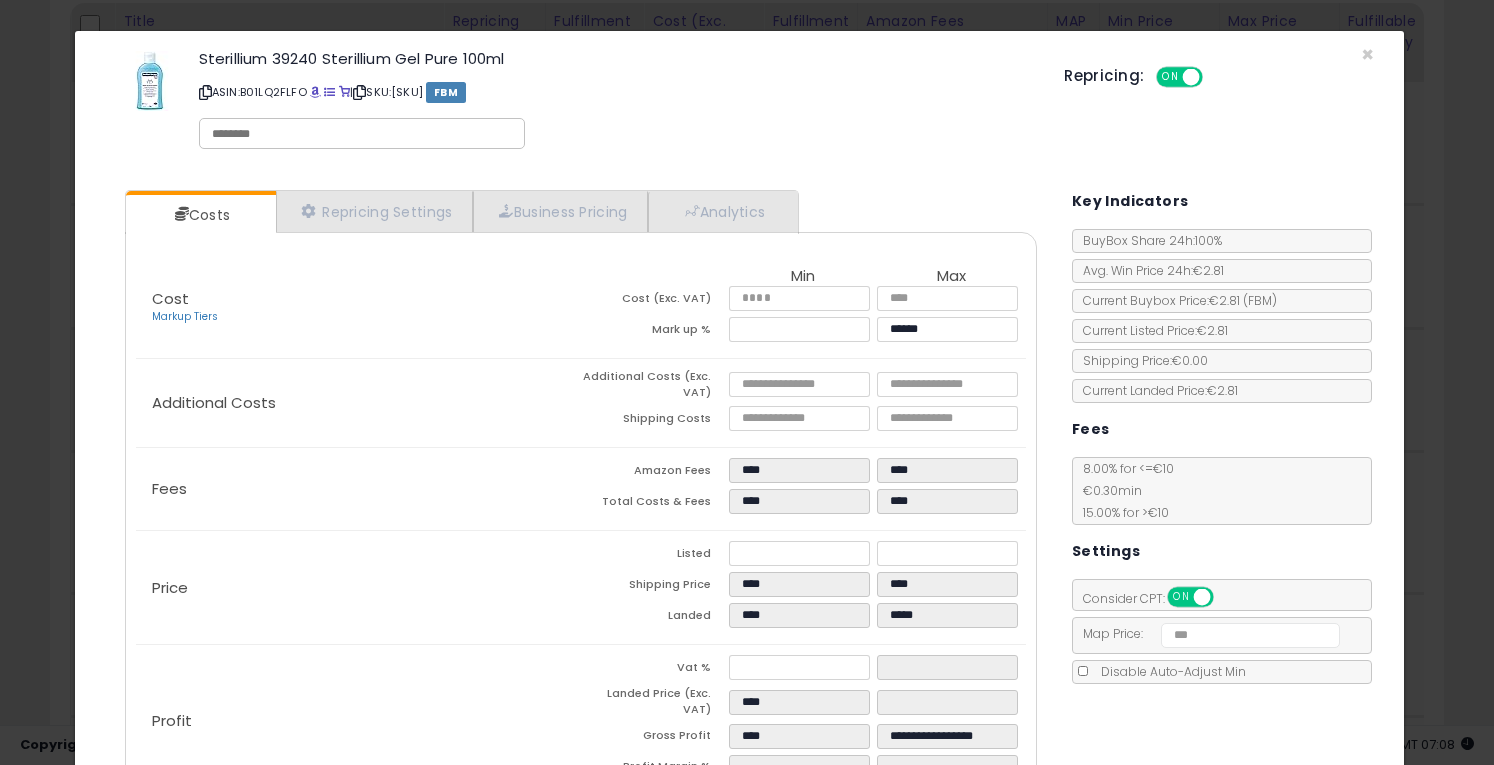 type on "******" 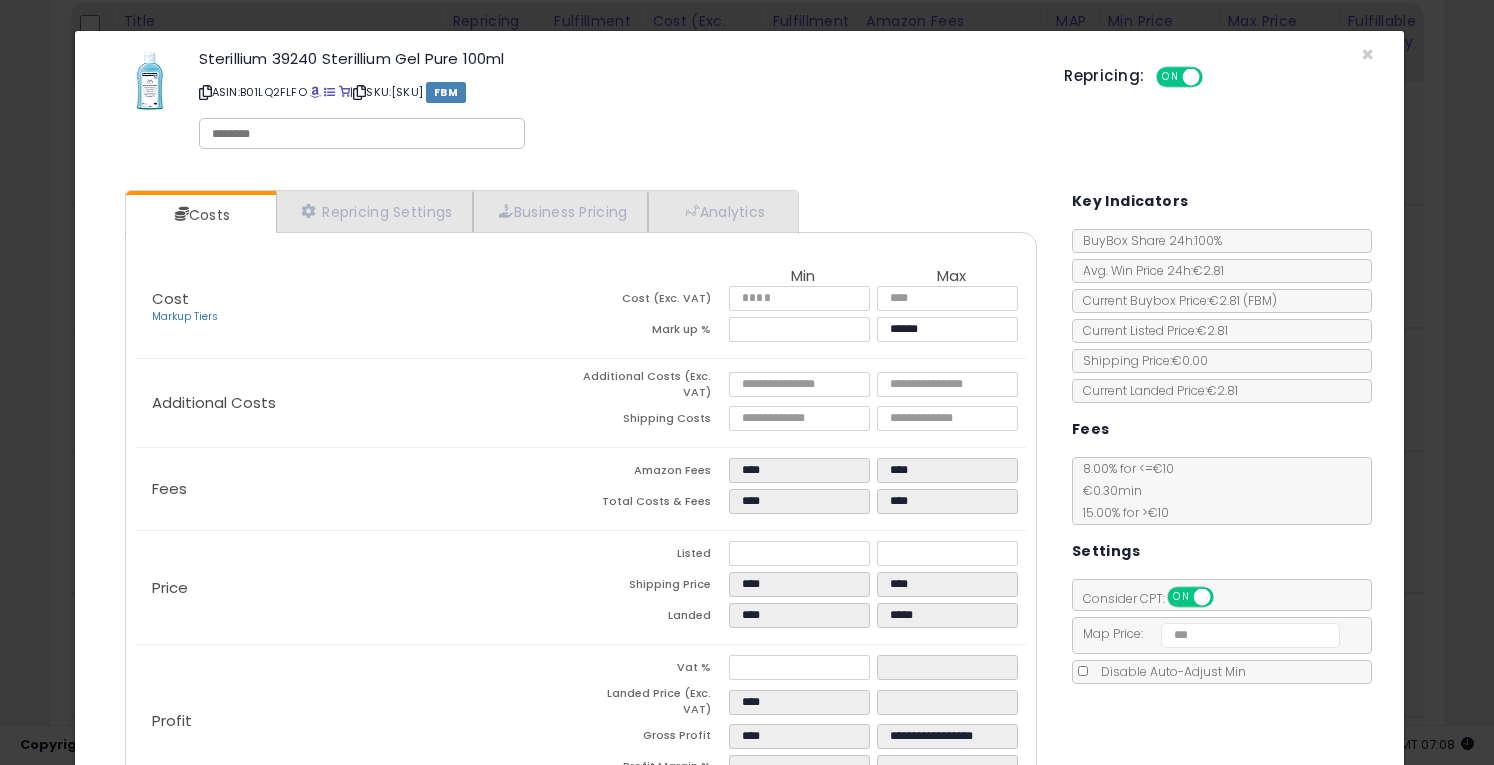 type on "****" 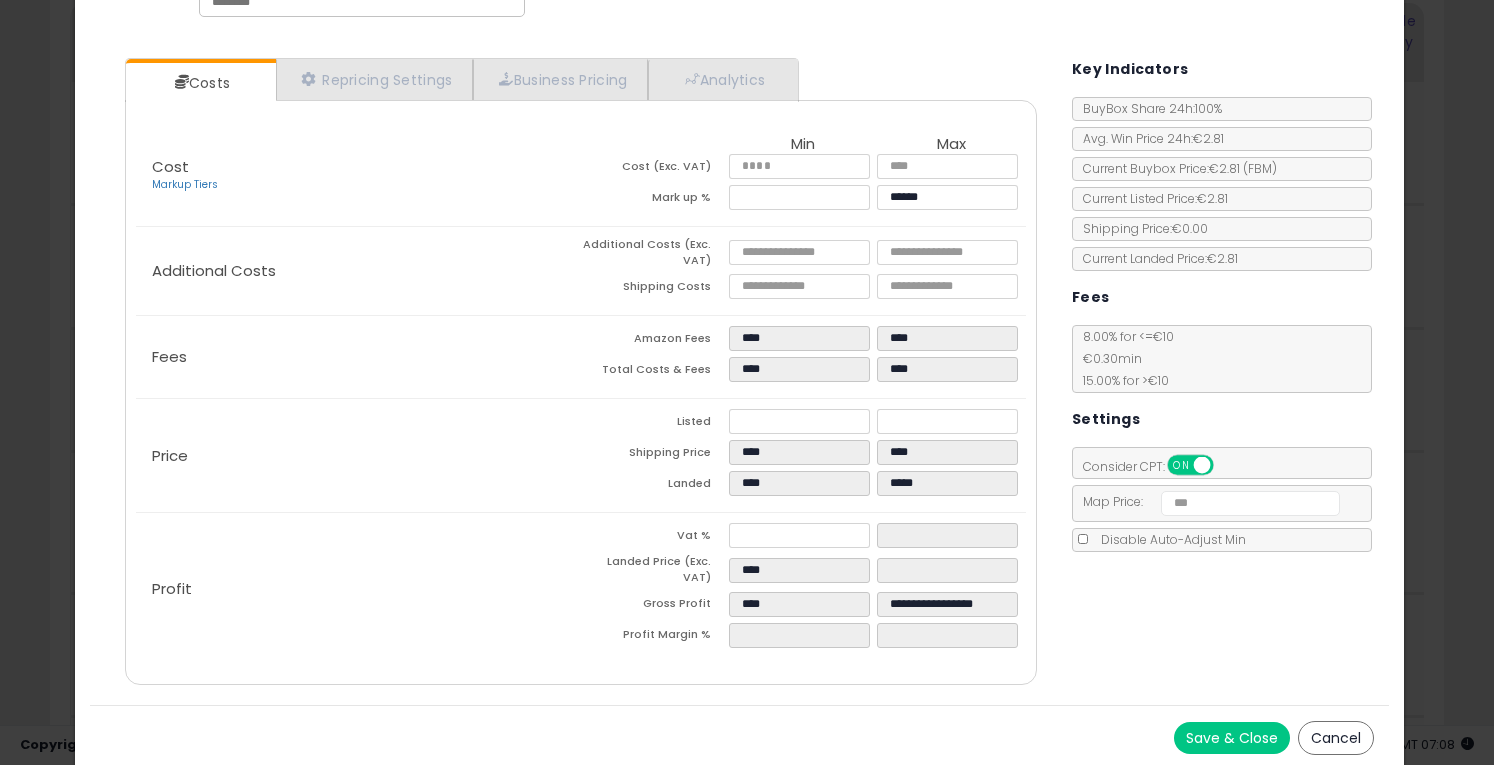 click on "Save & Close" at bounding box center (1232, 738) 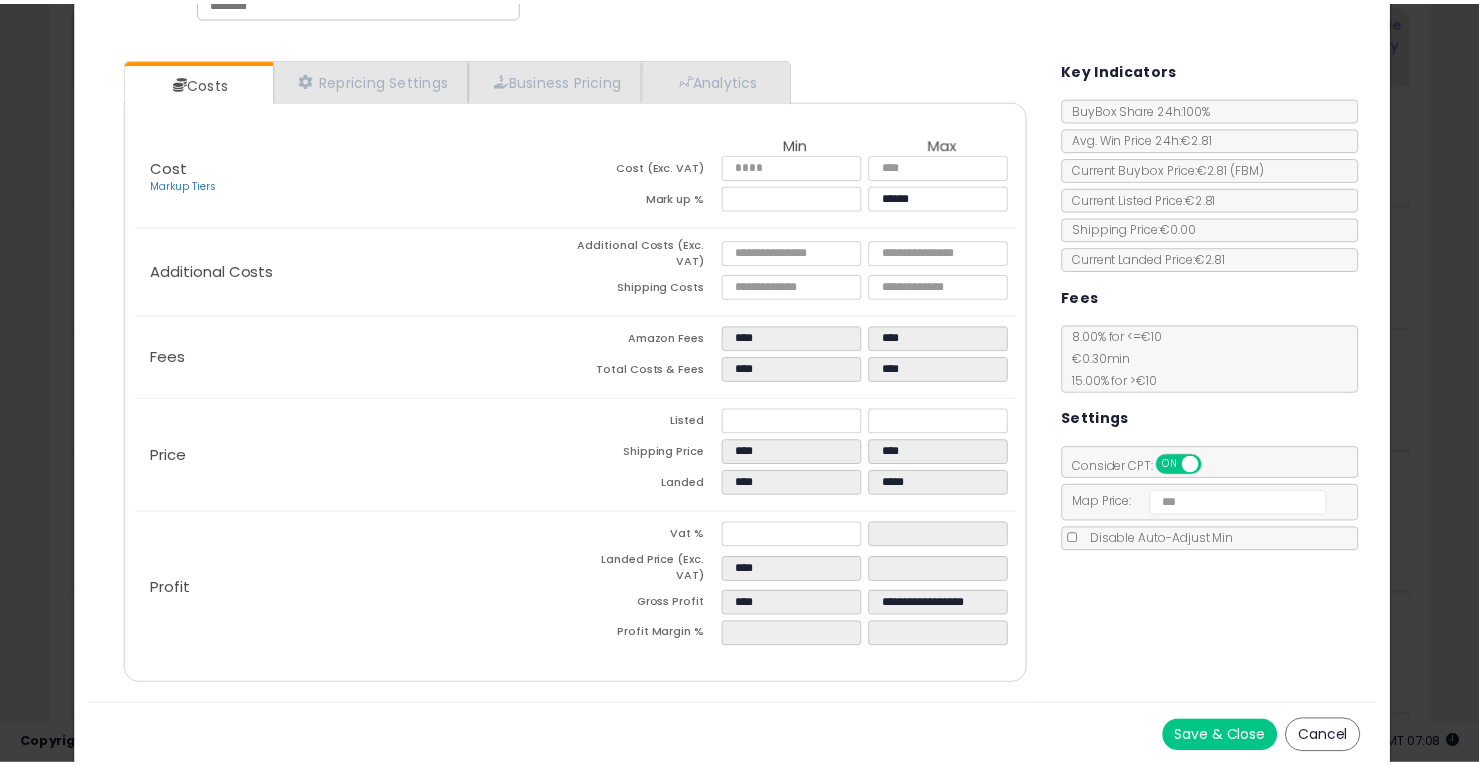 scroll, scrollTop: 0, scrollLeft: 0, axis: both 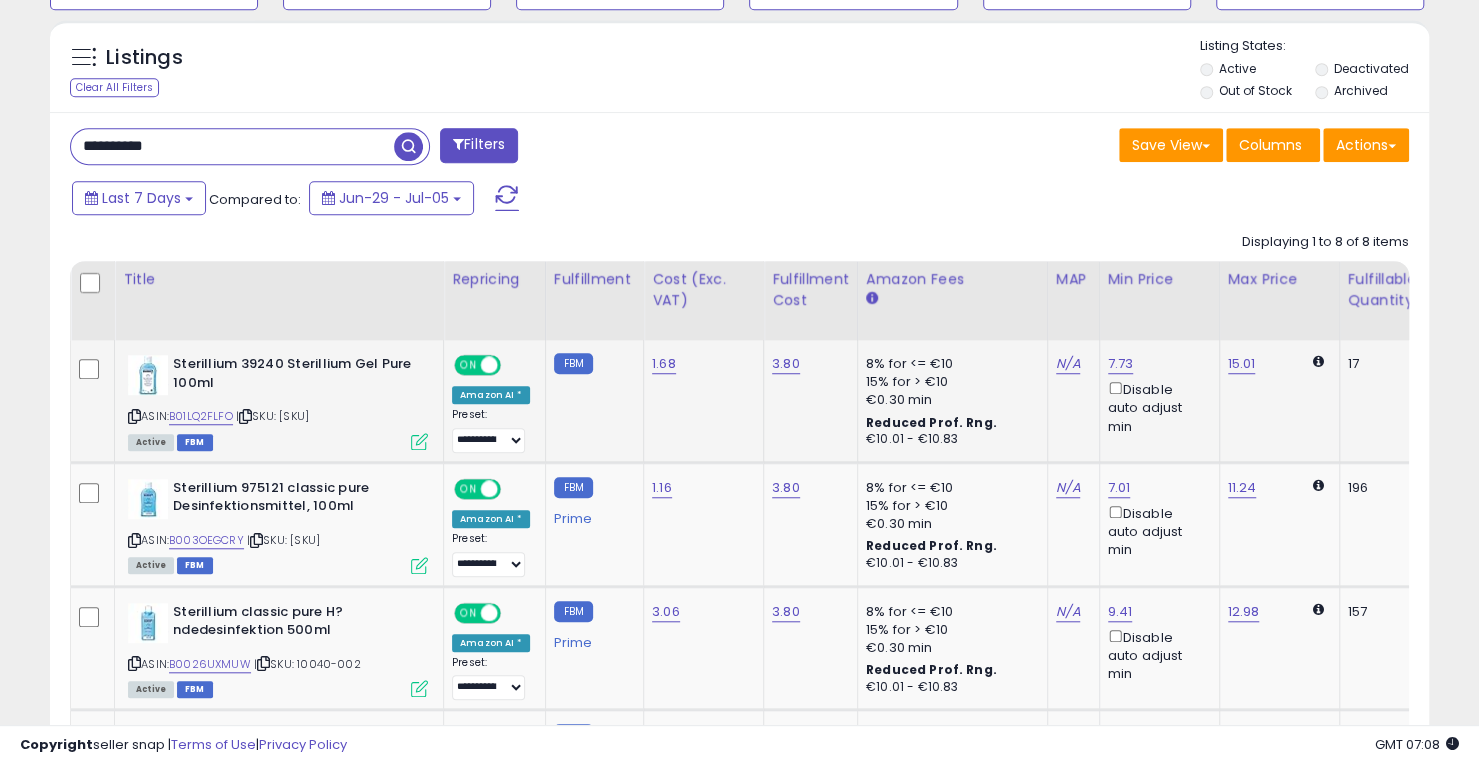 click at bounding box center [419, 441] 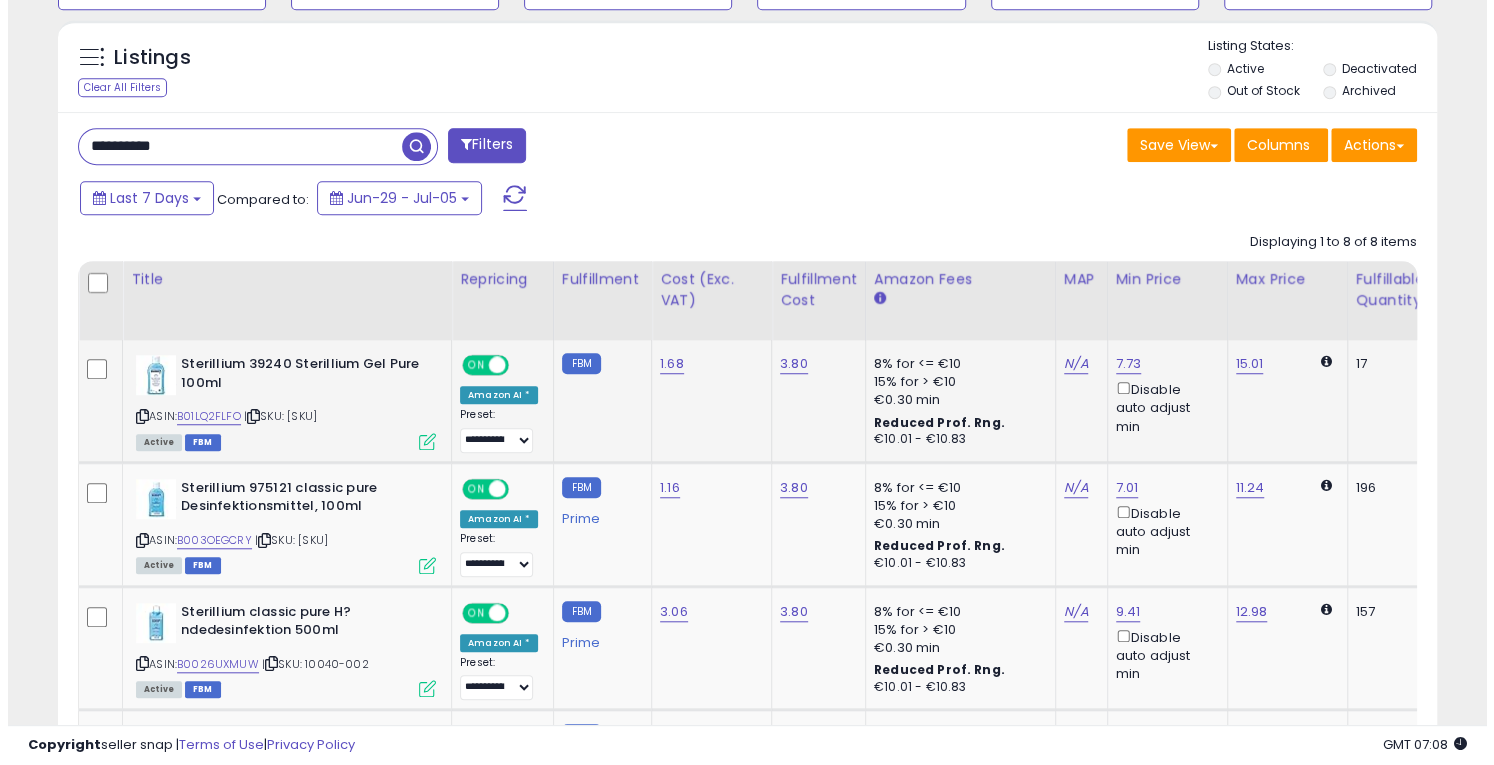 scroll, scrollTop: 999590, scrollLeft: 999192, axis: both 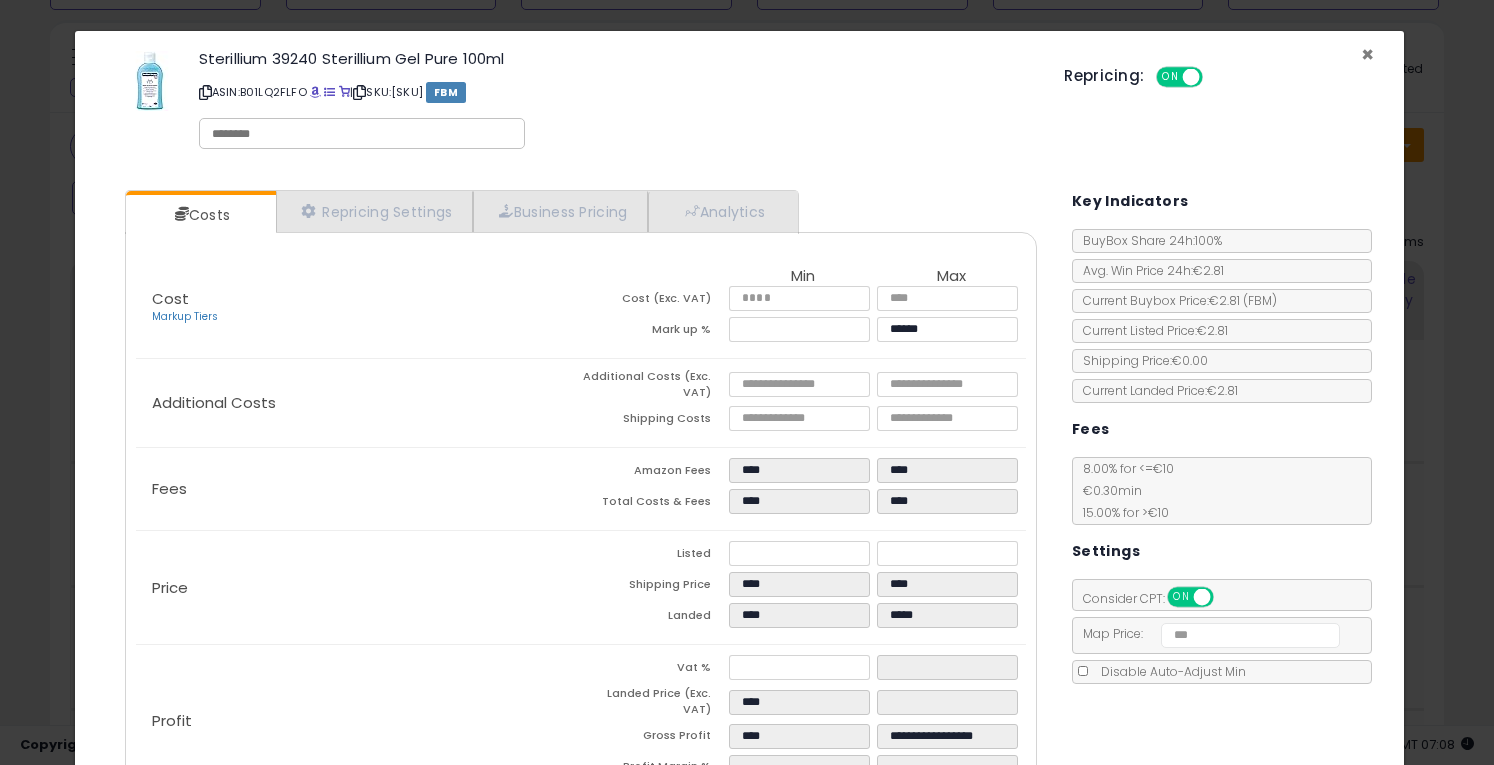 click on "×" at bounding box center (1367, 54) 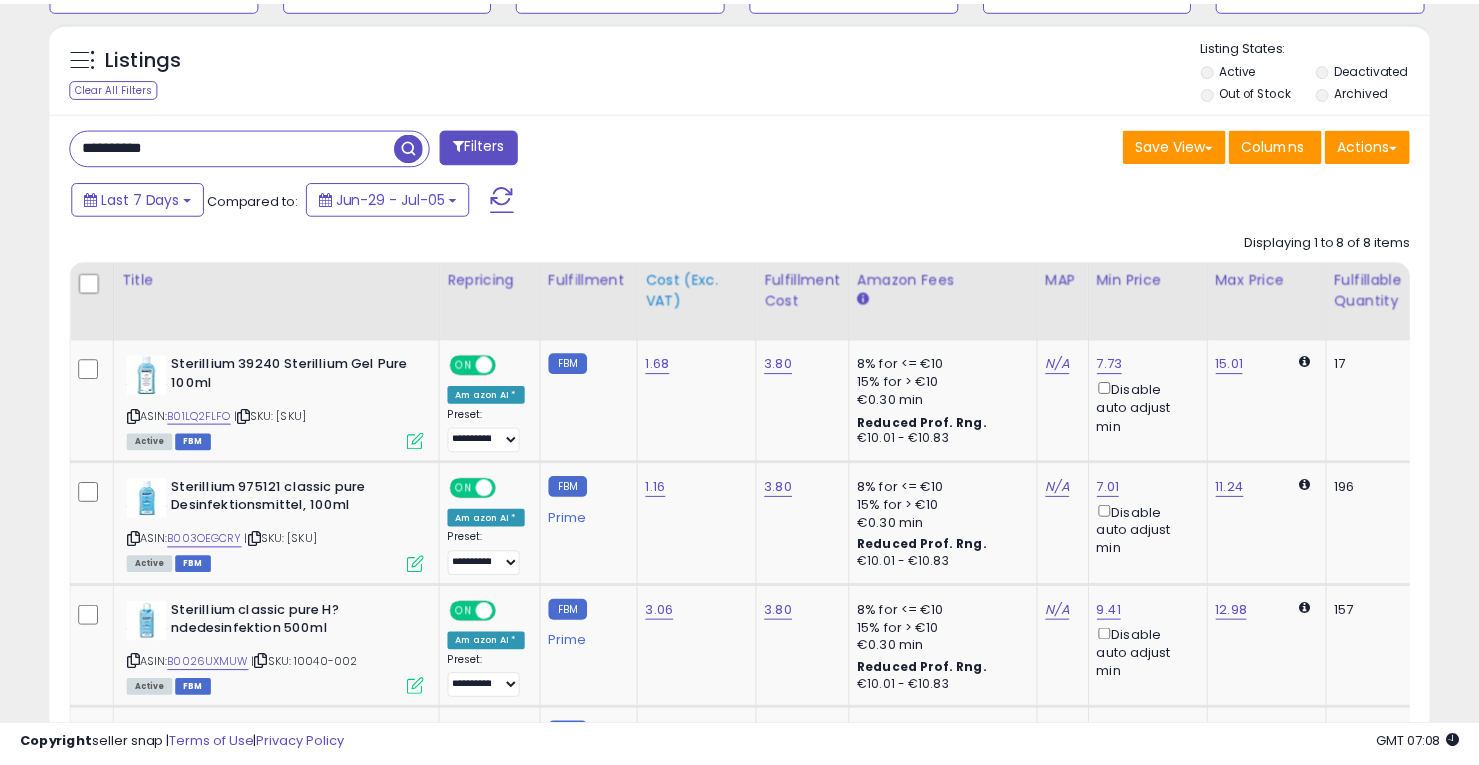 scroll, scrollTop: 410, scrollLeft: 798, axis: both 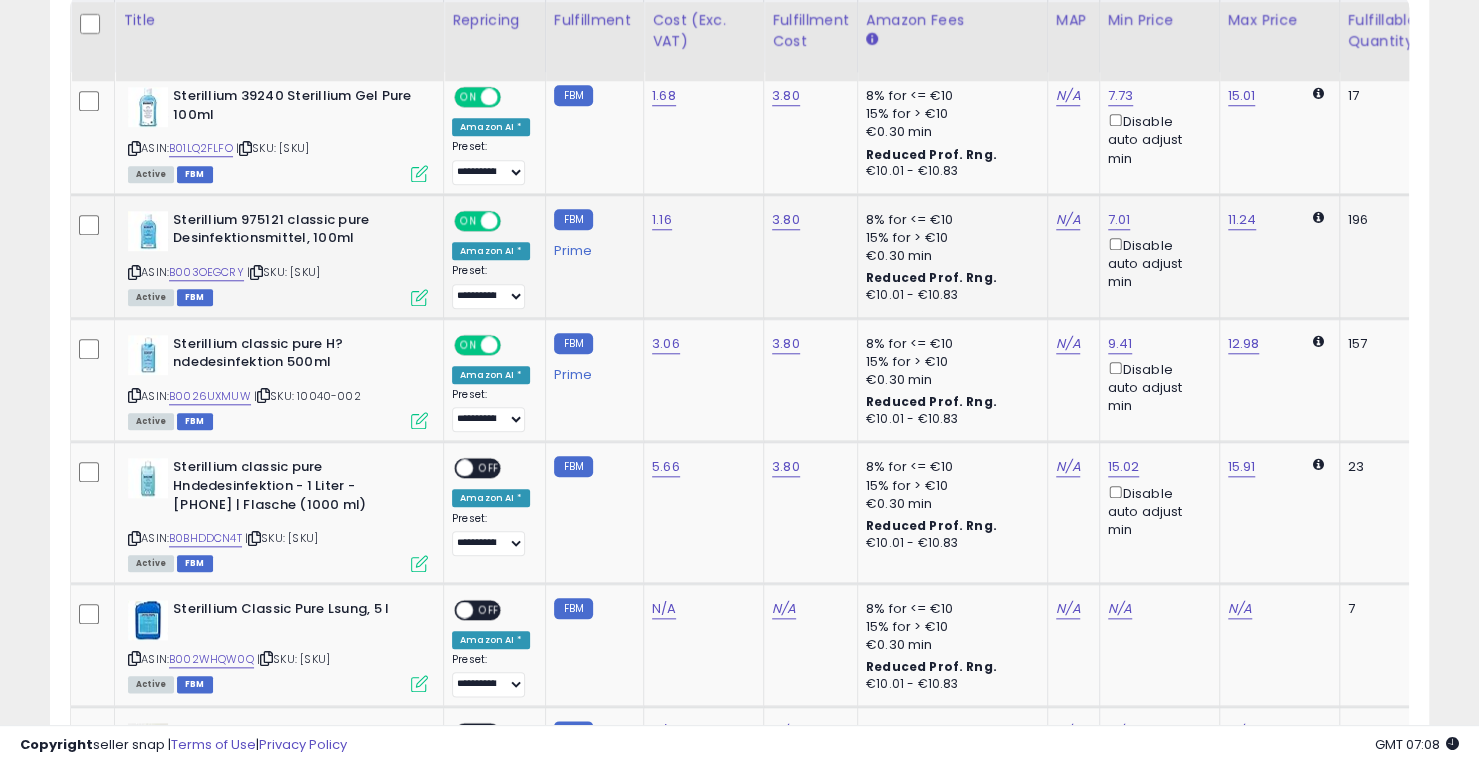 click at bounding box center [419, 297] 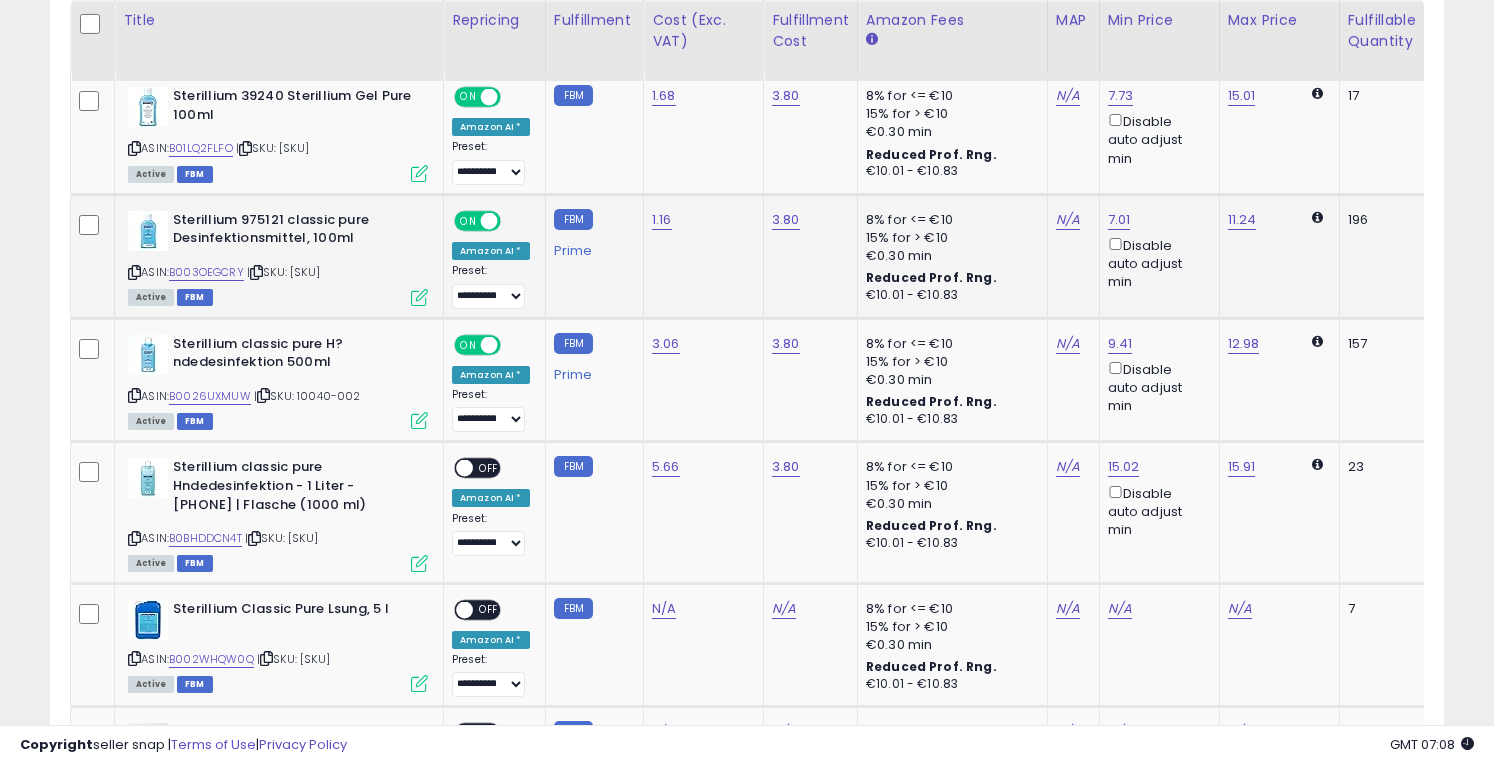 scroll, scrollTop: 999590, scrollLeft: 999192, axis: both 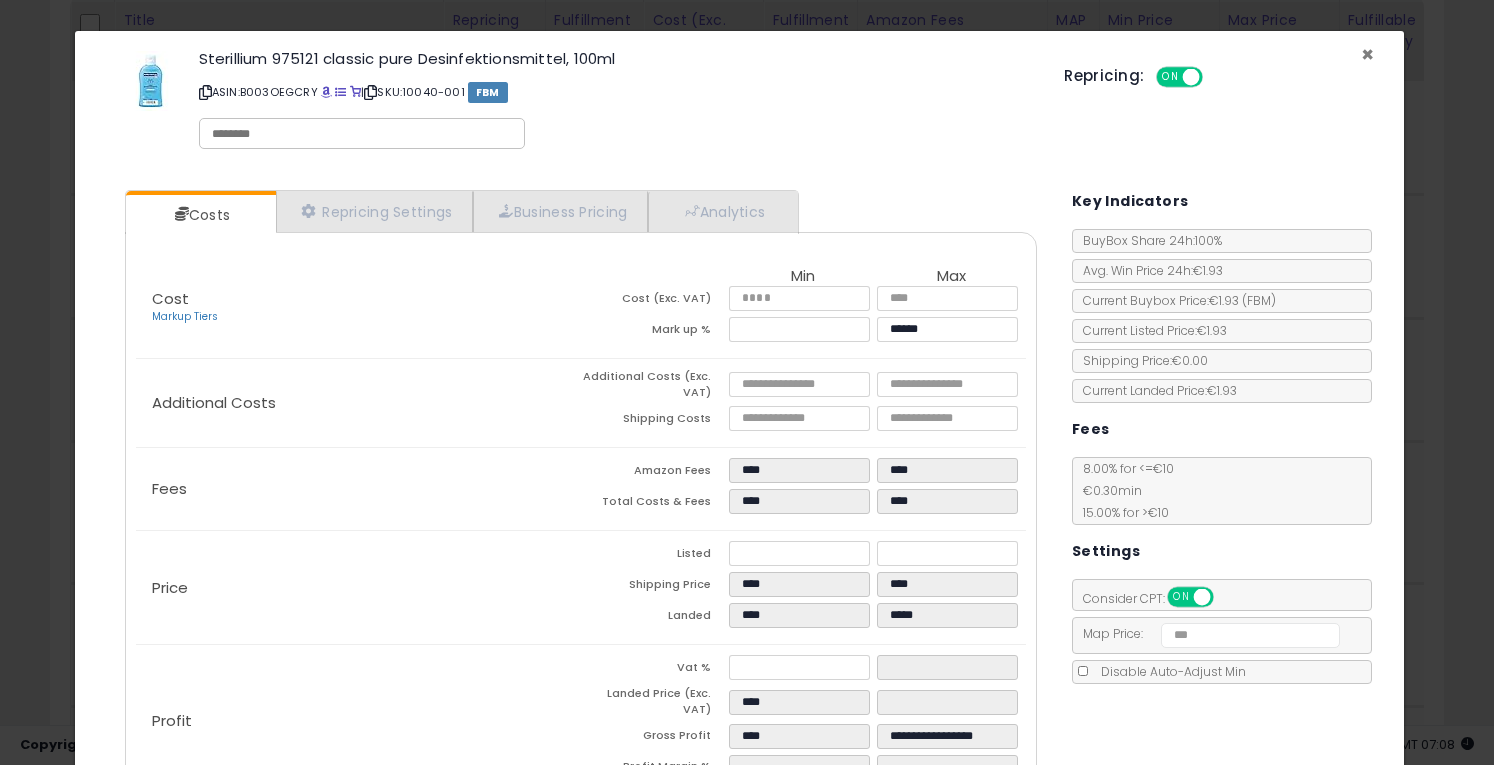 click on "×" at bounding box center [1367, 54] 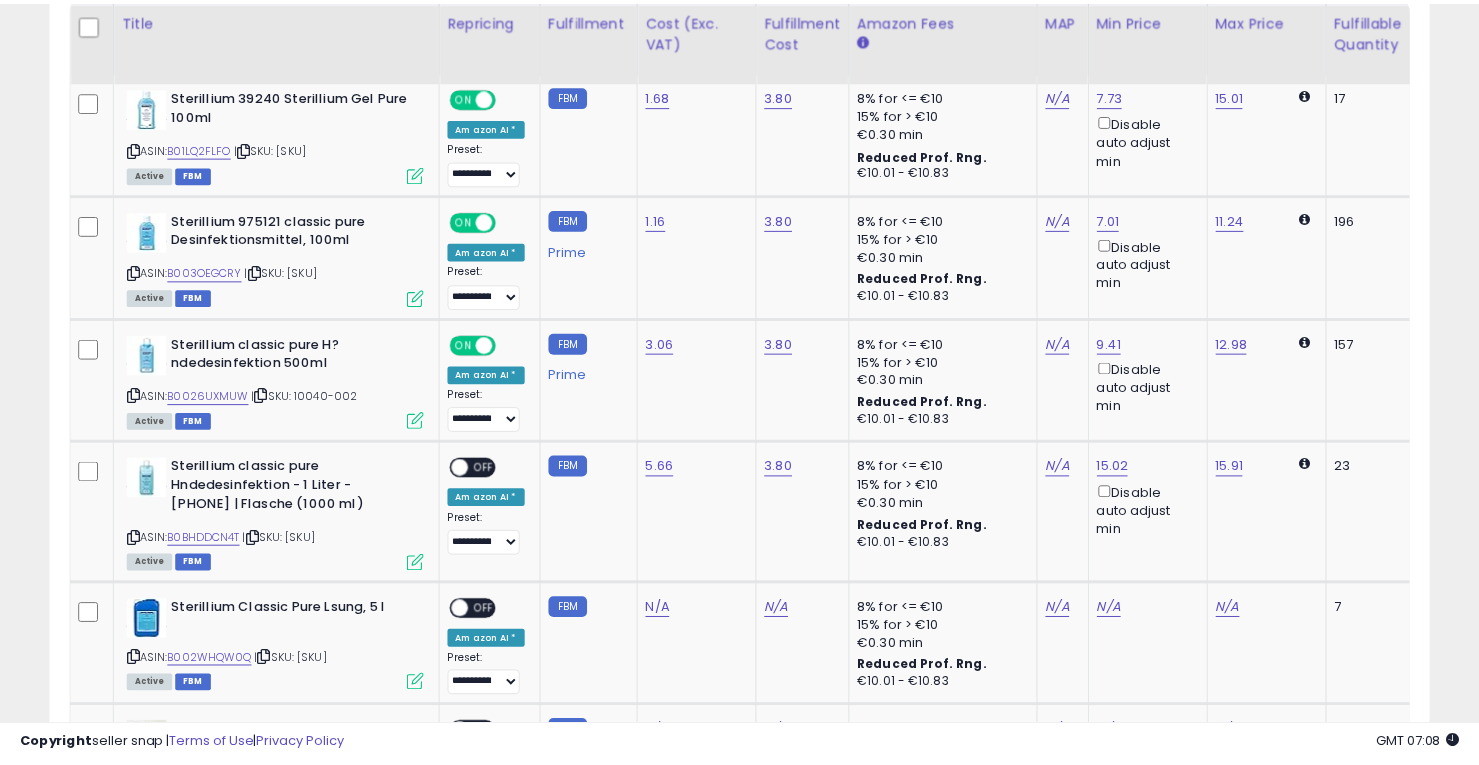 scroll, scrollTop: 410, scrollLeft: 798, axis: both 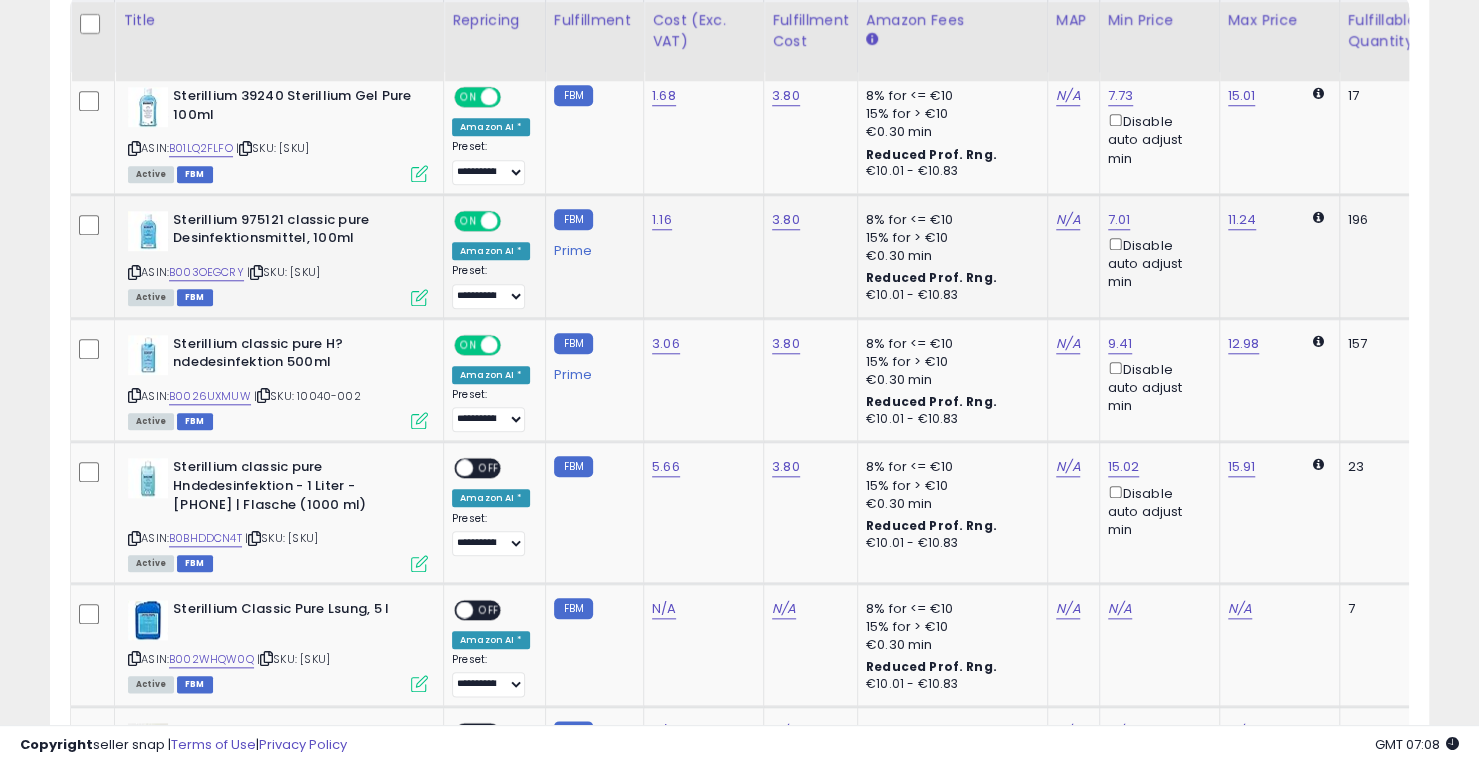 click at bounding box center [419, 297] 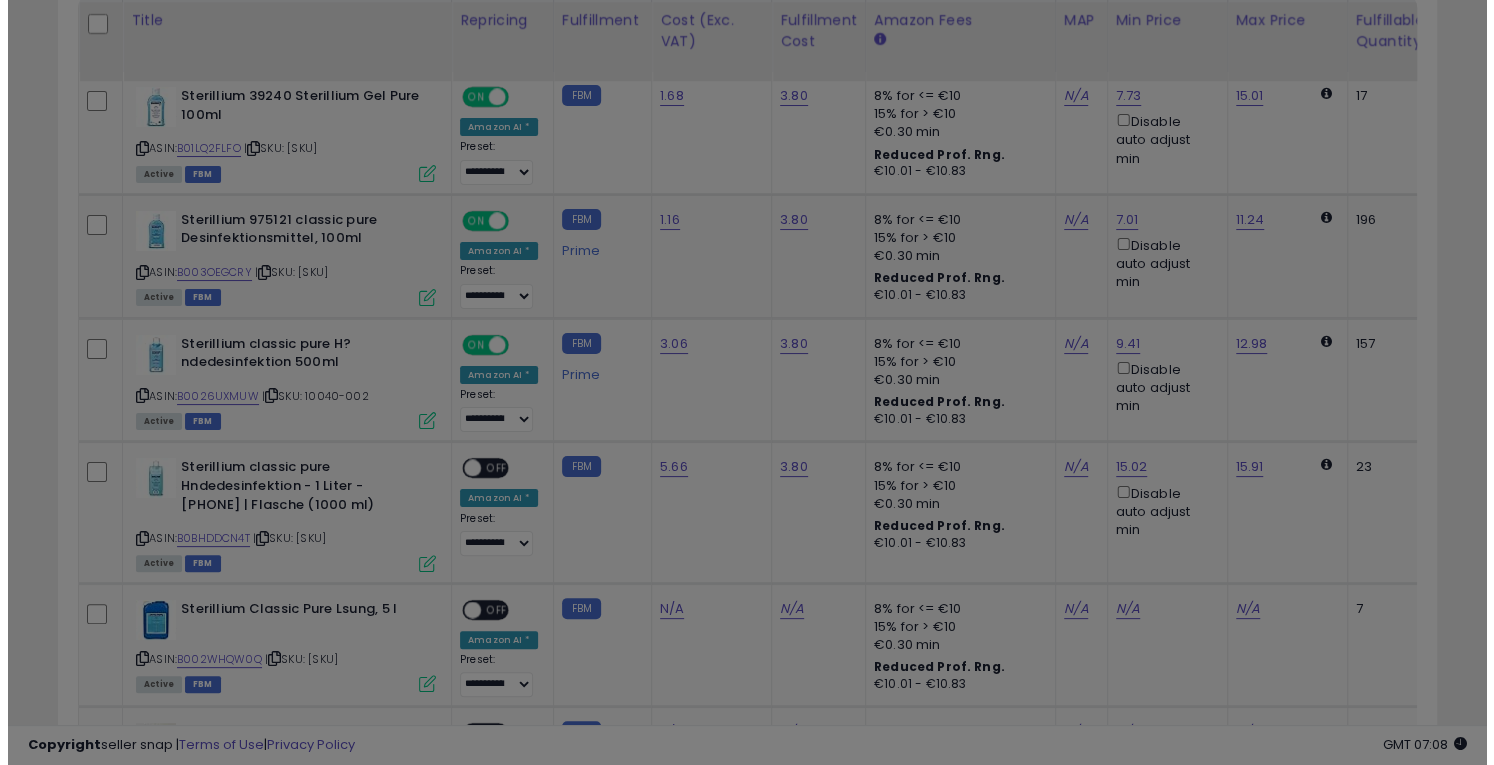 scroll, scrollTop: 999590, scrollLeft: 999192, axis: both 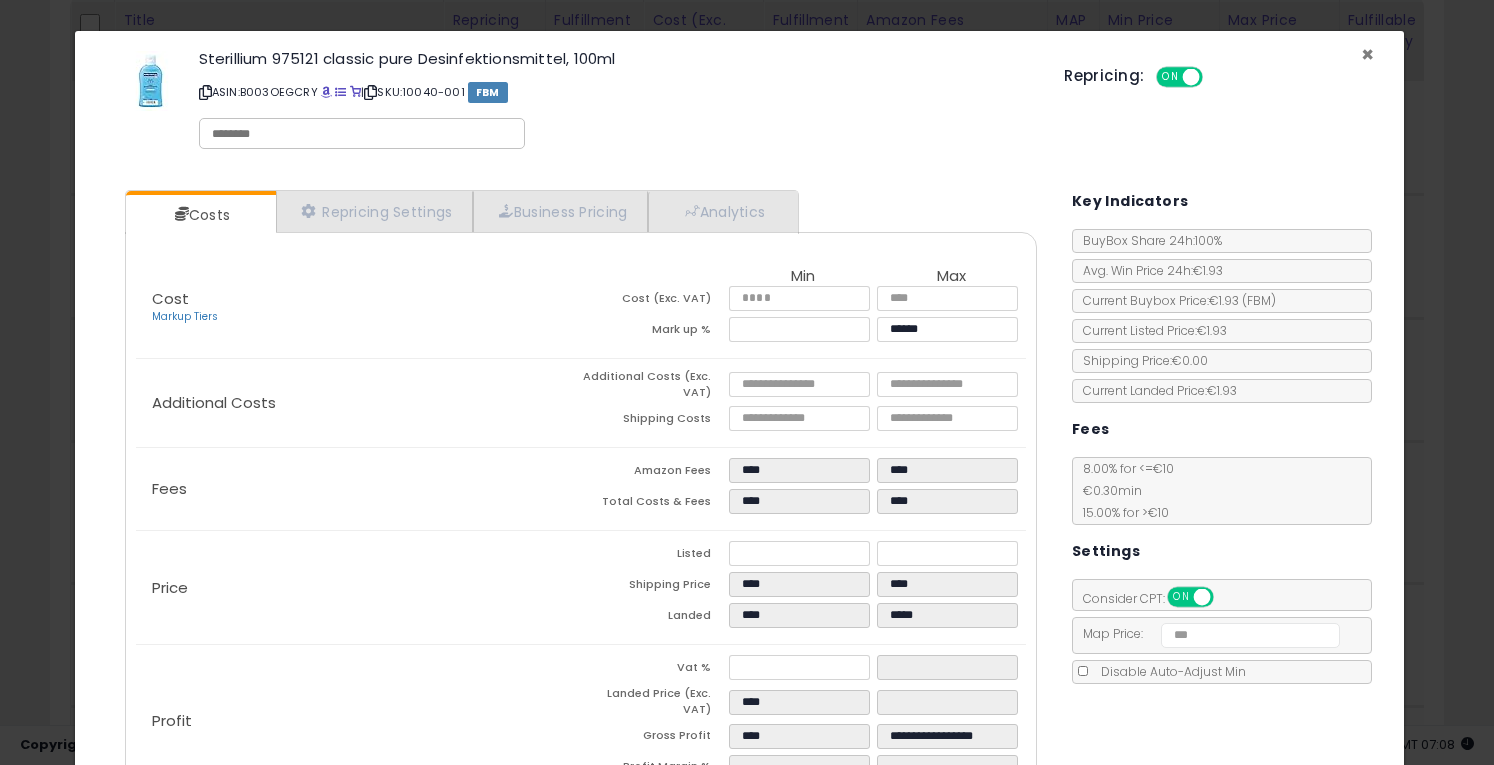 click on "×" at bounding box center [1367, 54] 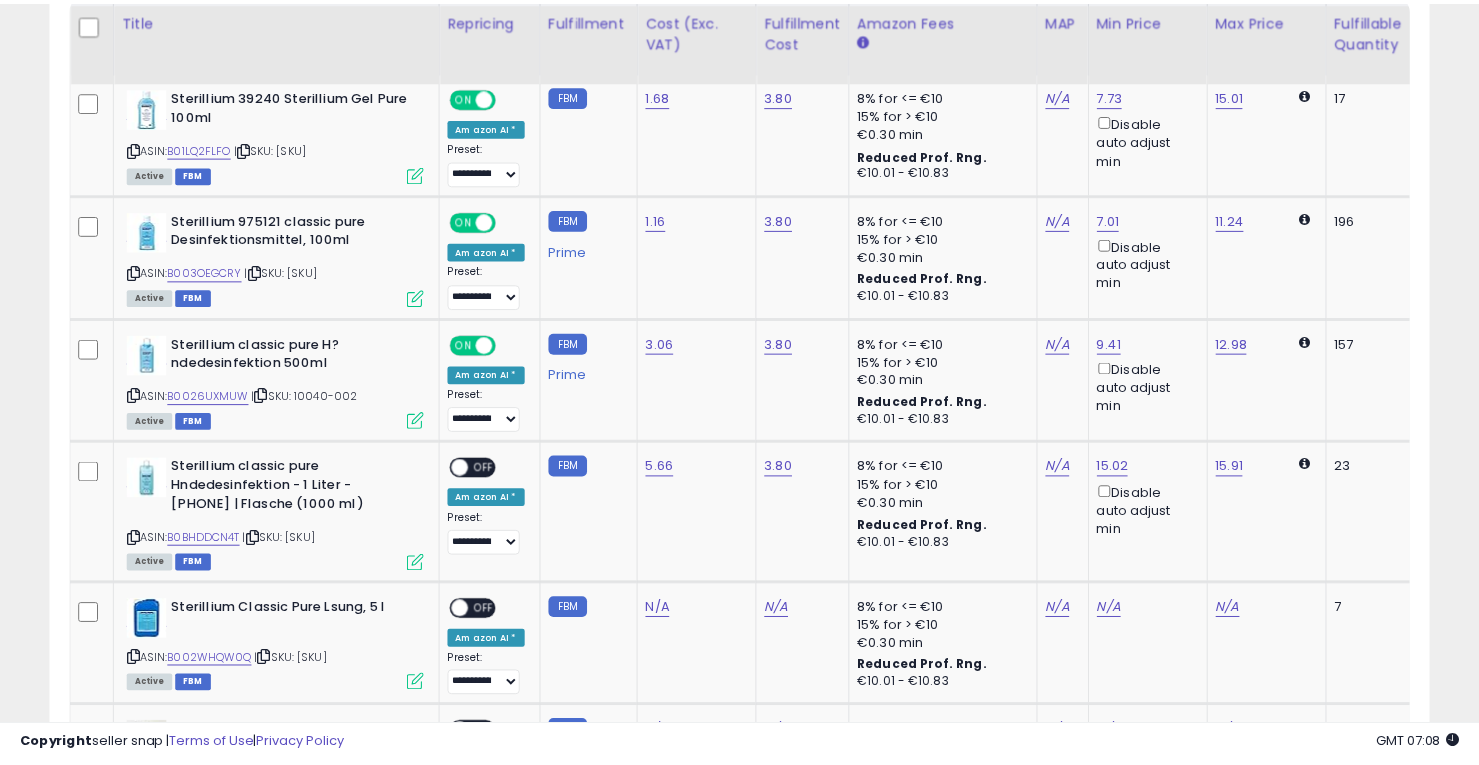 scroll, scrollTop: 410, scrollLeft: 798, axis: both 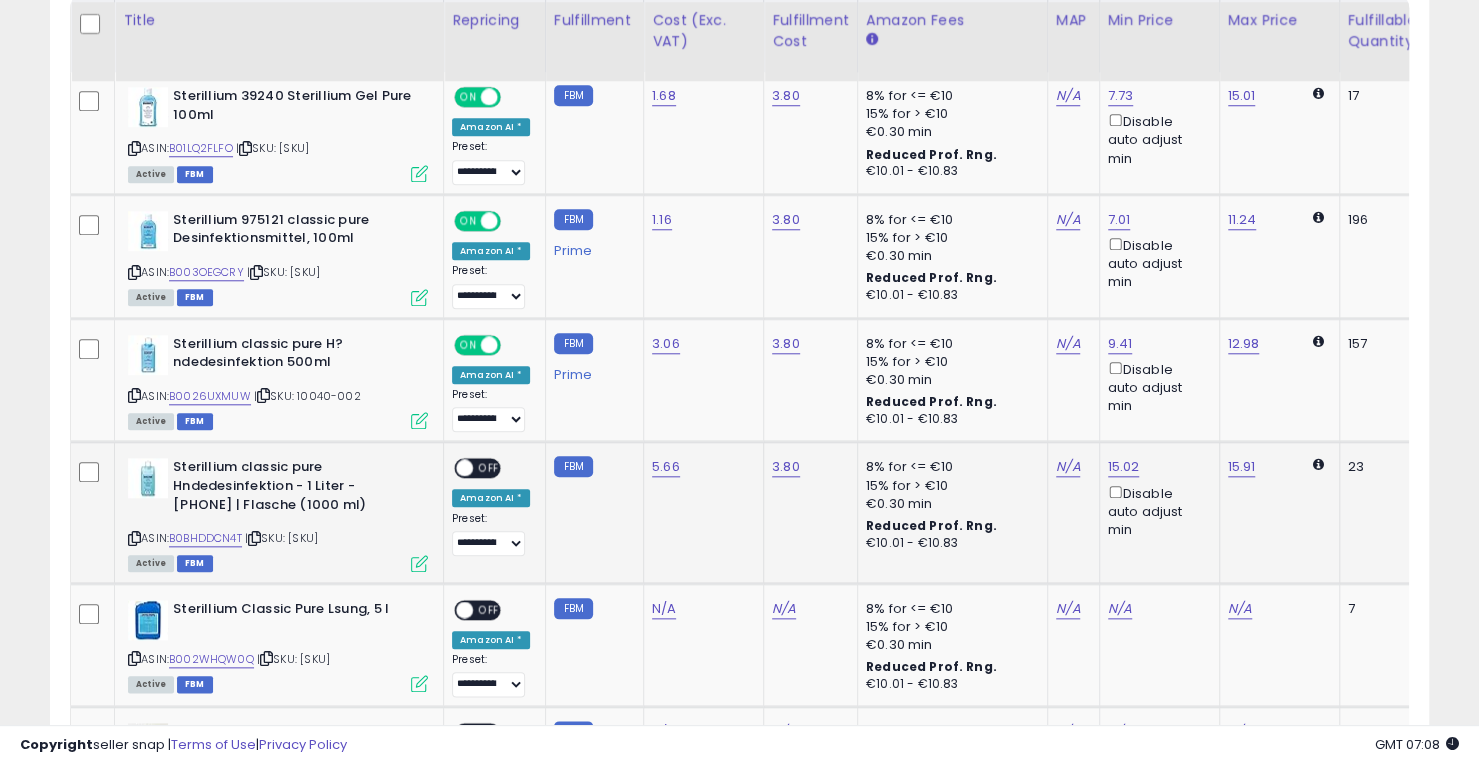 click on "Sterillium classic pure Hndedesinfektion - 1 Liter - 4031678034888 | Flasche (1000 ml)  ASIN:  B0BHDDCN4T    |   SKU: 10040-003 Active FBM" 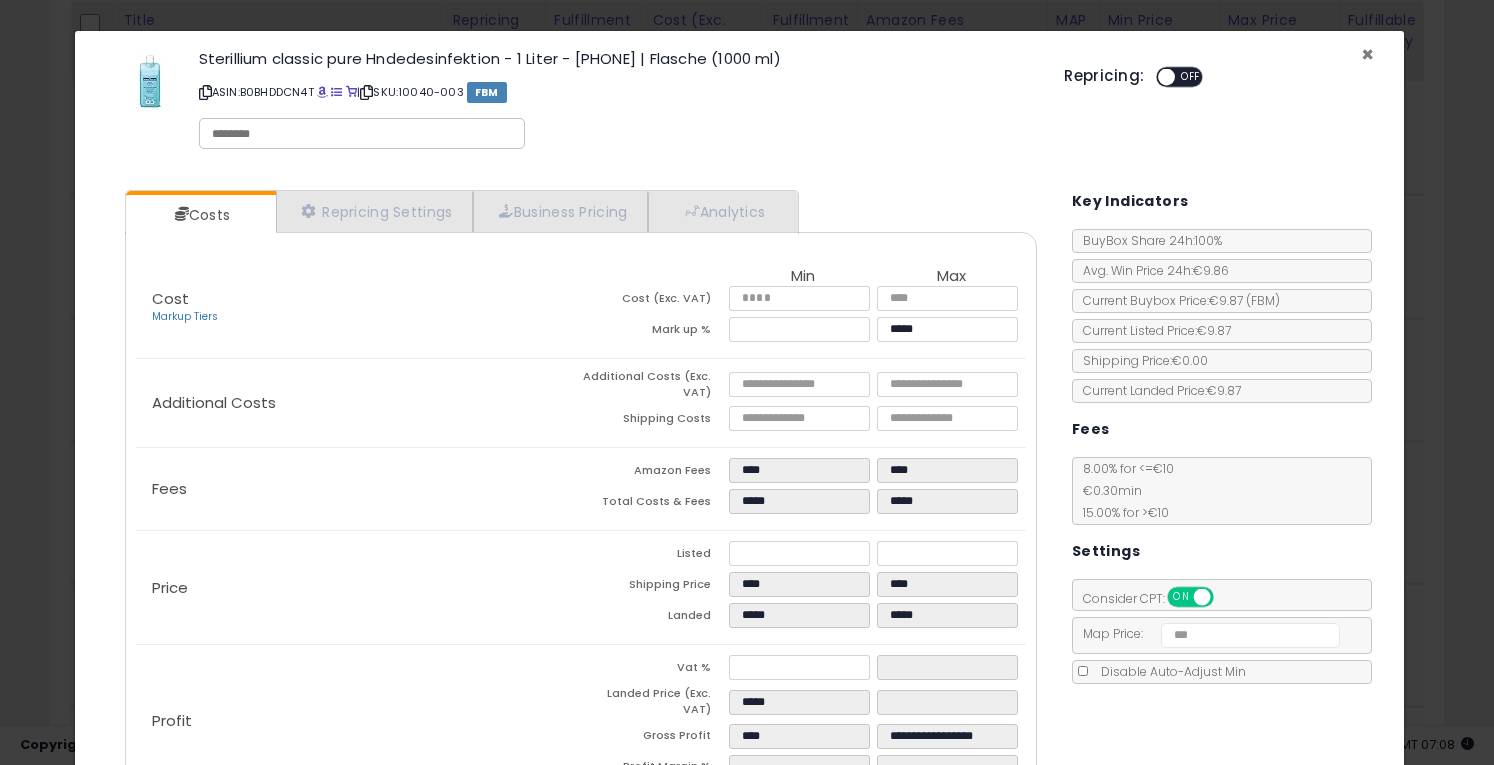 click on "×" at bounding box center [1367, 54] 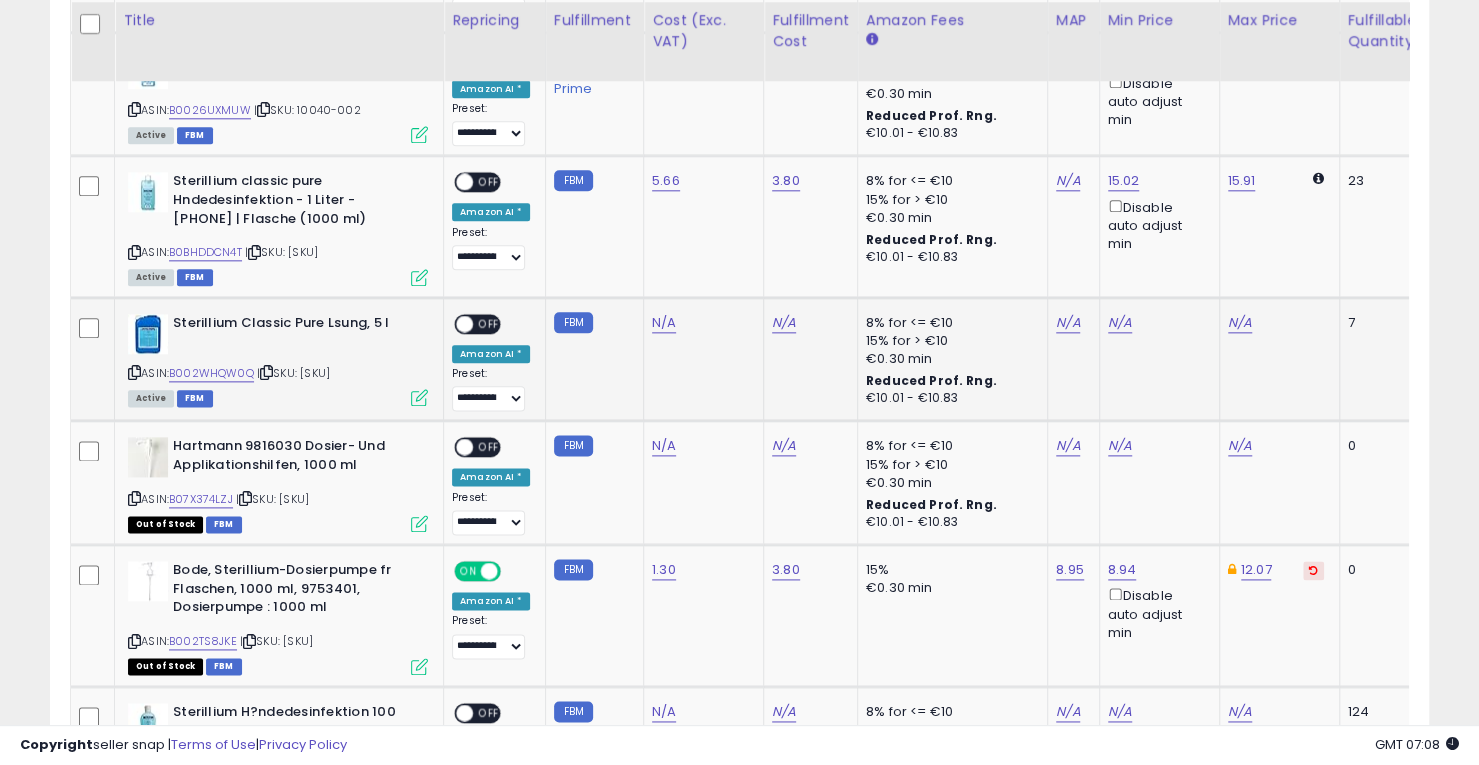 click at bounding box center [419, 397] 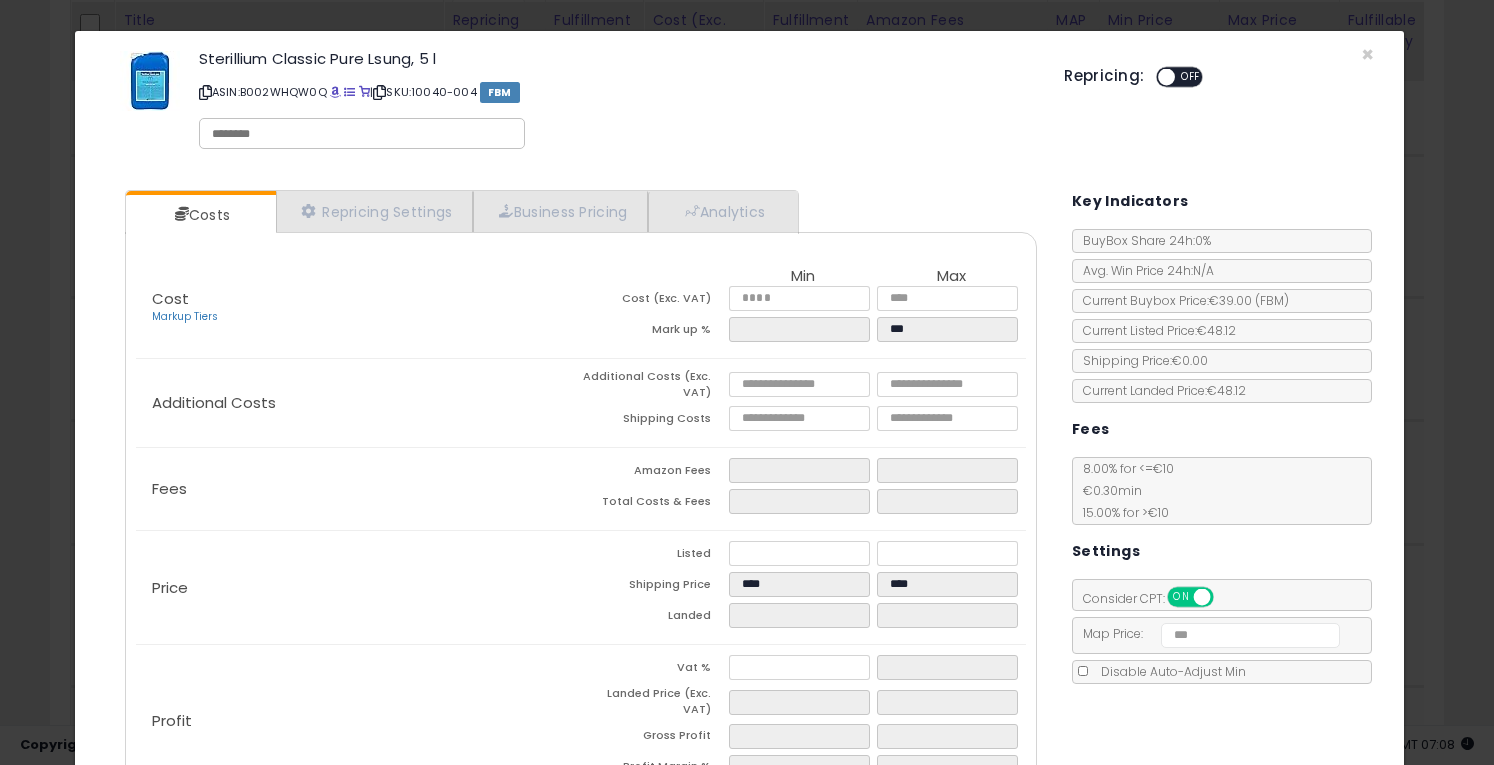 click at bounding box center [379, 92] 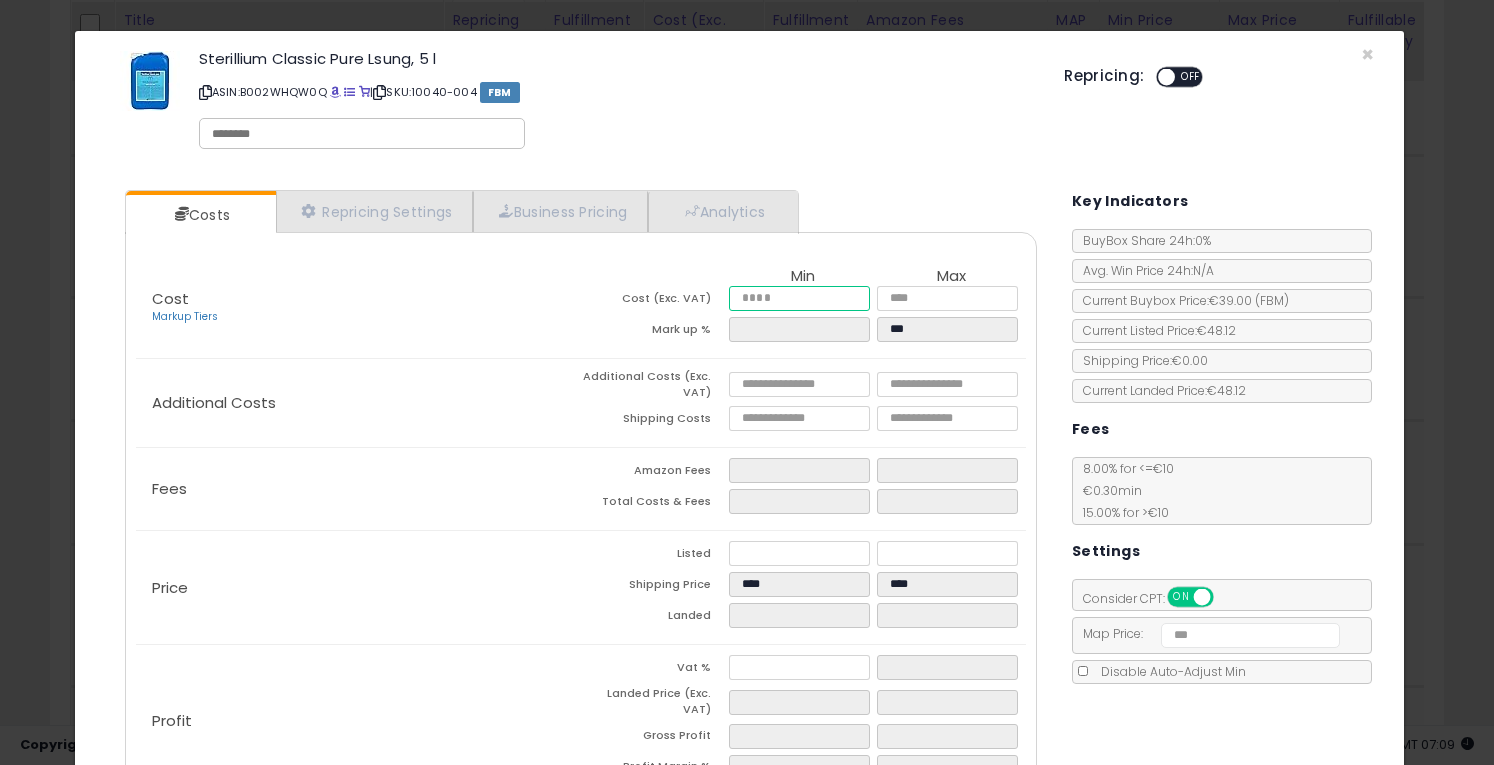 click at bounding box center [799, 298] 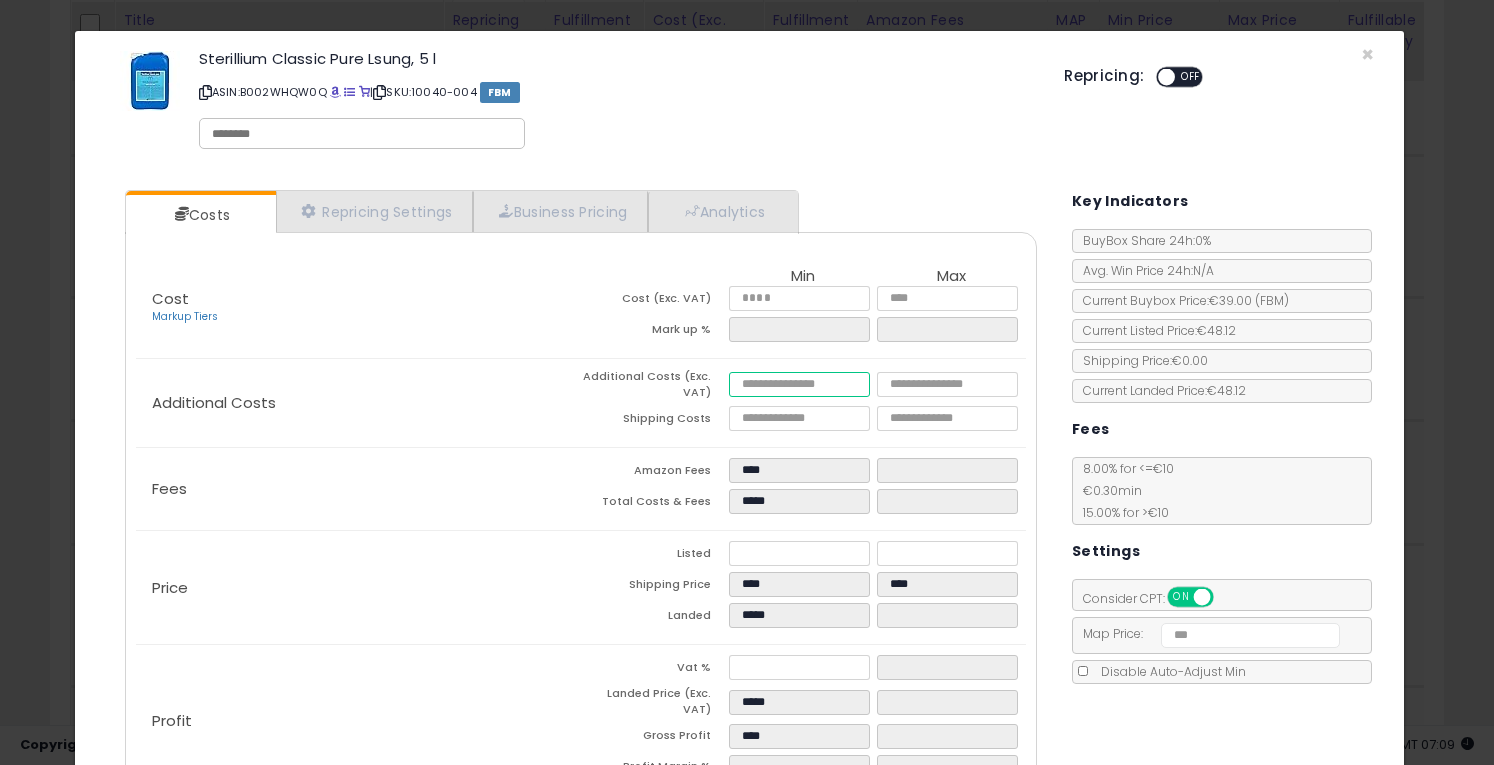 click at bounding box center [799, 384] 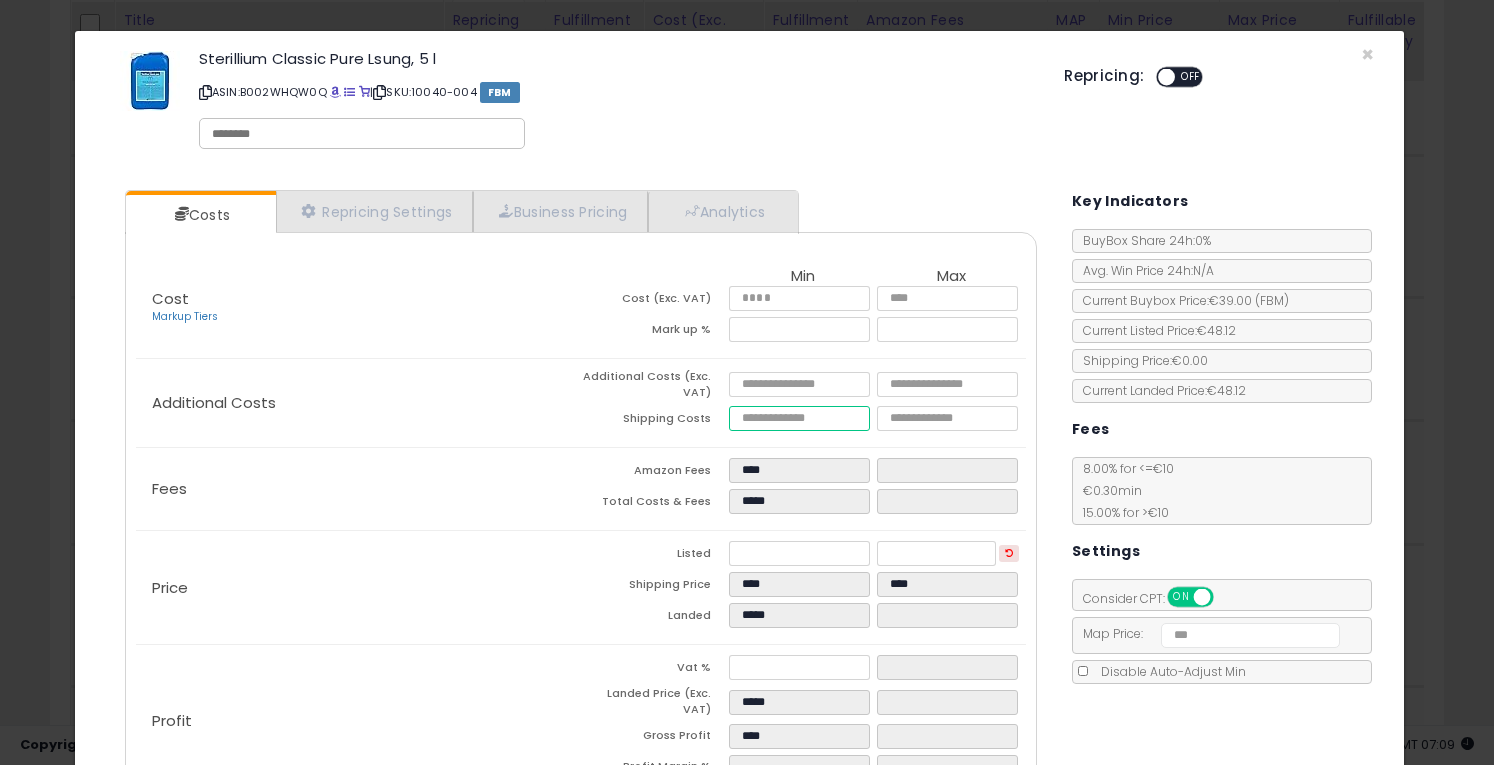 click at bounding box center (799, 418) 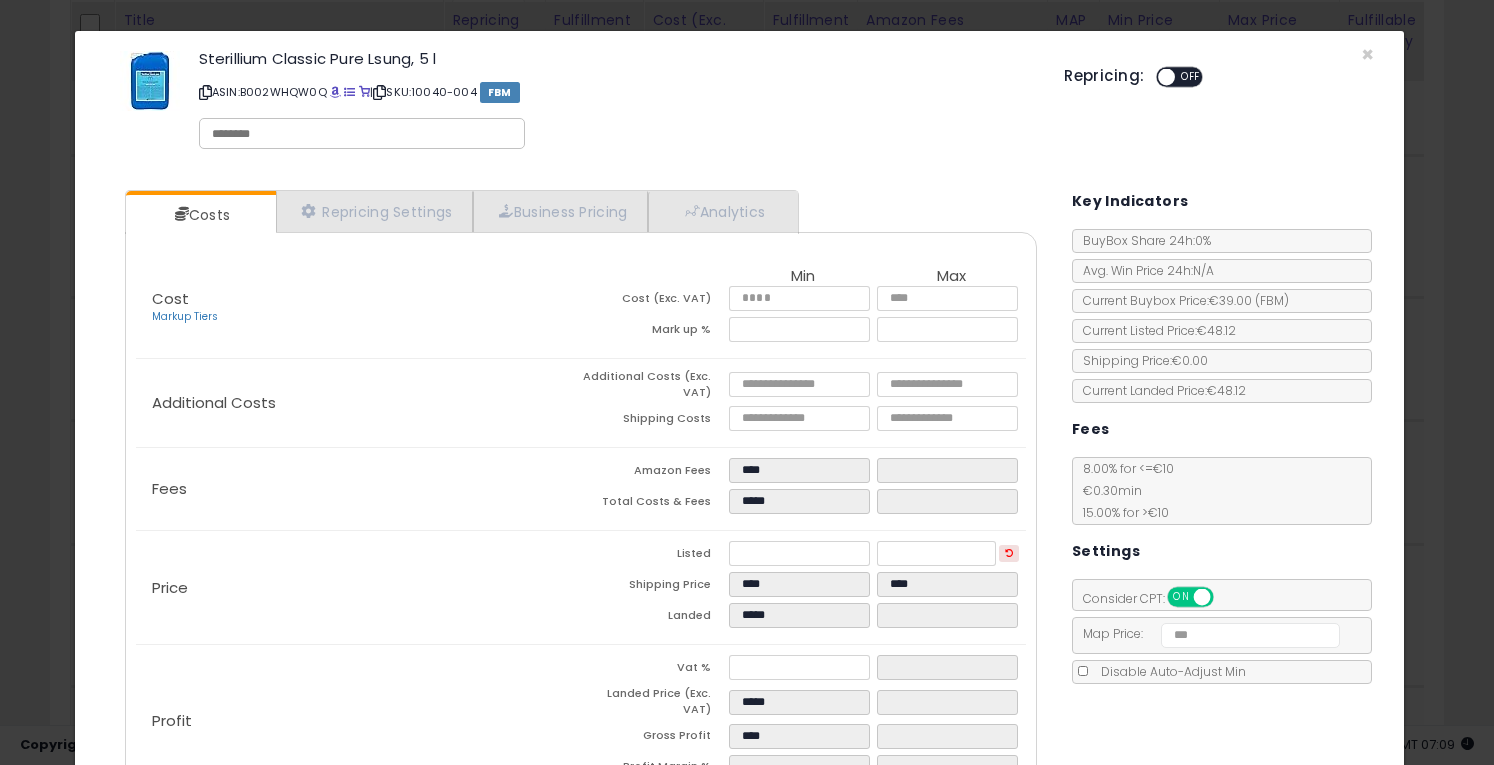 click on "Fees
Amazon Fees
****
Total Costs & Fees
*****" 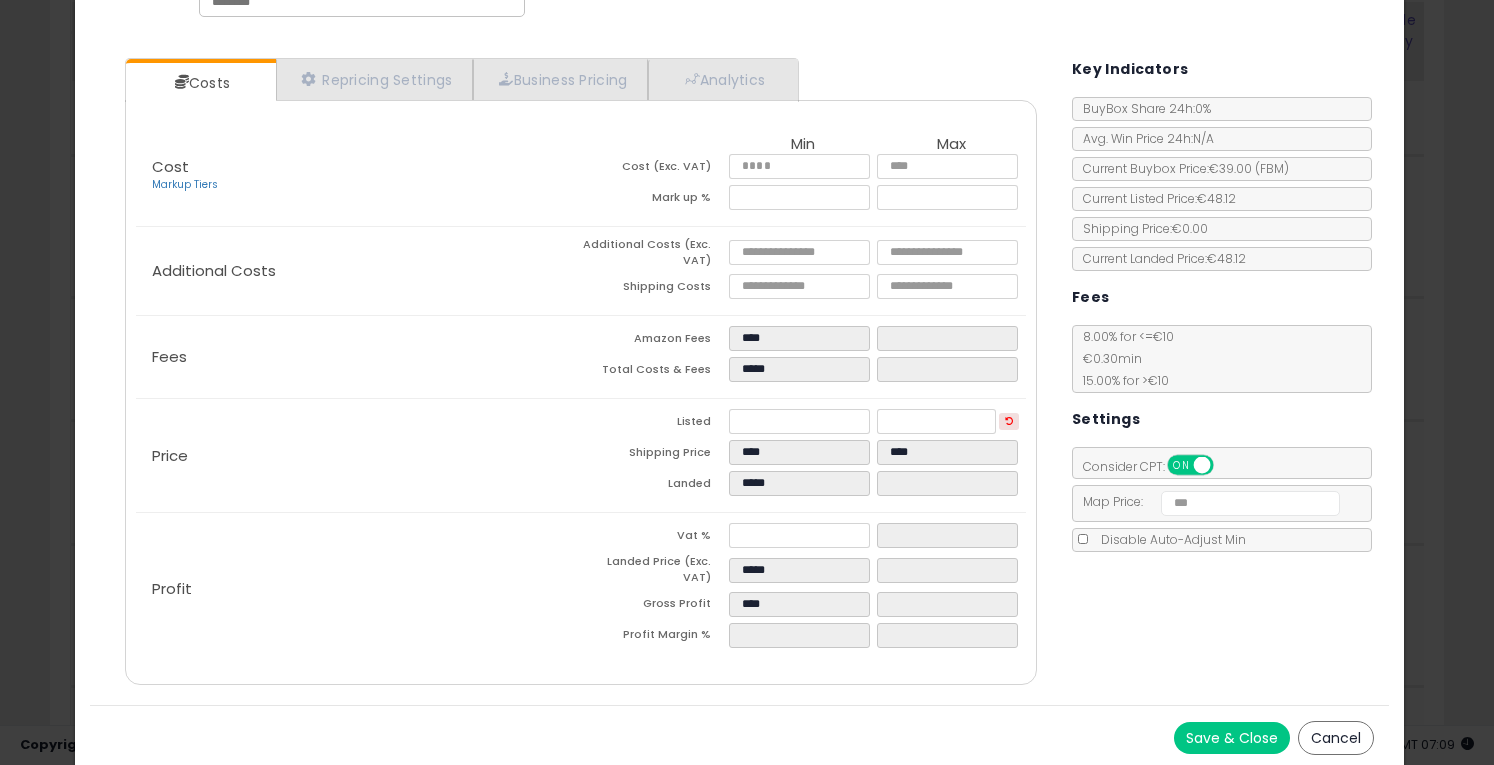 click on "Save & Close" at bounding box center [1232, 738] 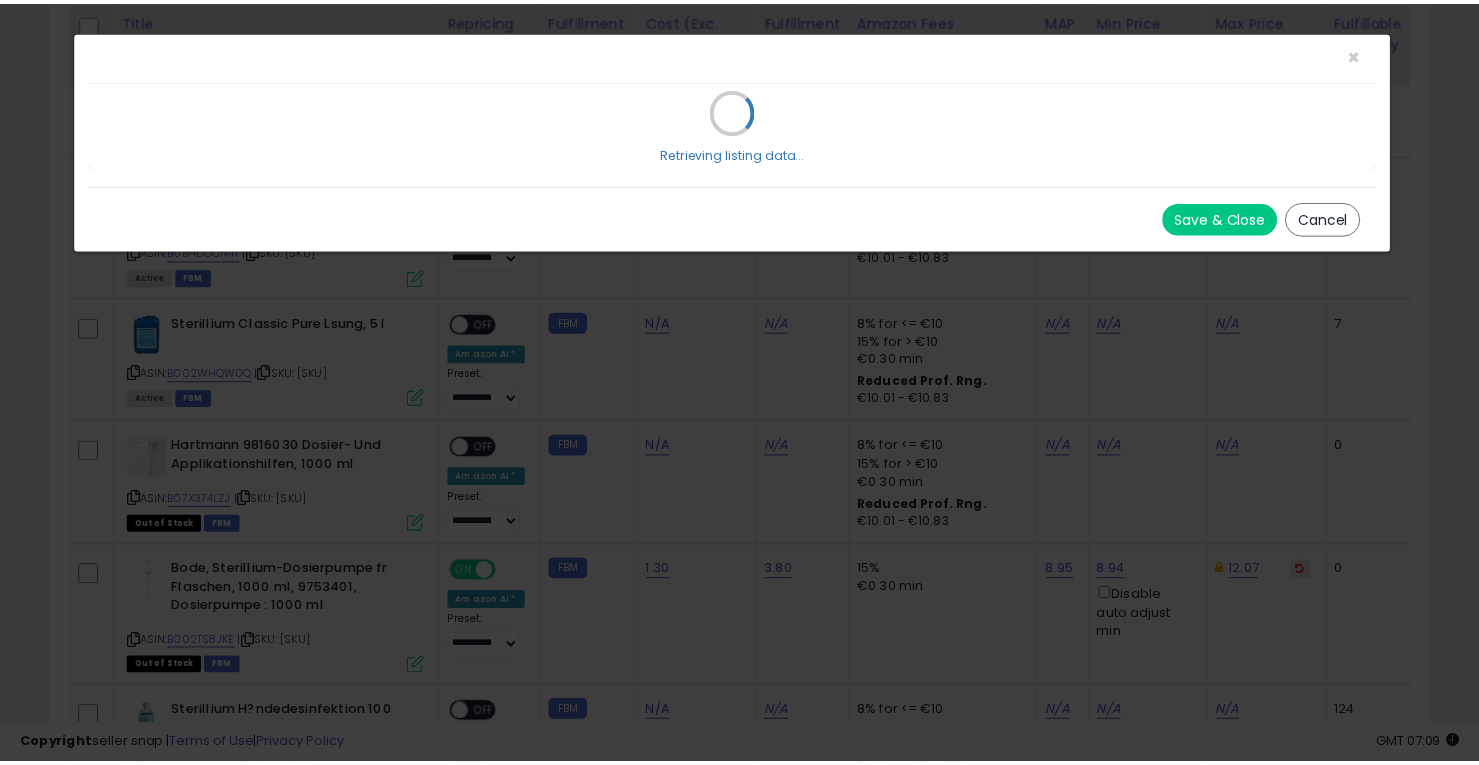 scroll, scrollTop: 0, scrollLeft: 0, axis: both 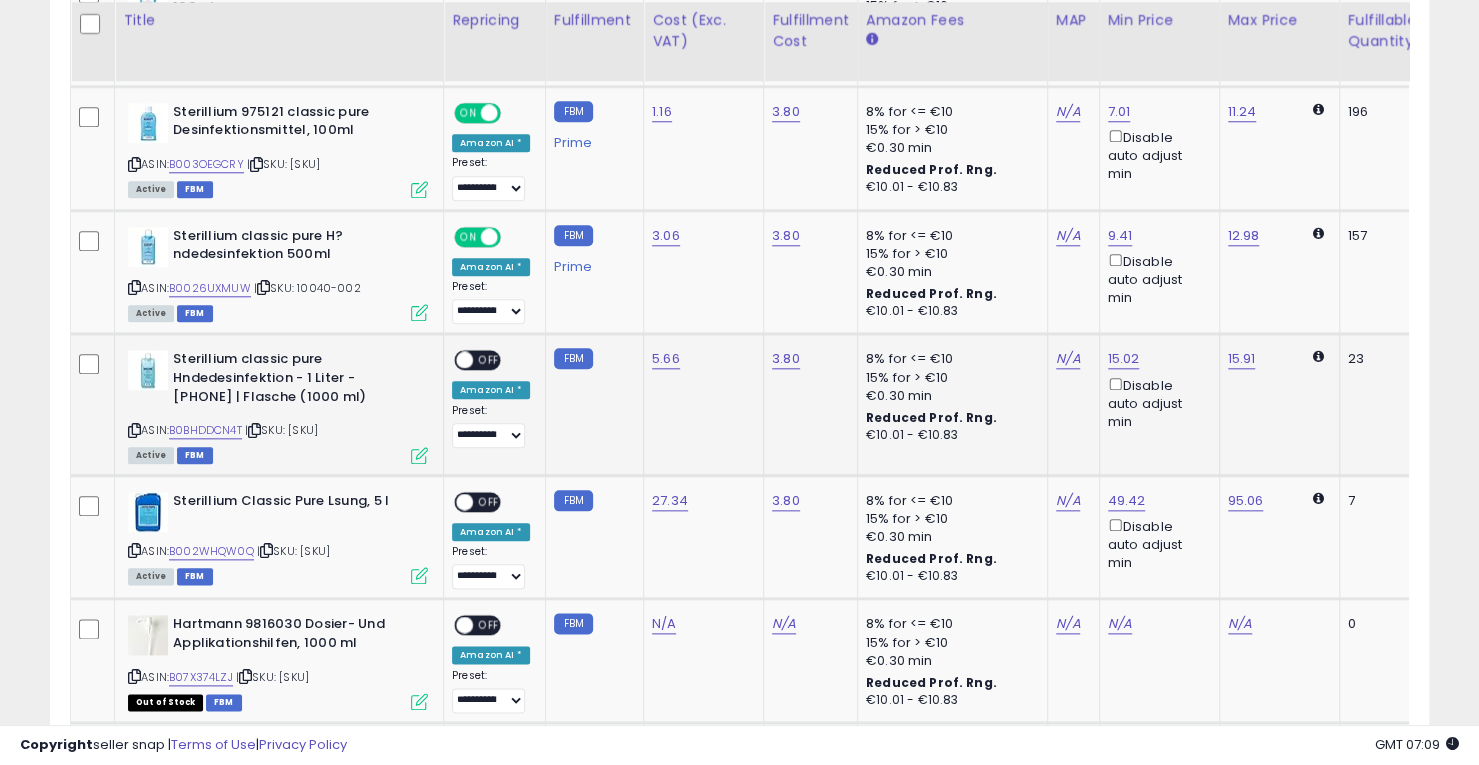 click on "OFF" at bounding box center [489, 360] 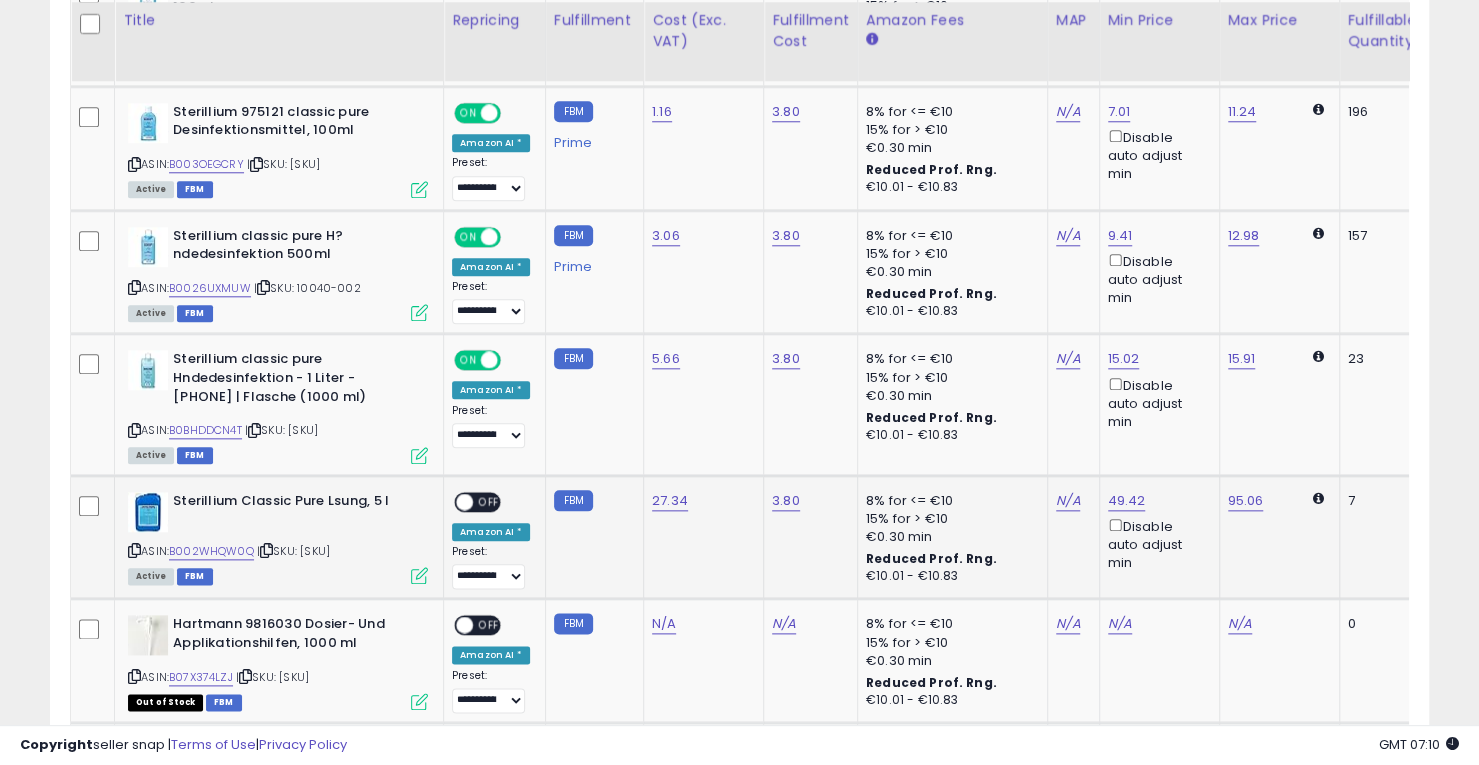 click on "OFF" at bounding box center [489, 501] 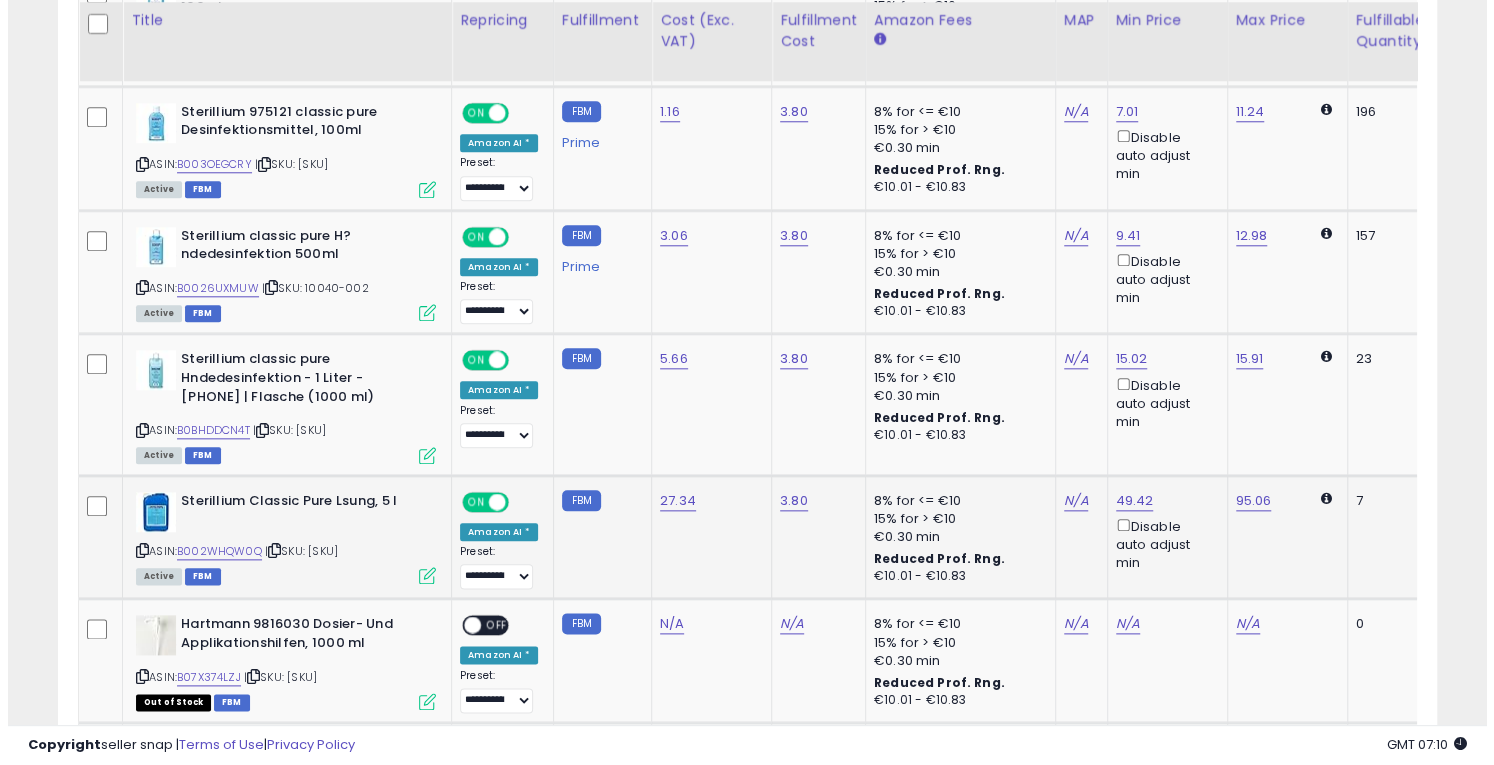 scroll, scrollTop: 1476, scrollLeft: 0, axis: vertical 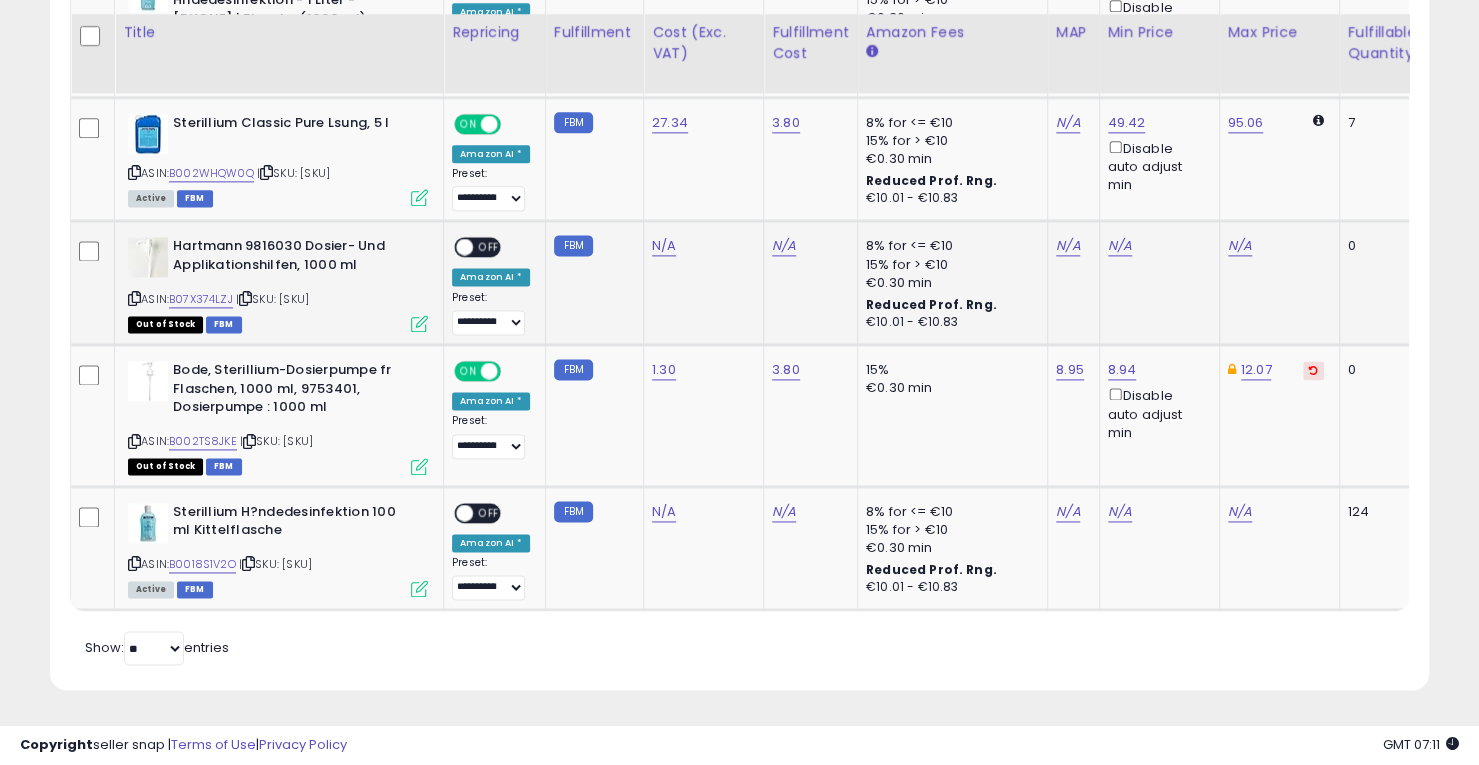 click at bounding box center [245, 298] 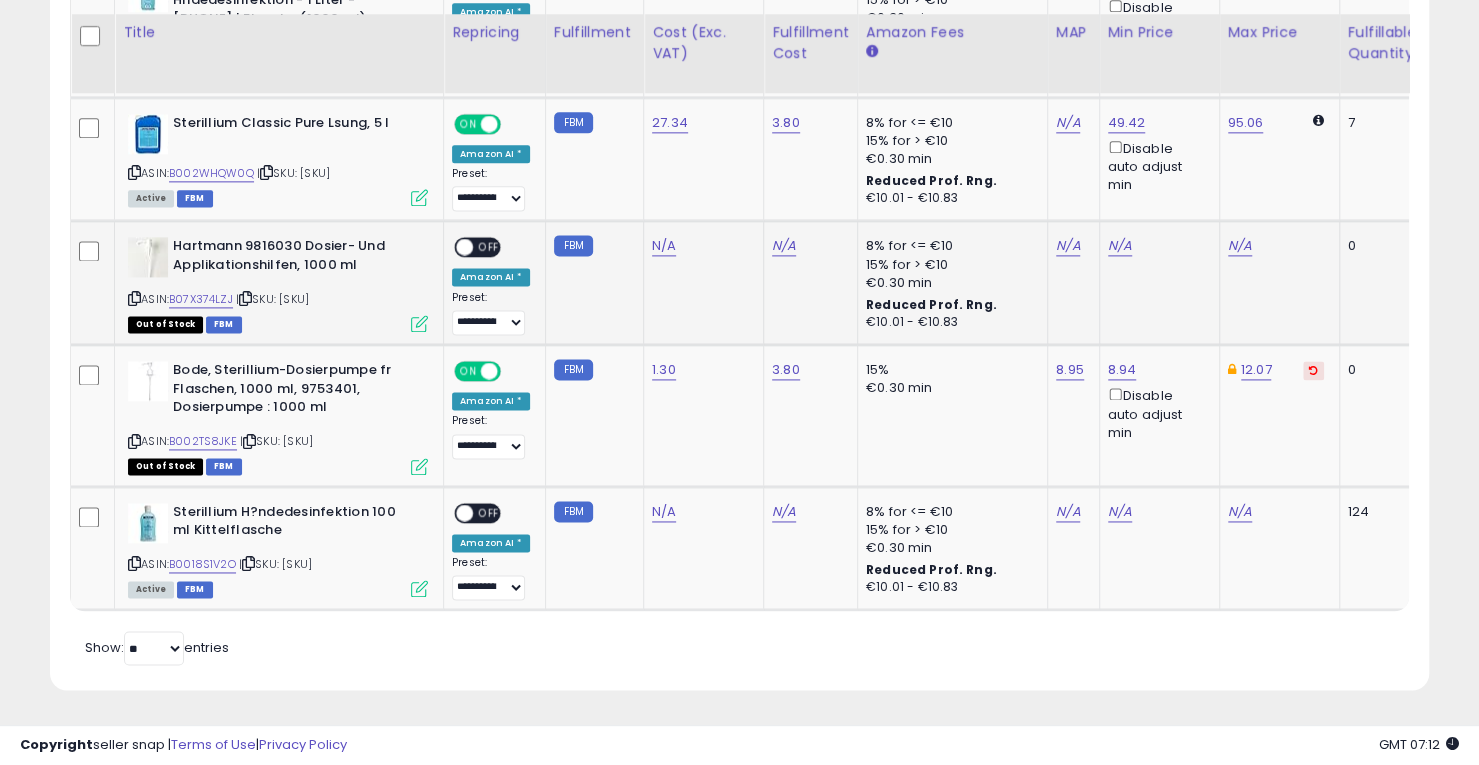 click at bounding box center [419, 323] 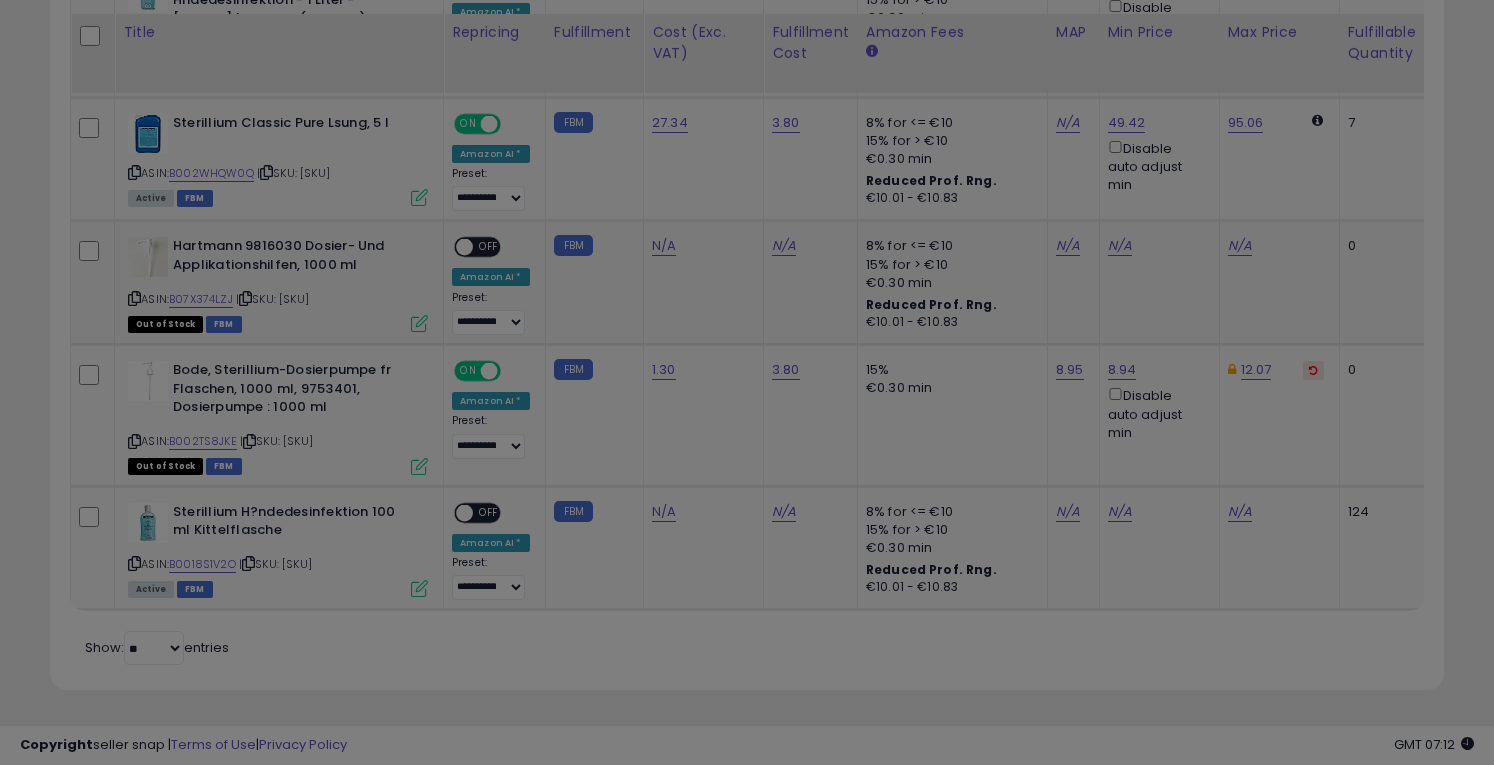 scroll, scrollTop: 999590, scrollLeft: 999192, axis: both 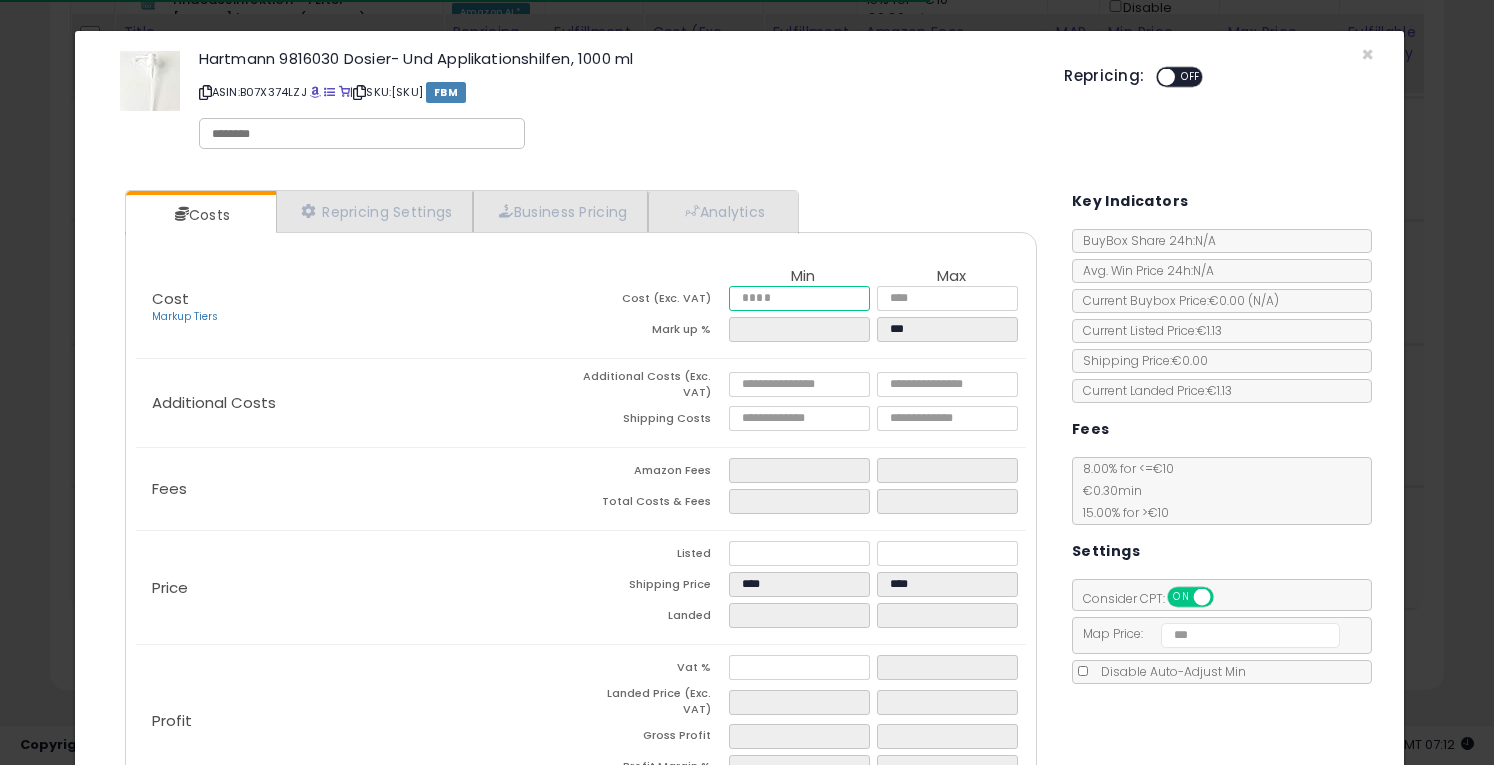 click at bounding box center [799, 298] 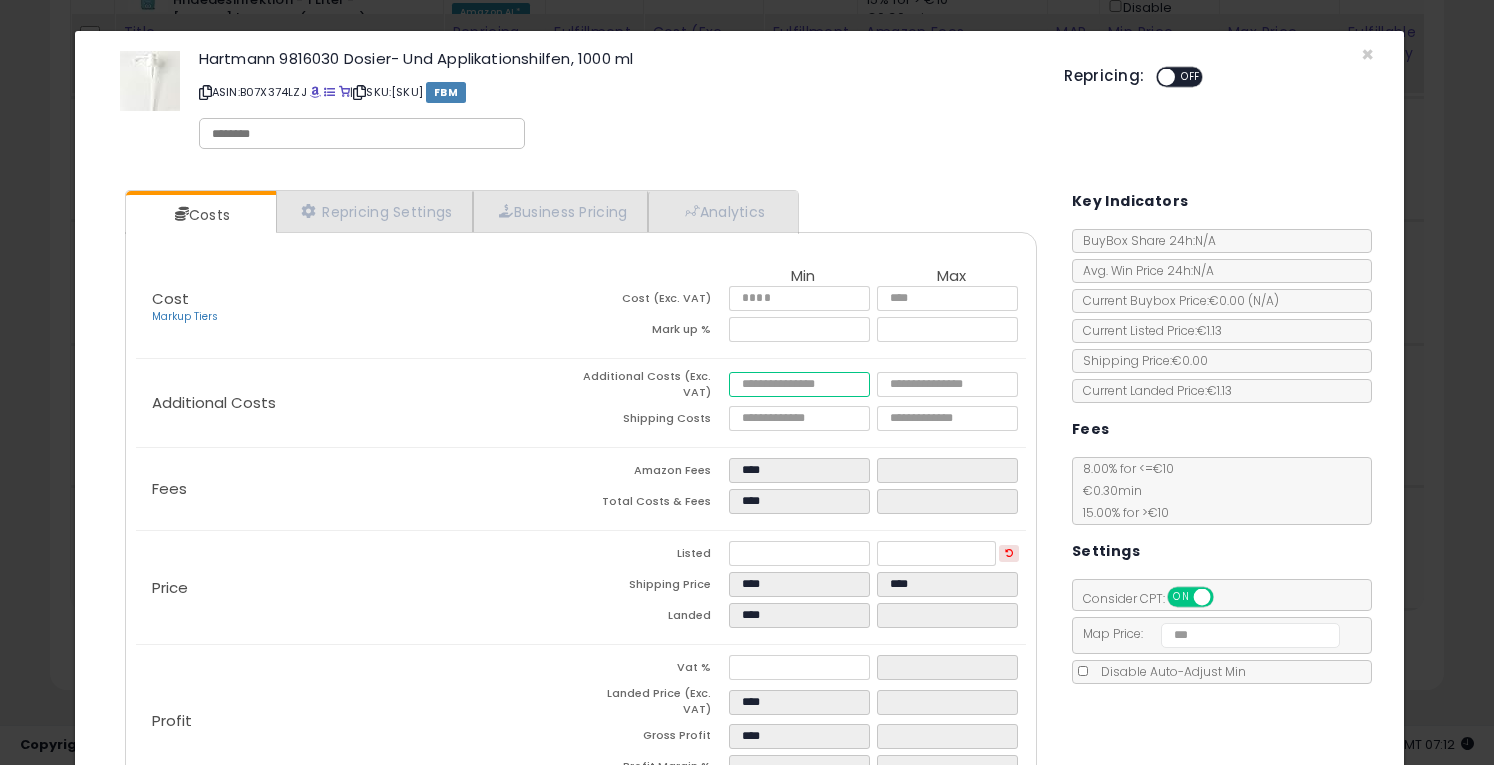 click at bounding box center (799, 384) 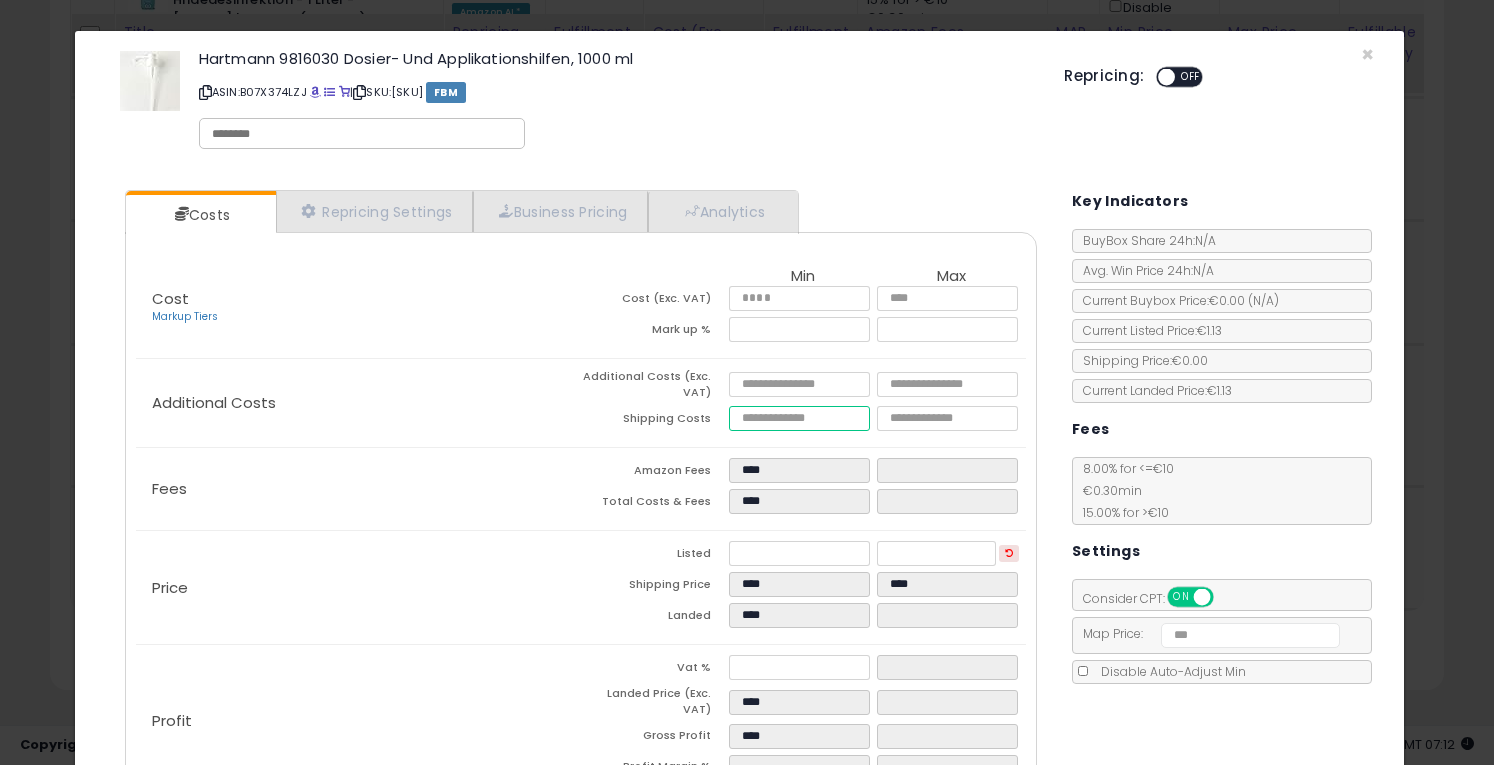click at bounding box center [799, 418] 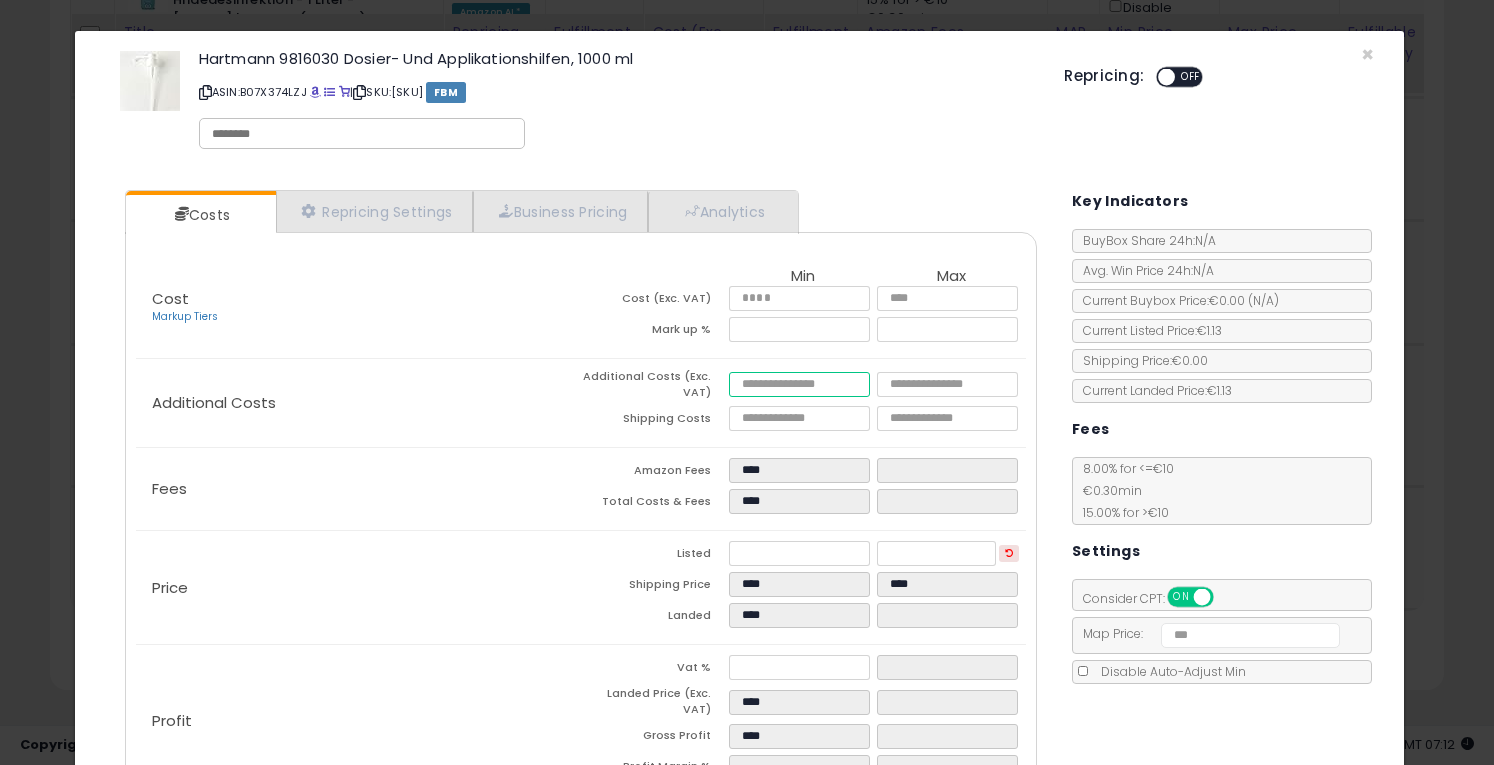 click at bounding box center (799, 384) 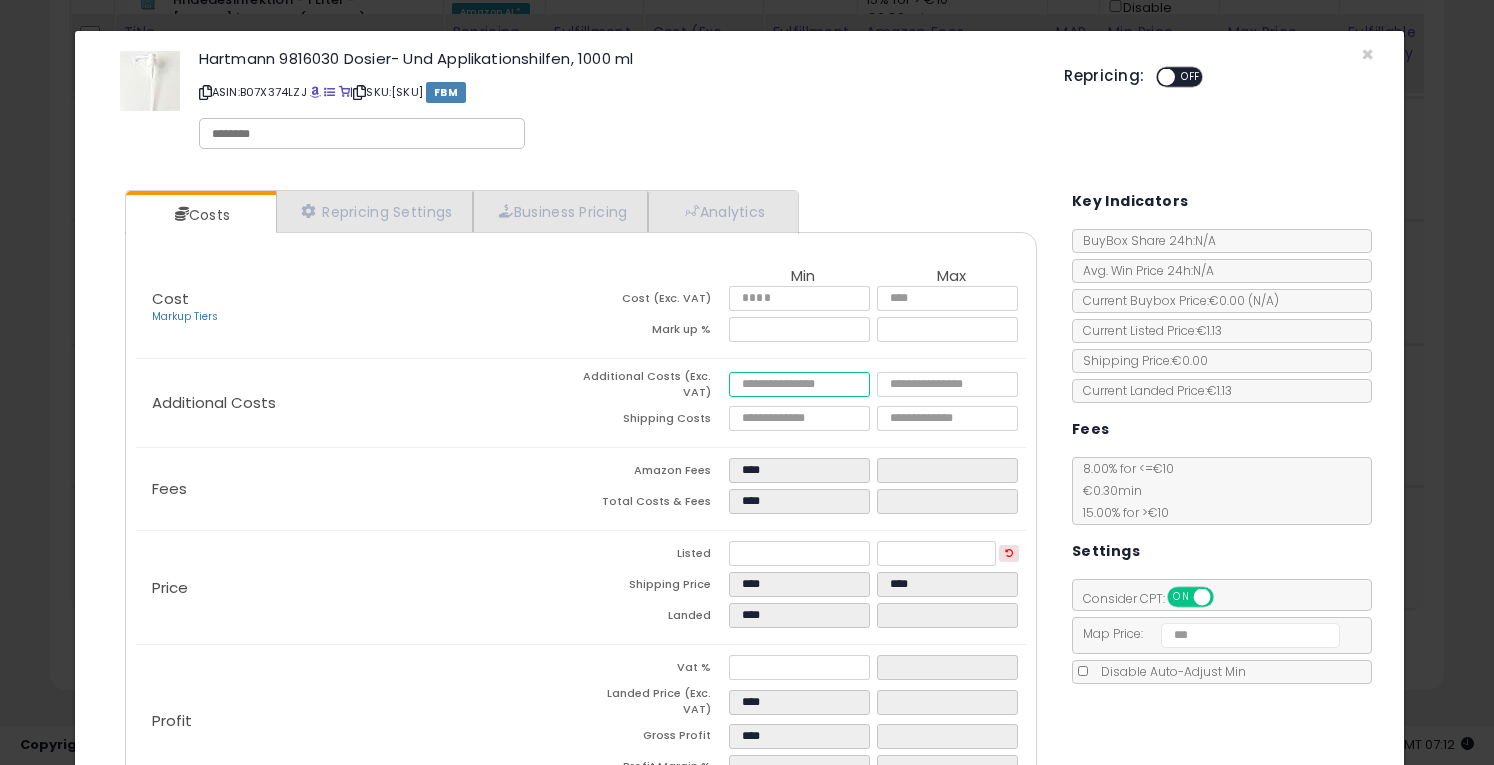scroll, scrollTop: 132, scrollLeft: 0, axis: vertical 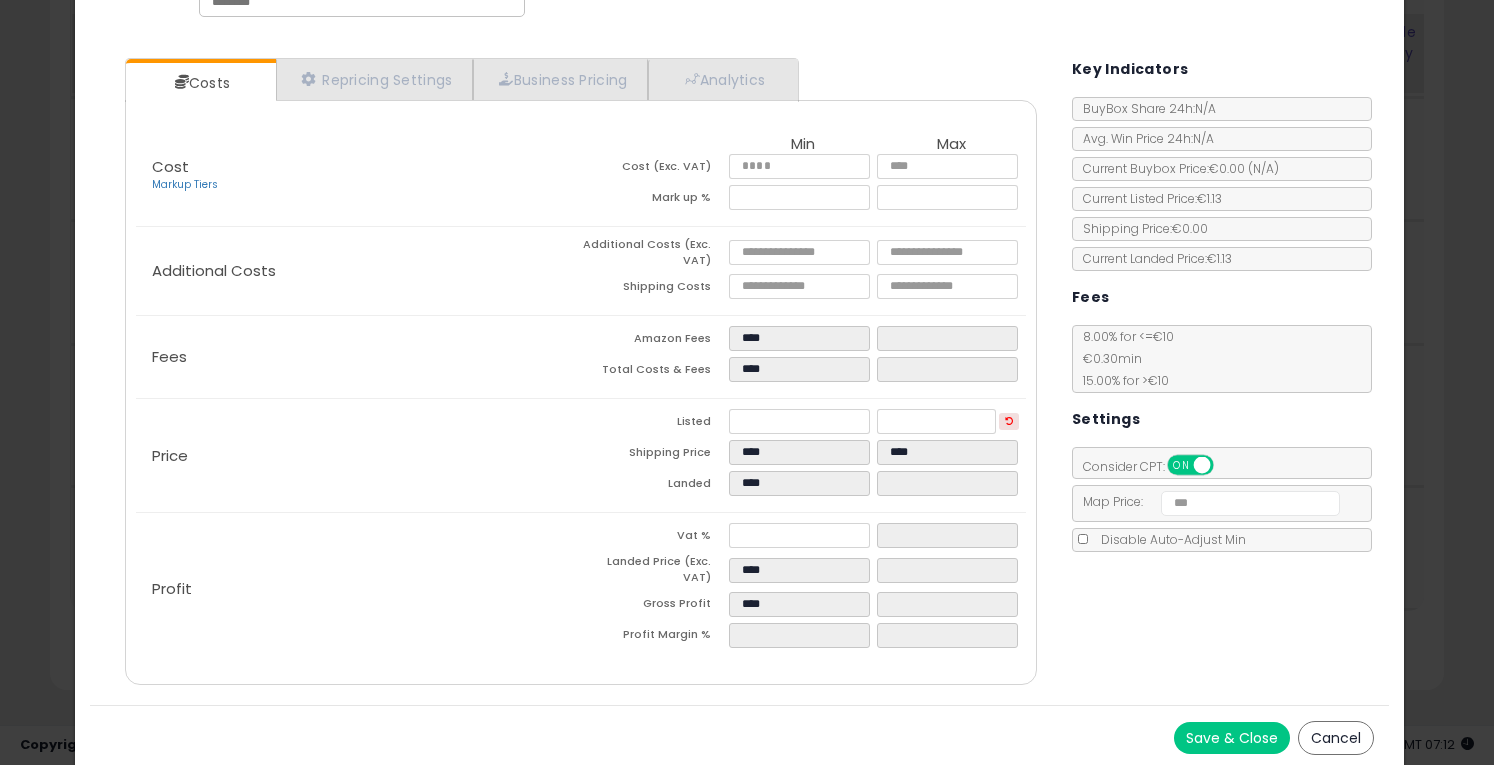 click on "Save & Close" at bounding box center [1232, 738] 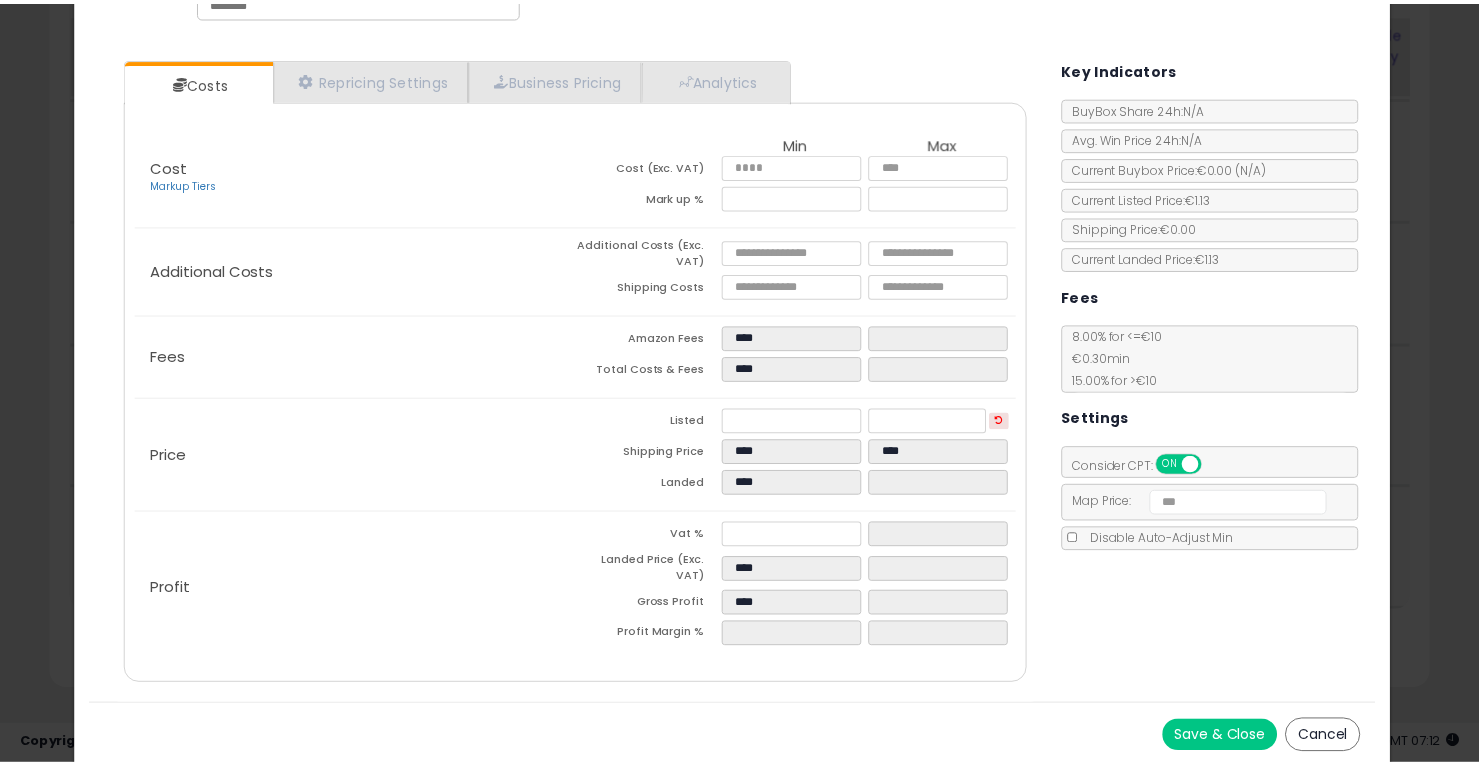 scroll, scrollTop: 0, scrollLeft: 0, axis: both 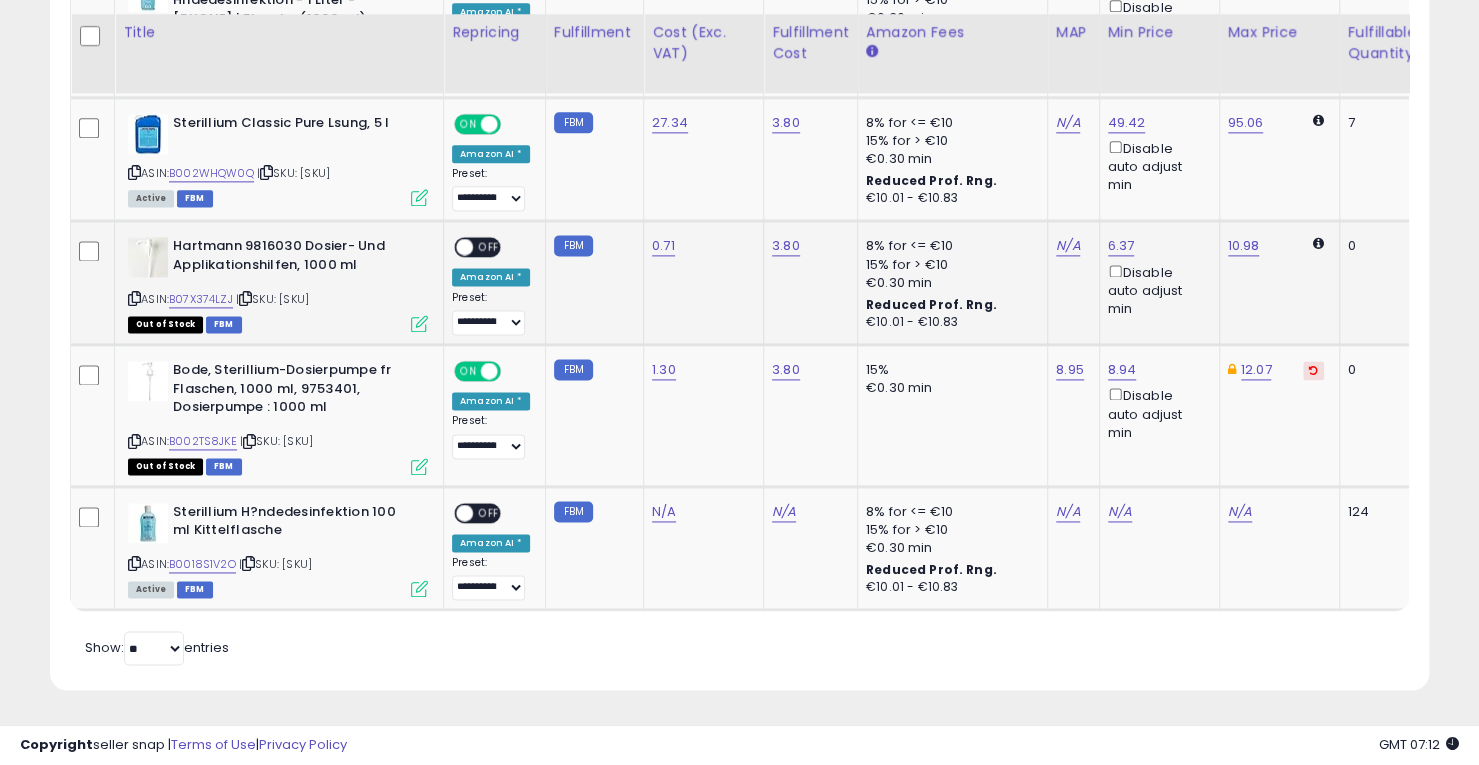 click on "ON   OFF" at bounding box center (455, 247) 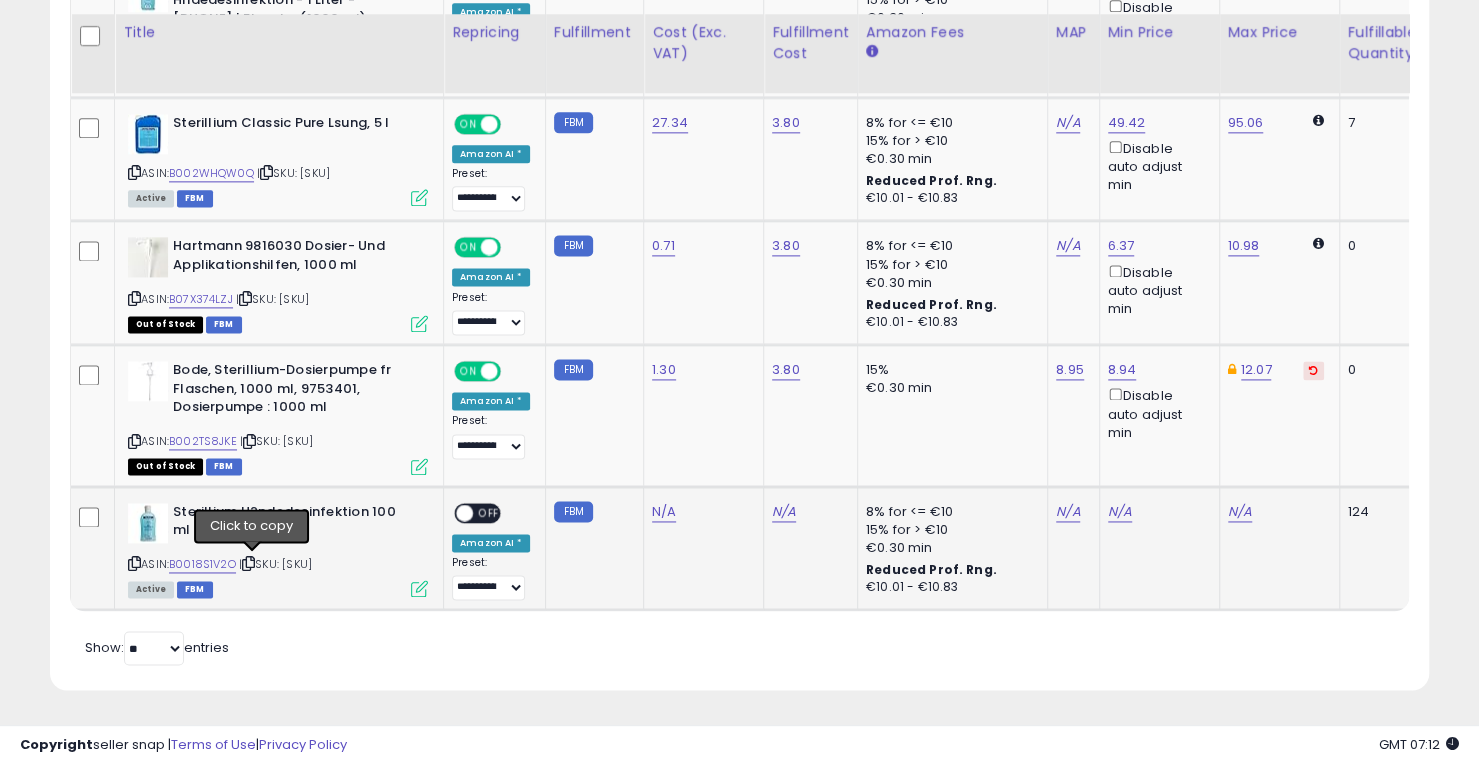 click at bounding box center (248, 563) 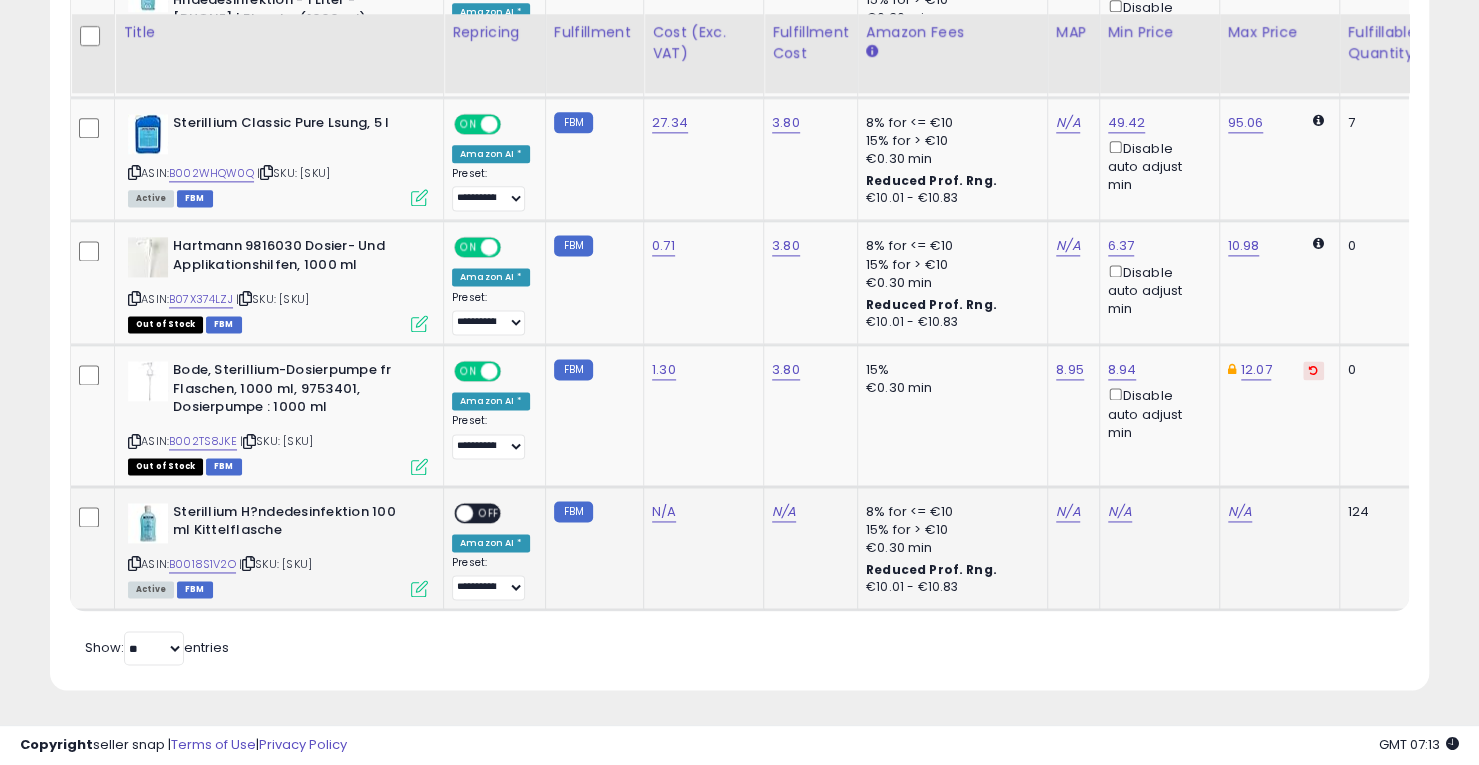 click on "Sterillium H?ndedesinfektion 100 ml Kittelflasche  ASIN:  B0018S1V2O    |   SKU: 10034-002 Active FBM" 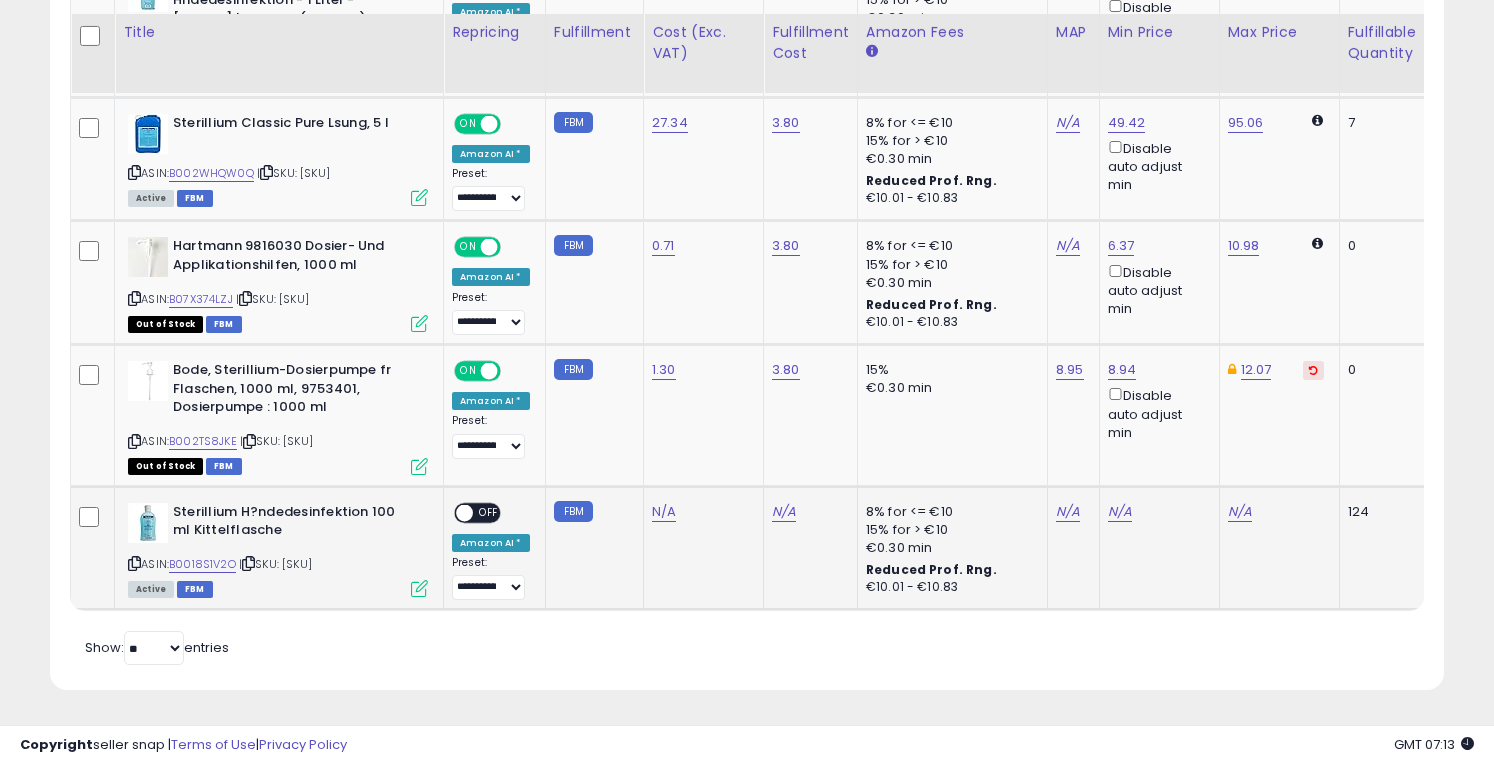 scroll, scrollTop: 999590, scrollLeft: 999192, axis: both 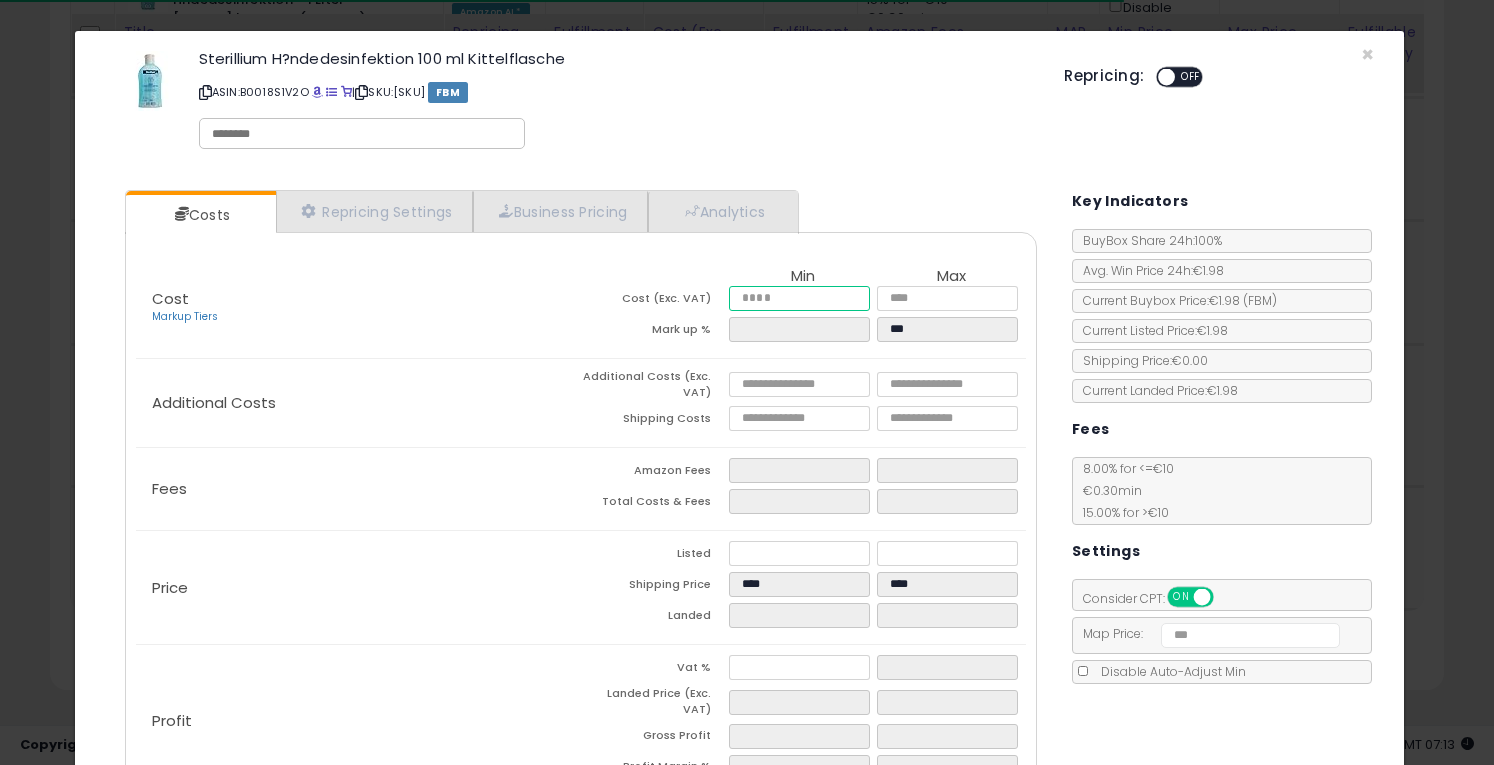 click at bounding box center [799, 298] 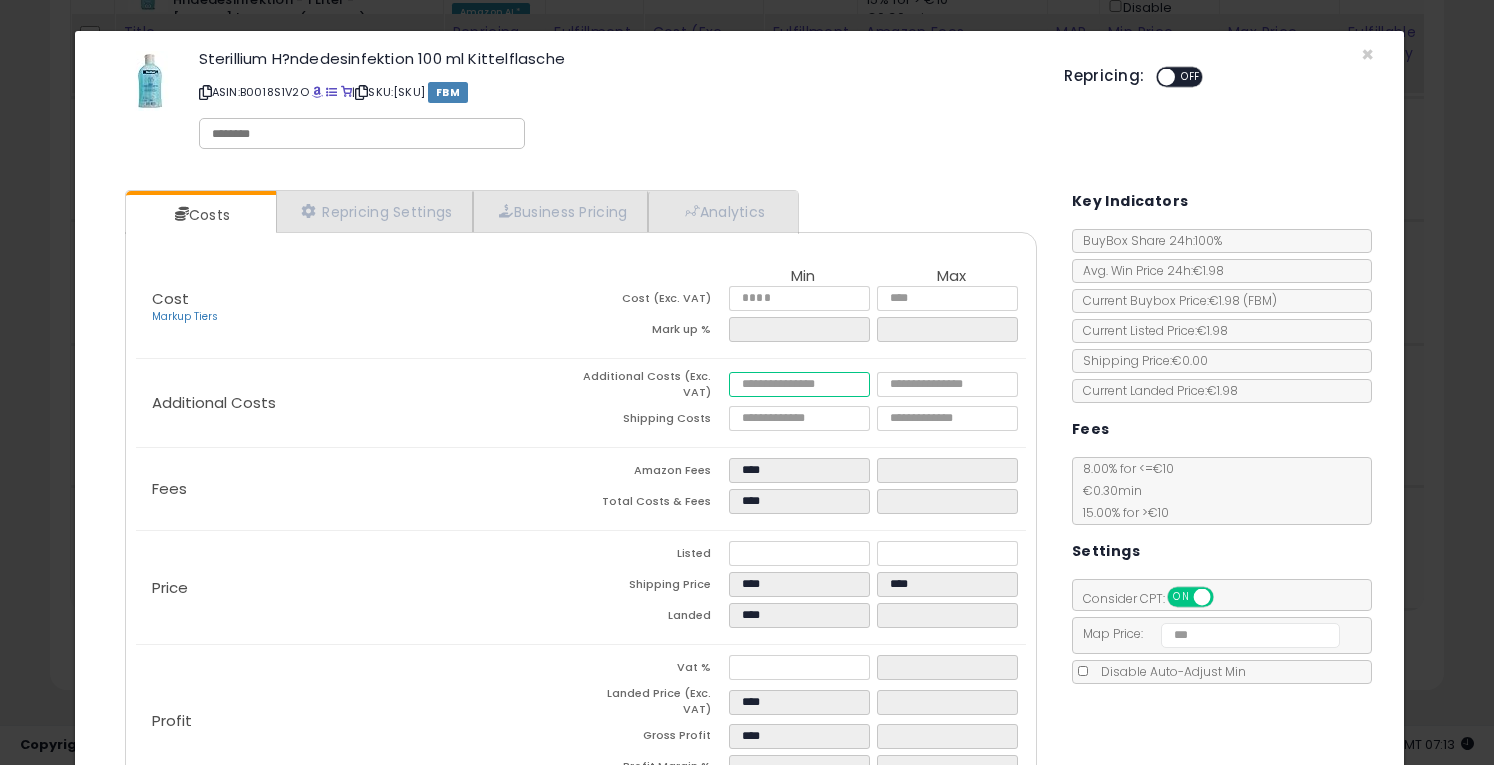click at bounding box center [799, 384] 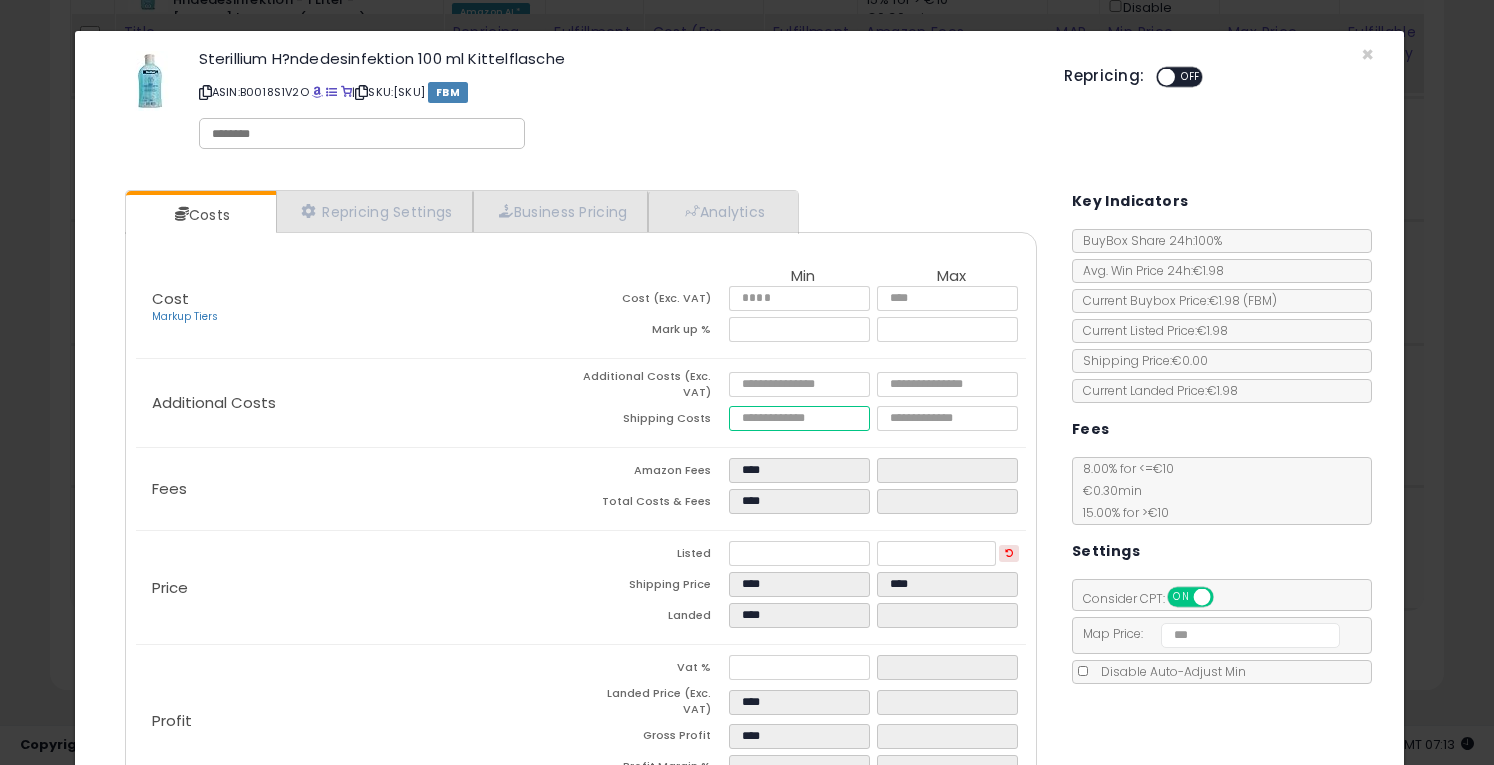 click at bounding box center (799, 418) 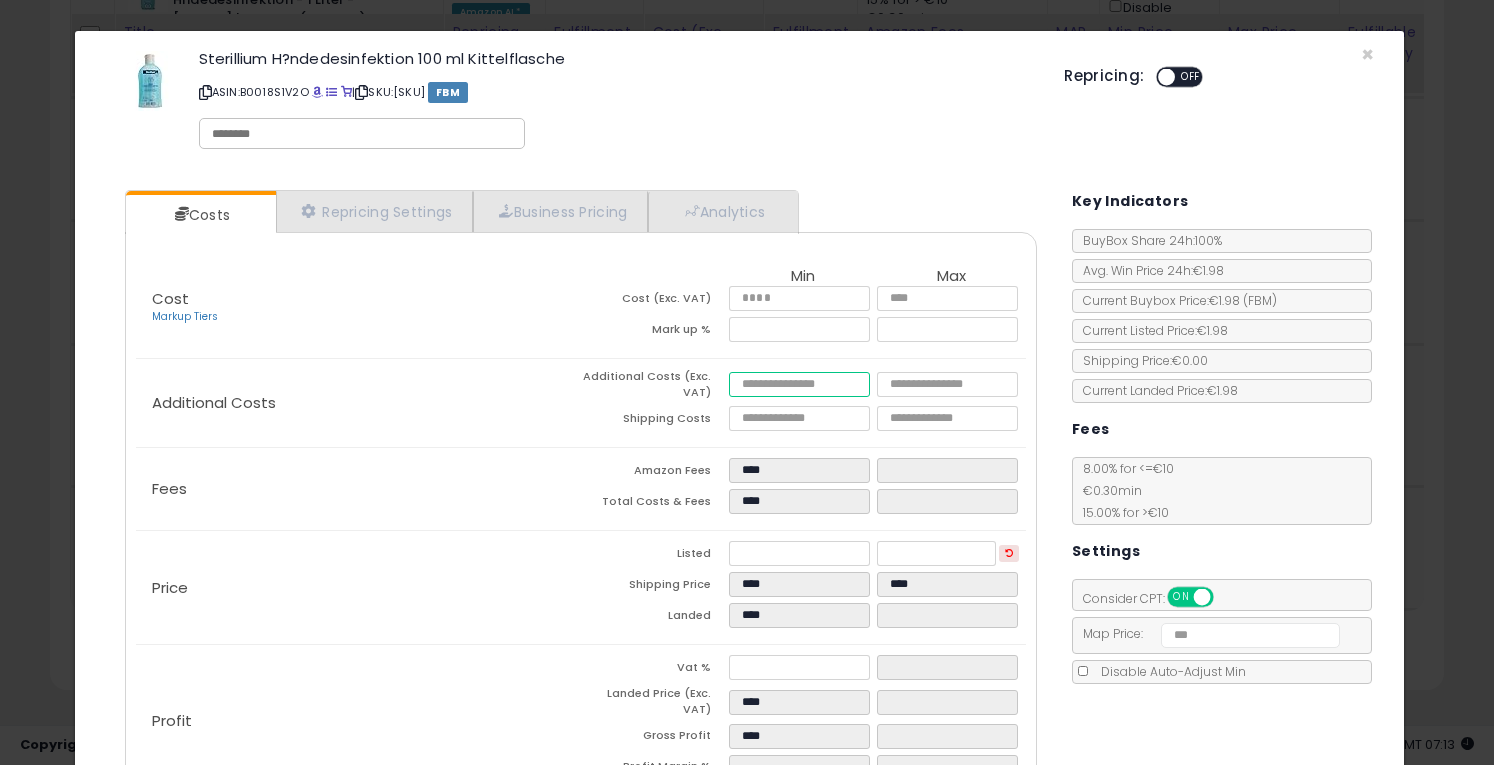 drag, startPoint x: 795, startPoint y: 385, endPoint x: 663, endPoint y: 389, distance: 132.0606 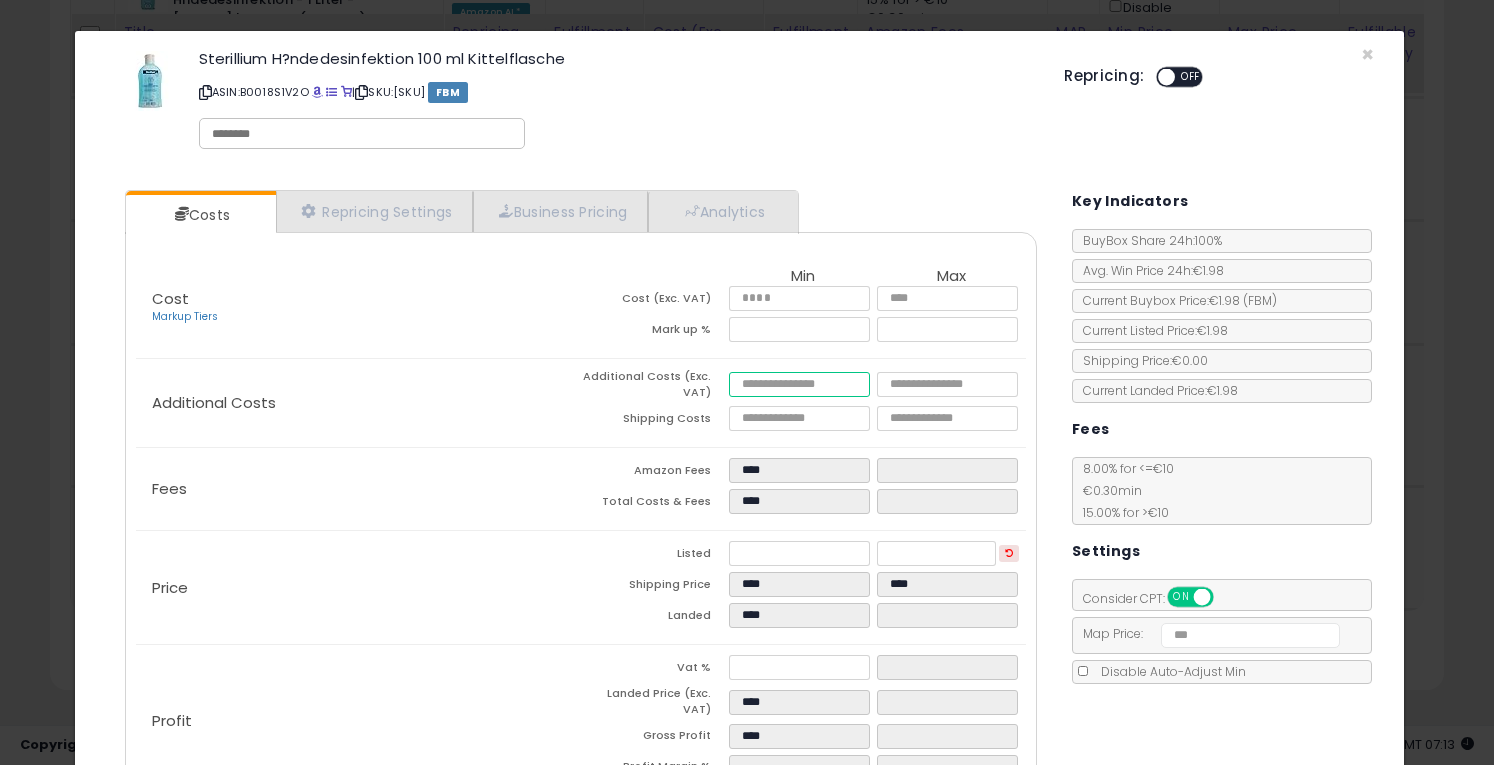 click on "Additional Costs (Exc. VAT)
****
****" at bounding box center (803, 387) 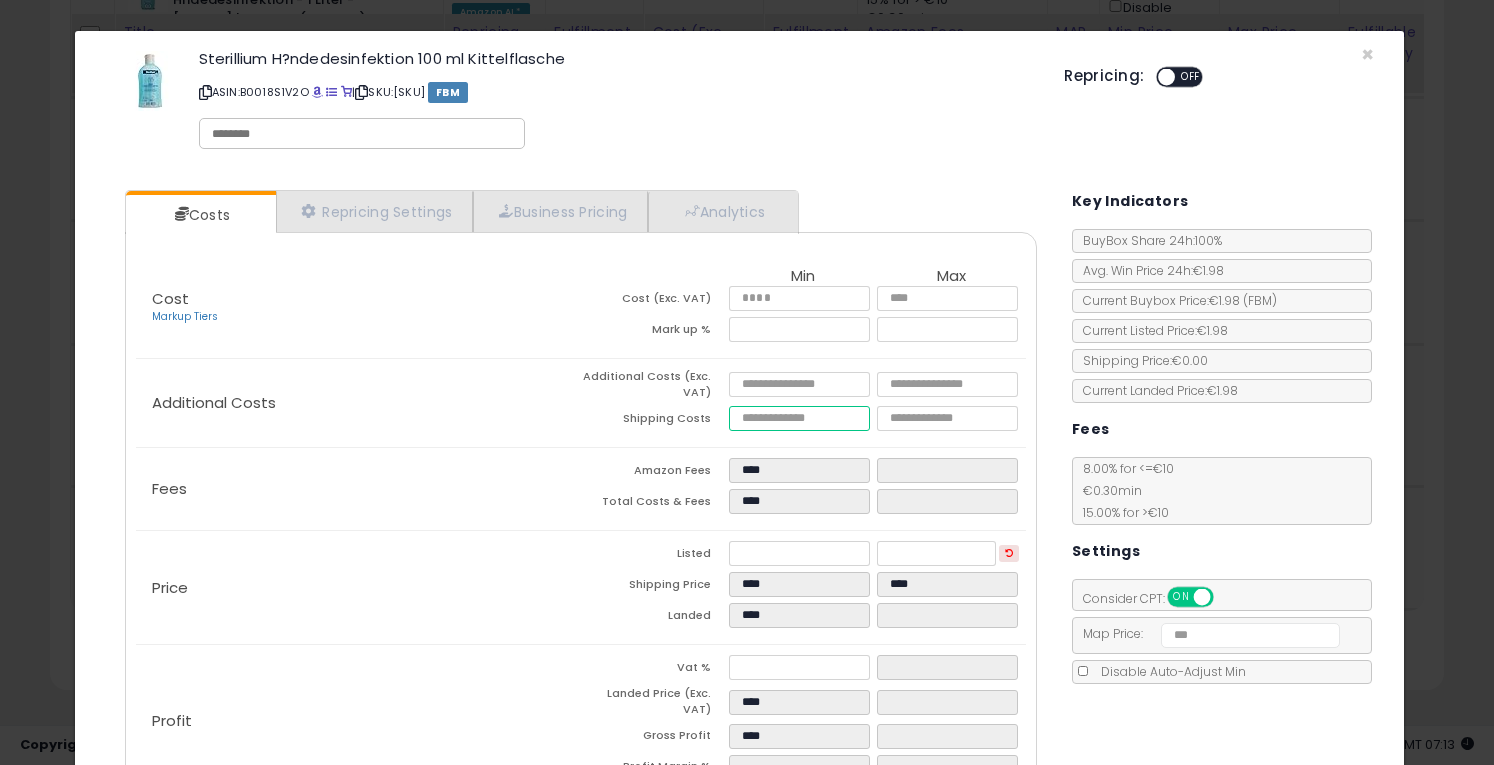click at bounding box center (799, 418) 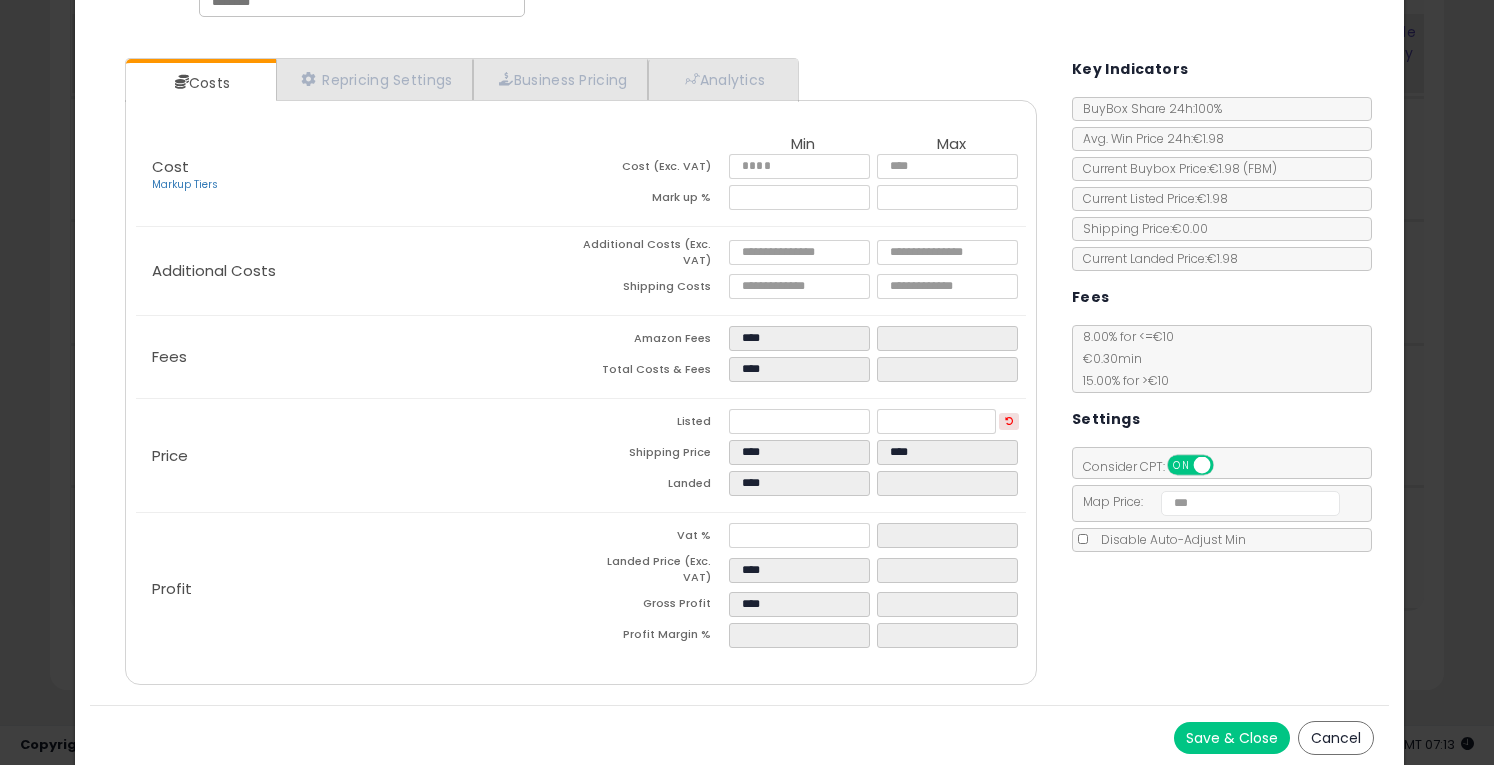click on "Costs
Repricing Settings
Business Pricing
Analytics
Cost" at bounding box center (581, 374) 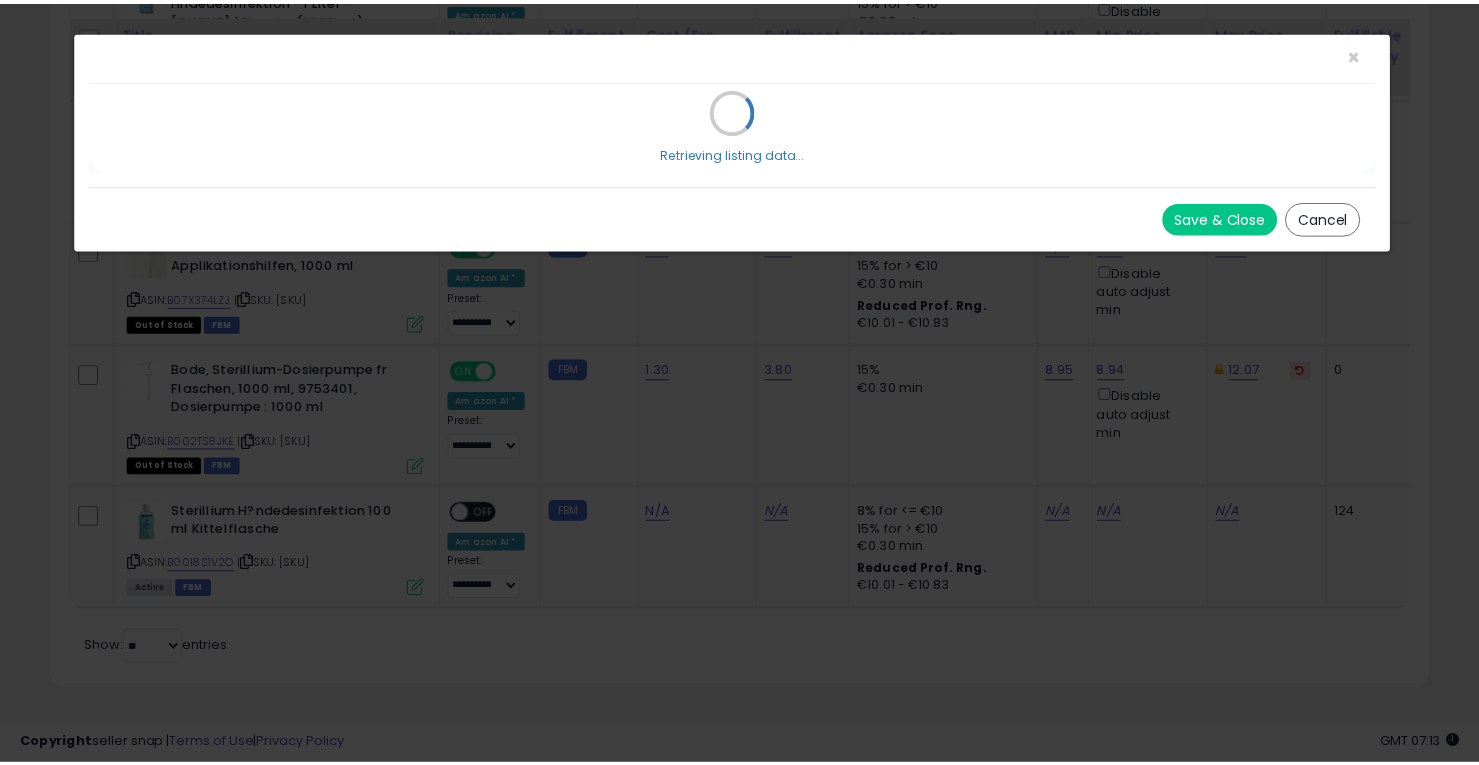scroll, scrollTop: 0, scrollLeft: 0, axis: both 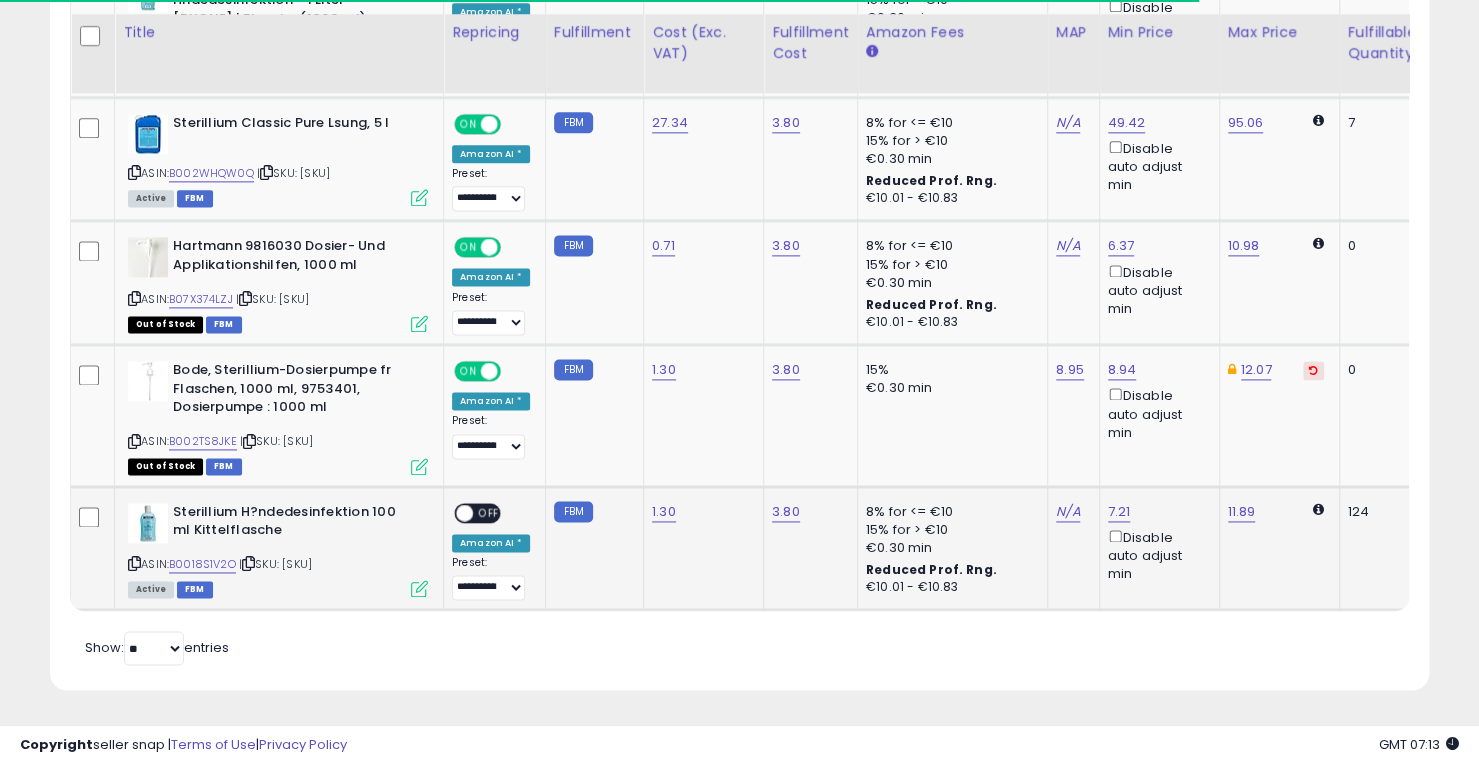 click on "**********" at bounding box center [491, 552] 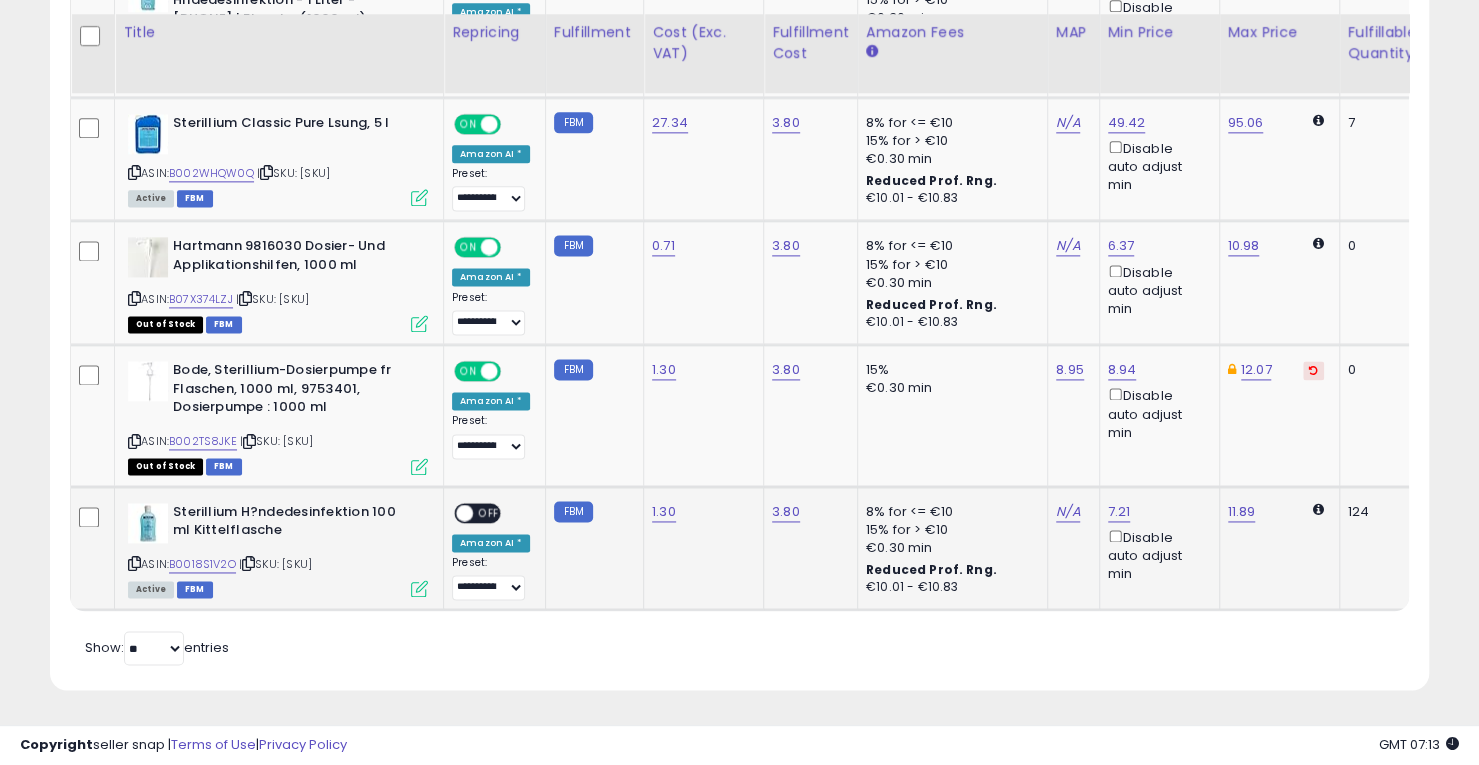 click on "OFF" at bounding box center [489, 512] 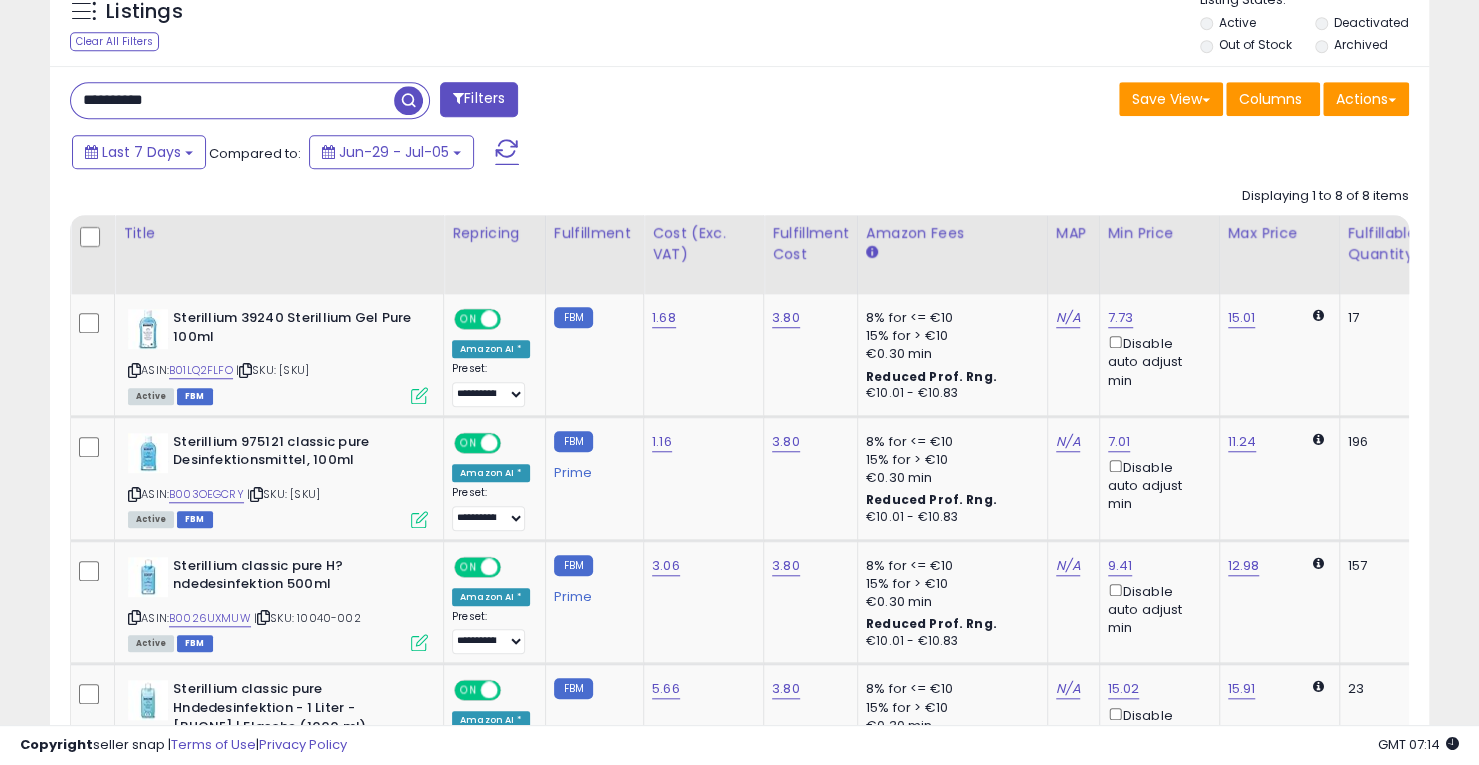 scroll, scrollTop: 754, scrollLeft: 0, axis: vertical 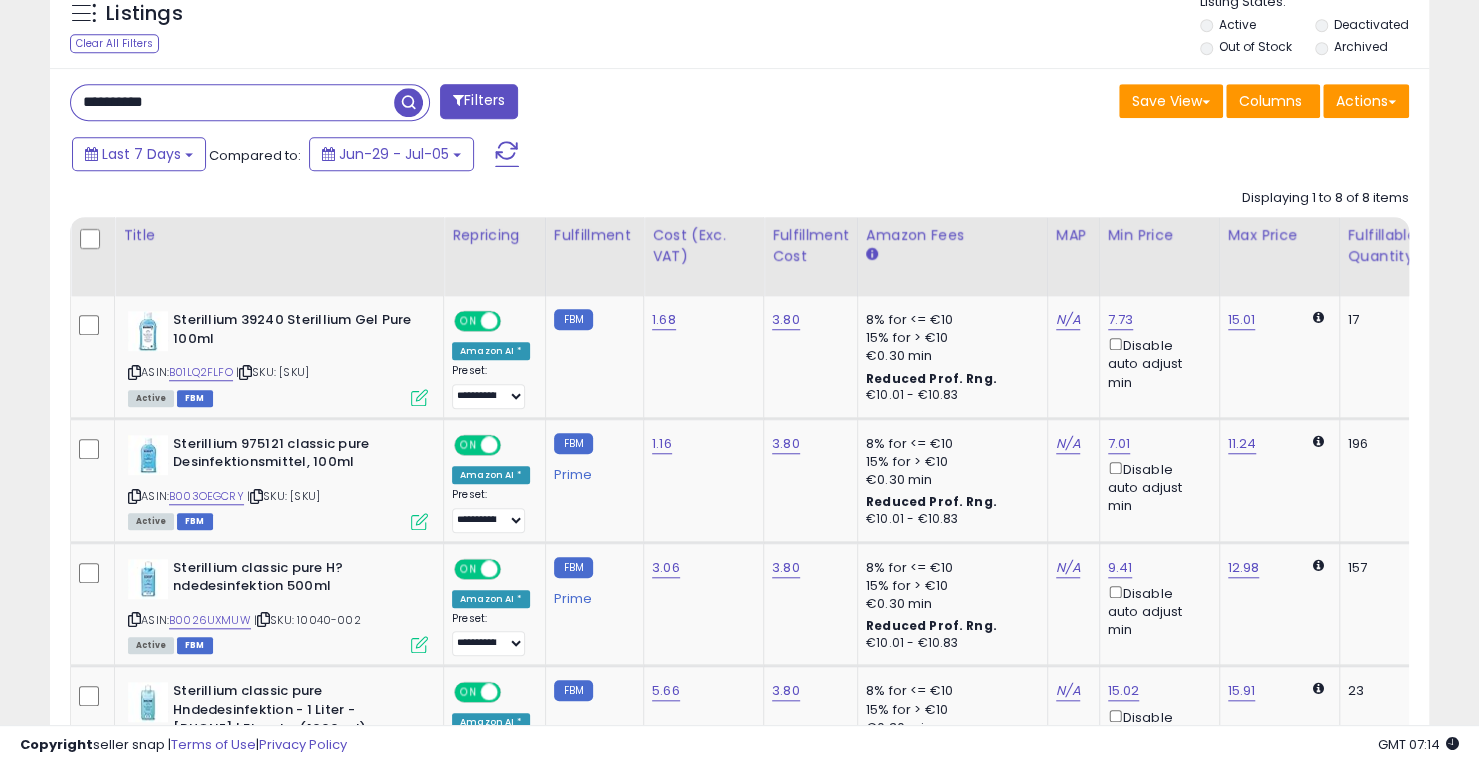 drag, startPoint x: 212, startPoint y: 95, endPoint x: 0, endPoint y: 107, distance: 212.33936 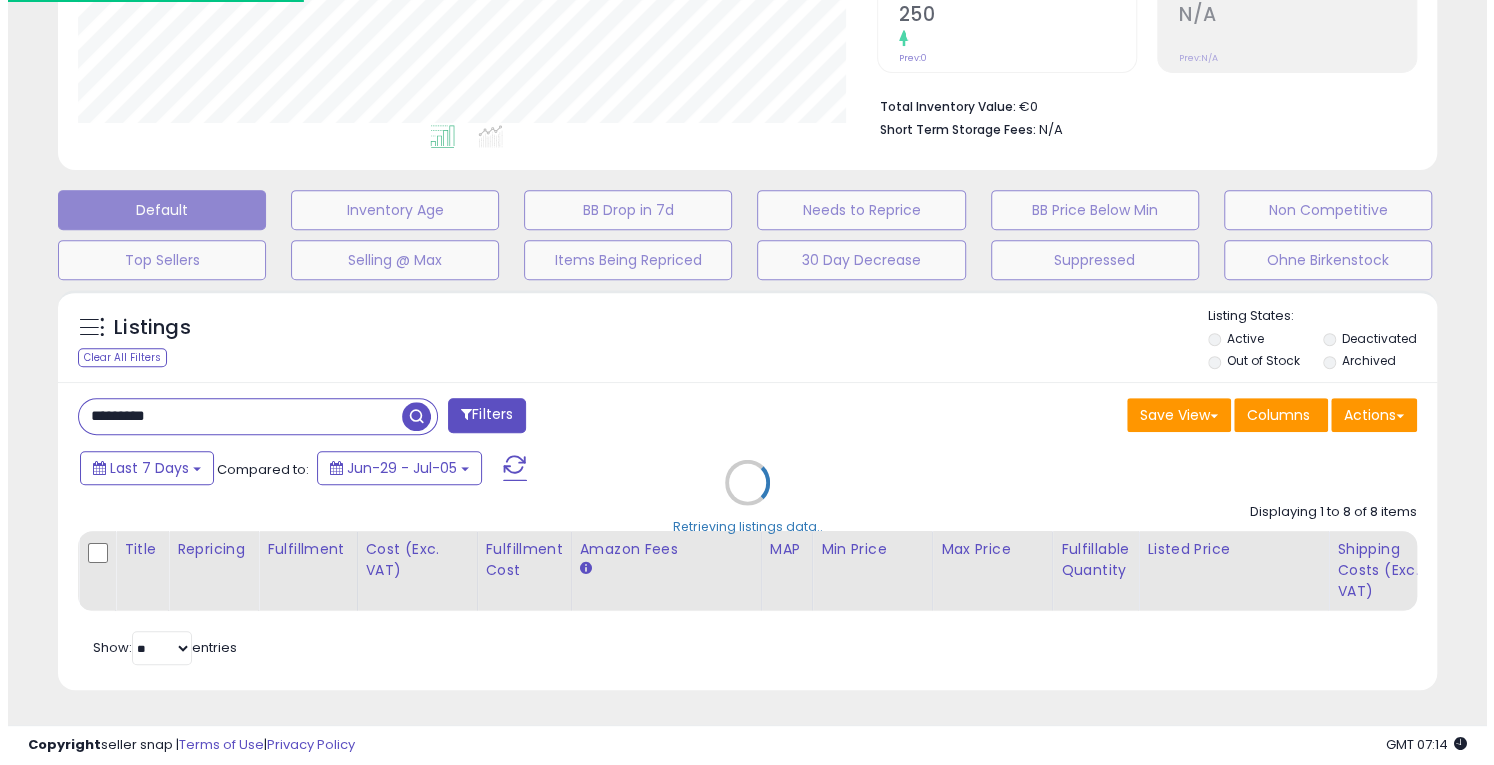 scroll, scrollTop: 453, scrollLeft: 0, axis: vertical 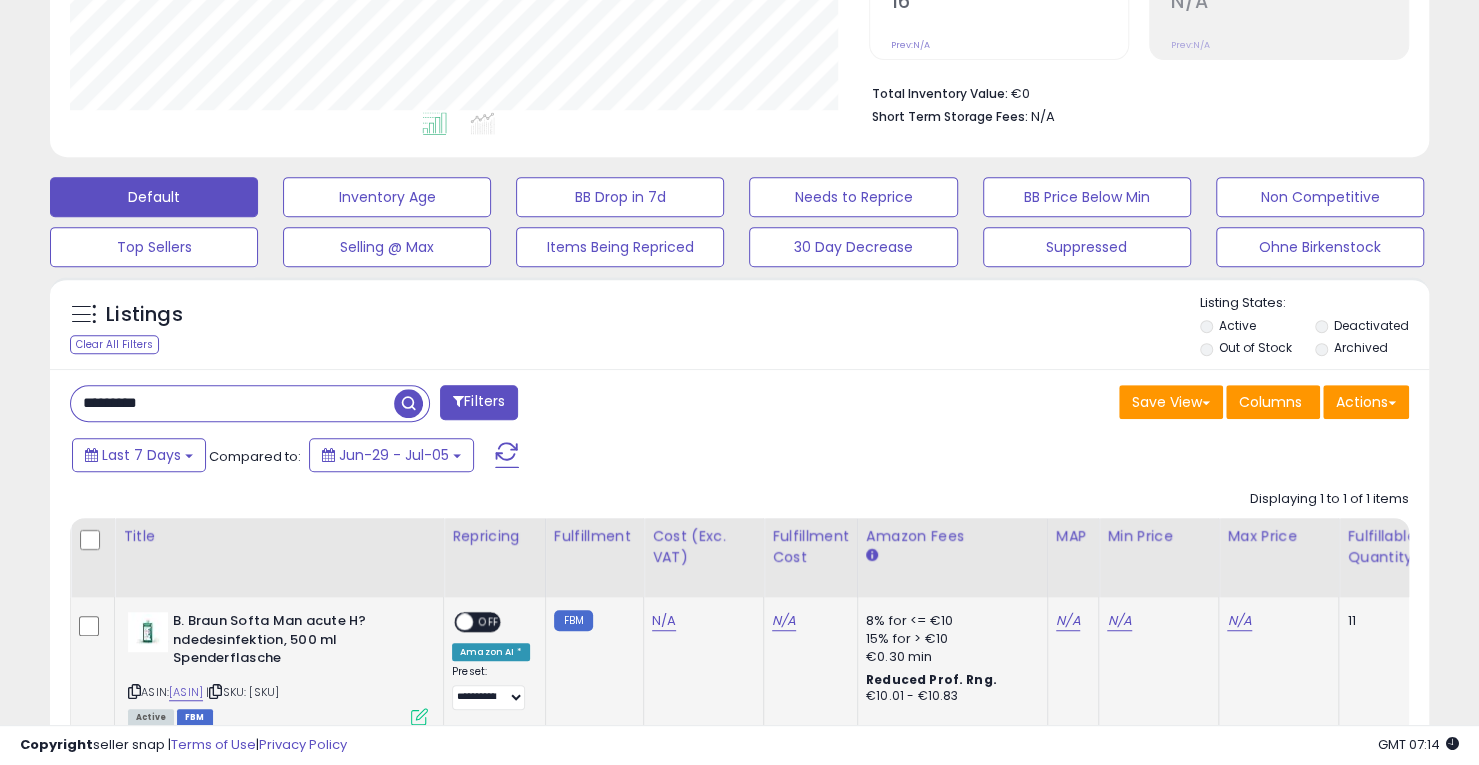 click at bounding box center [419, 716] 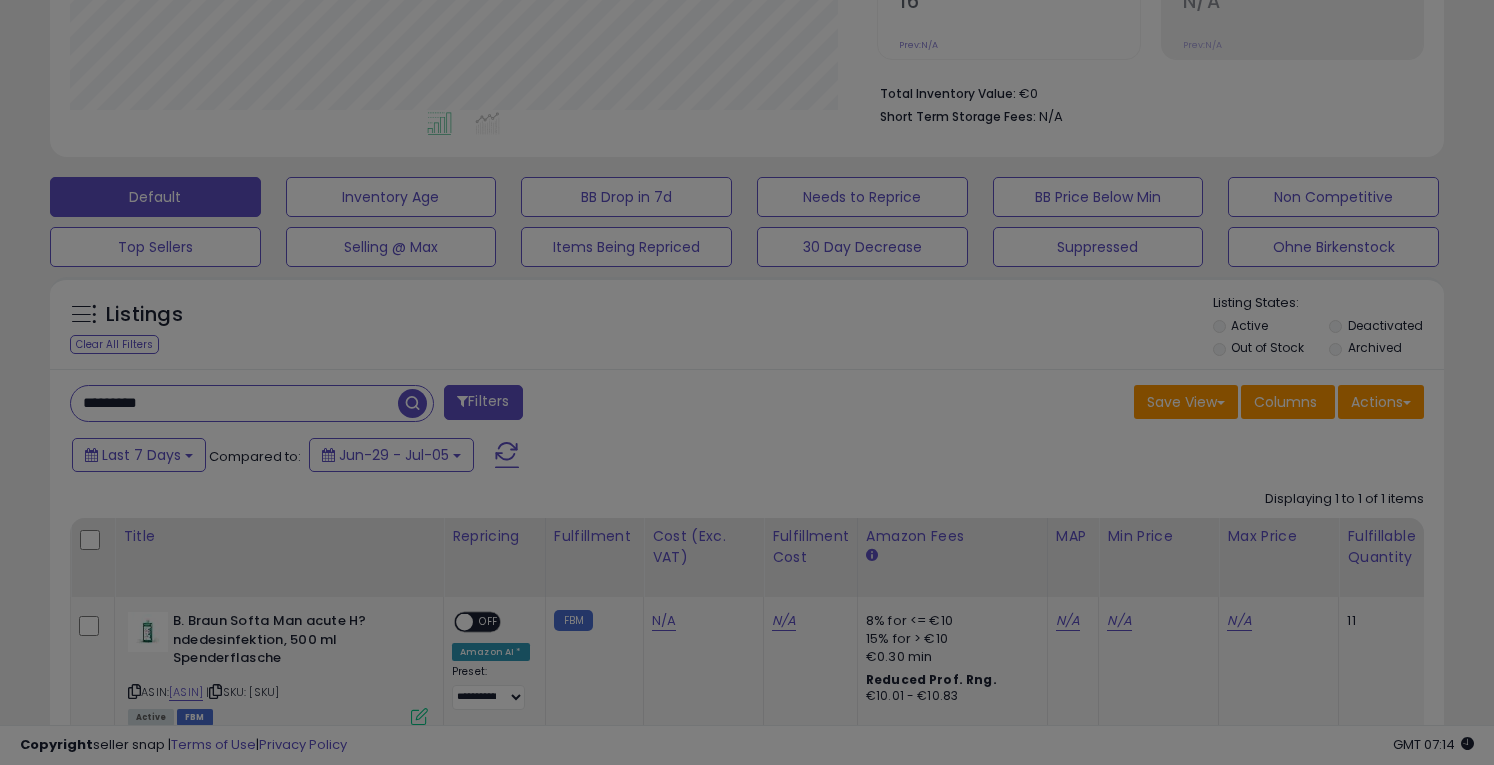 scroll, scrollTop: 999590, scrollLeft: 999192, axis: both 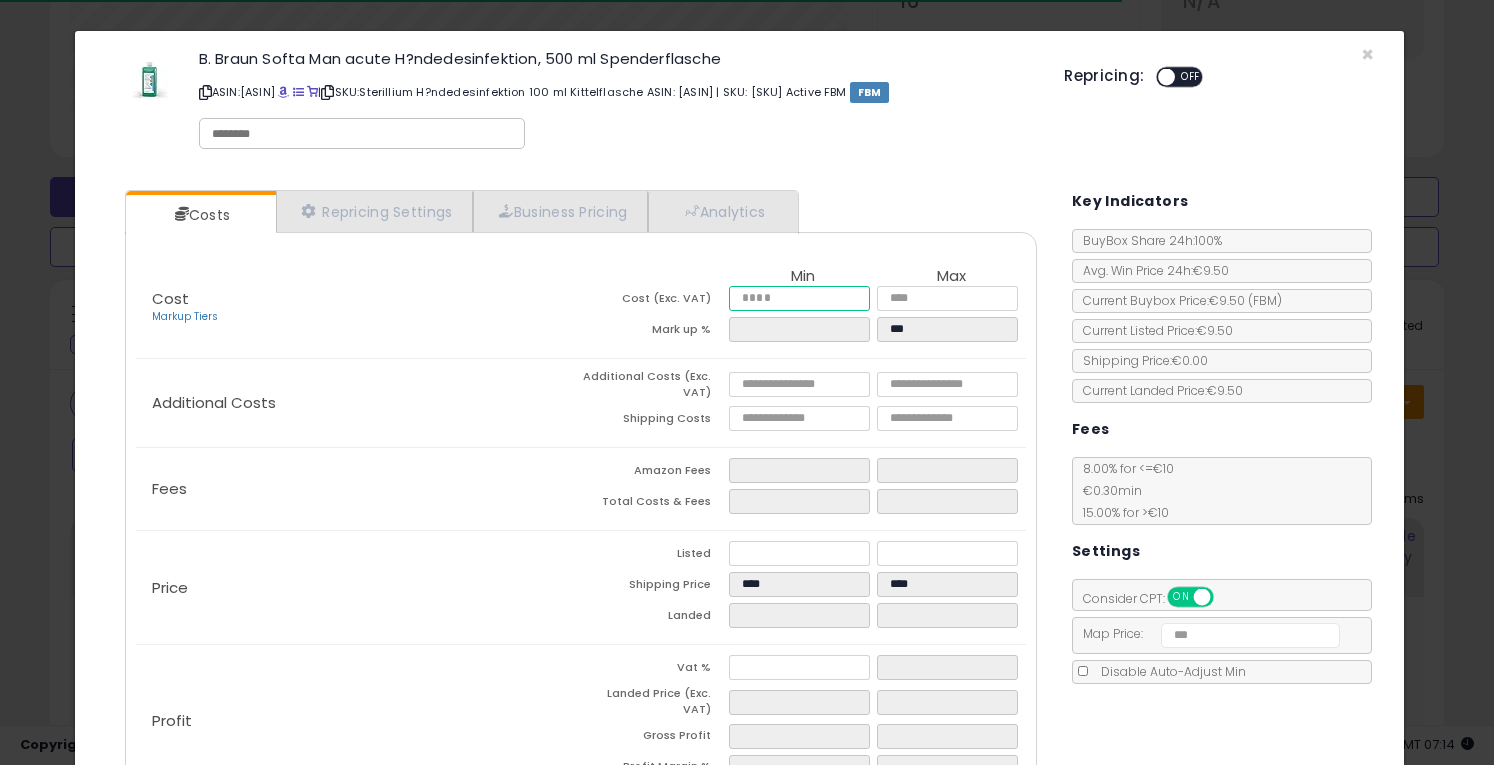click at bounding box center [799, 298] 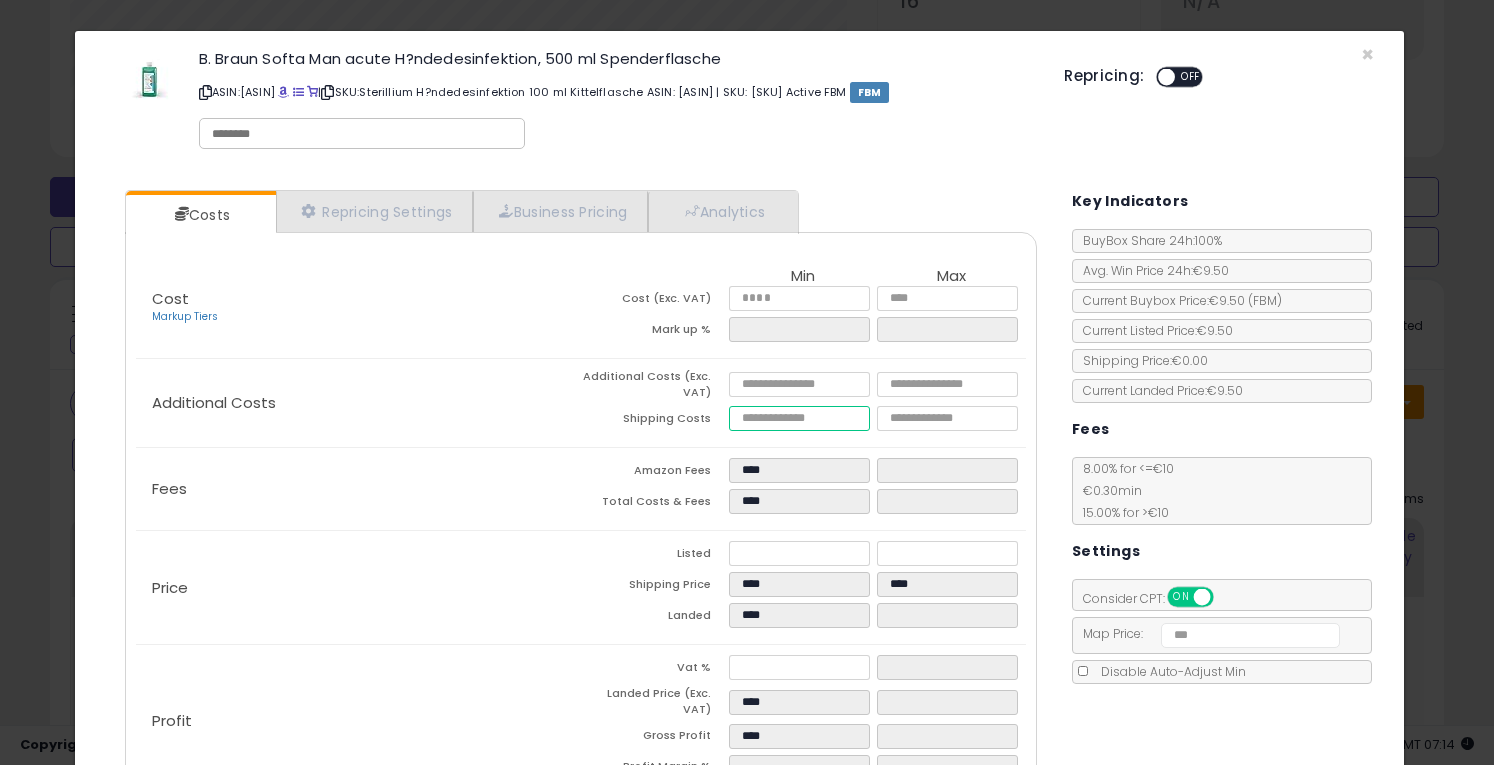 click at bounding box center (799, 418) 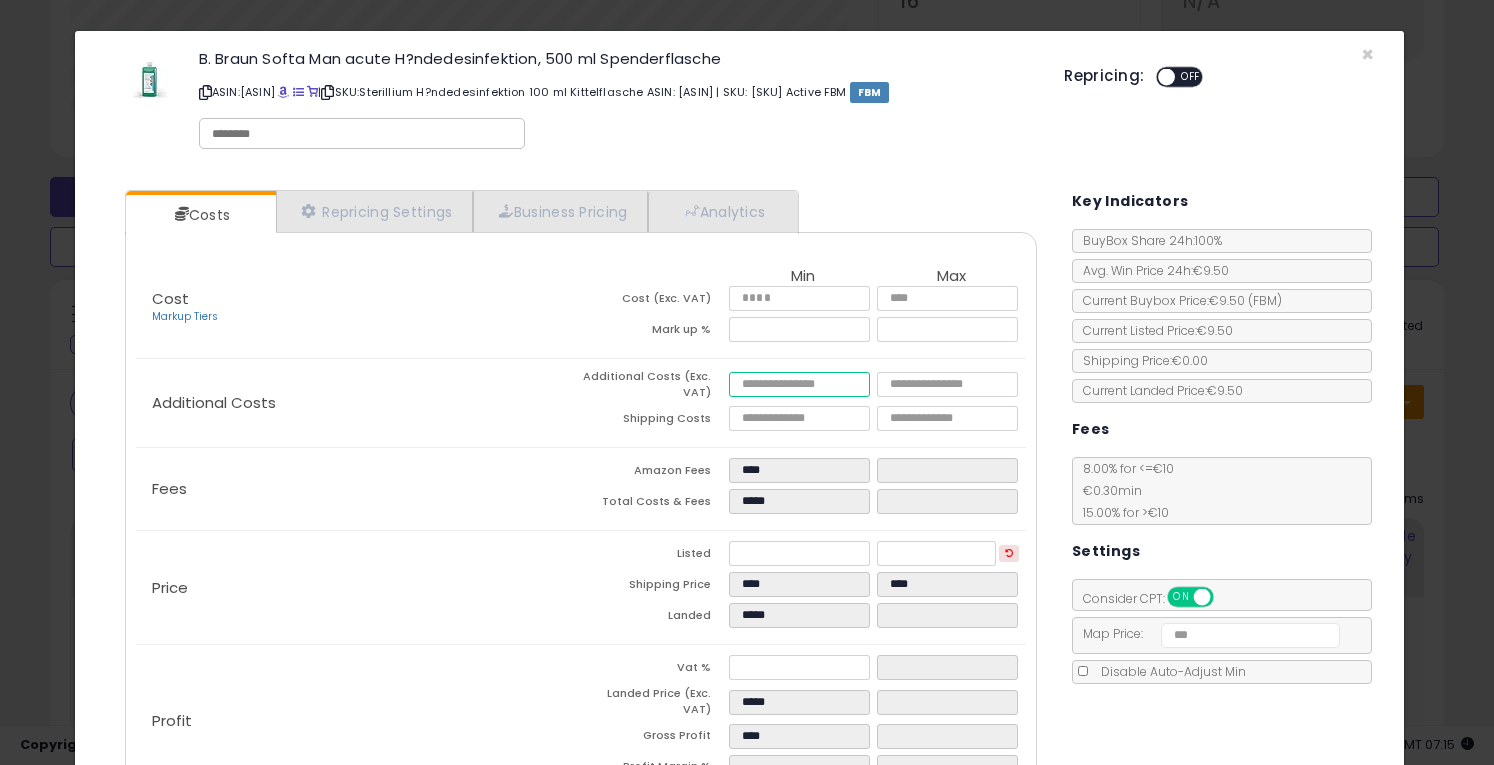 click at bounding box center [799, 384] 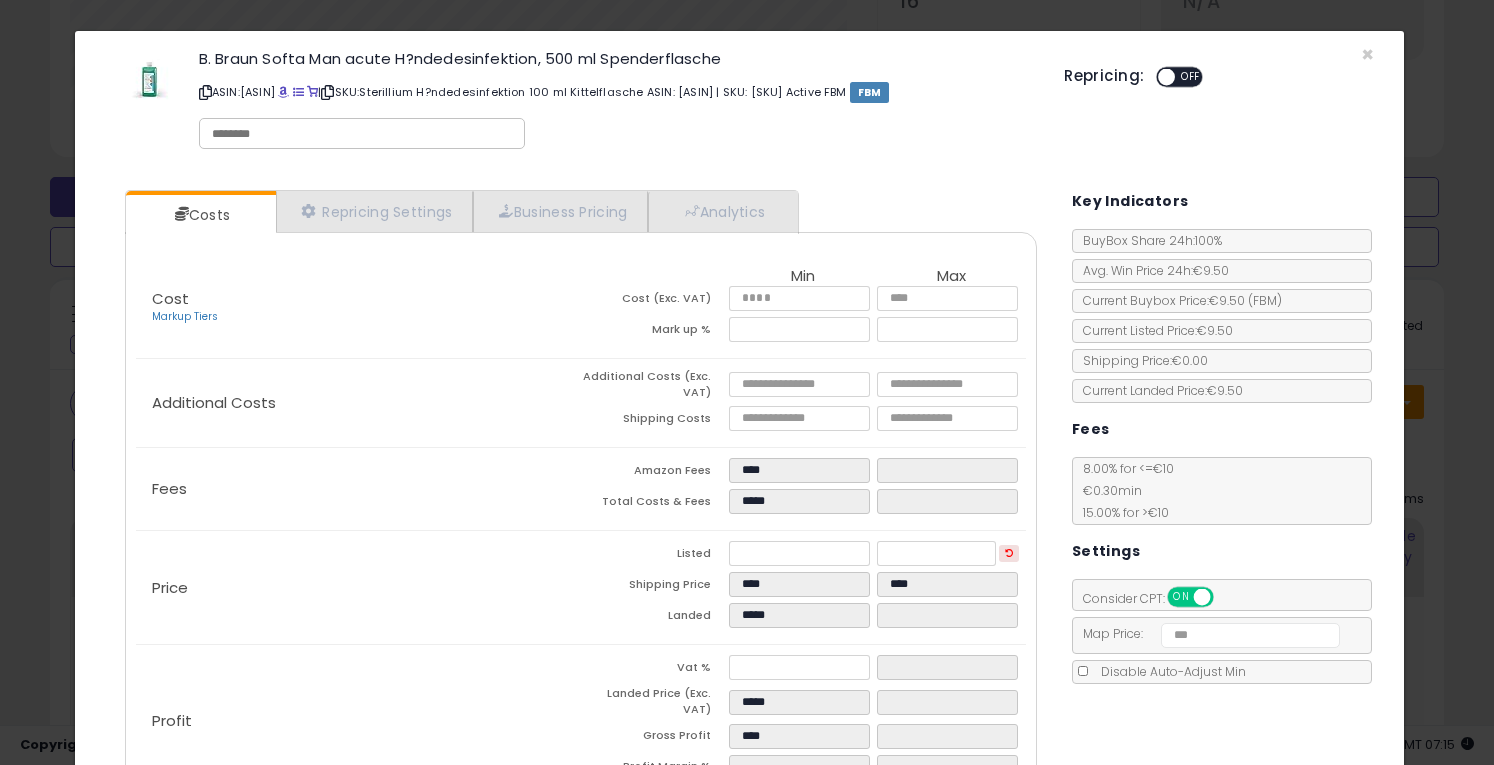 click on "Fees
Amazon Fees
****
Total Costs & Fees
*****" 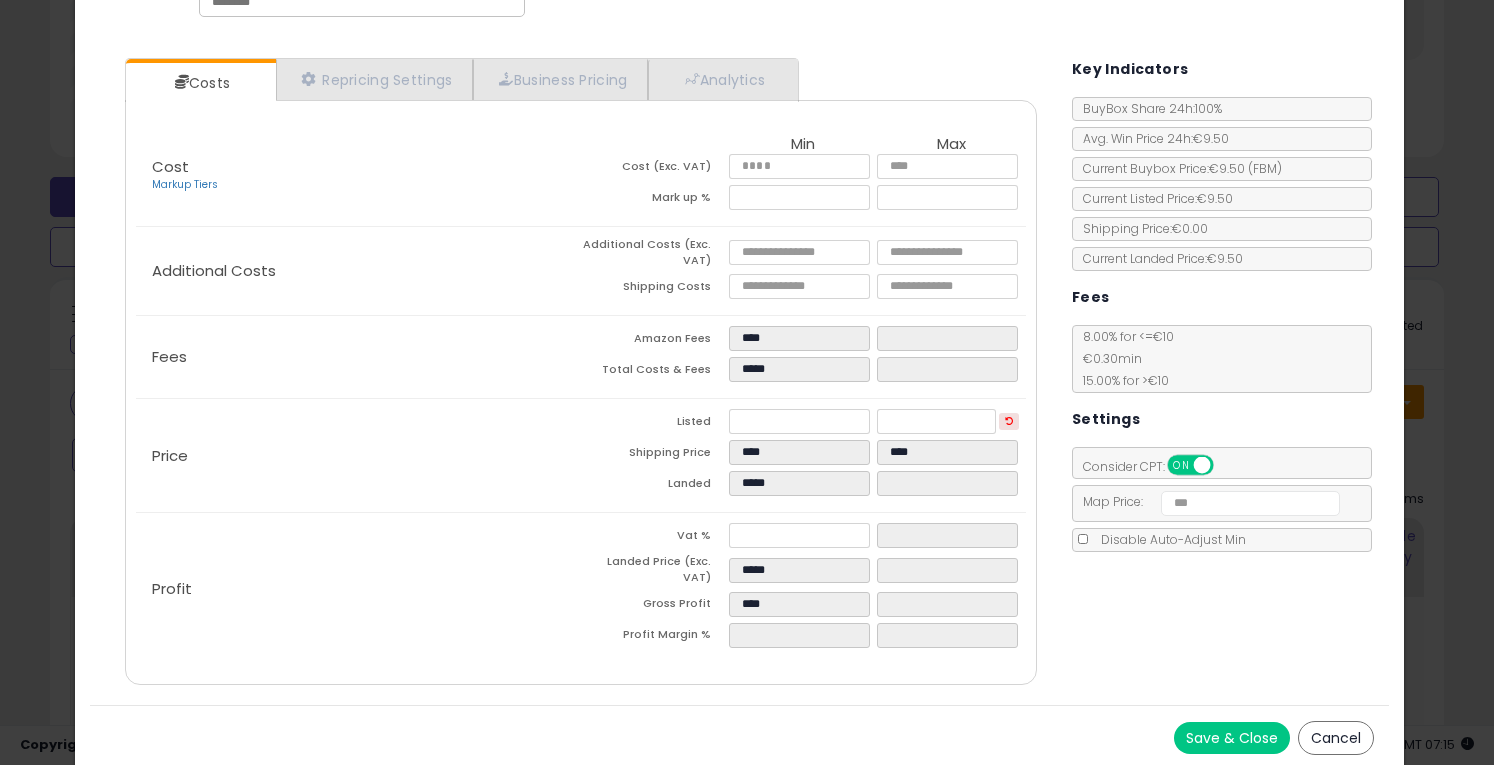 scroll, scrollTop: 132, scrollLeft: 0, axis: vertical 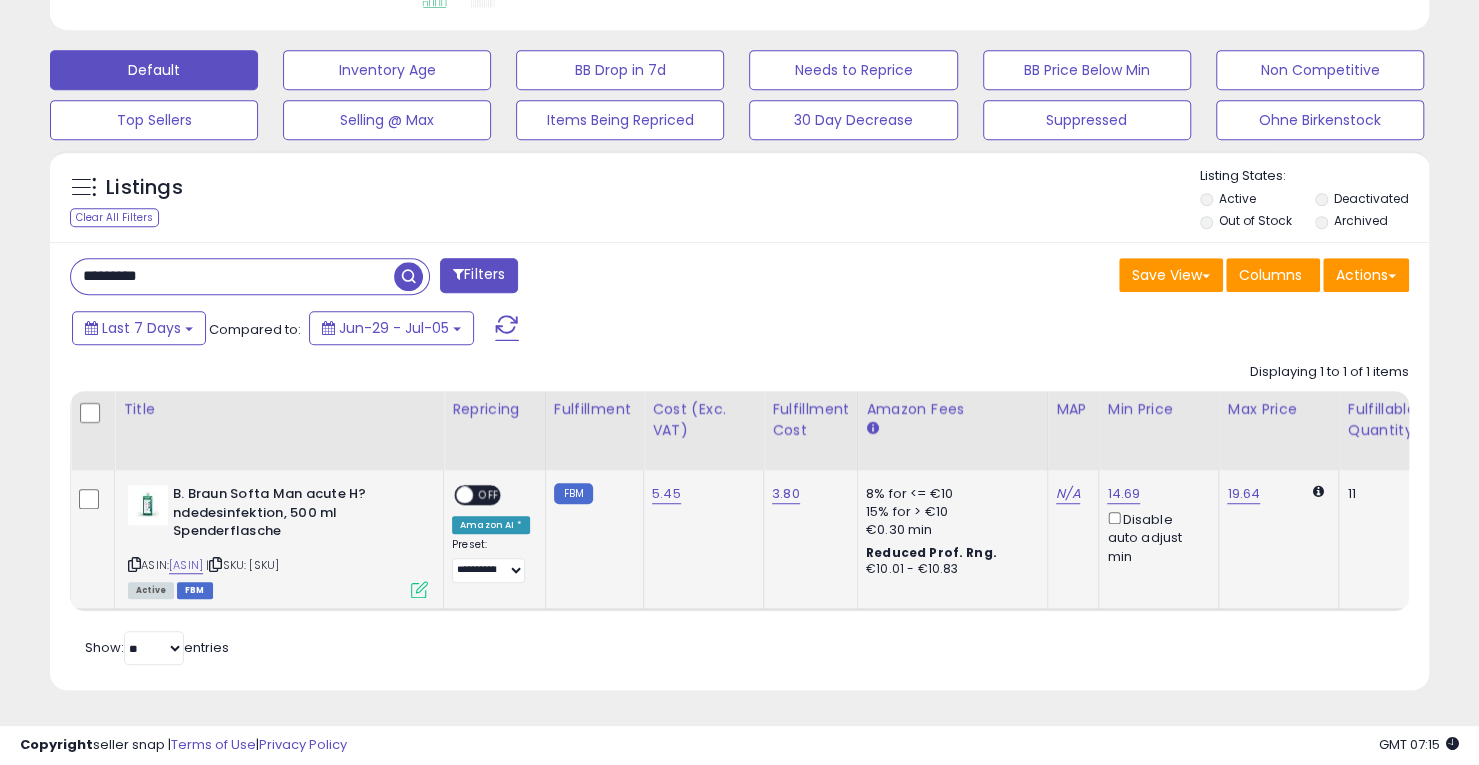 click on "ON   OFF" at bounding box center [455, 495] 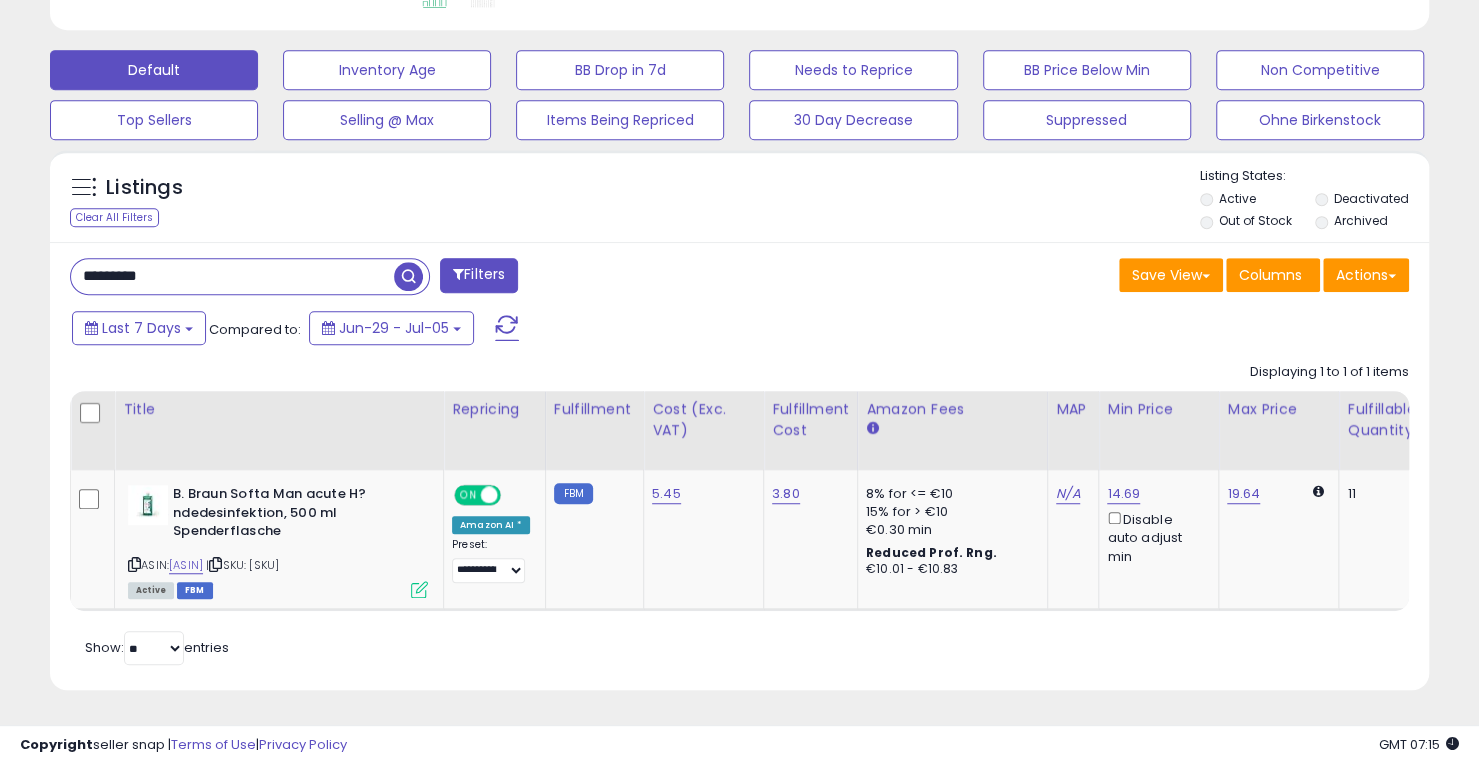 drag, startPoint x: 320, startPoint y: 258, endPoint x: 0, endPoint y: 319, distance: 325.76218 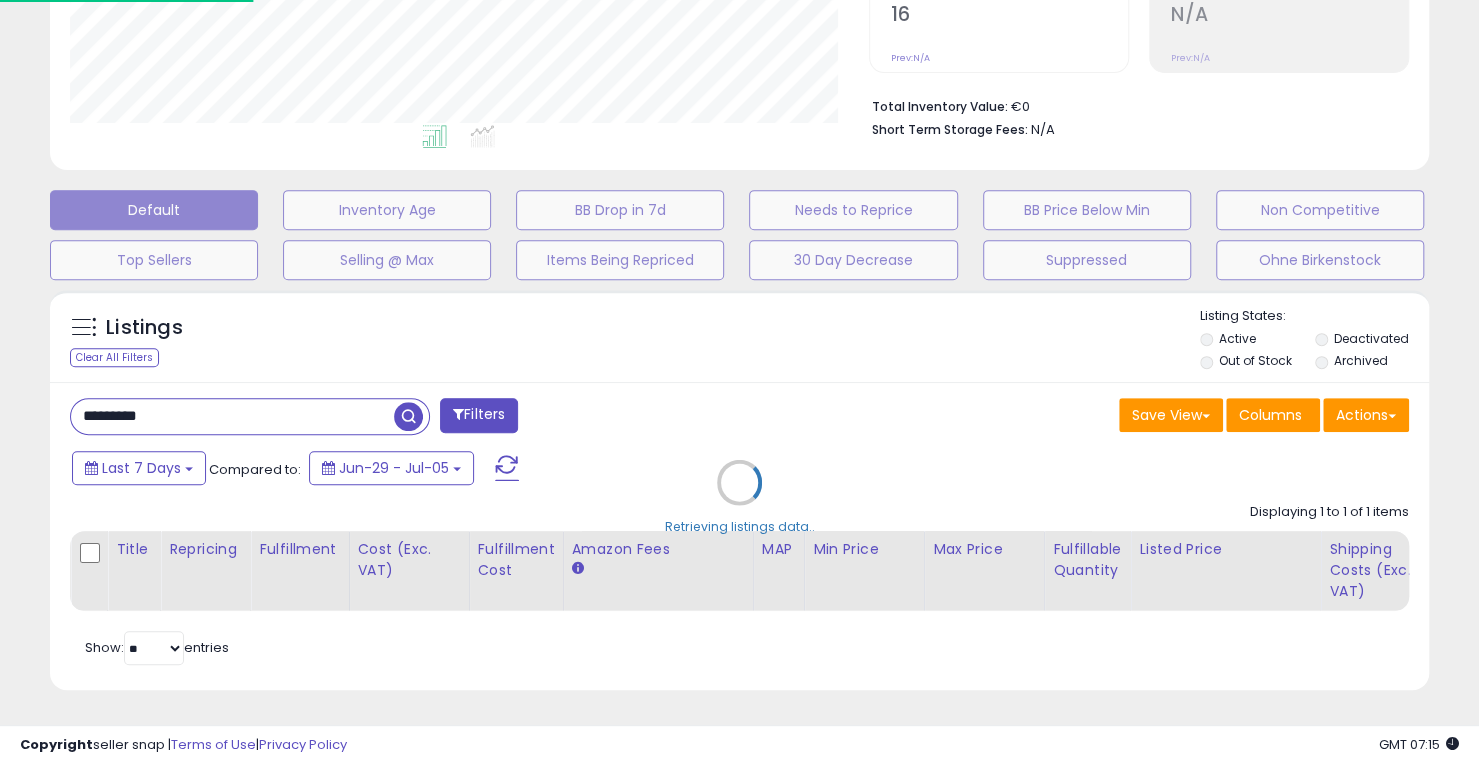 scroll, scrollTop: 999590, scrollLeft: 999192, axis: both 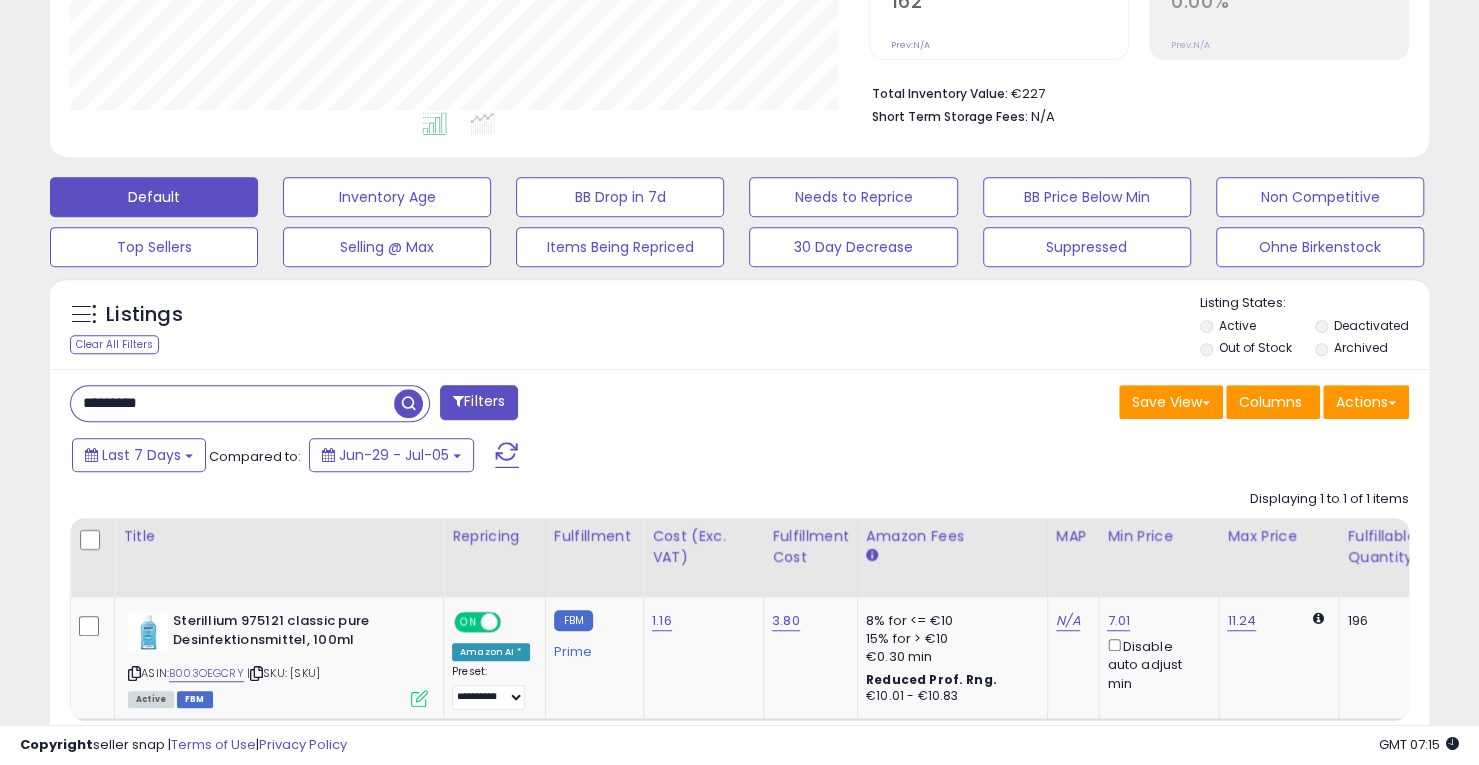 drag, startPoint x: 245, startPoint y: 408, endPoint x: 0, endPoint y: 413, distance: 245.05101 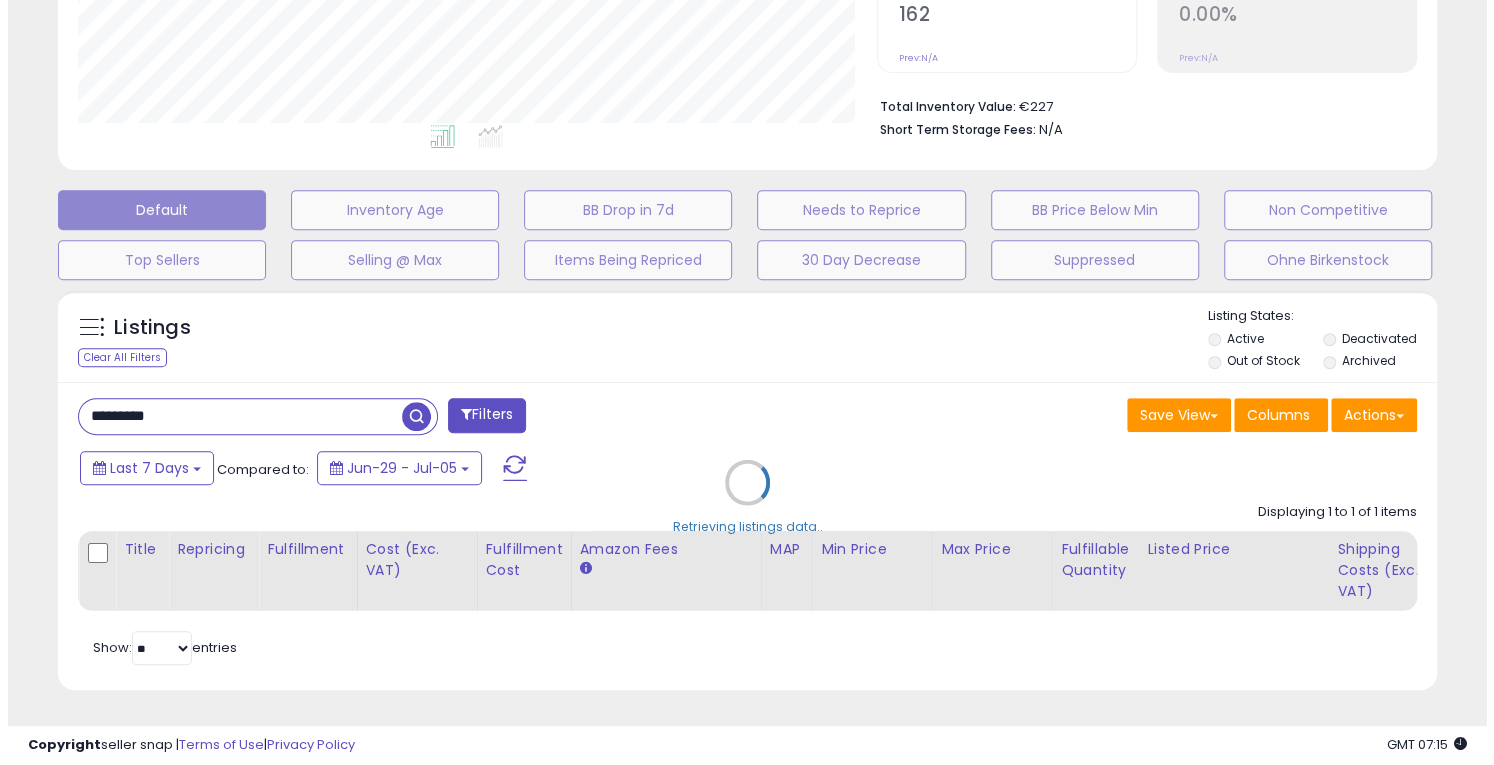 scroll, scrollTop: 999590, scrollLeft: 999192, axis: both 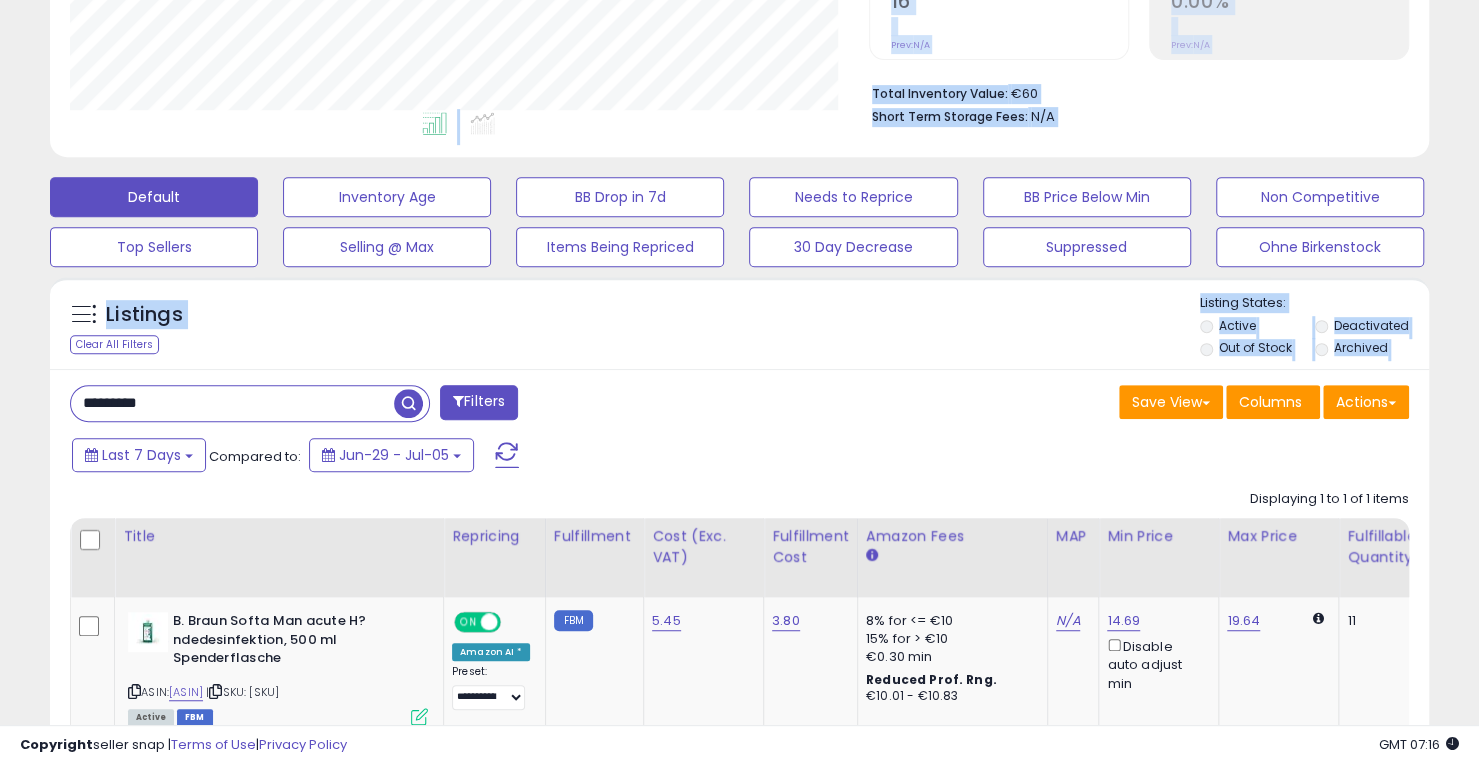 drag, startPoint x: 144, startPoint y: 110, endPoint x: 215, endPoint y: 403, distance: 301.47968 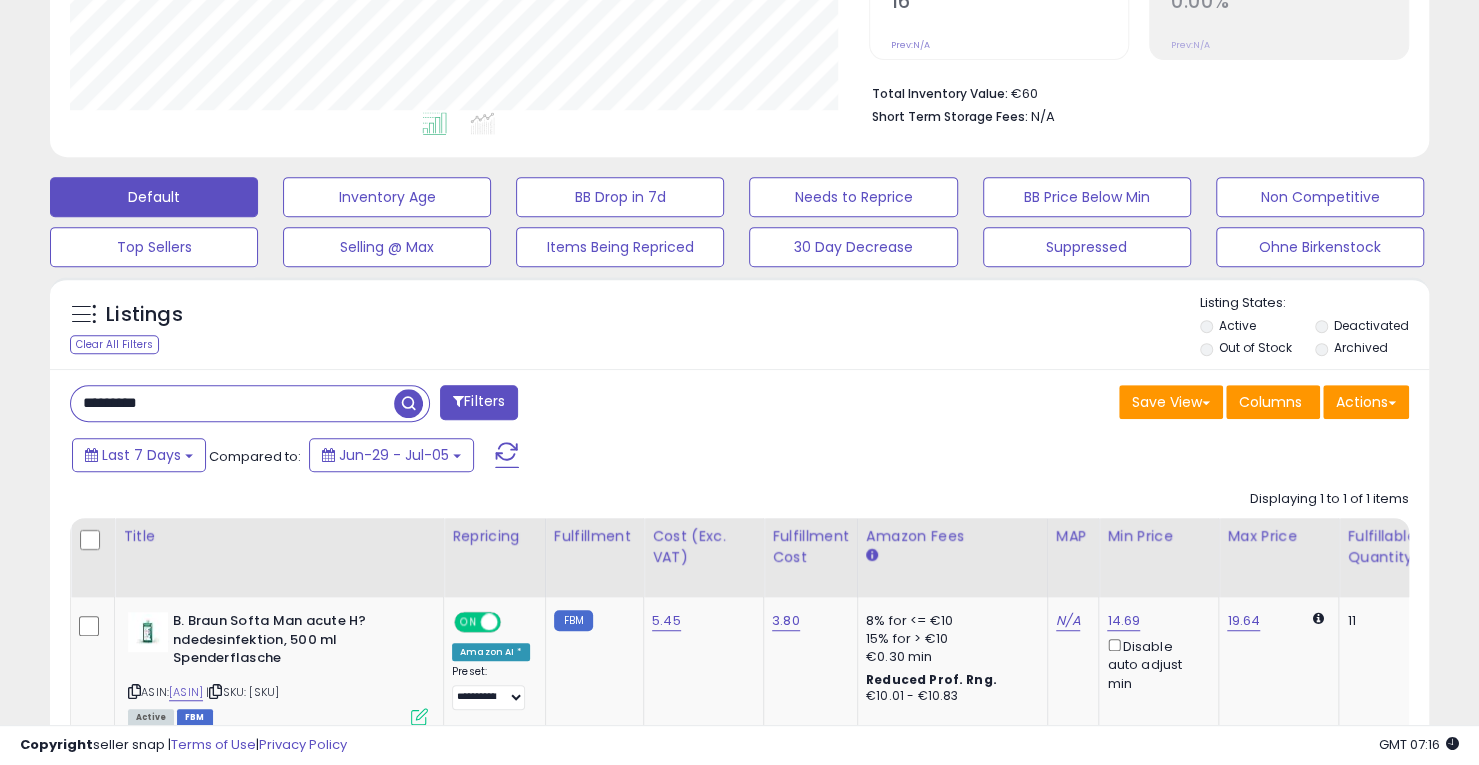 drag, startPoint x: 215, startPoint y: 403, endPoint x: 61, endPoint y: 404, distance: 154.00325 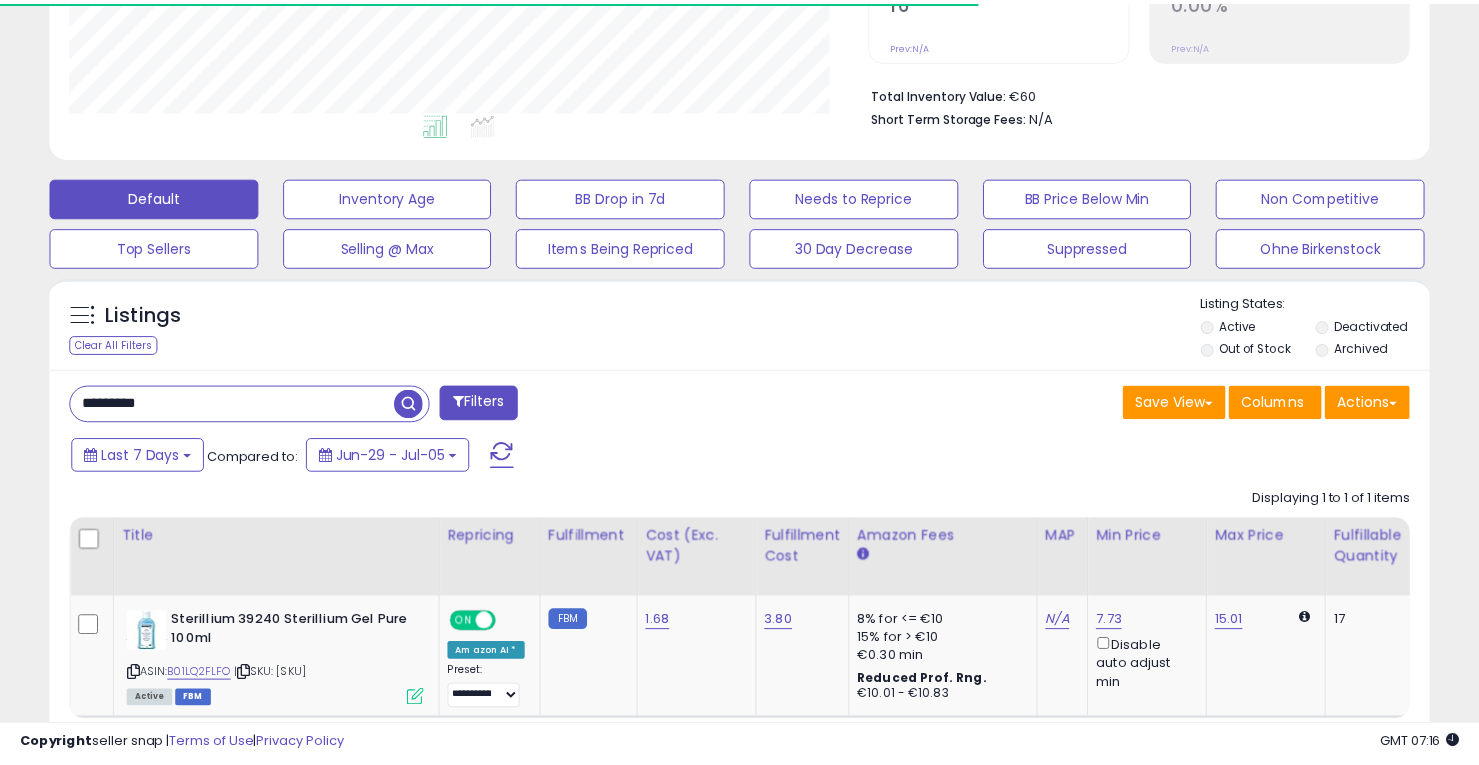 scroll, scrollTop: 410, scrollLeft: 798, axis: both 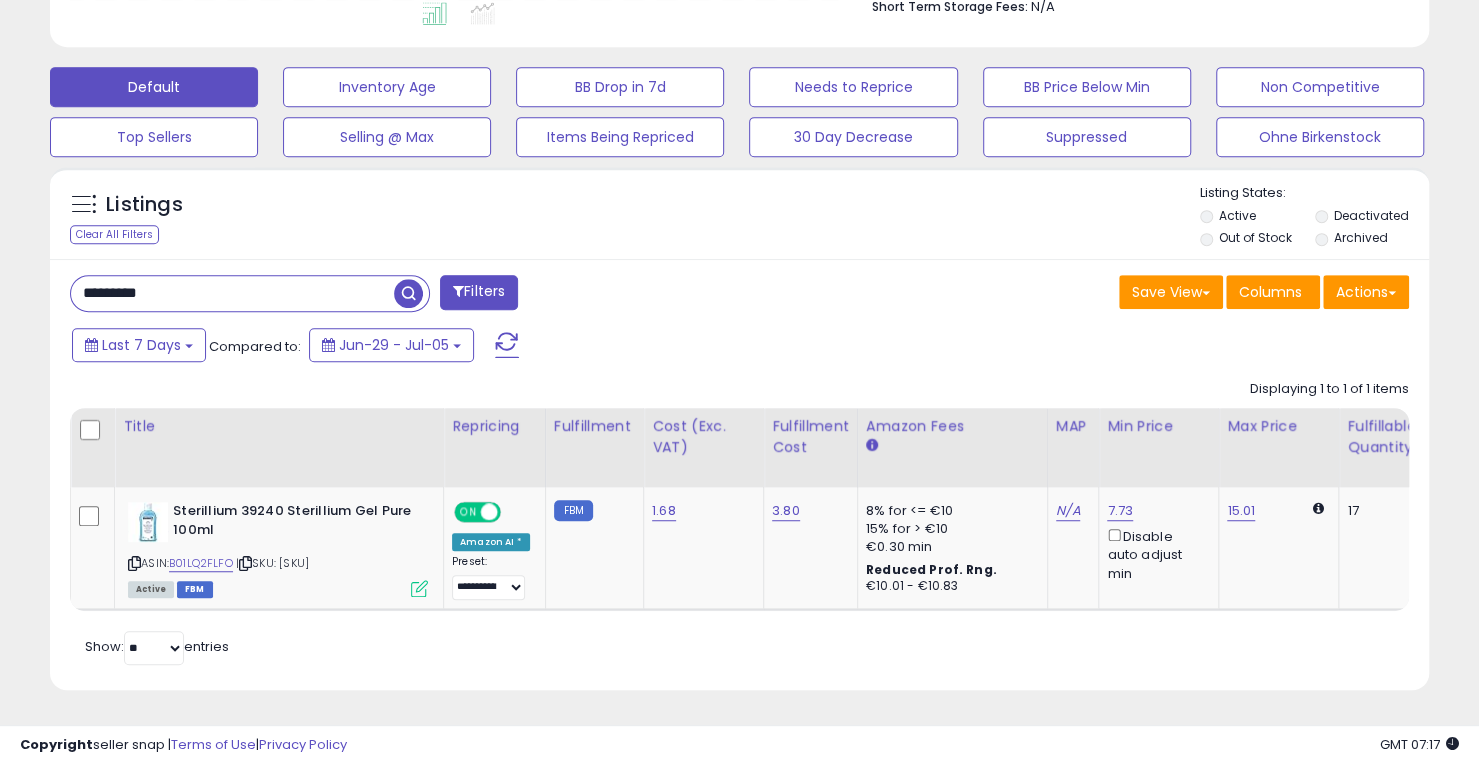 drag, startPoint x: 240, startPoint y: 279, endPoint x: 0, endPoint y: 231, distance: 244.75293 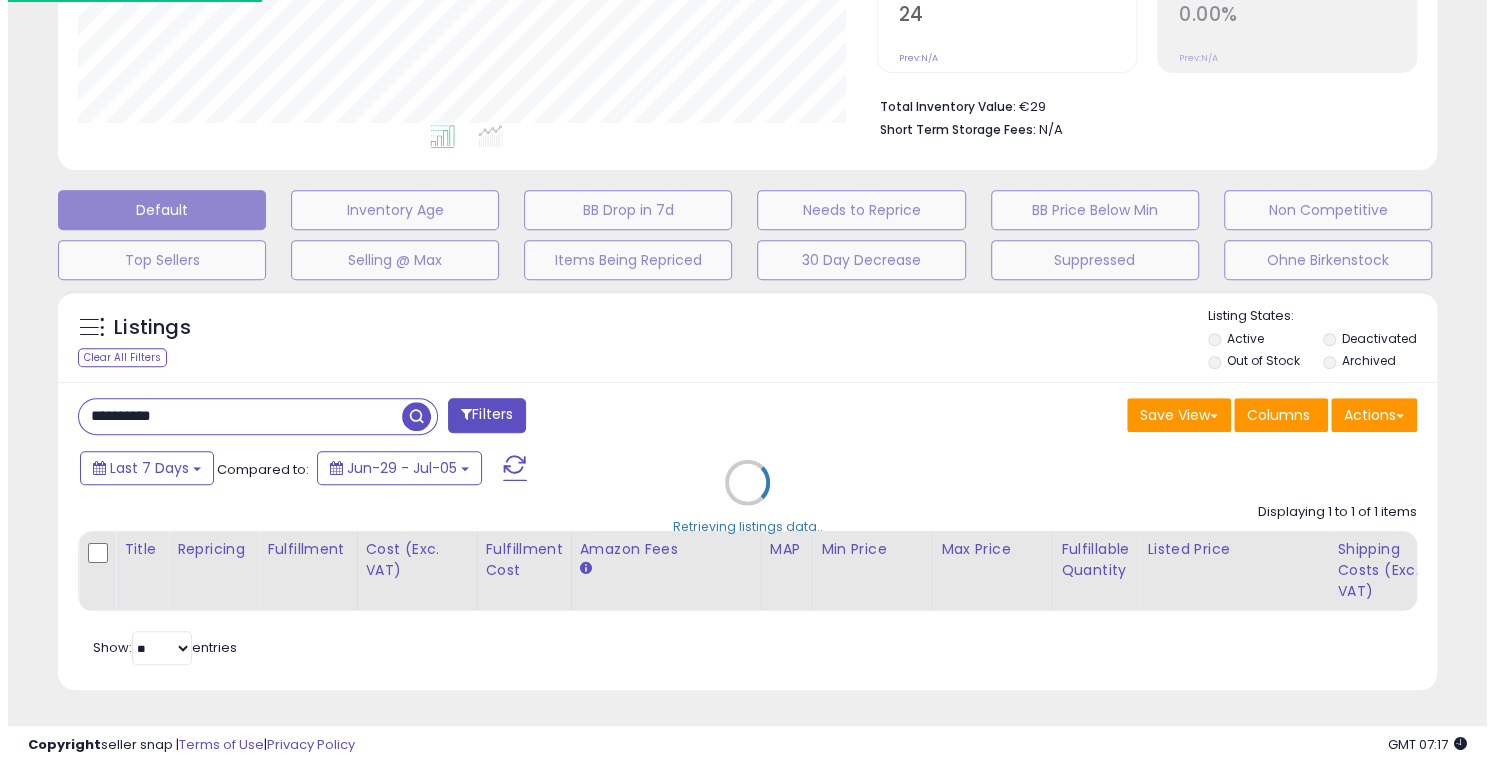 scroll, scrollTop: 453, scrollLeft: 0, axis: vertical 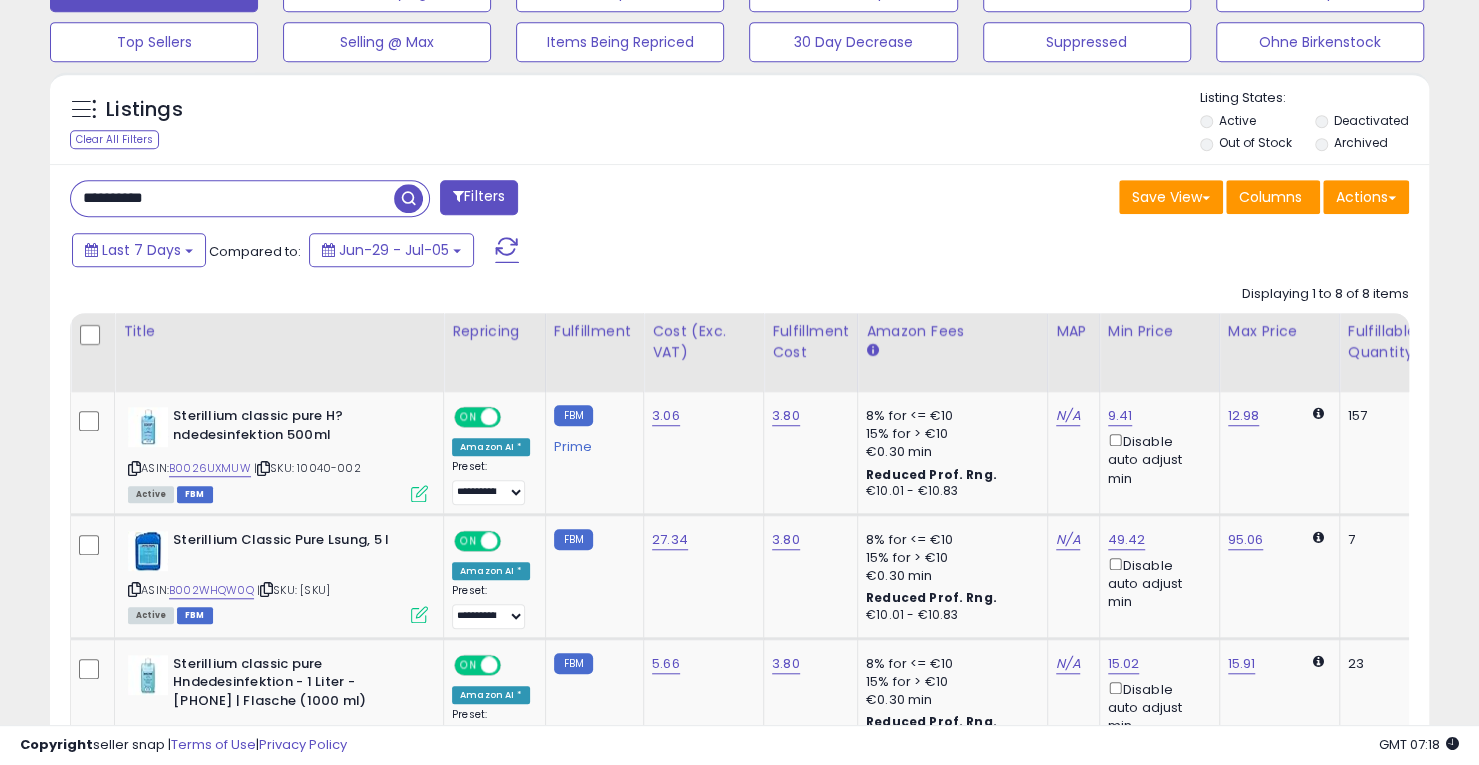 drag, startPoint x: 168, startPoint y: 185, endPoint x: 0, endPoint y: 200, distance: 168.66832 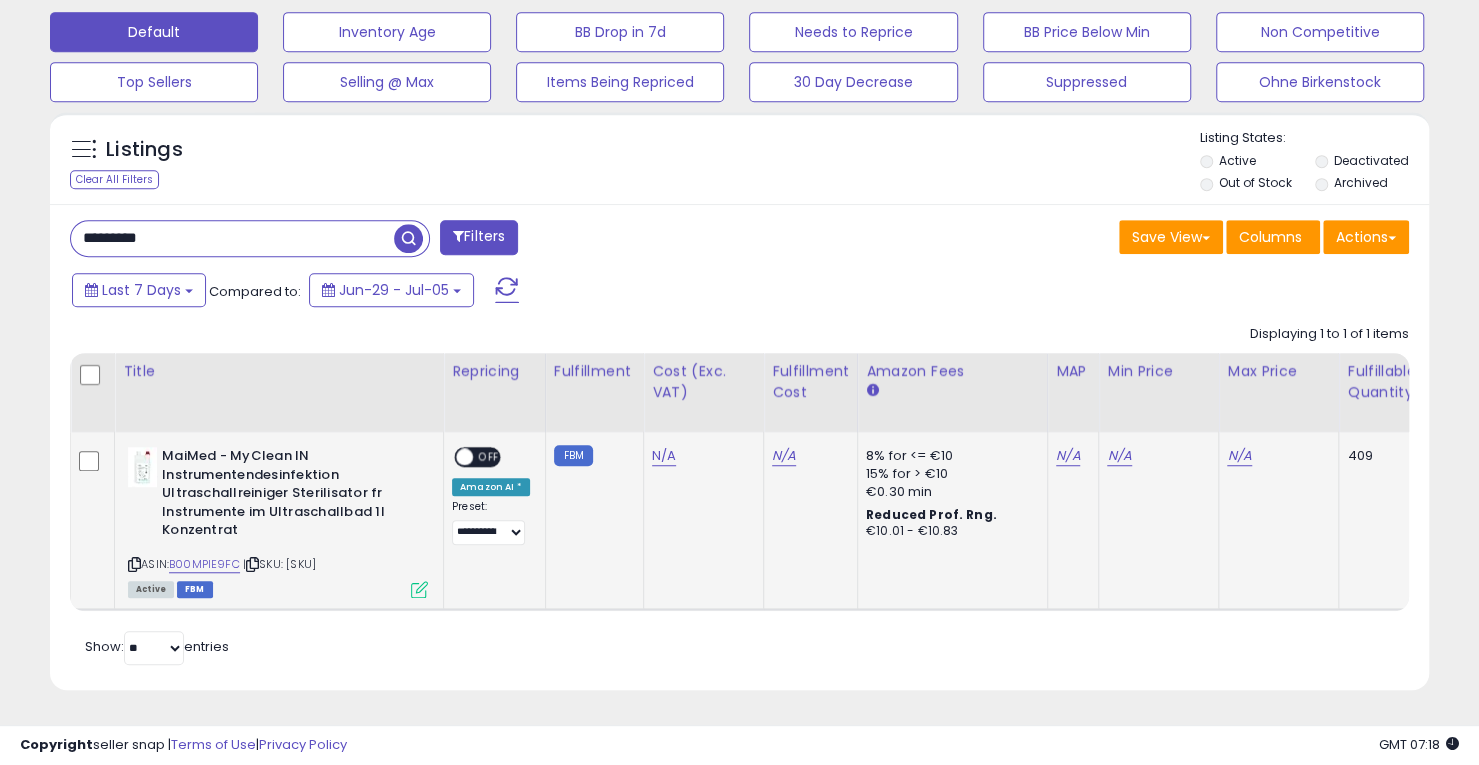 click at bounding box center (419, 589) 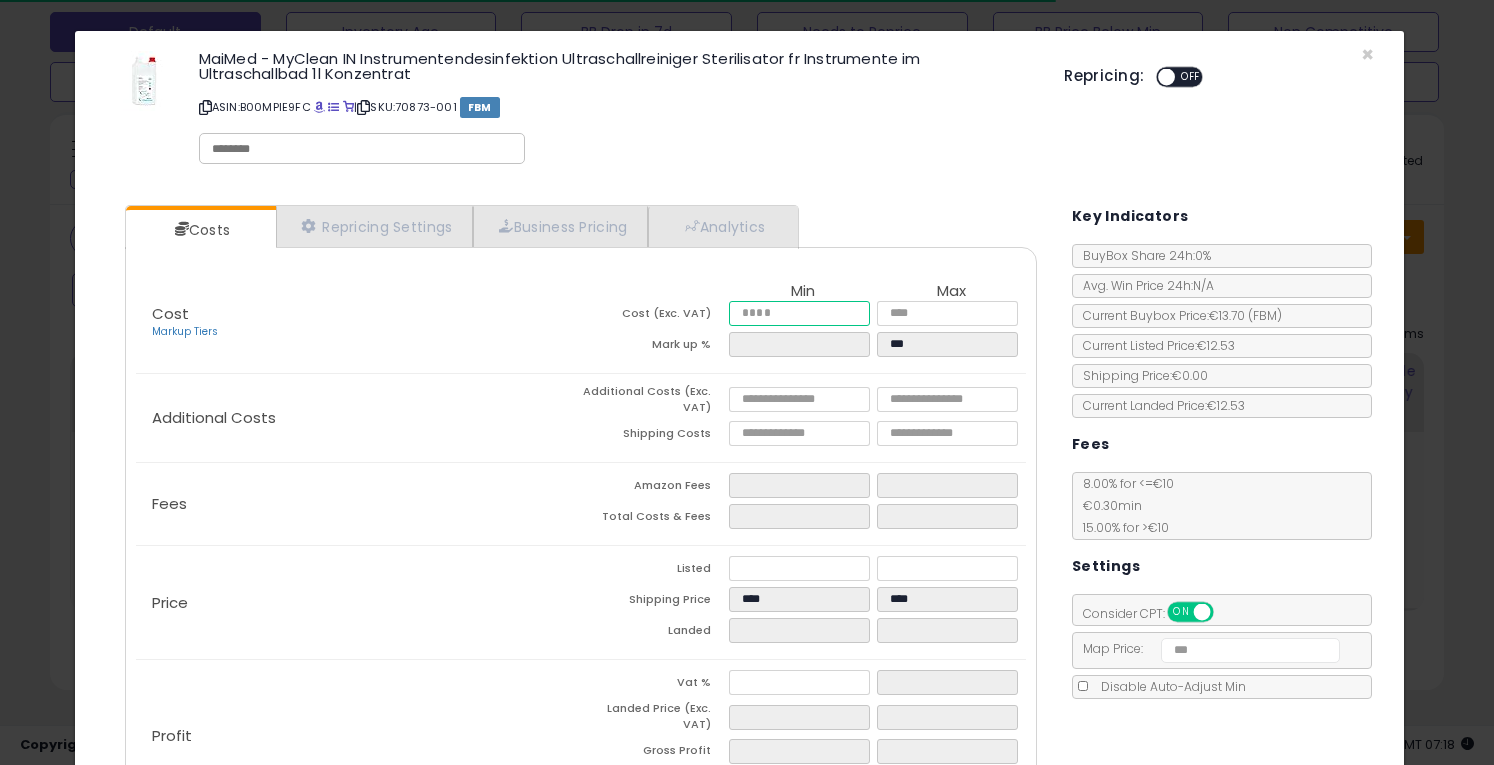 click at bounding box center (799, 313) 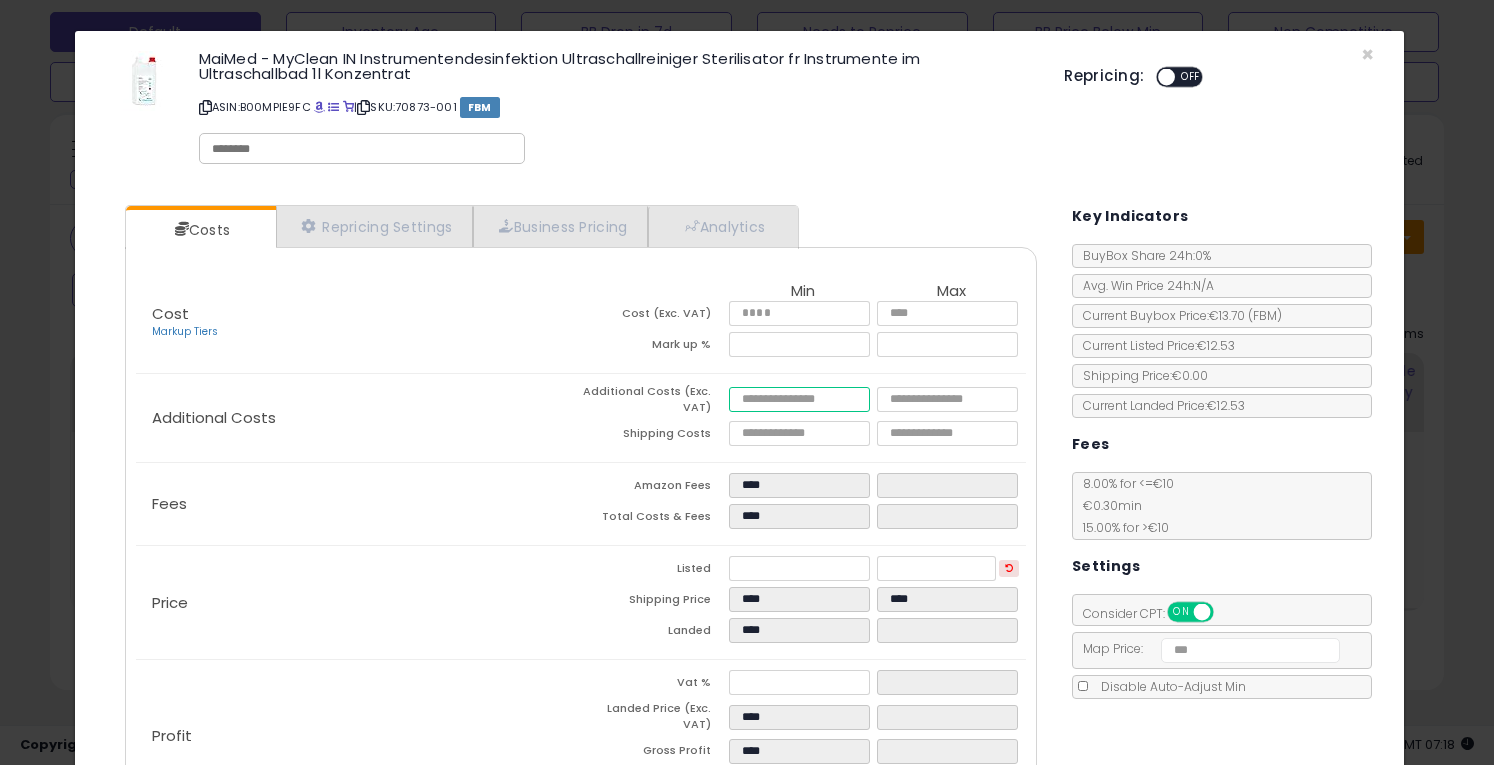 click at bounding box center [799, 399] 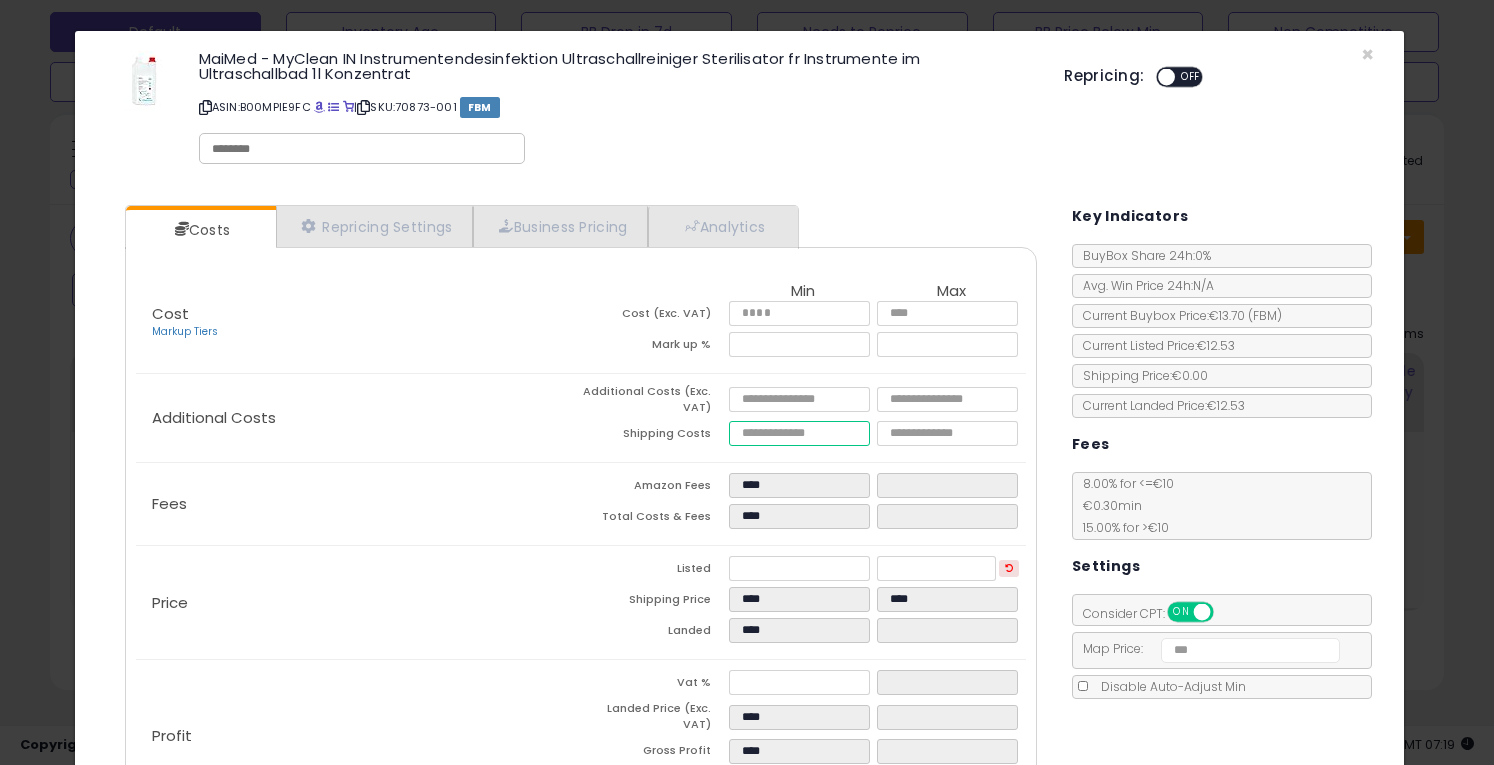 click at bounding box center (799, 433) 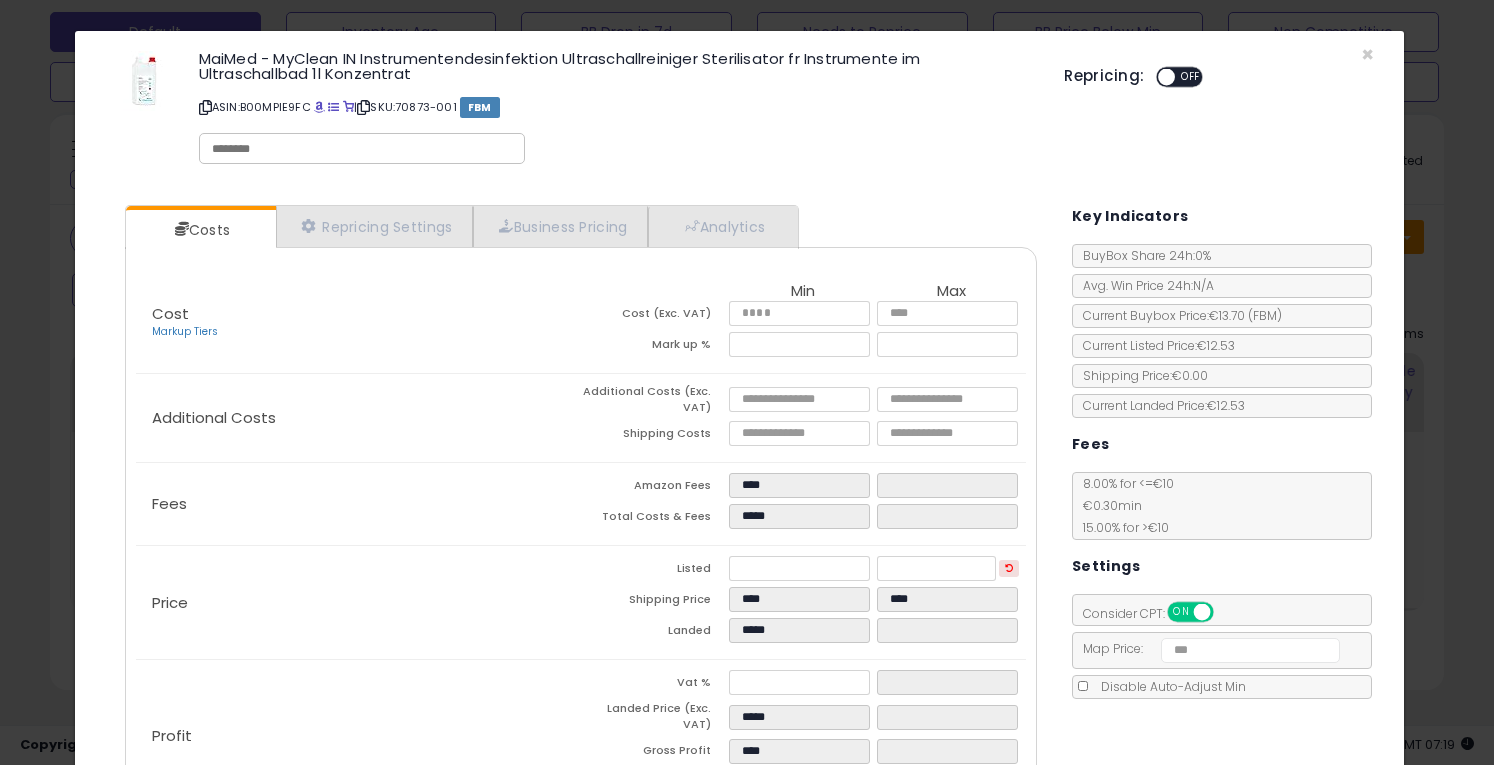 click on "*****" at bounding box center (803, 571) 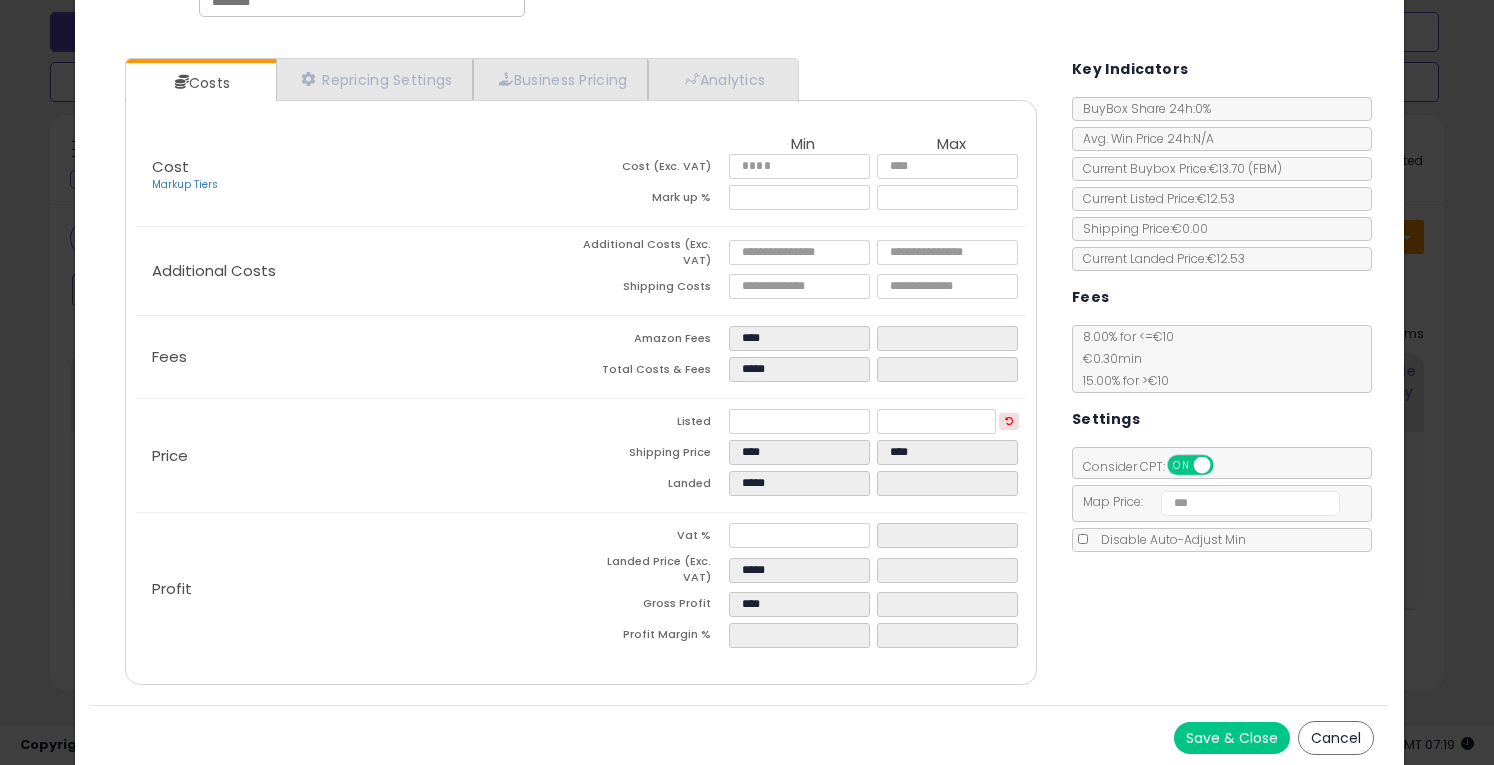 click on "Save & Close" at bounding box center (1232, 738) 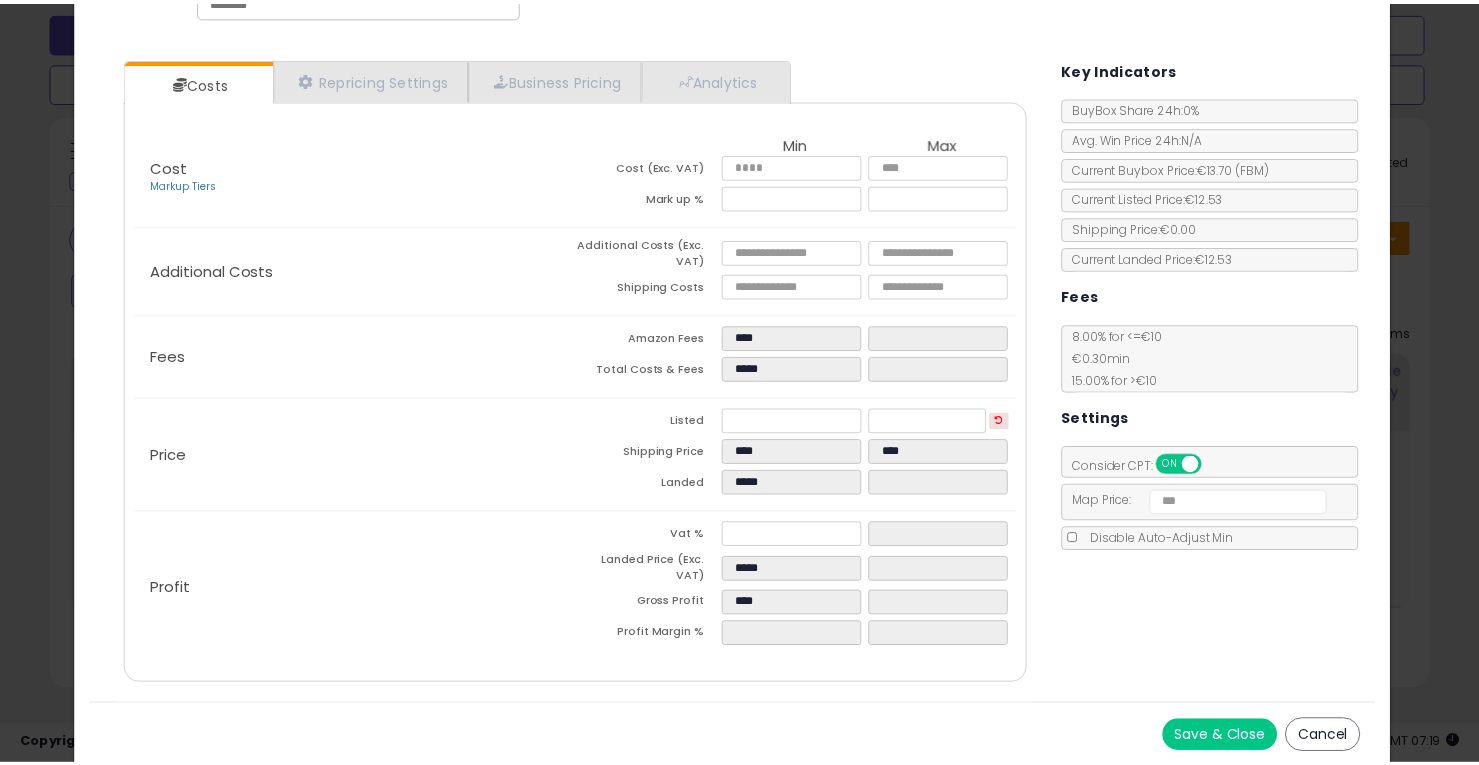 scroll, scrollTop: 0, scrollLeft: 0, axis: both 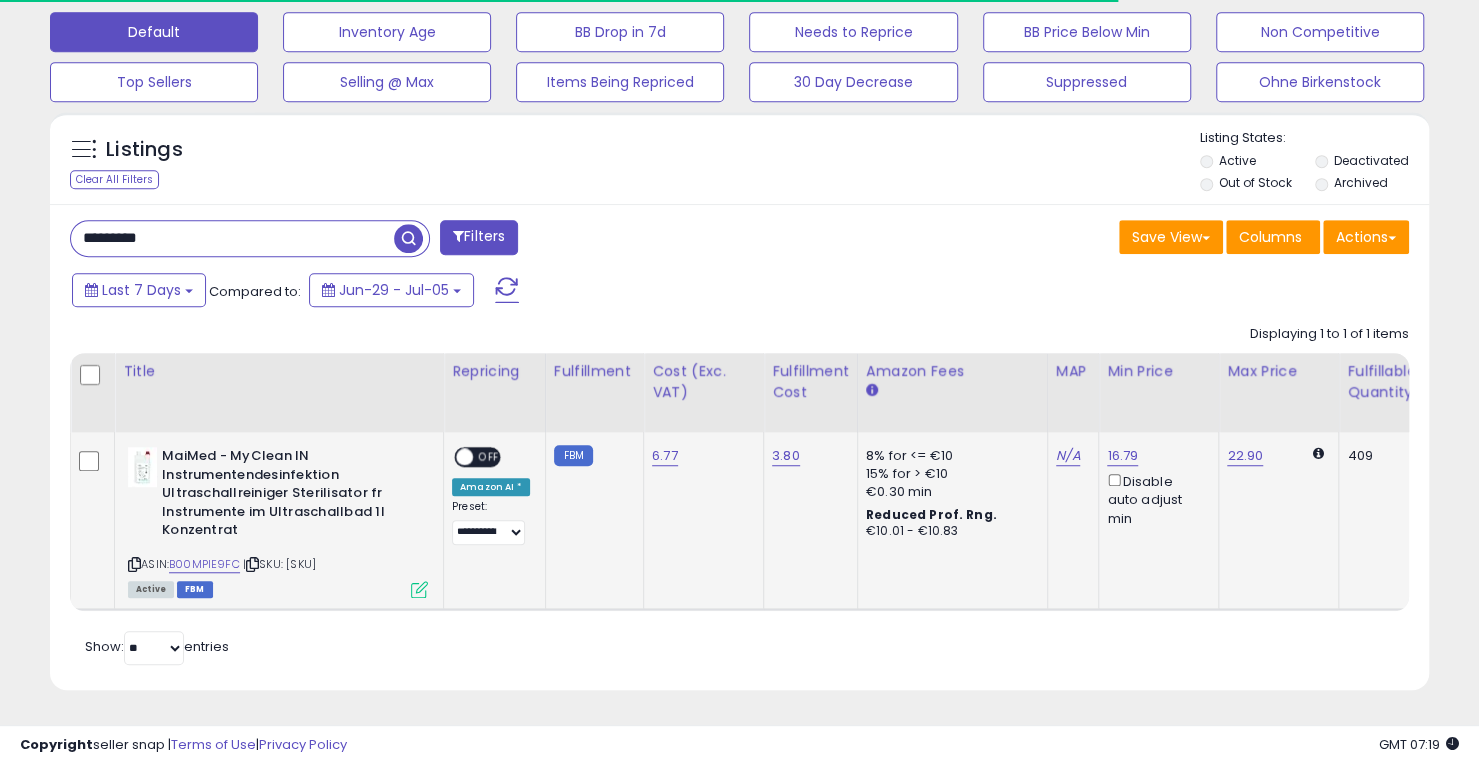 click on "OFF" at bounding box center (489, 457) 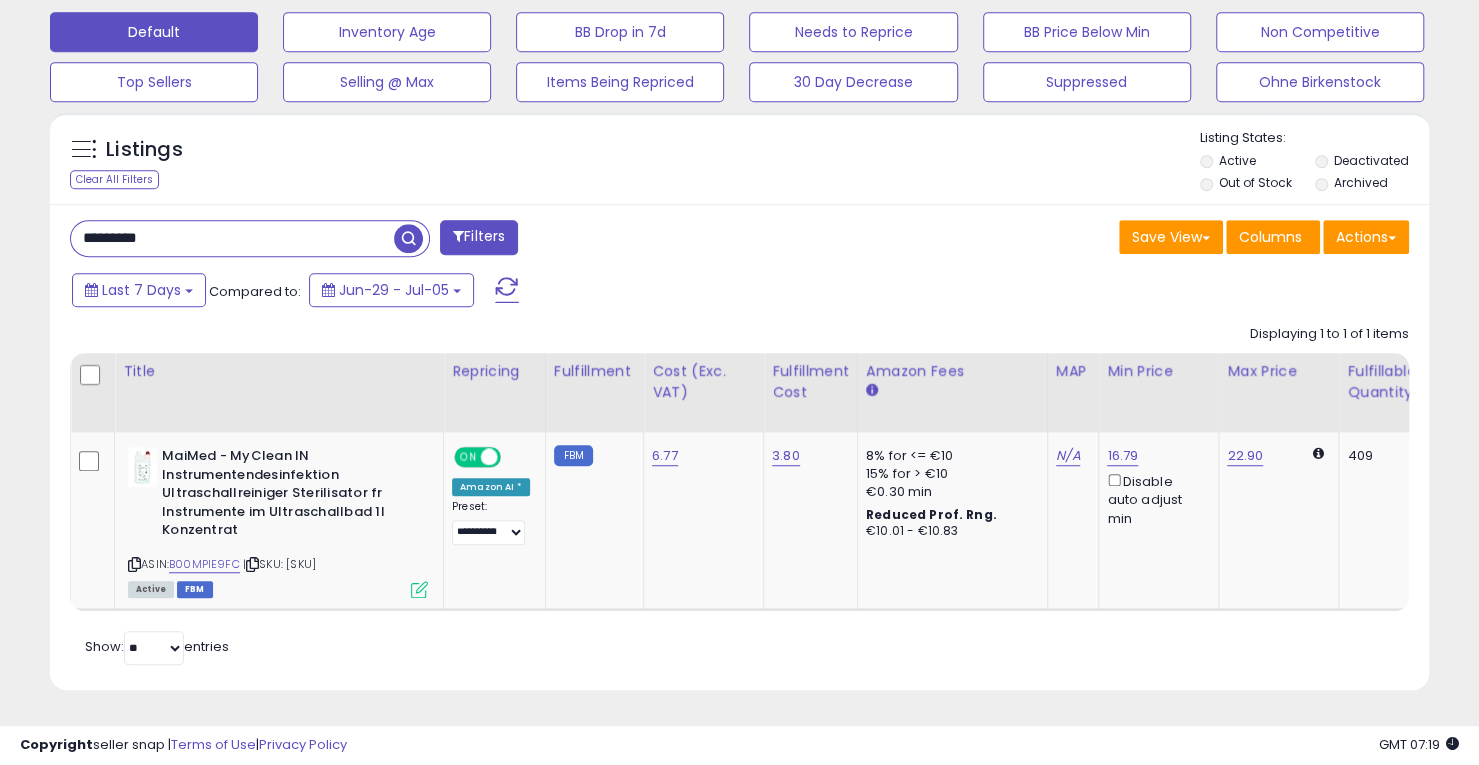 scroll, scrollTop: 0, scrollLeft: 0, axis: both 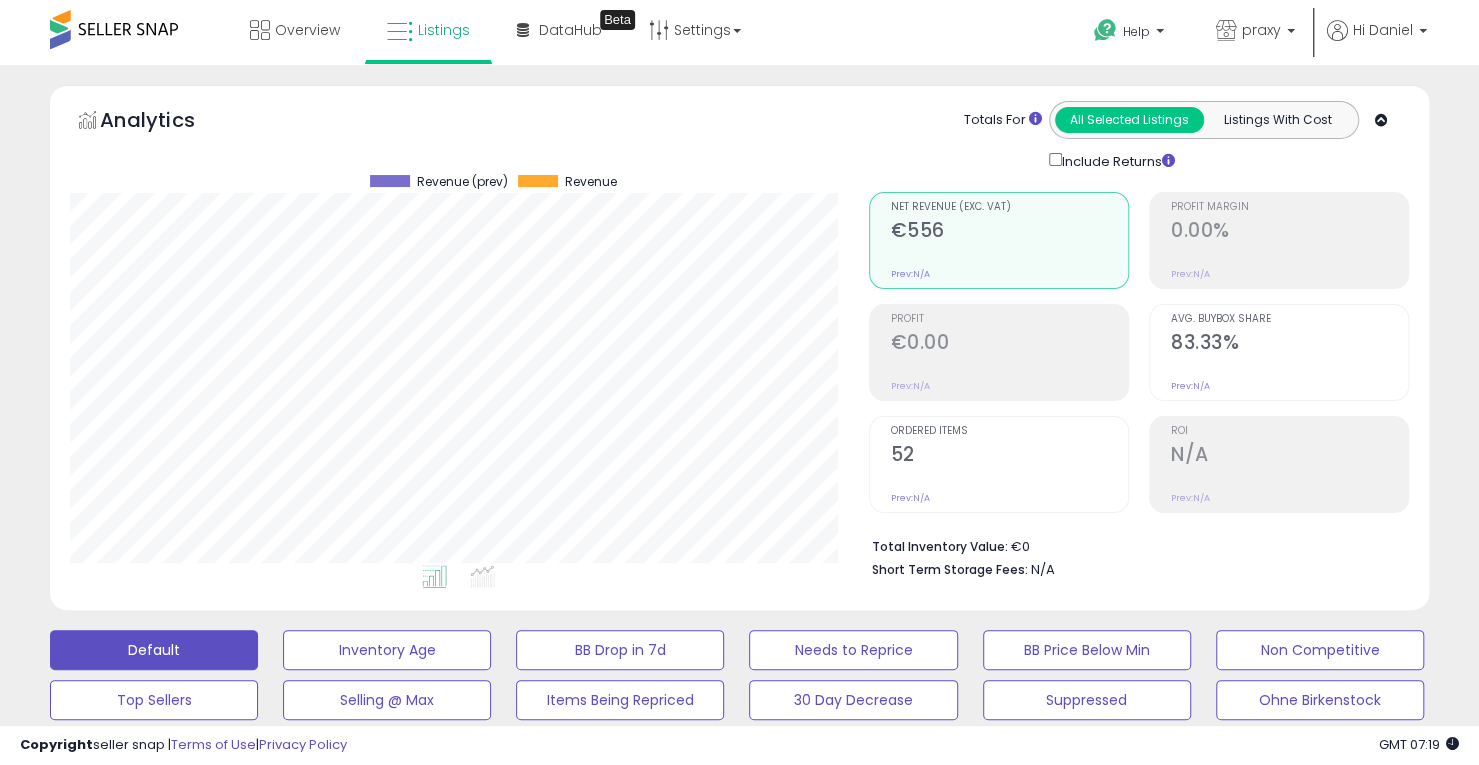 click at bounding box center [114, 29] 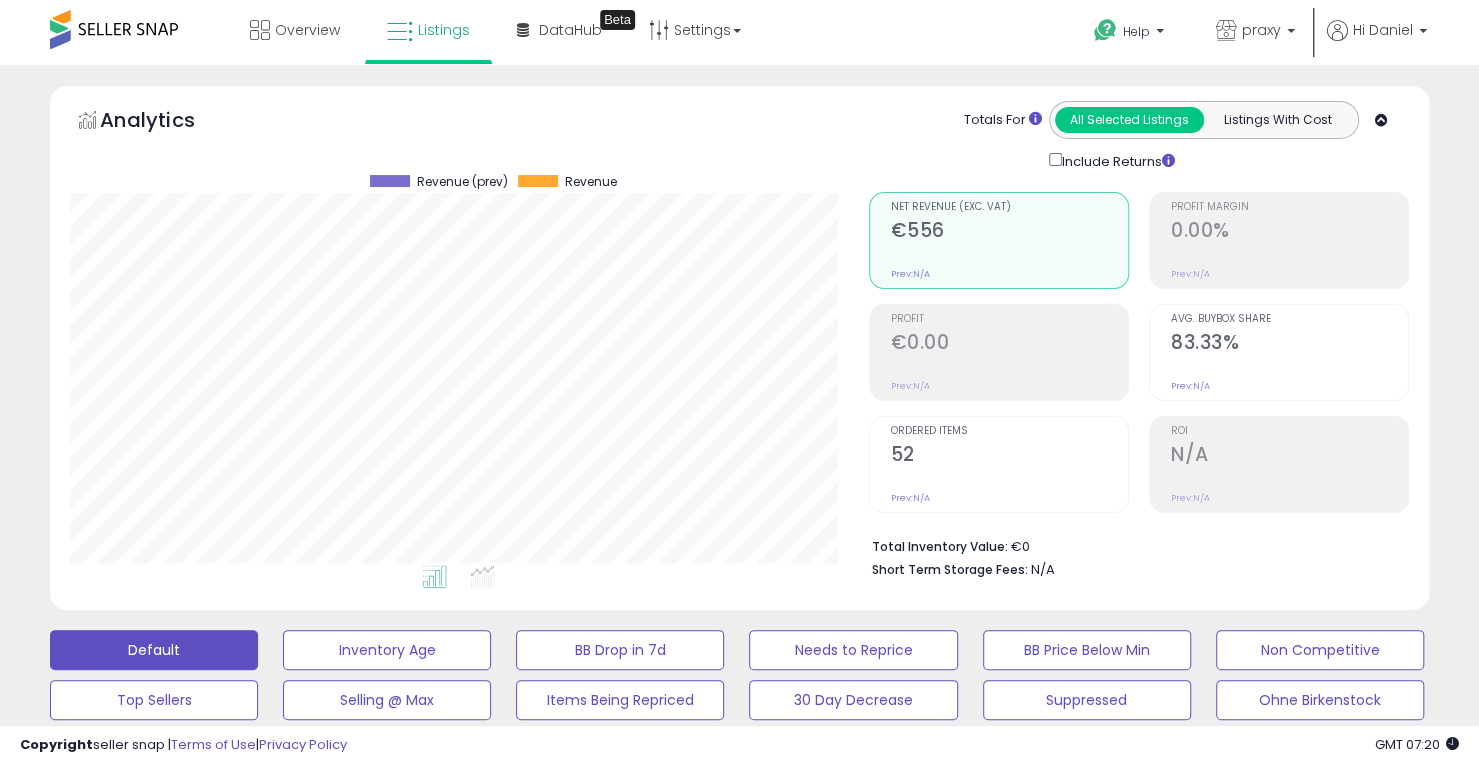 scroll, scrollTop: 498, scrollLeft: 0, axis: vertical 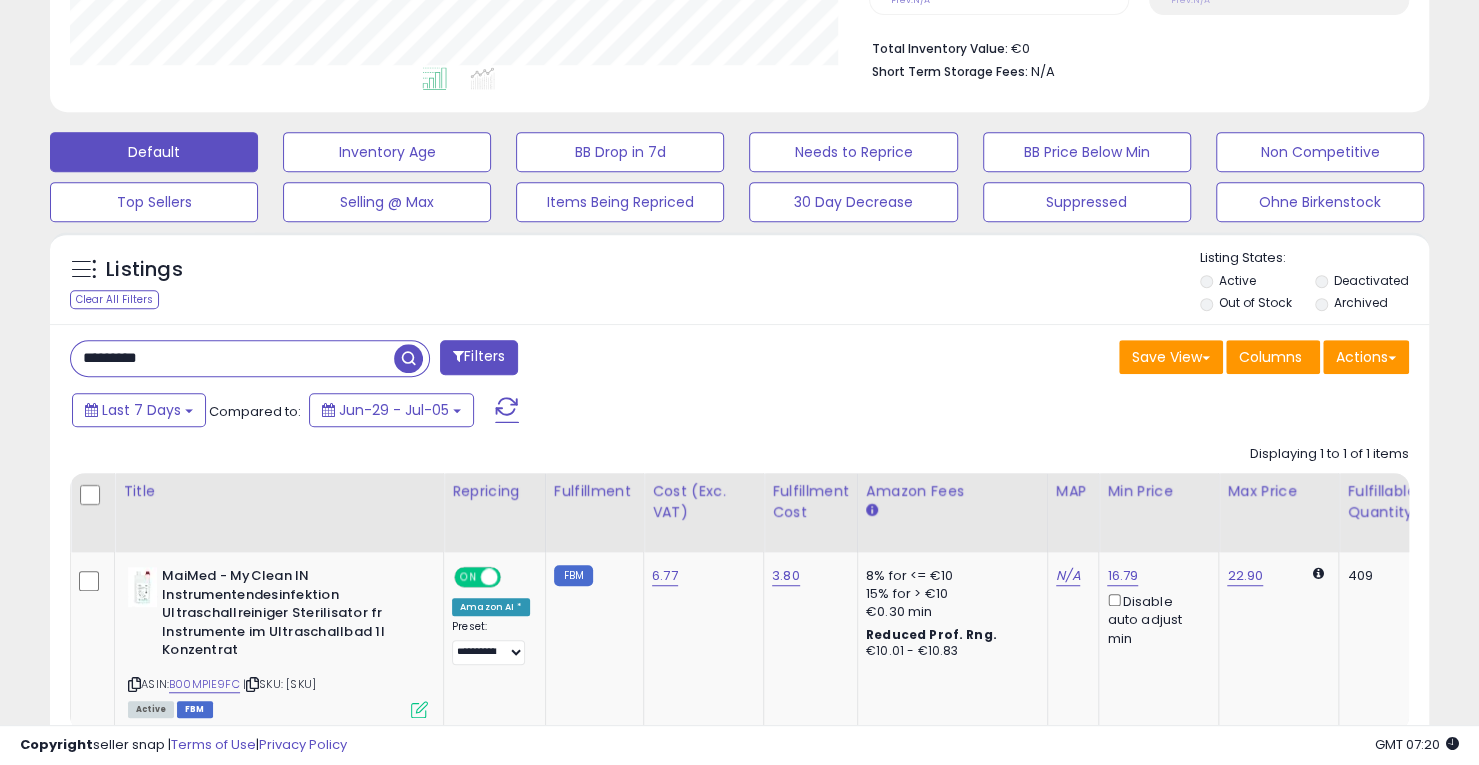 drag, startPoint x: 253, startPoint y: 373, endPoint x: 0, endPoint y: 368, distance: 253.04941 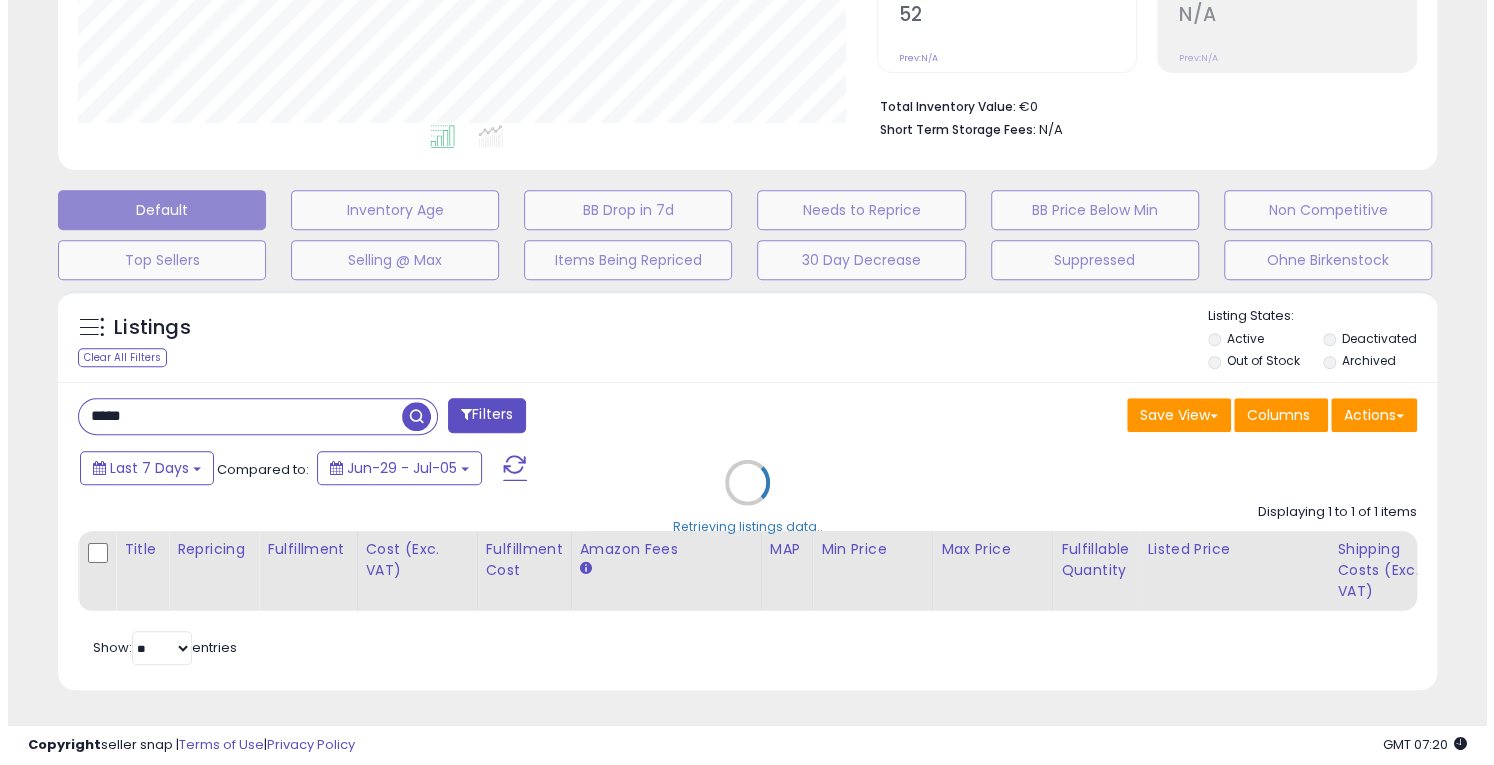 scroll, scrollTop: 453, scrollLeft: 0, axis: vertical 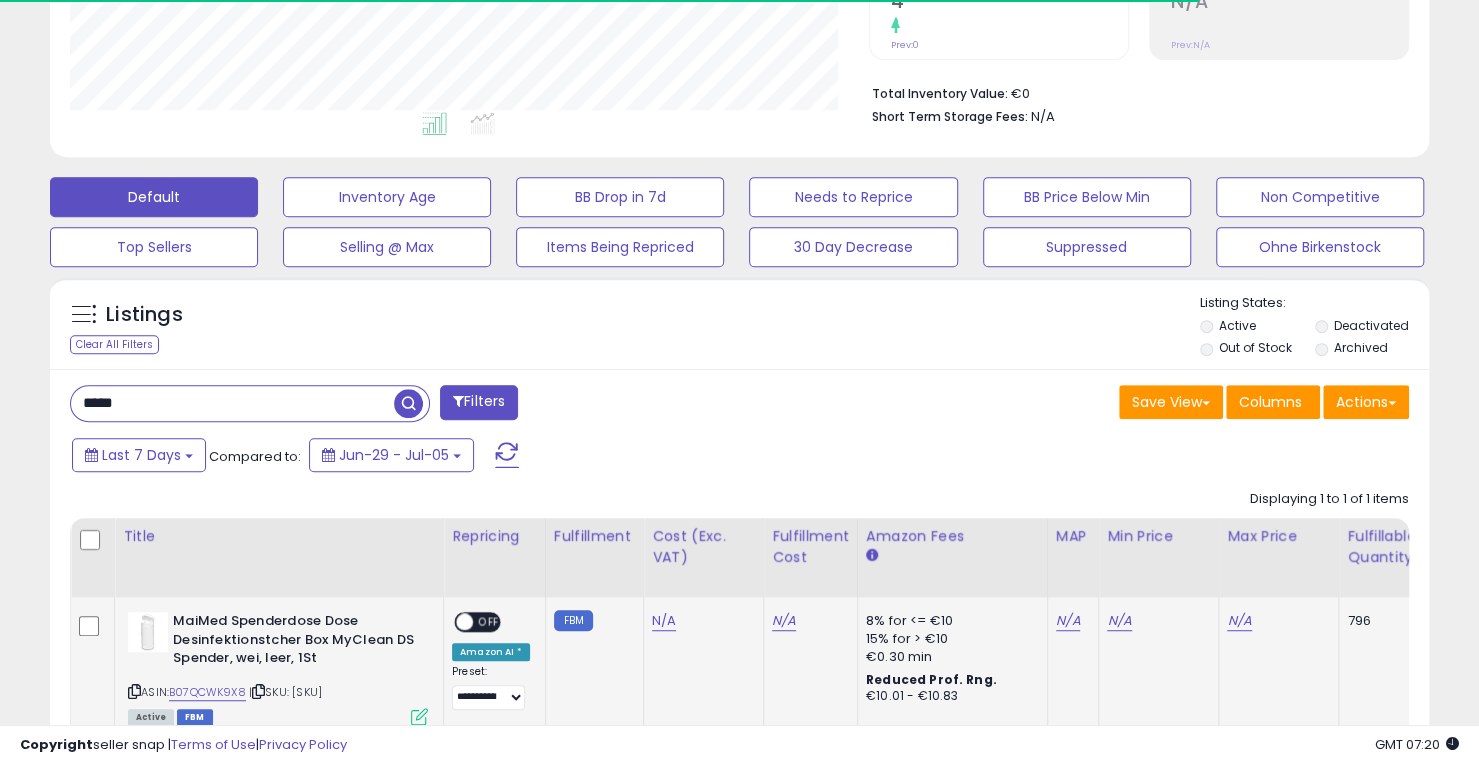 click at bounding box center (419, 716) 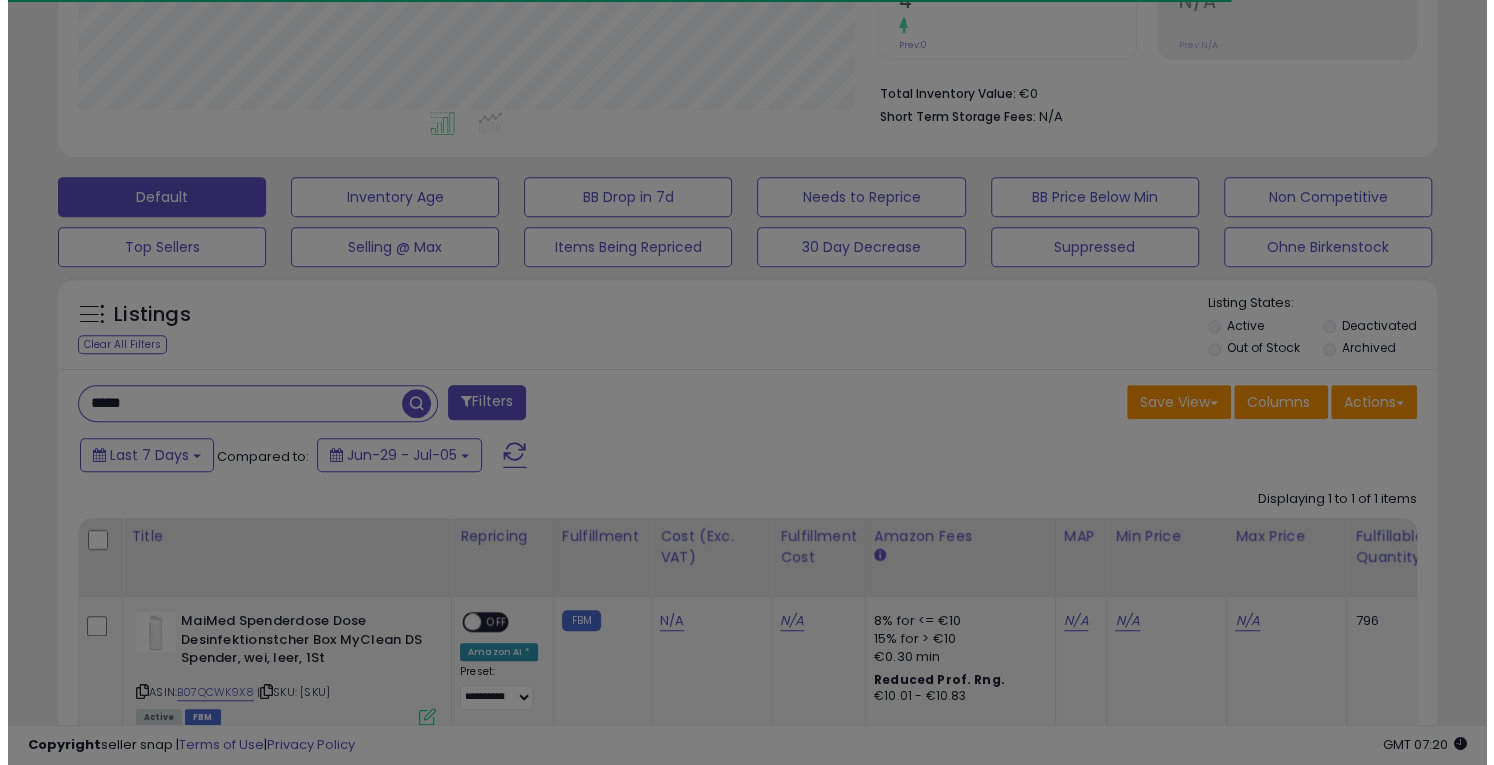 scroll, scrollTop: 999590, scrollLeft: 999192, axis: both 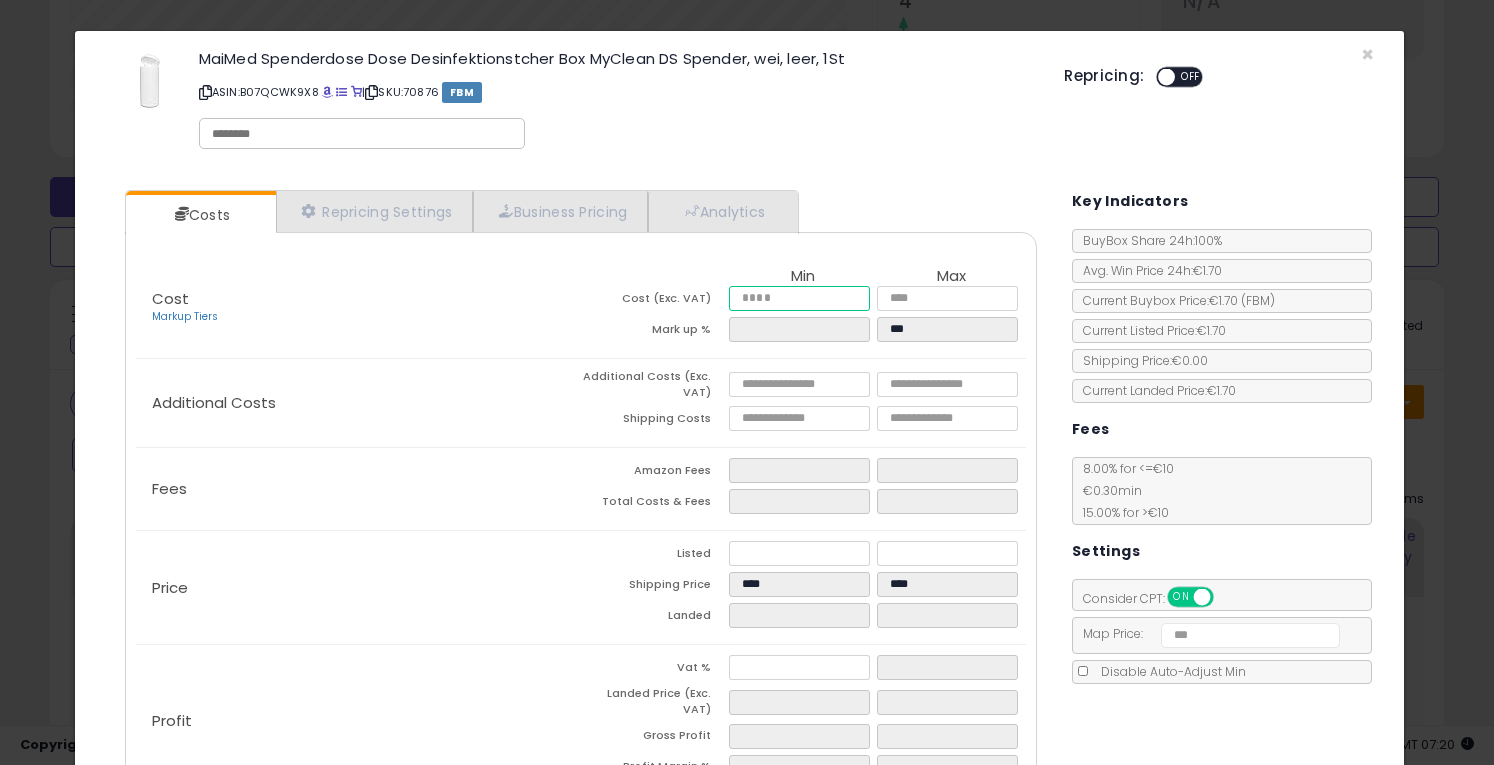 click at bounding box center [799, 298] 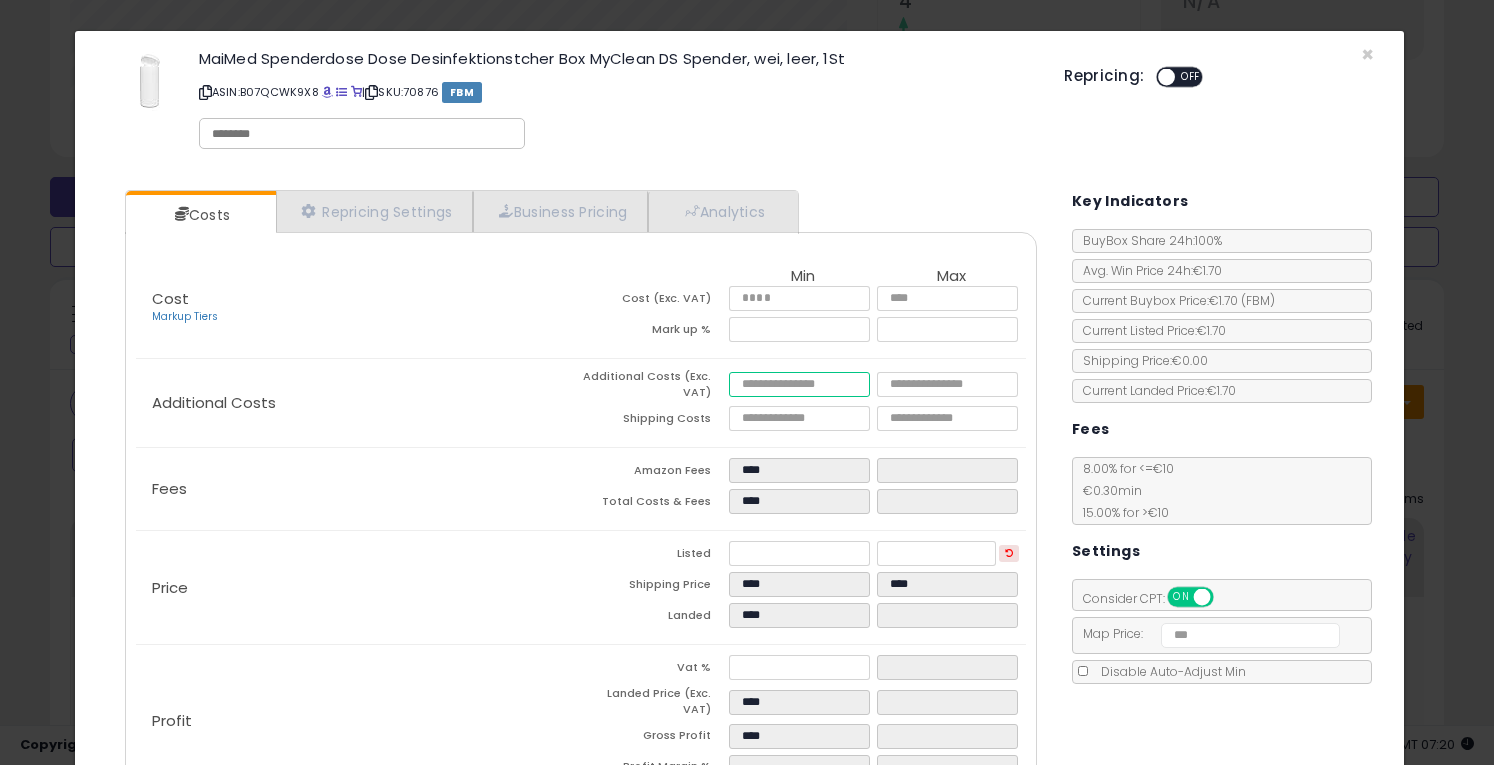 click at bounding box center [799, 384] 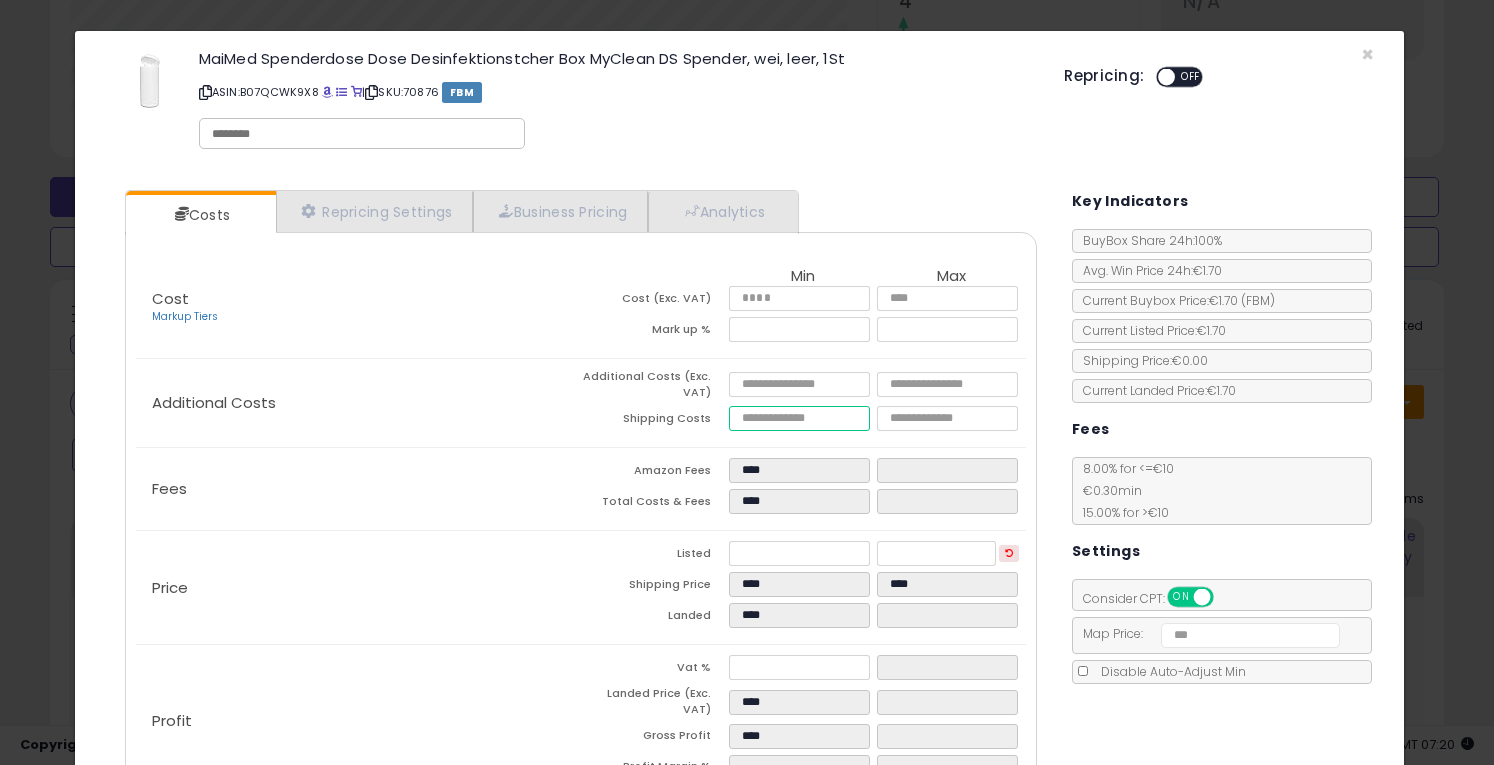 click at bounding box center [799, 418] 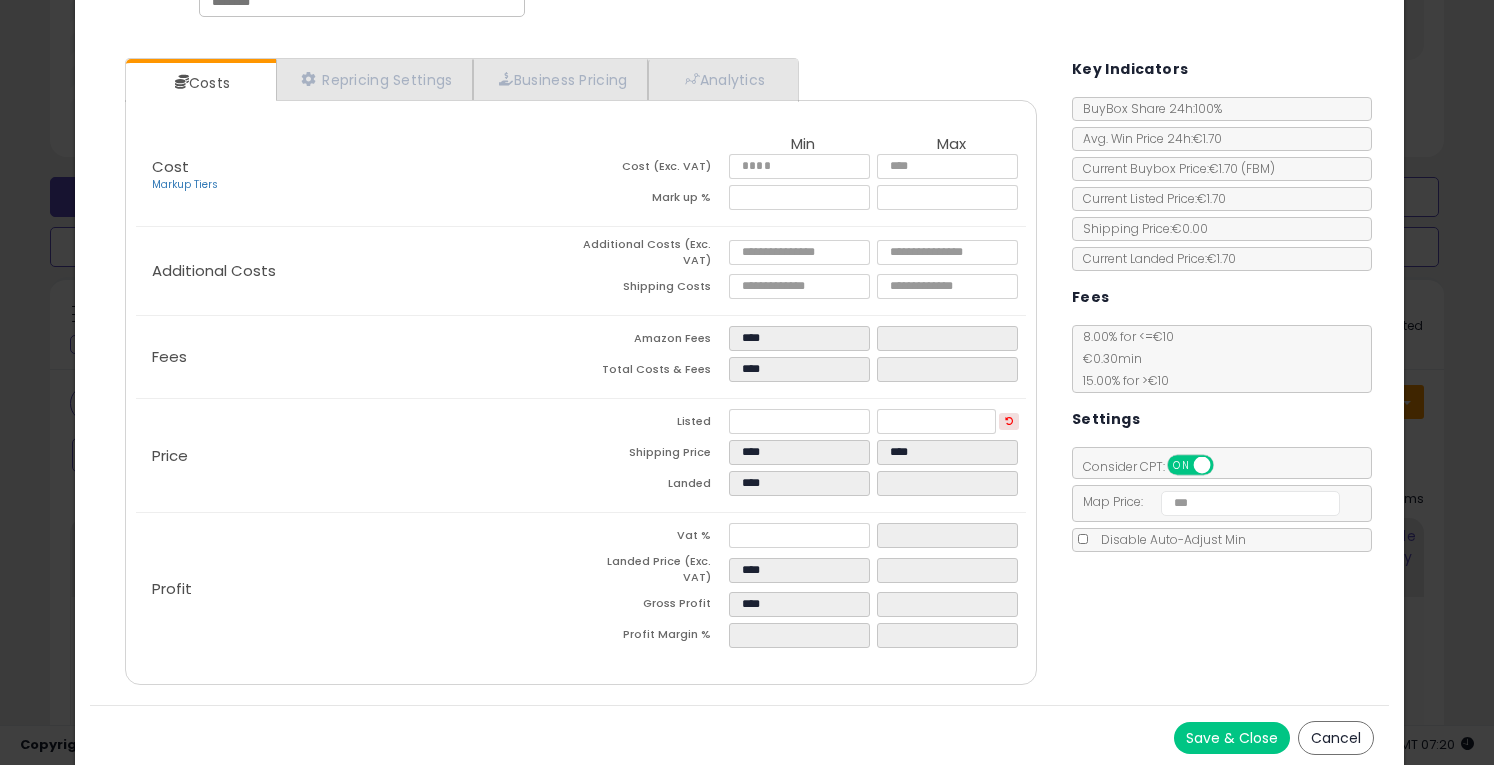 click on "Save & Close" at bounding box center [1232, 738] 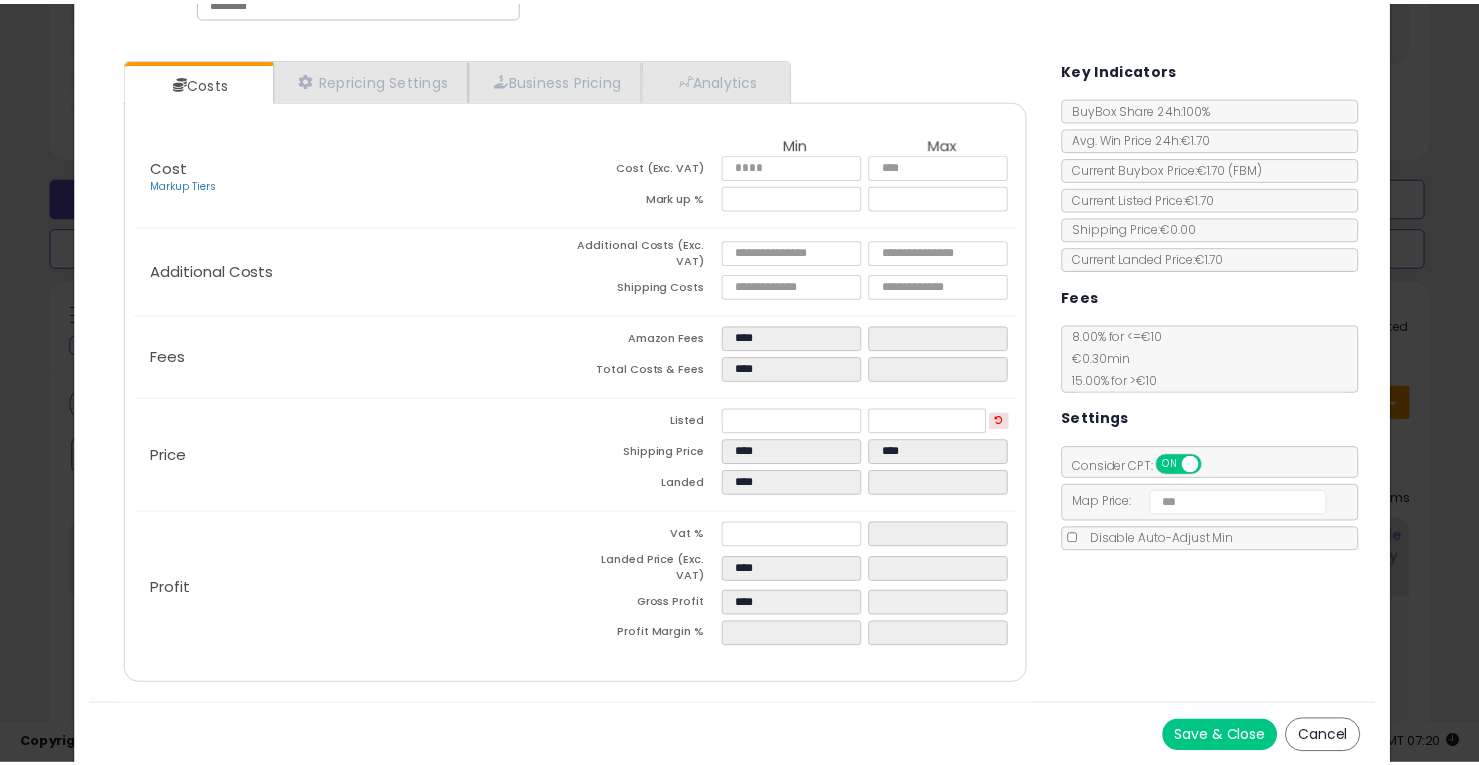 scroll, scrollTop: 0, scrollLeft: 0, axis: both 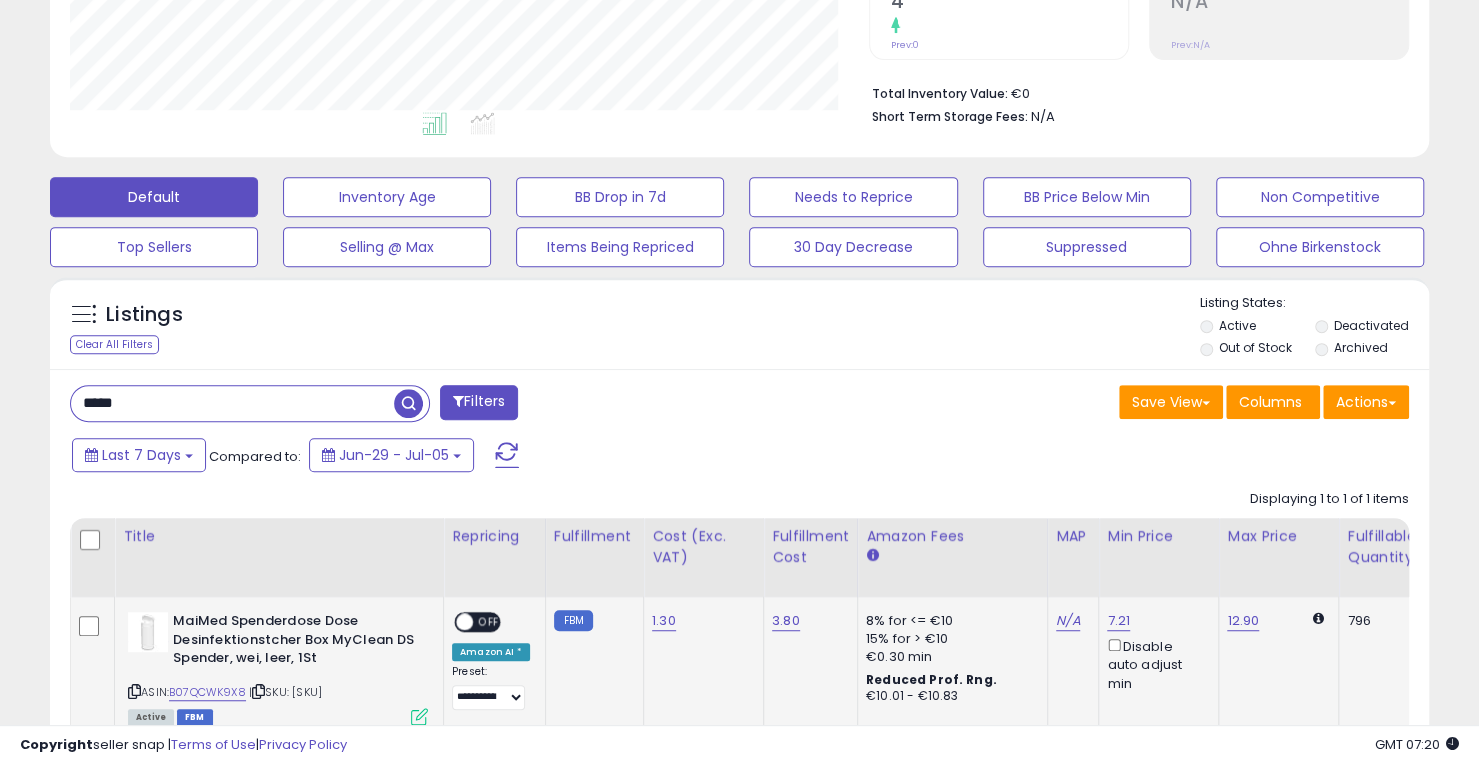 click on "OFF" at bounding box center (489, 622) 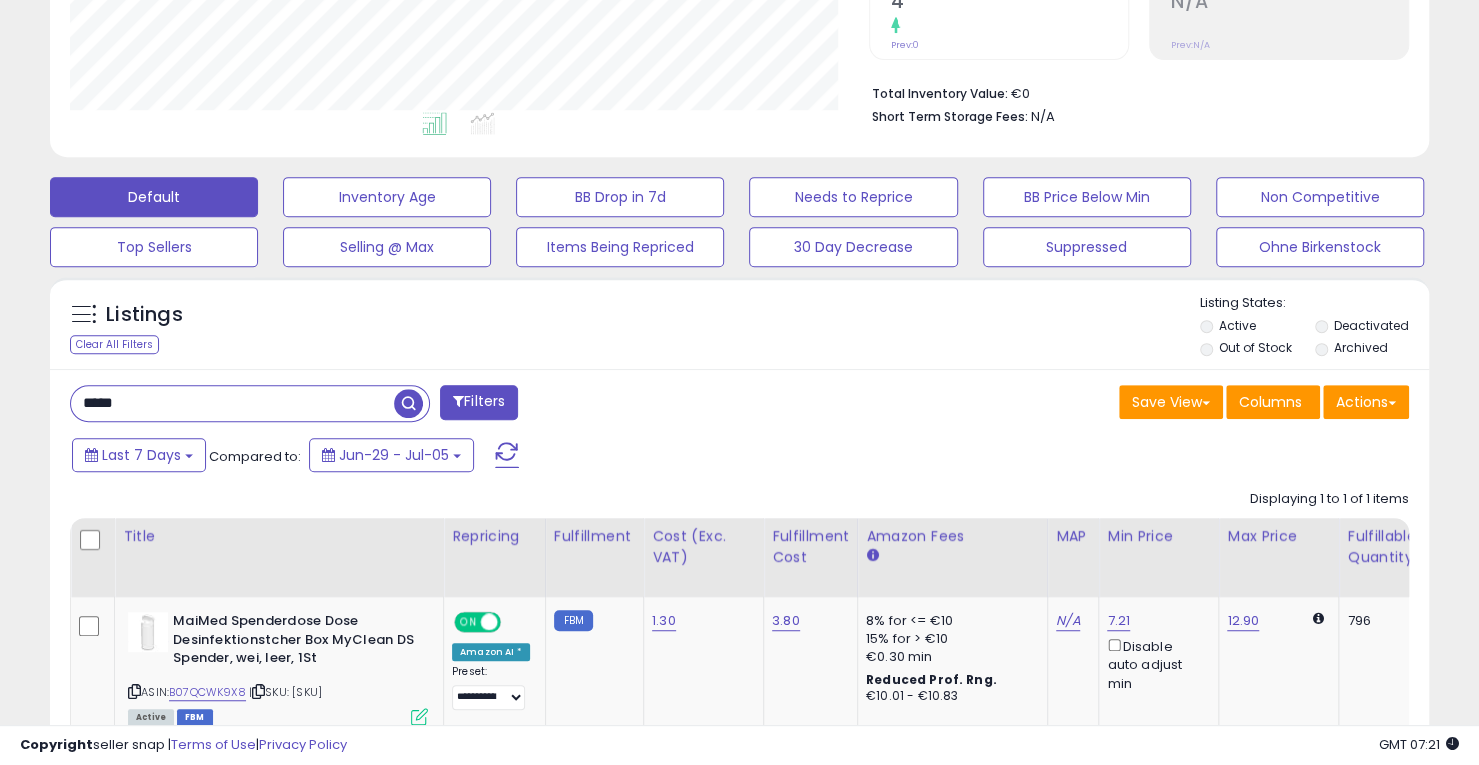 drag, startPoint x: 244, startPoint y: 405, endPoint x: 0, endPoint y: 419, distance: 244.4013 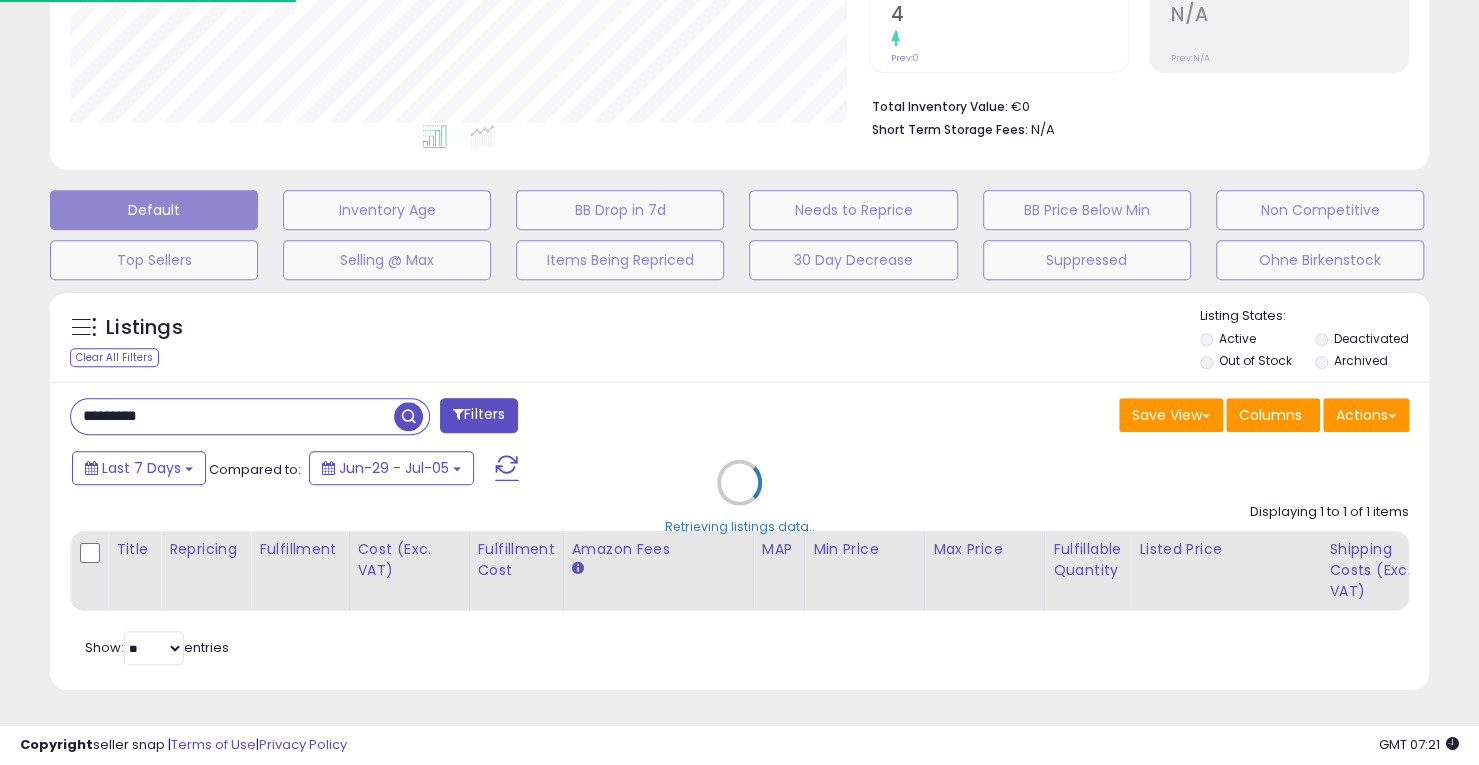 scroll, scrollTop: 999590, scrollLeft: 999192, axis: both 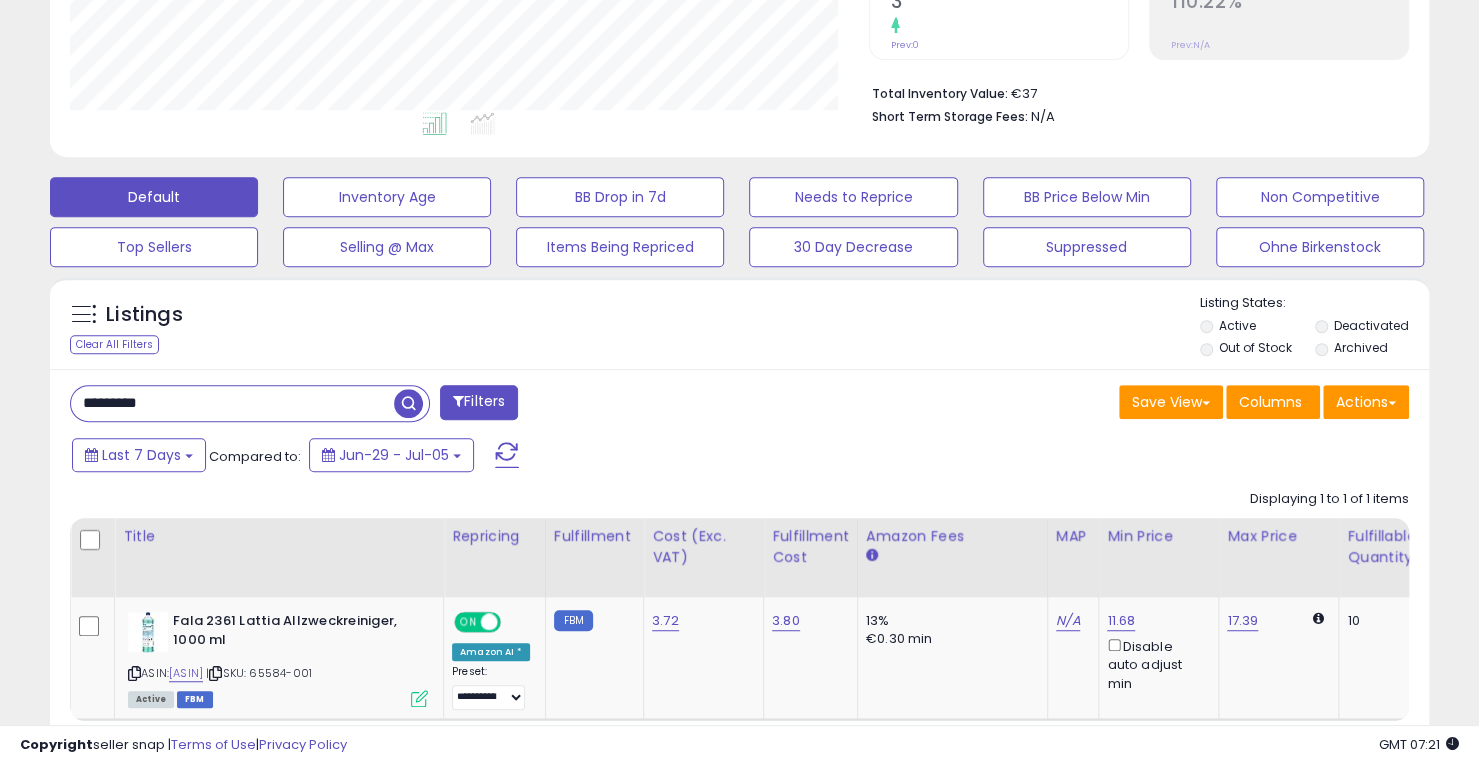 drag, startPoint x: 258, startPoint y: 403, endPoint x: 0, endPoint y: 430, distance: 259.40894 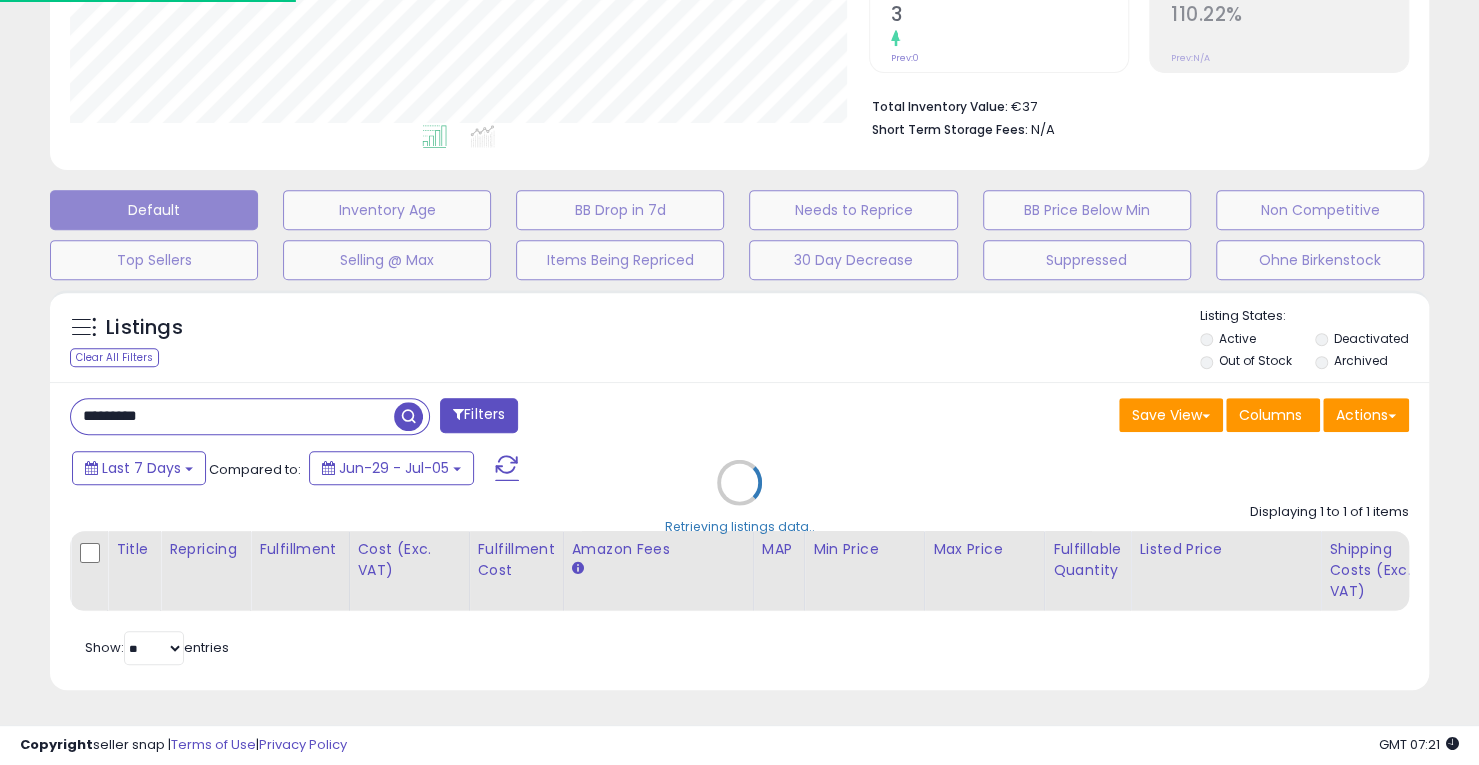 scroll, scrollTop: 999590, scrollLeft: 999192, axis: both 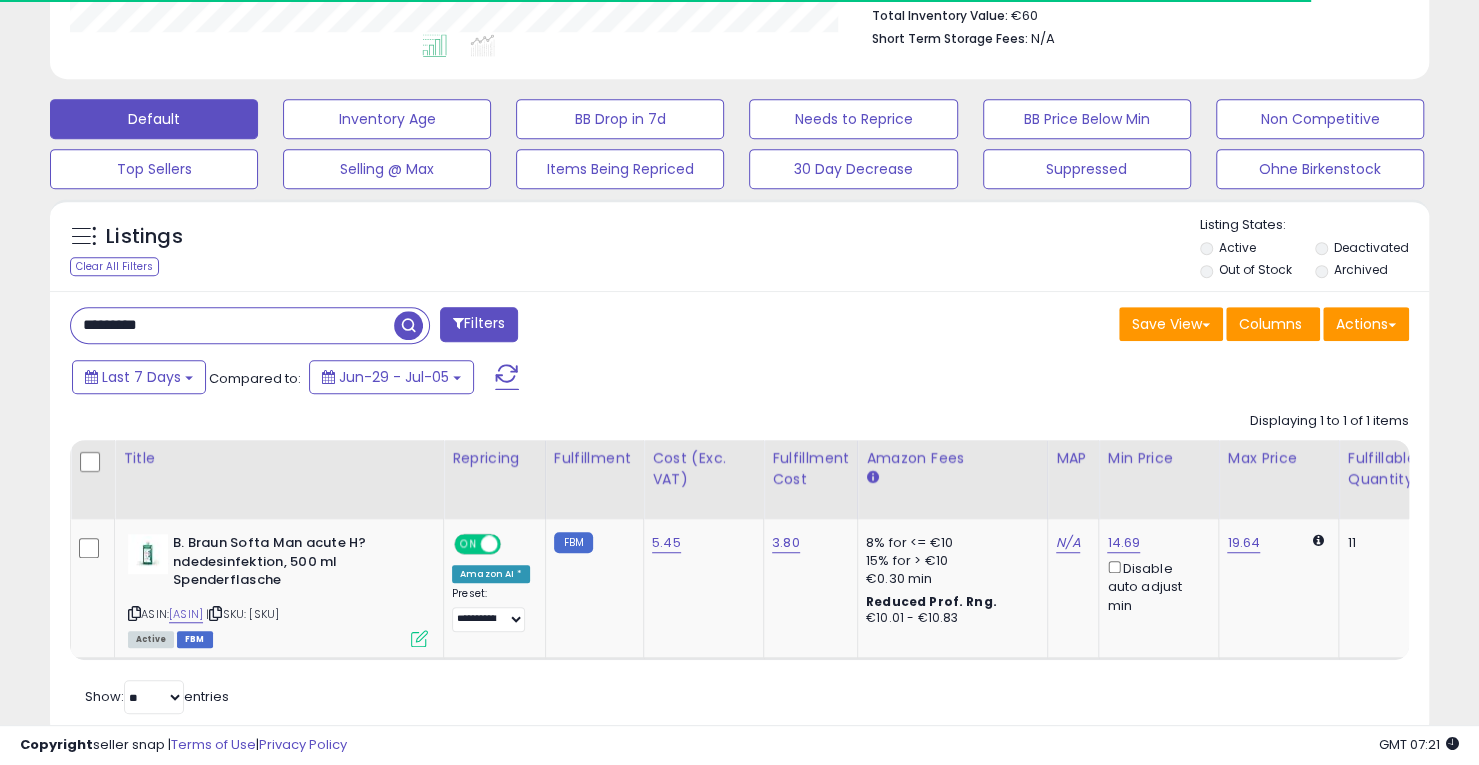 drag, startPoint x: 73, startPoint y: 325, endPoint x: 0, endPoint y: 325, distance: 73 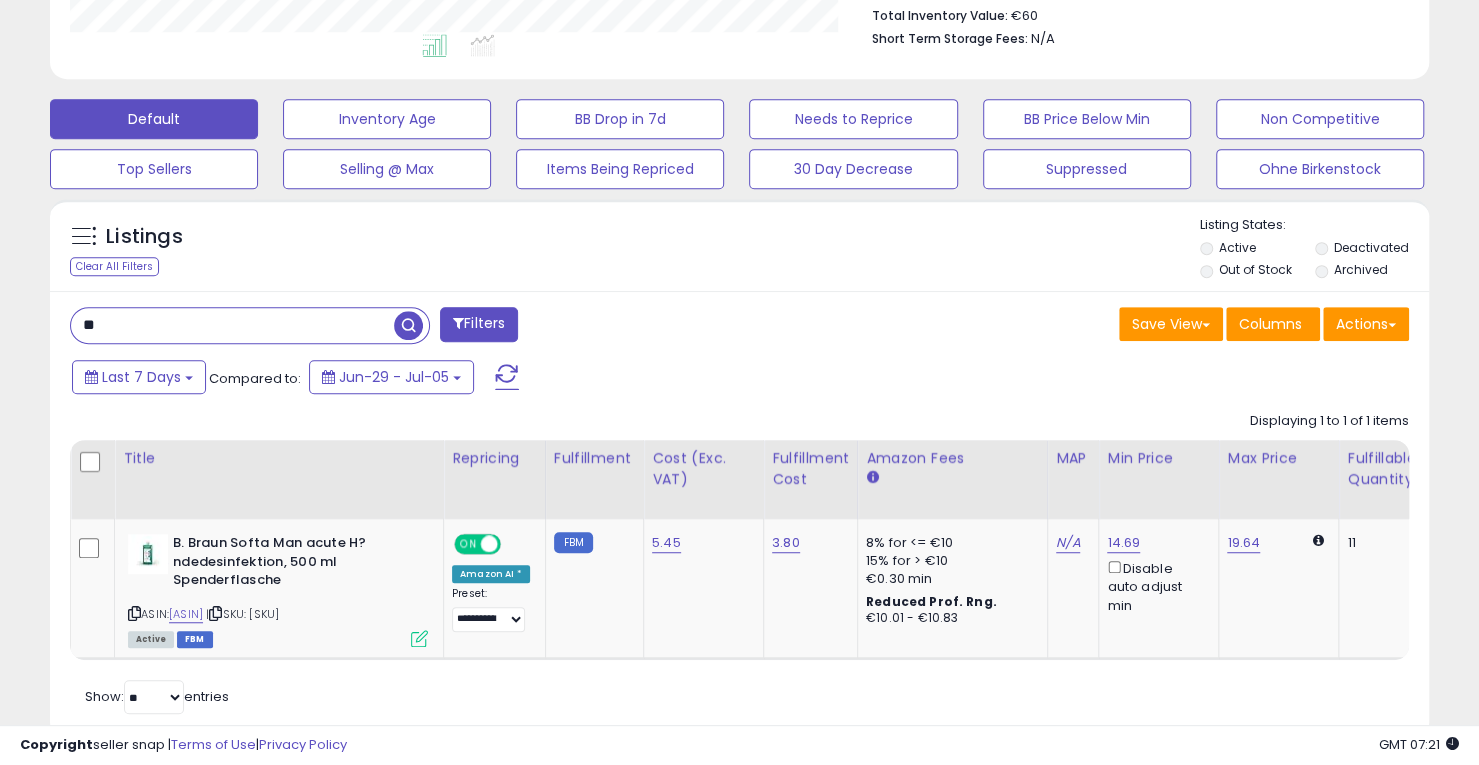 scroll, scrollTop: 999590, scrollLeft: 999201, axis: both 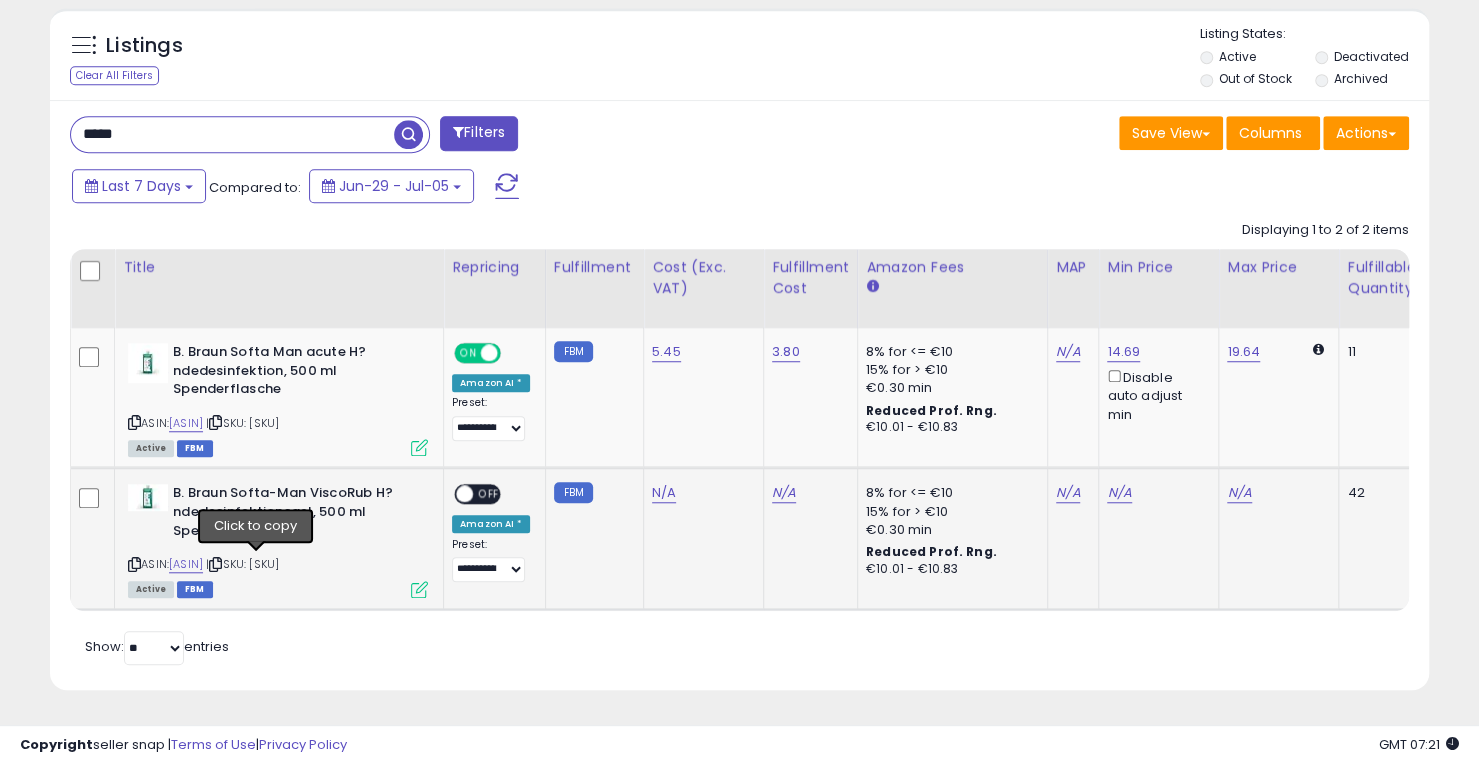click at bounding box center [215, 564] 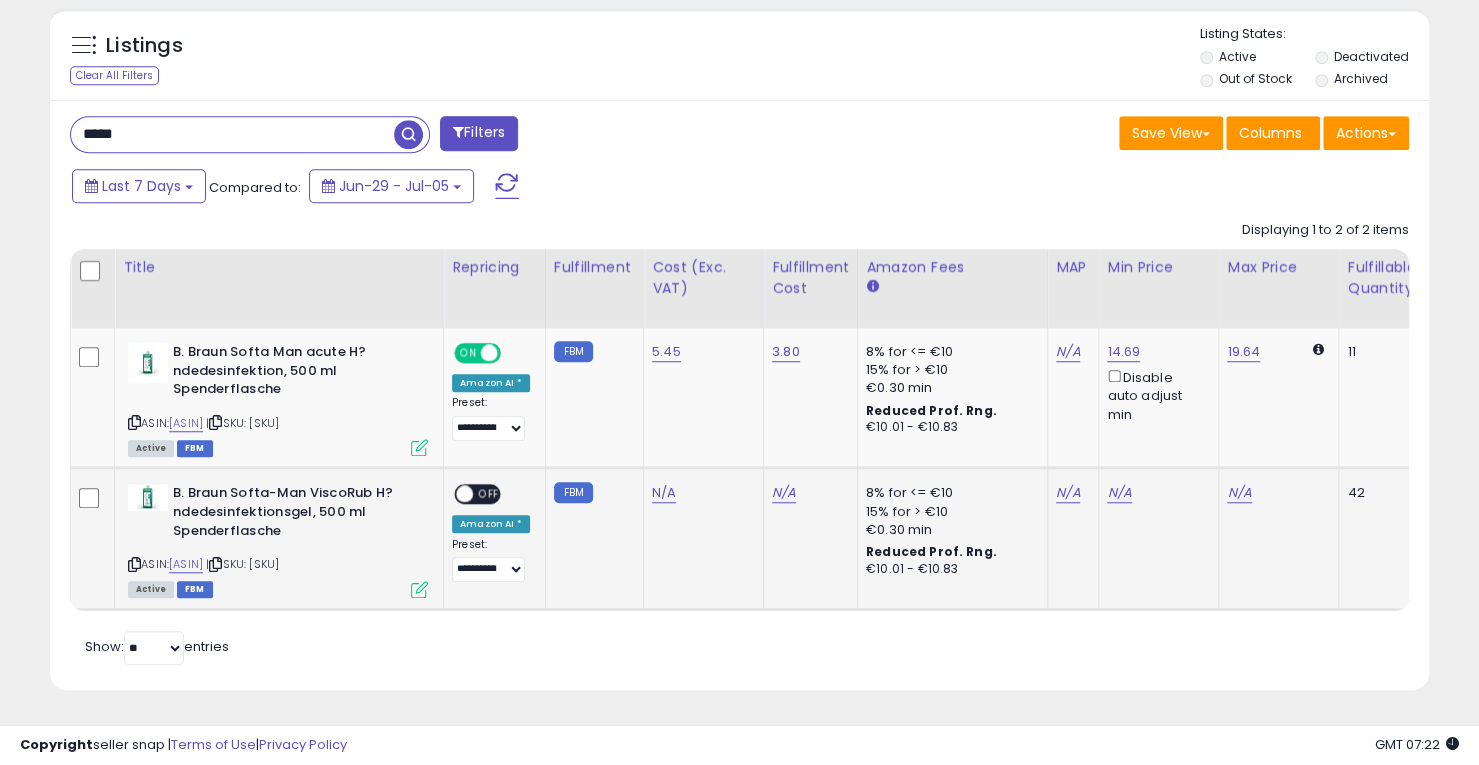 click at bounding box center (419, 589) 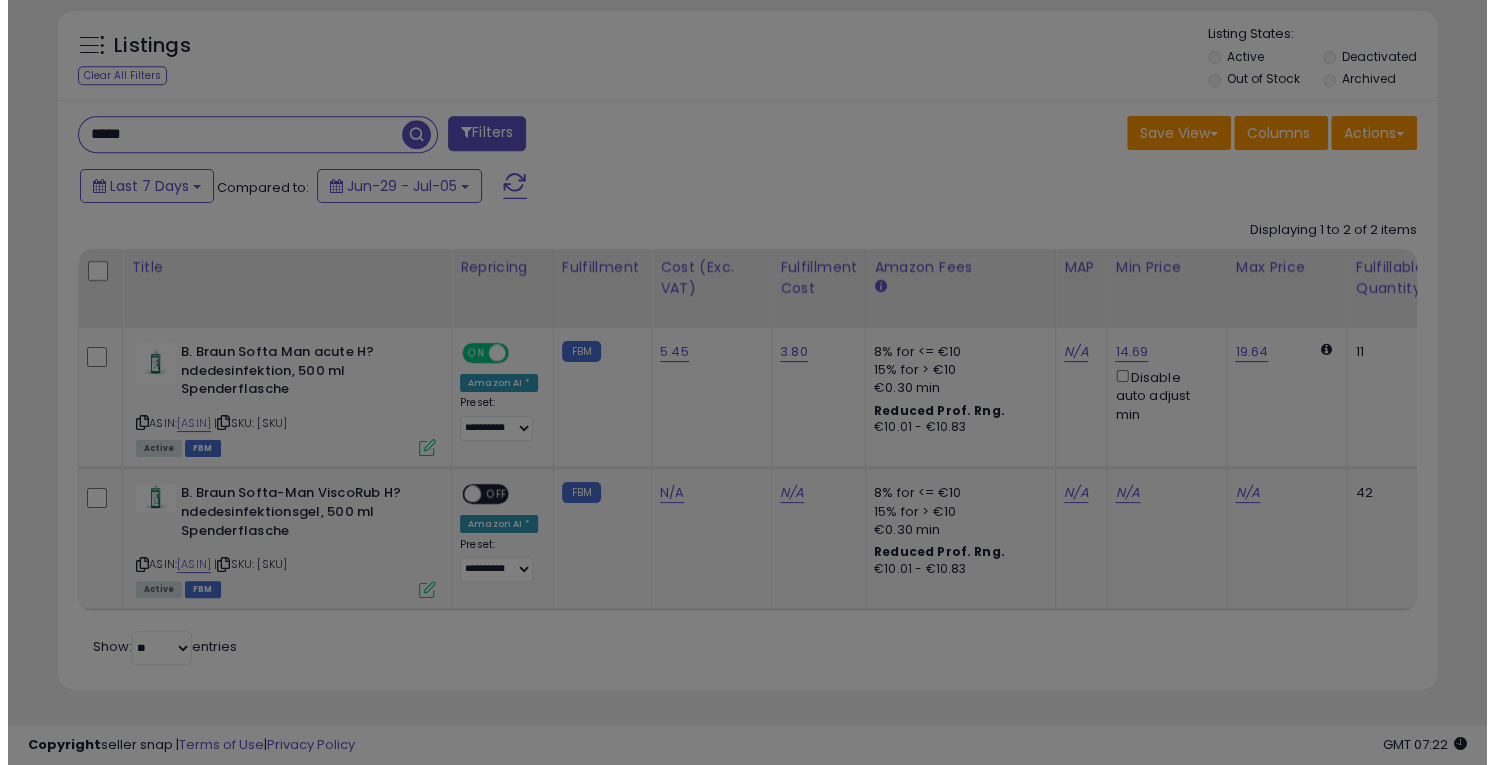 scroll, scrollTop: 999590, scrollLeft: 999192, axis: both 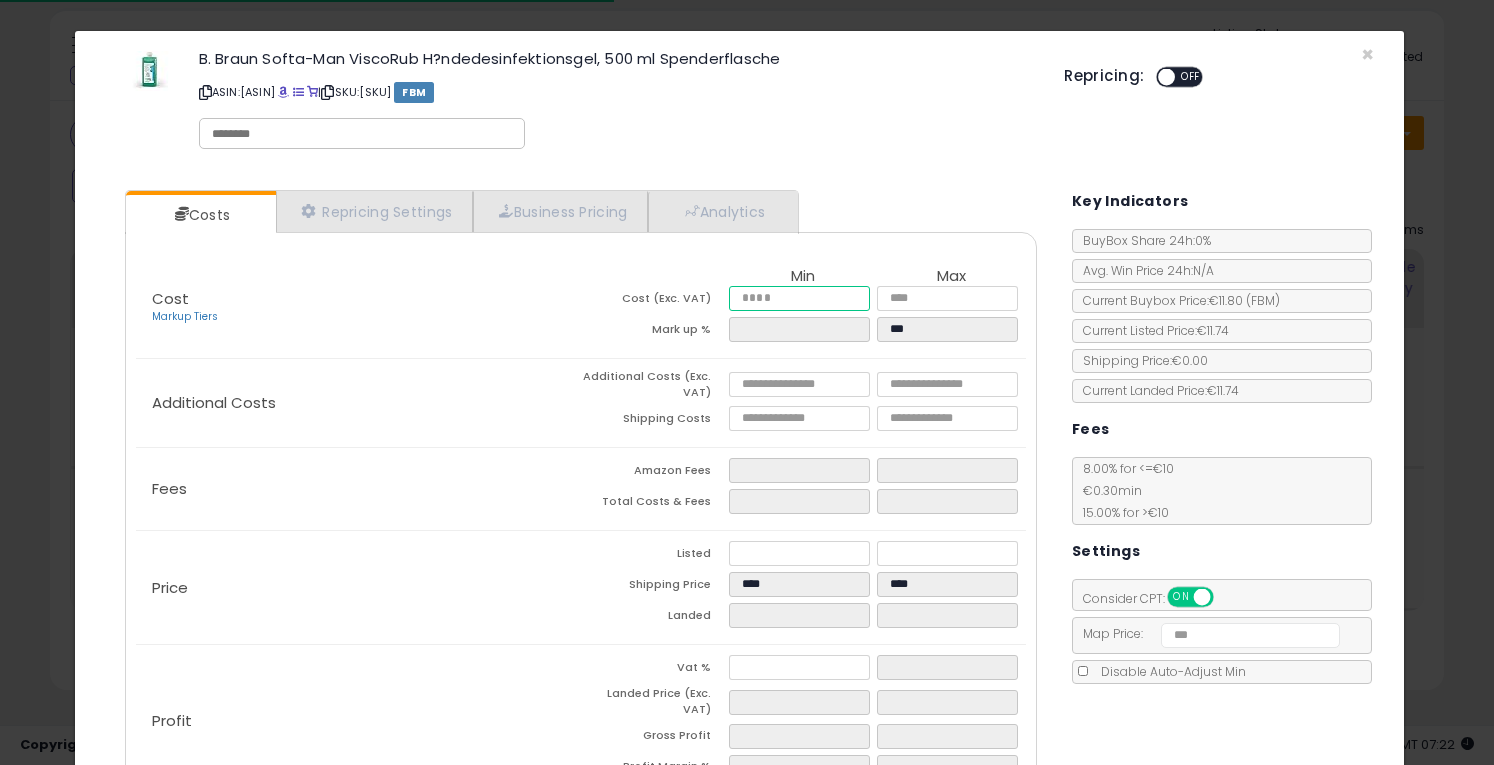 click at bounding box center [799, 298] 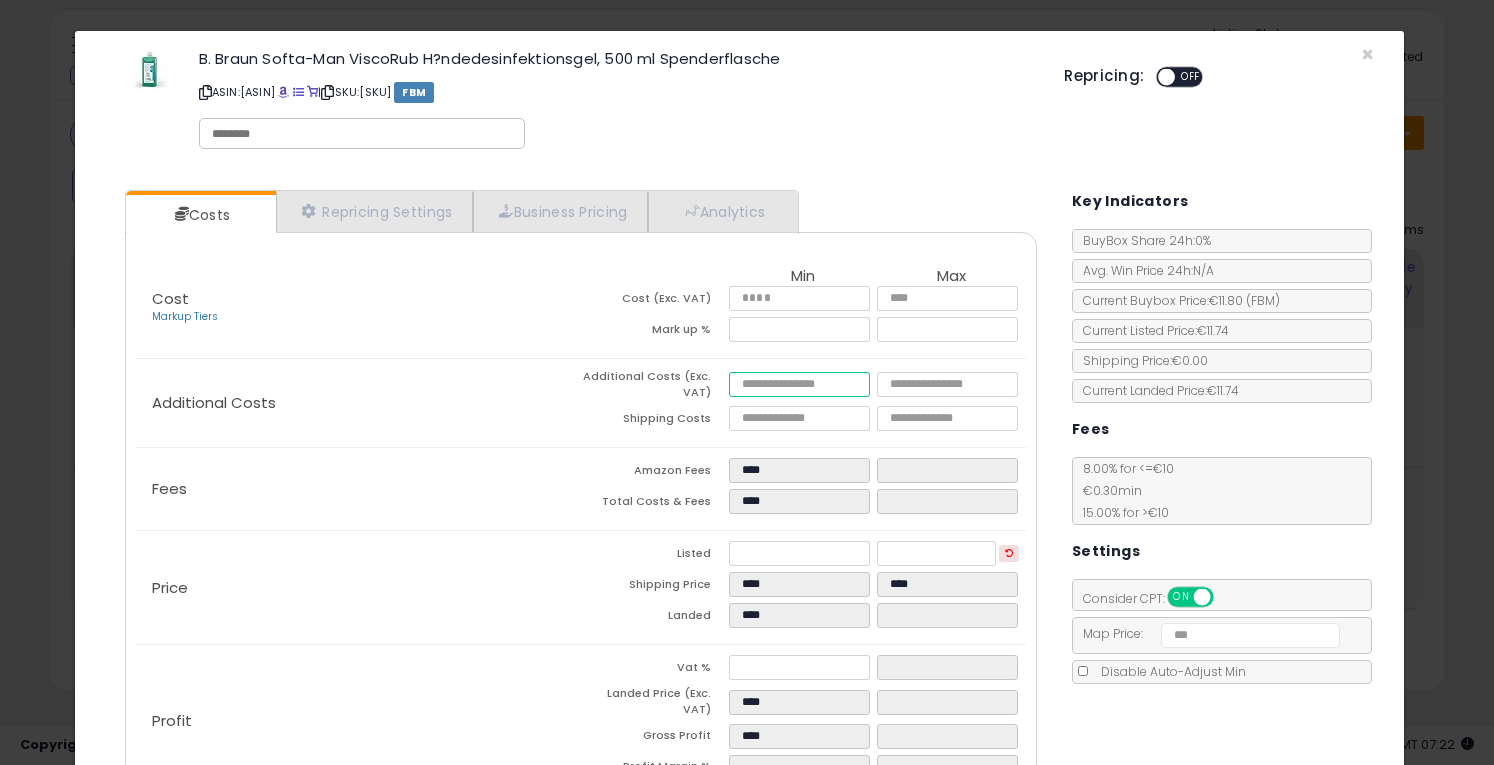click at bounding box center (799, 384) 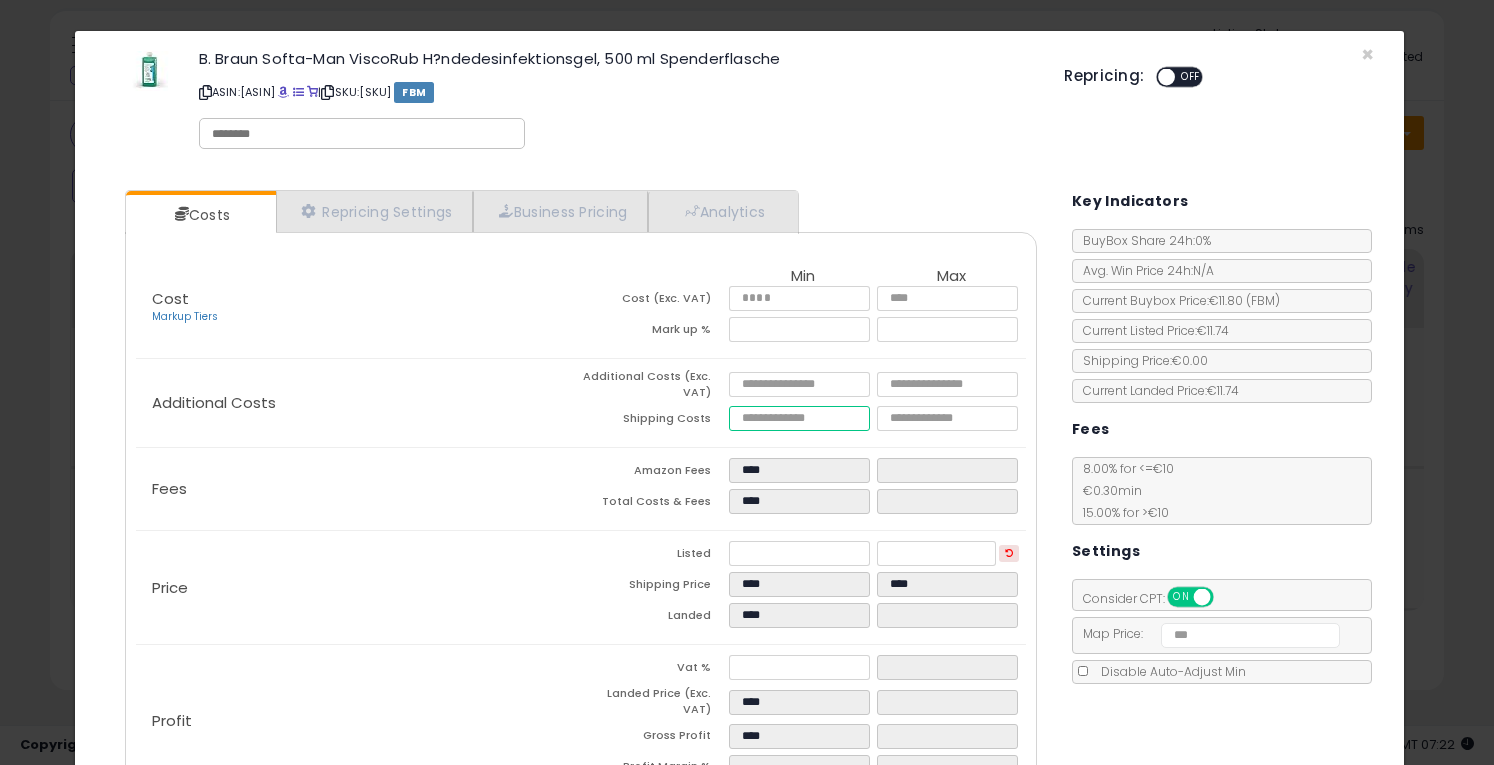 click at bounding box center [799, 418] 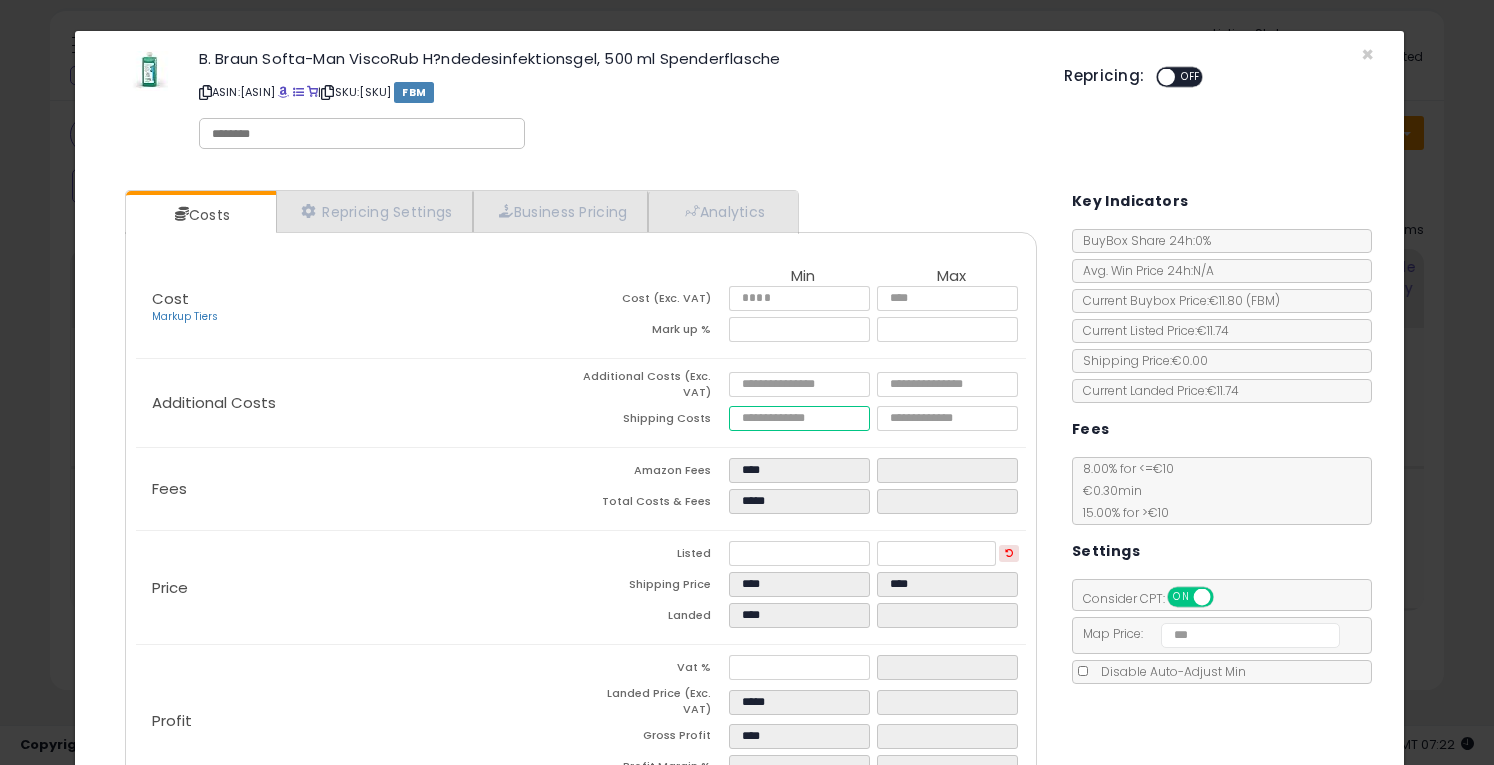 scroll, scrollTop: 132, scrollLeft: 0, axis: vertical 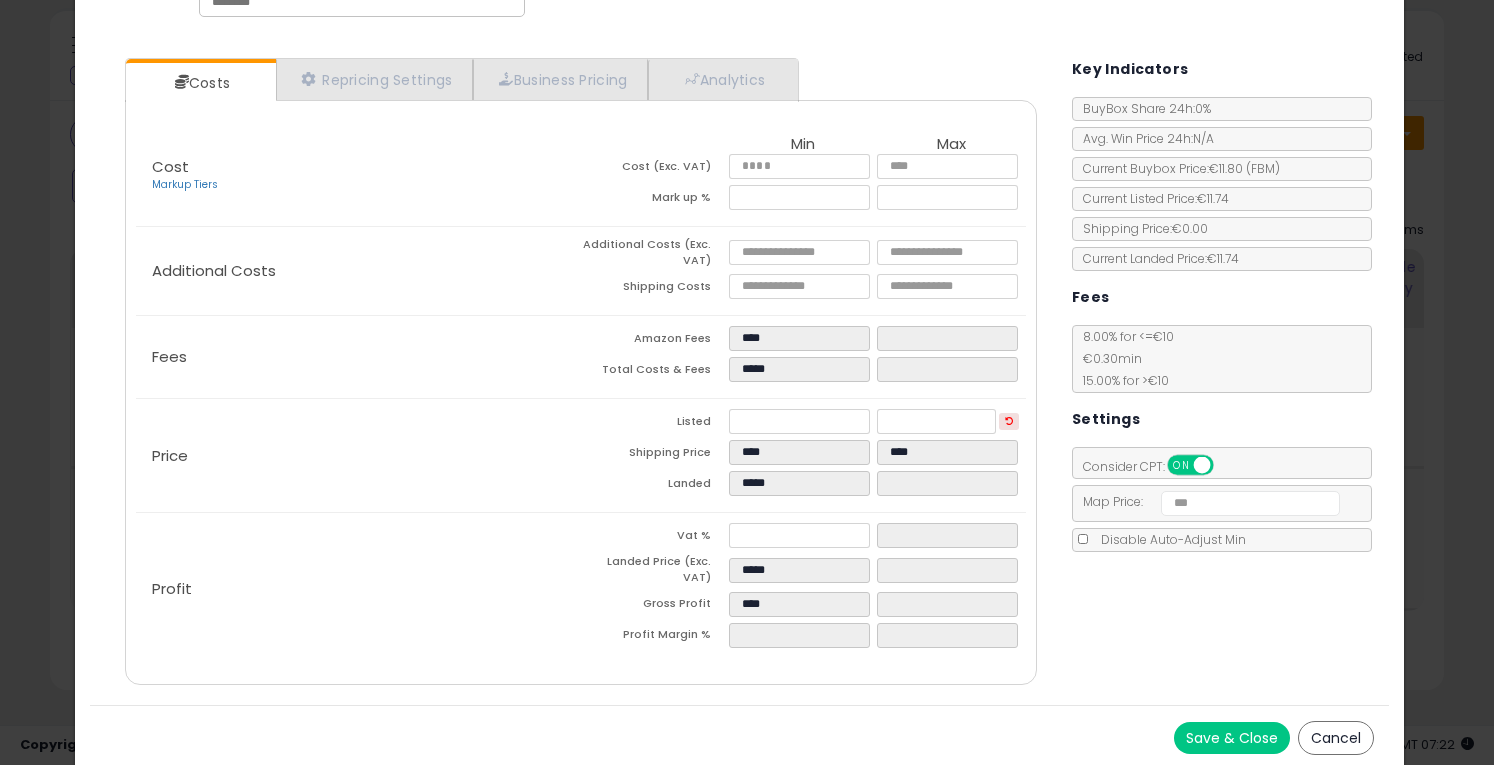 click on "Save & Close" at bounding box center (1232, 738) 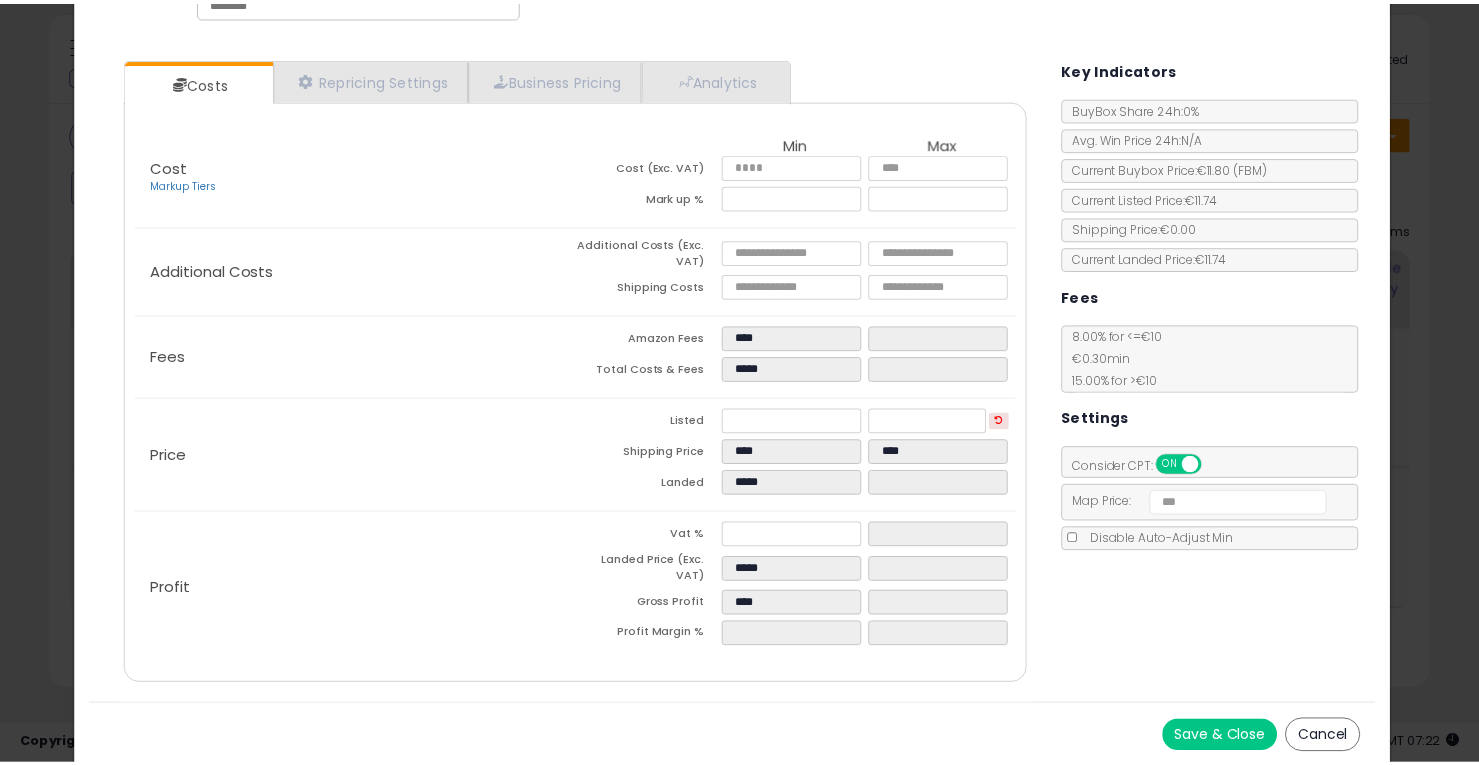 scroll, scrollTop: 0, scrollLeft: 0, axis: both 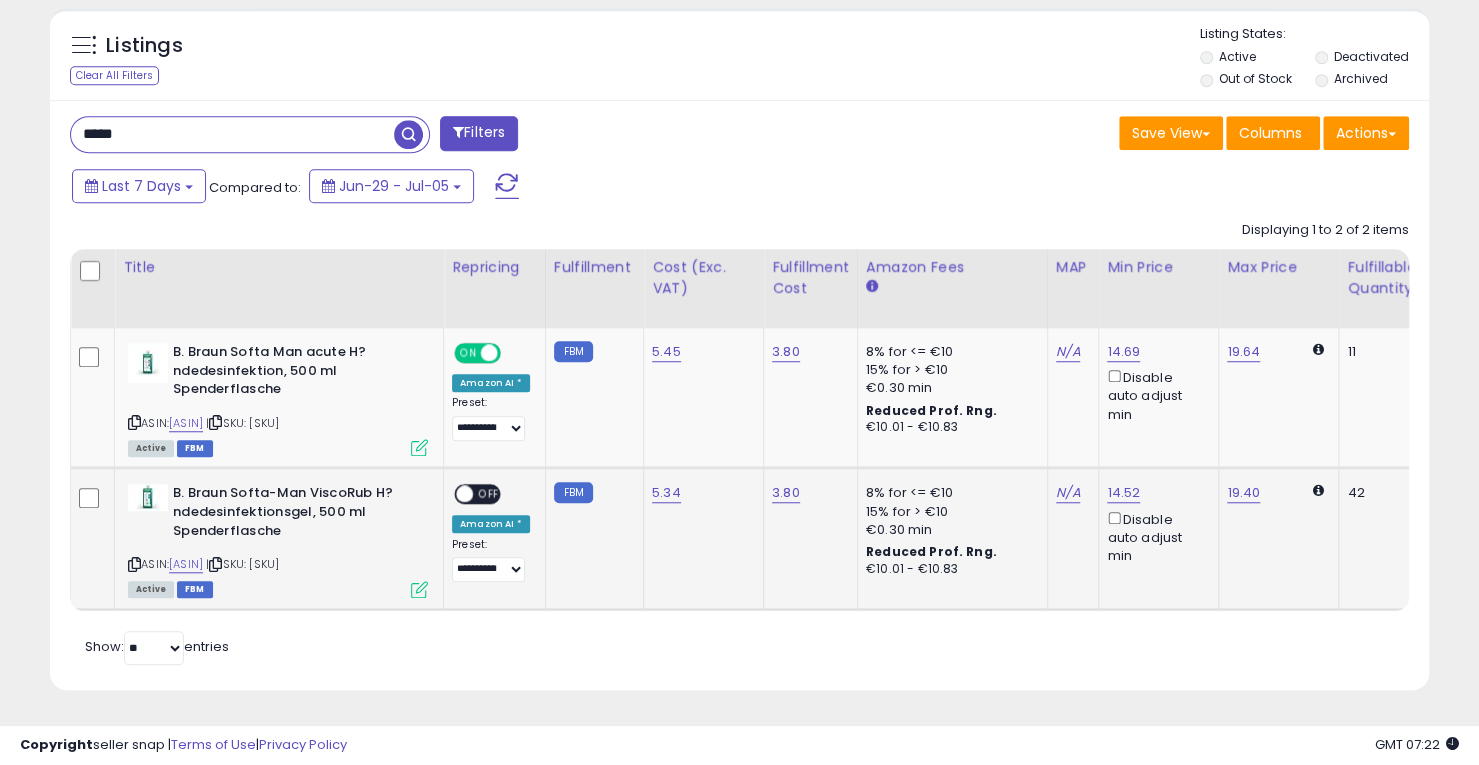 click on "OFF" at bounding box center (489, 494) 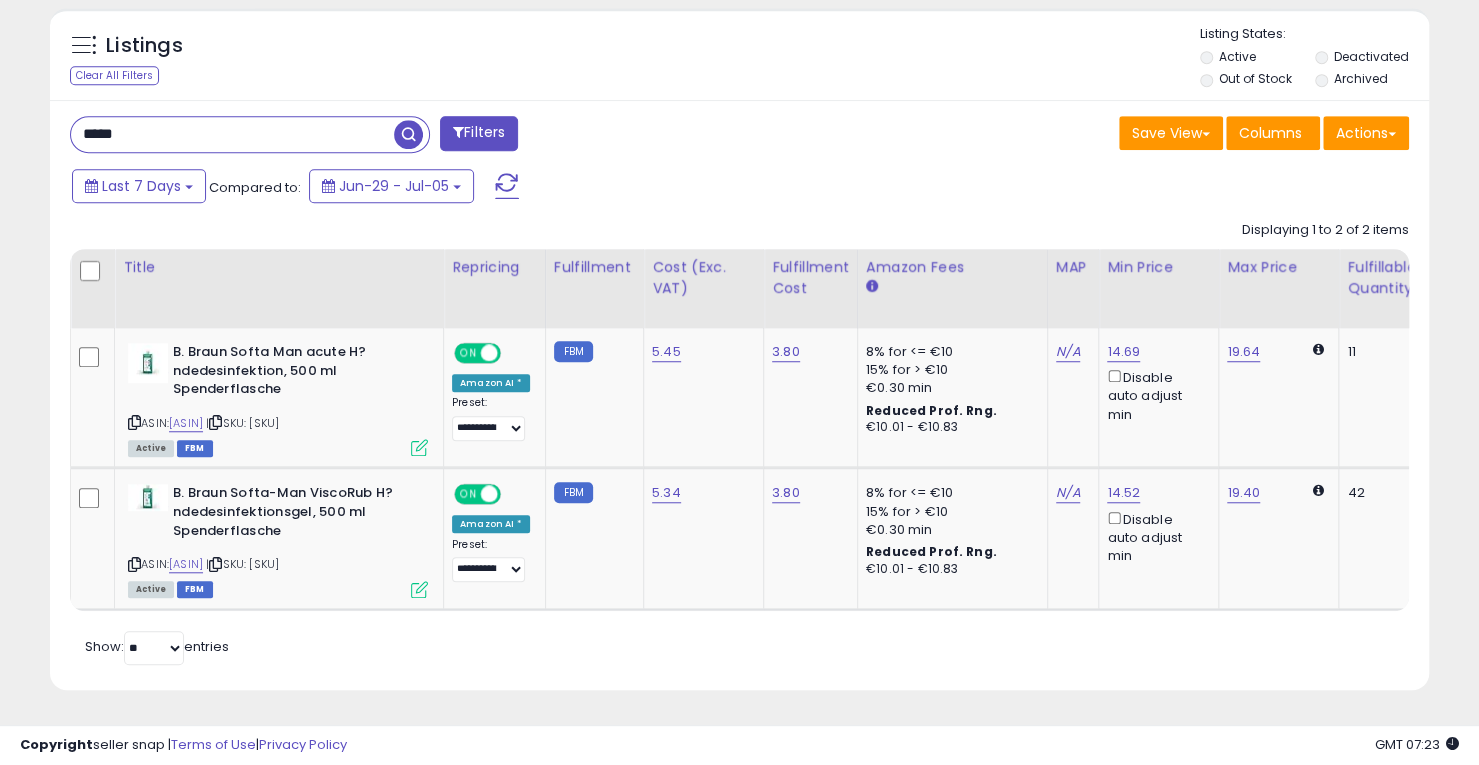 drag, startPoint x: 237, startPoint y: 118, endPoint x: 0, endPoint y: 149, distance: 239.01883 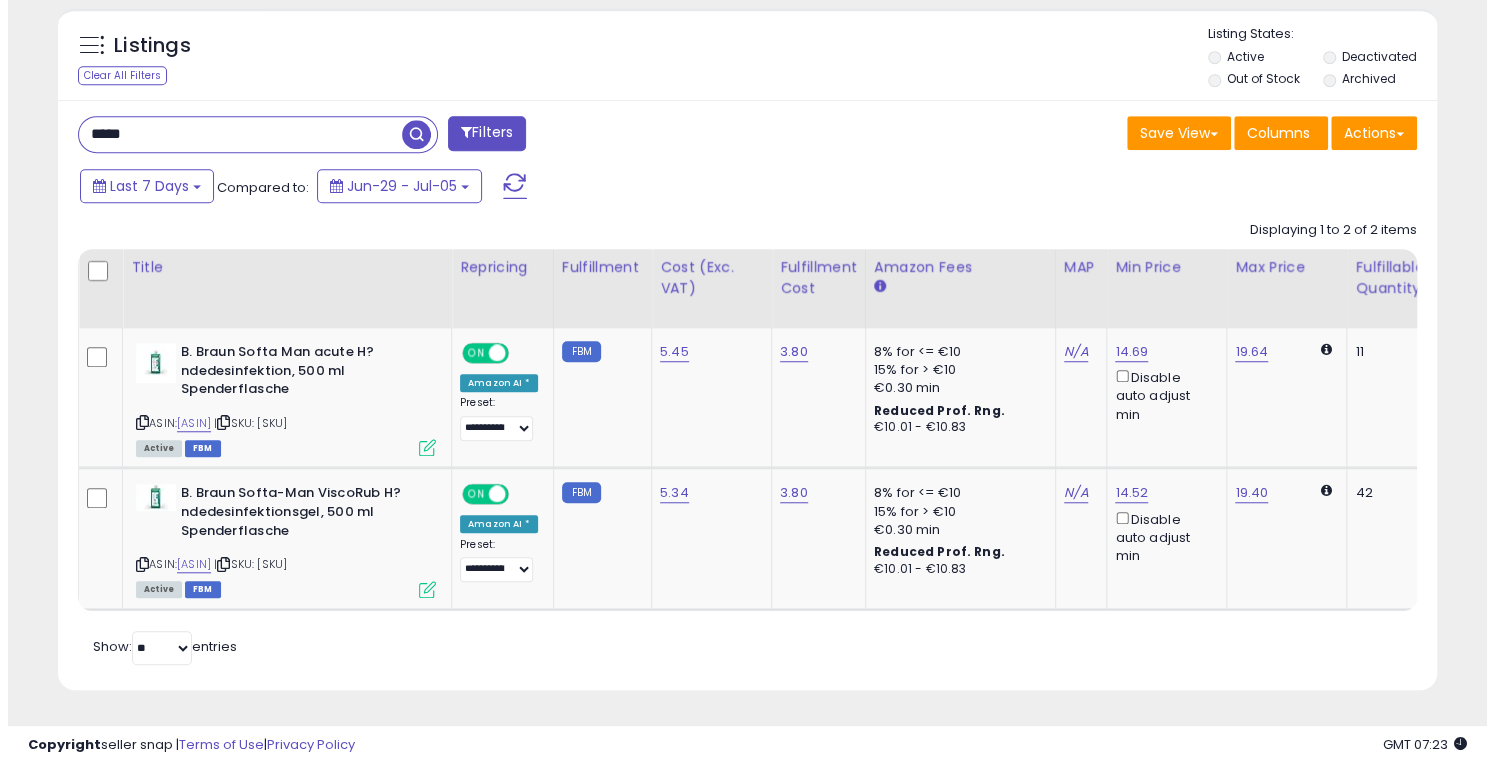 scroll, scrollTop: 453, scrollLeft: 0, axis: vertical 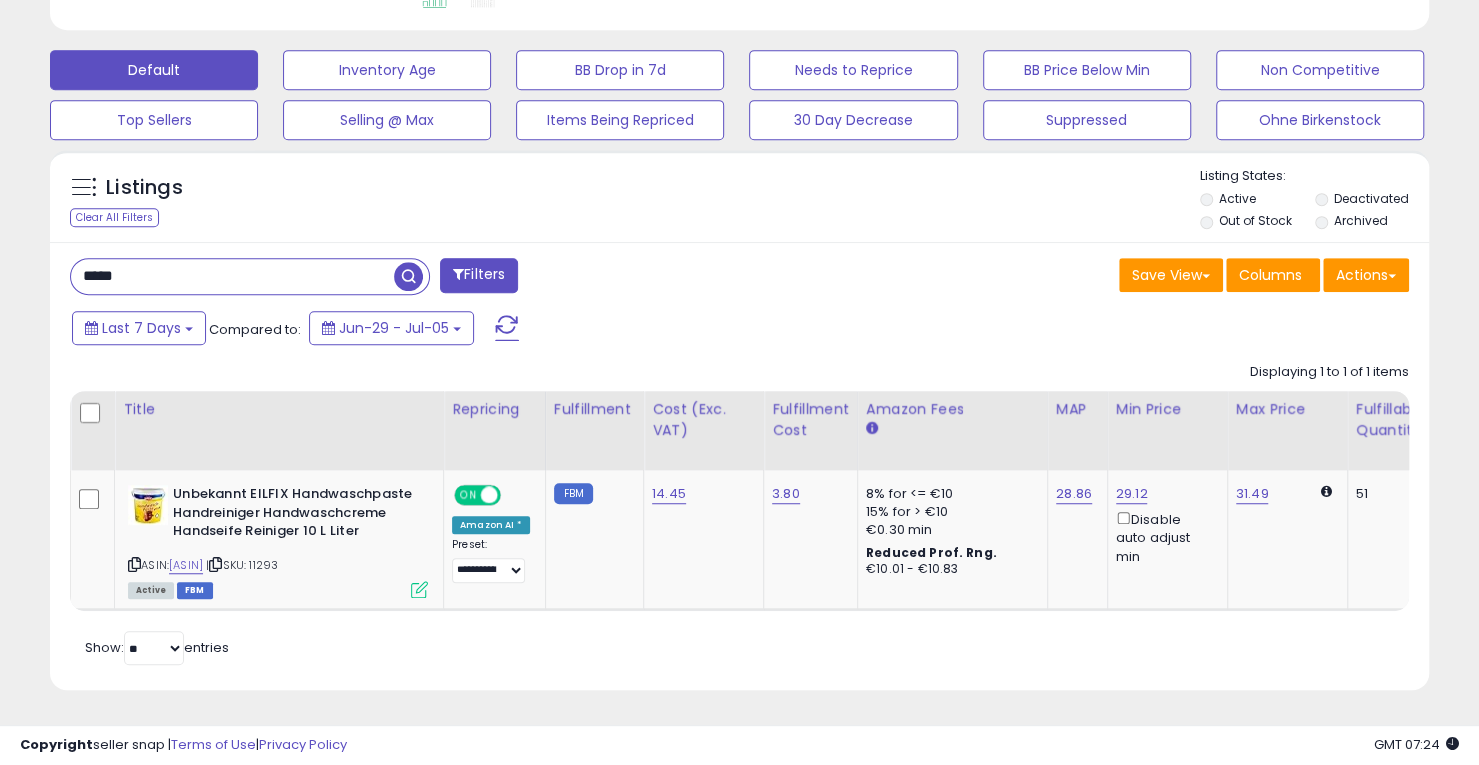 drag, startPoint x: 206, startPoint y: 269, endPoint x: 0, endPoint y: 286, distance: 206.70027 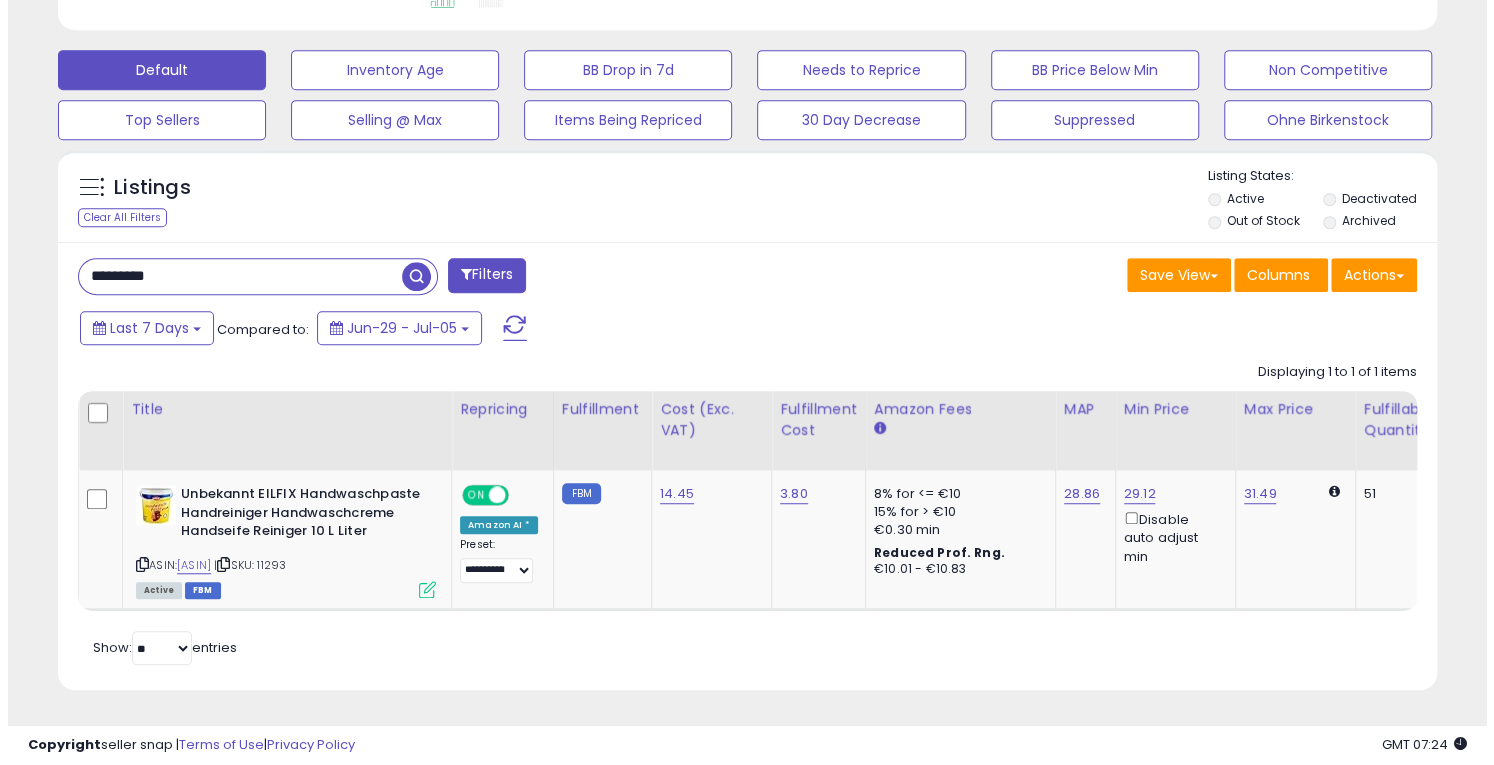 scroll, scrollTop: 453, scrollLeft: 0, axis: vertical 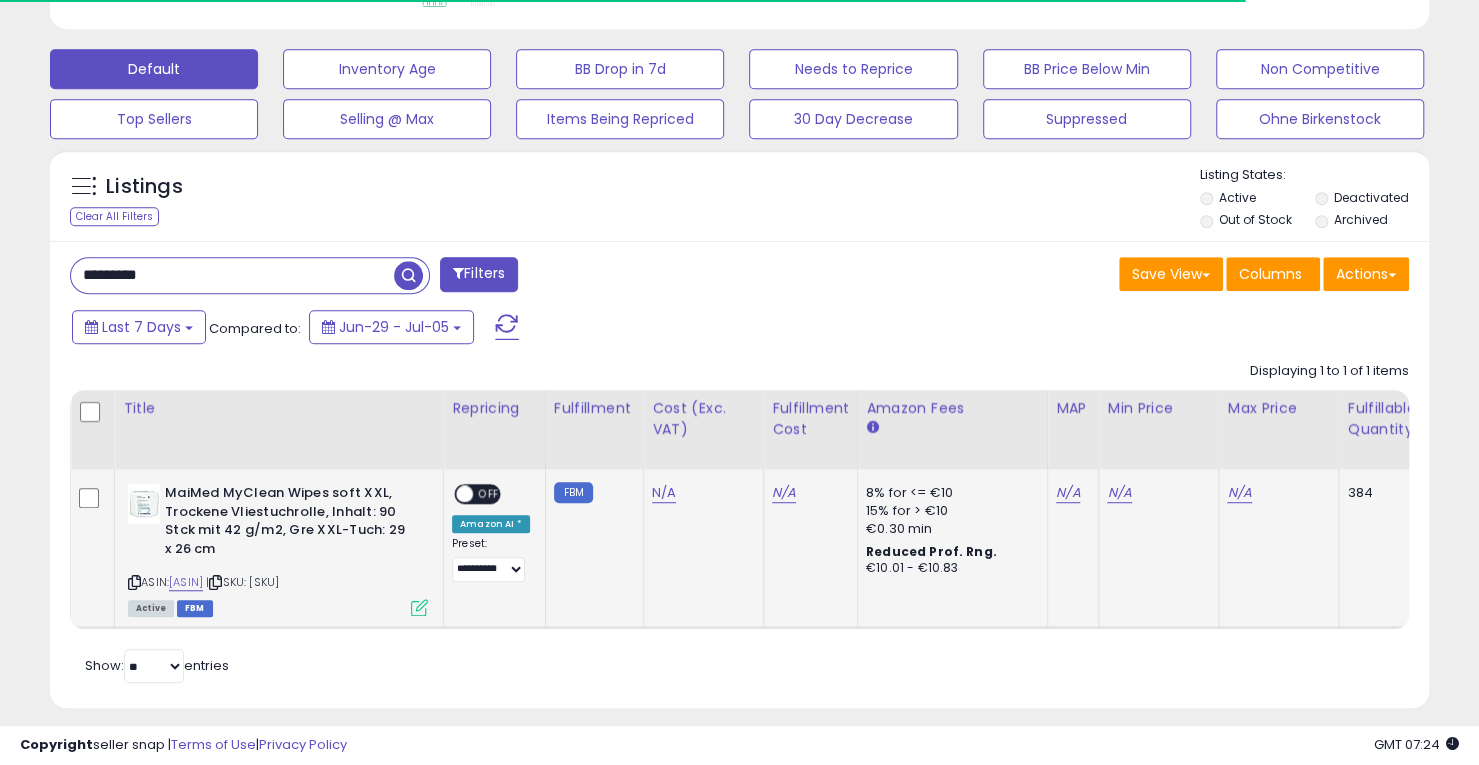 click at bounding box center (419, 607) 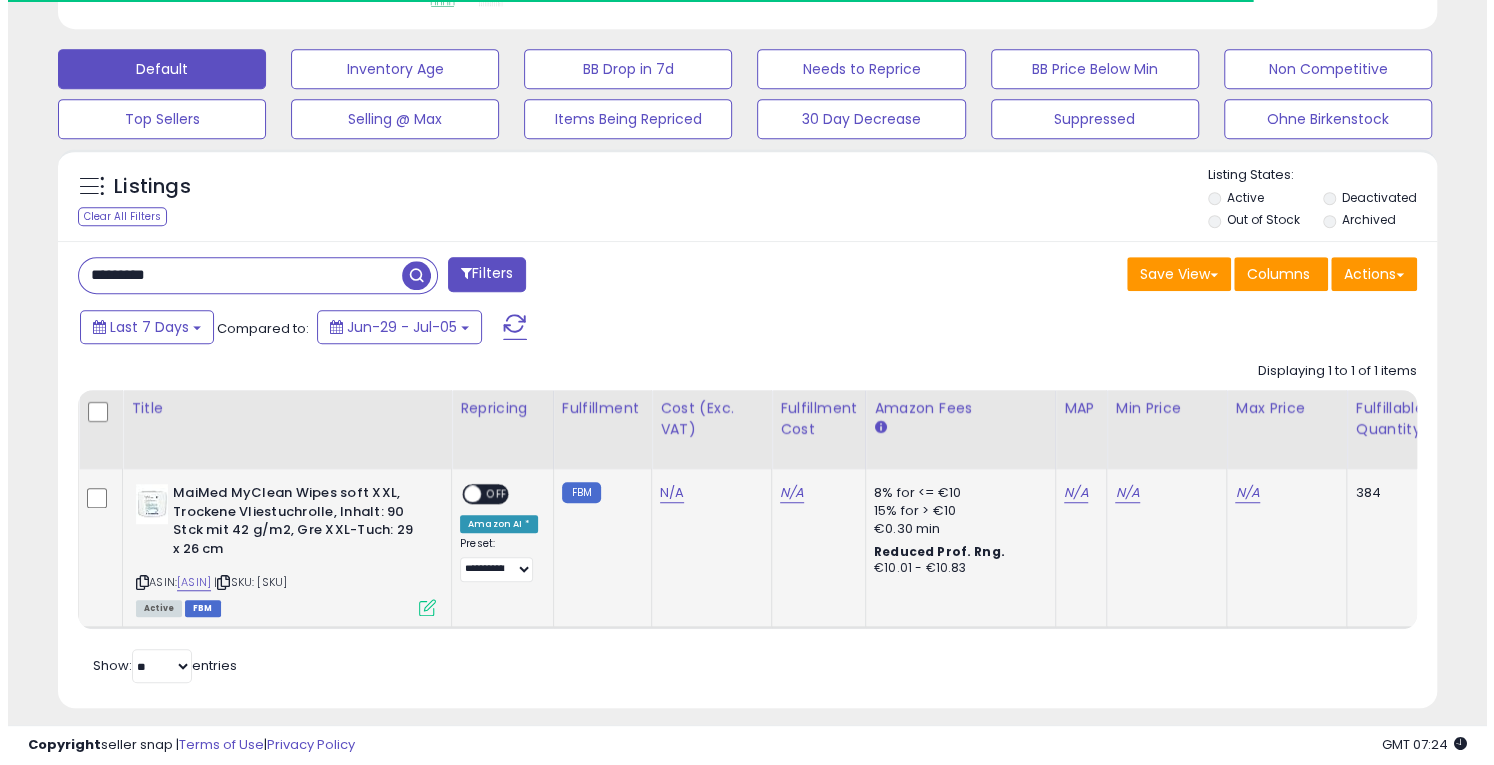 scroll, scrollTop: 999590, scrollLeft: 999192, axis: both 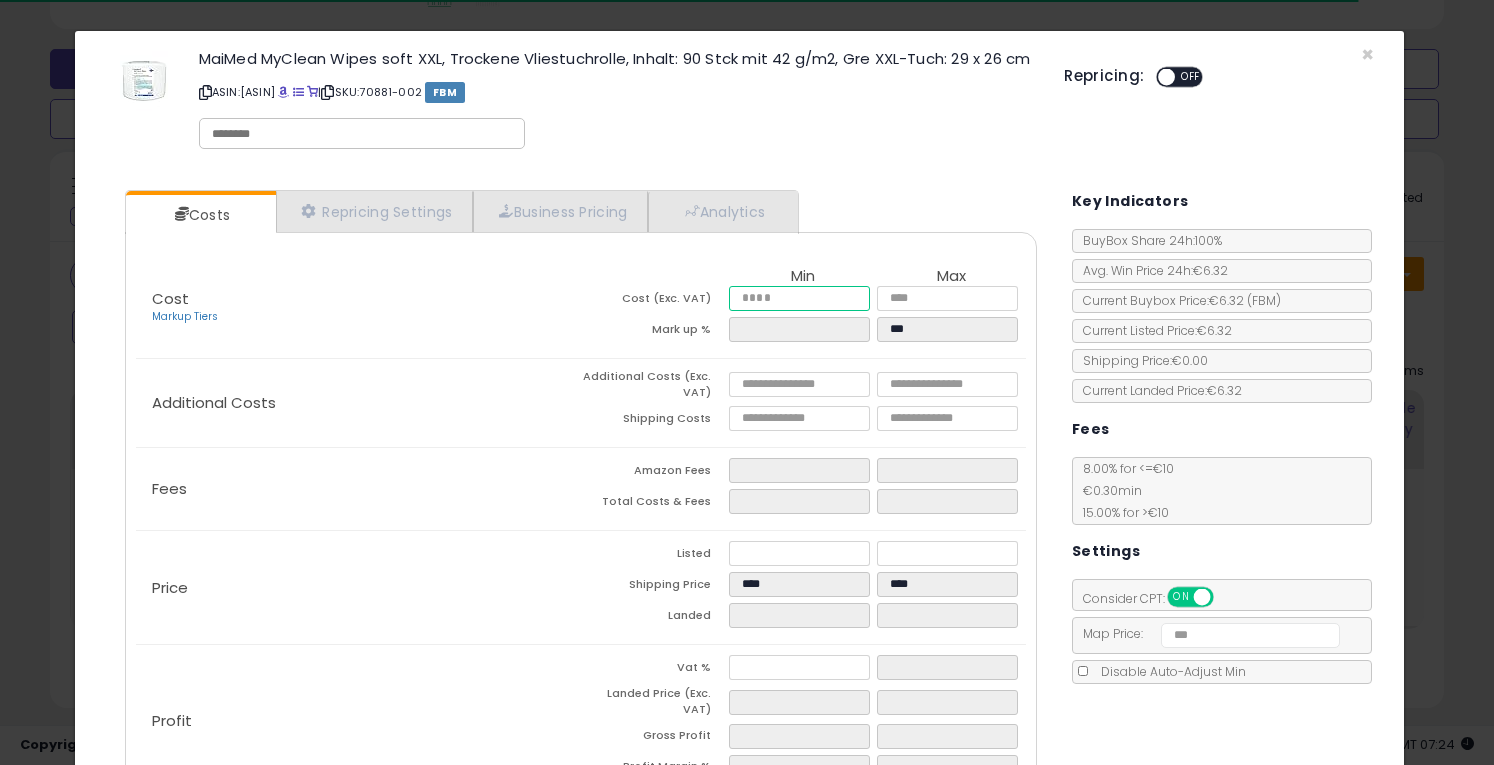 click at bounding box center (799, 298) 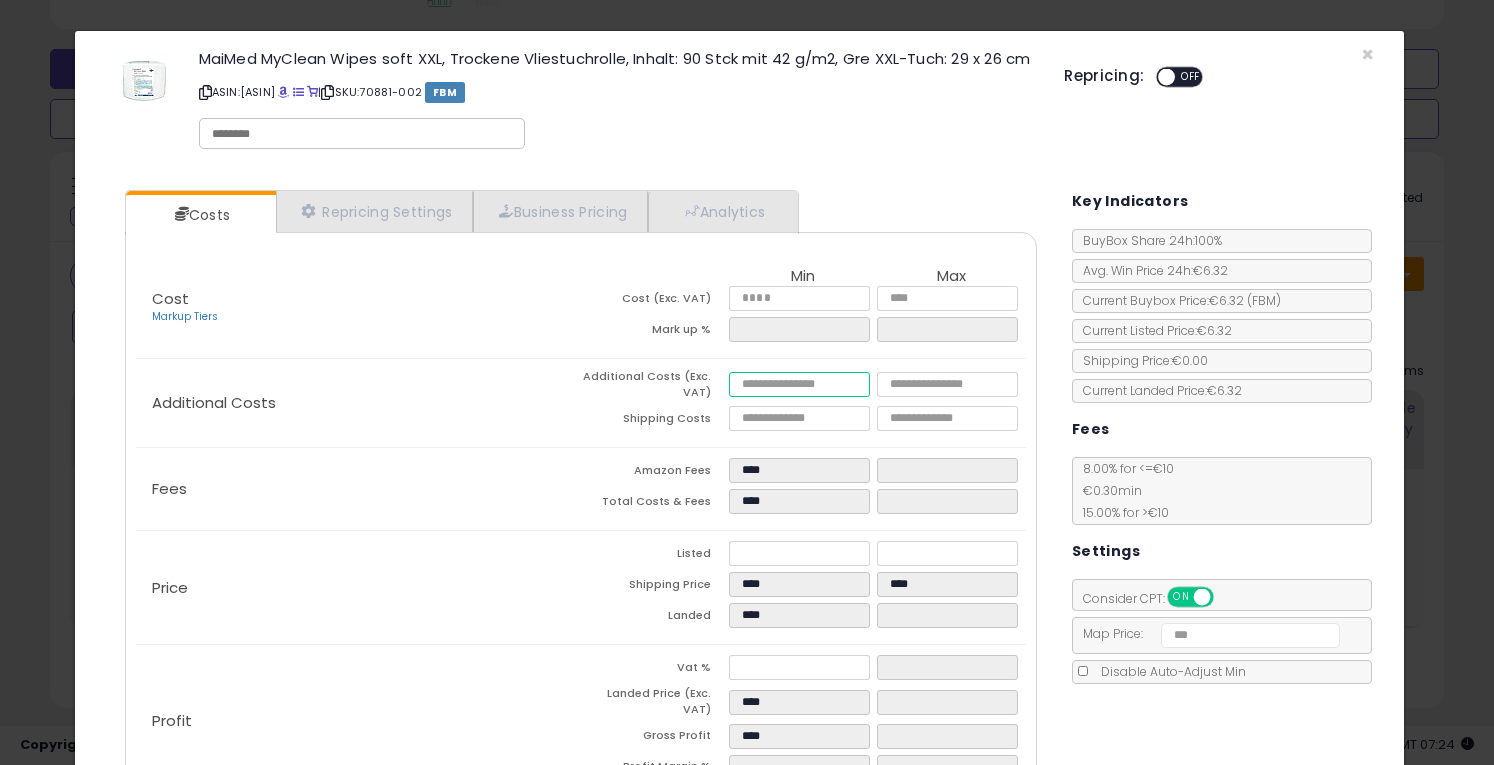click at bounding box center [799, 384] 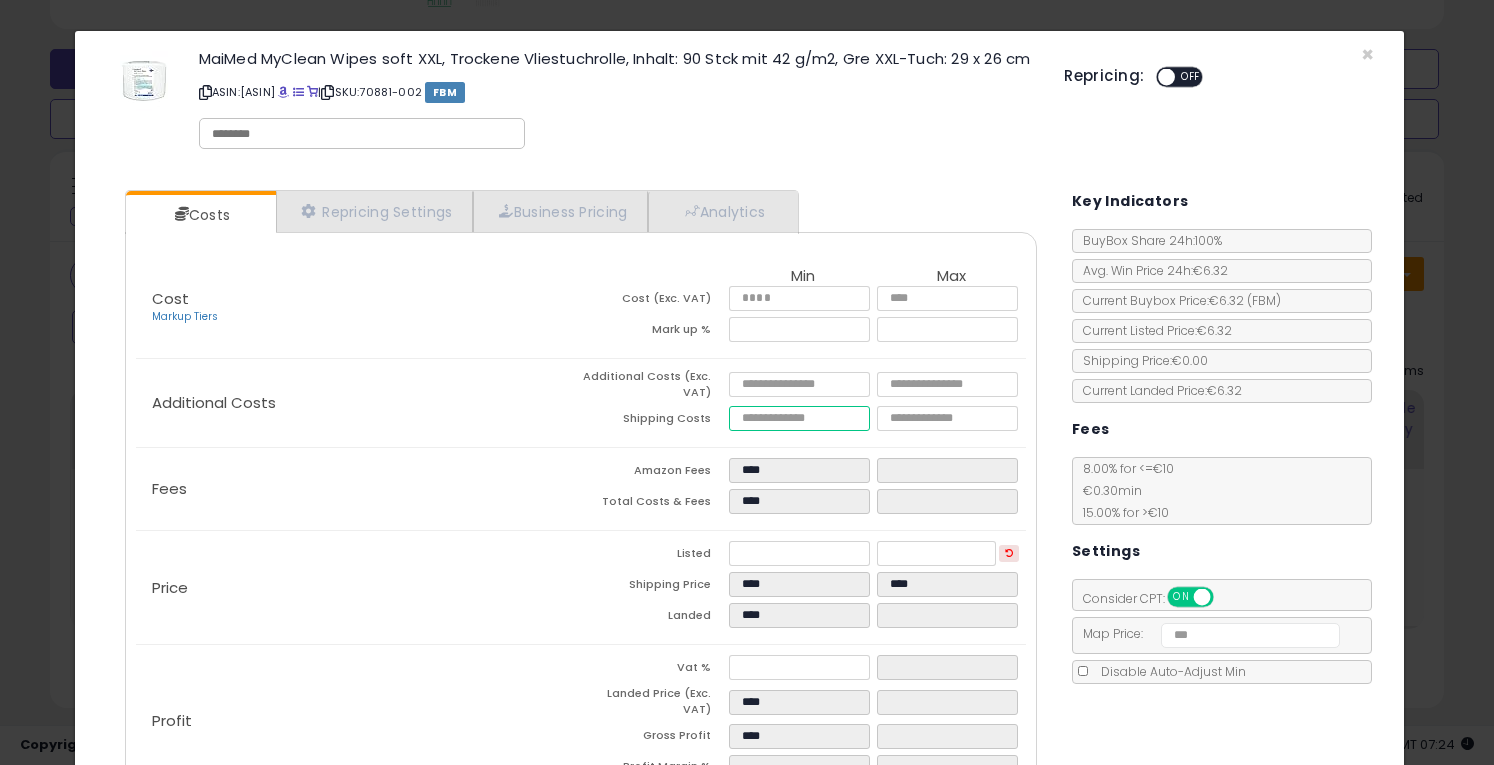 click at bounding box center (799, 418) 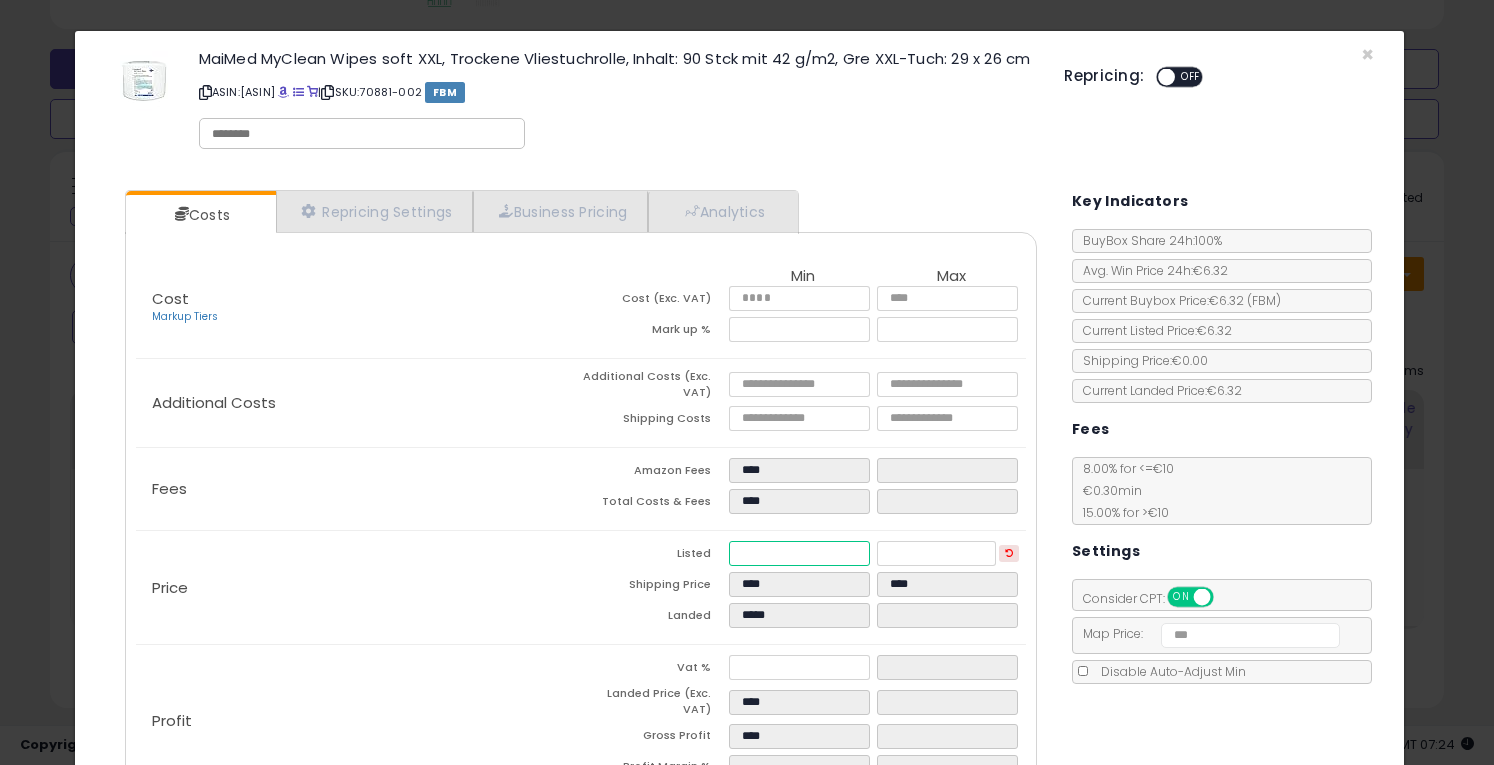 click on "*****" at bounding box center [799, 553] 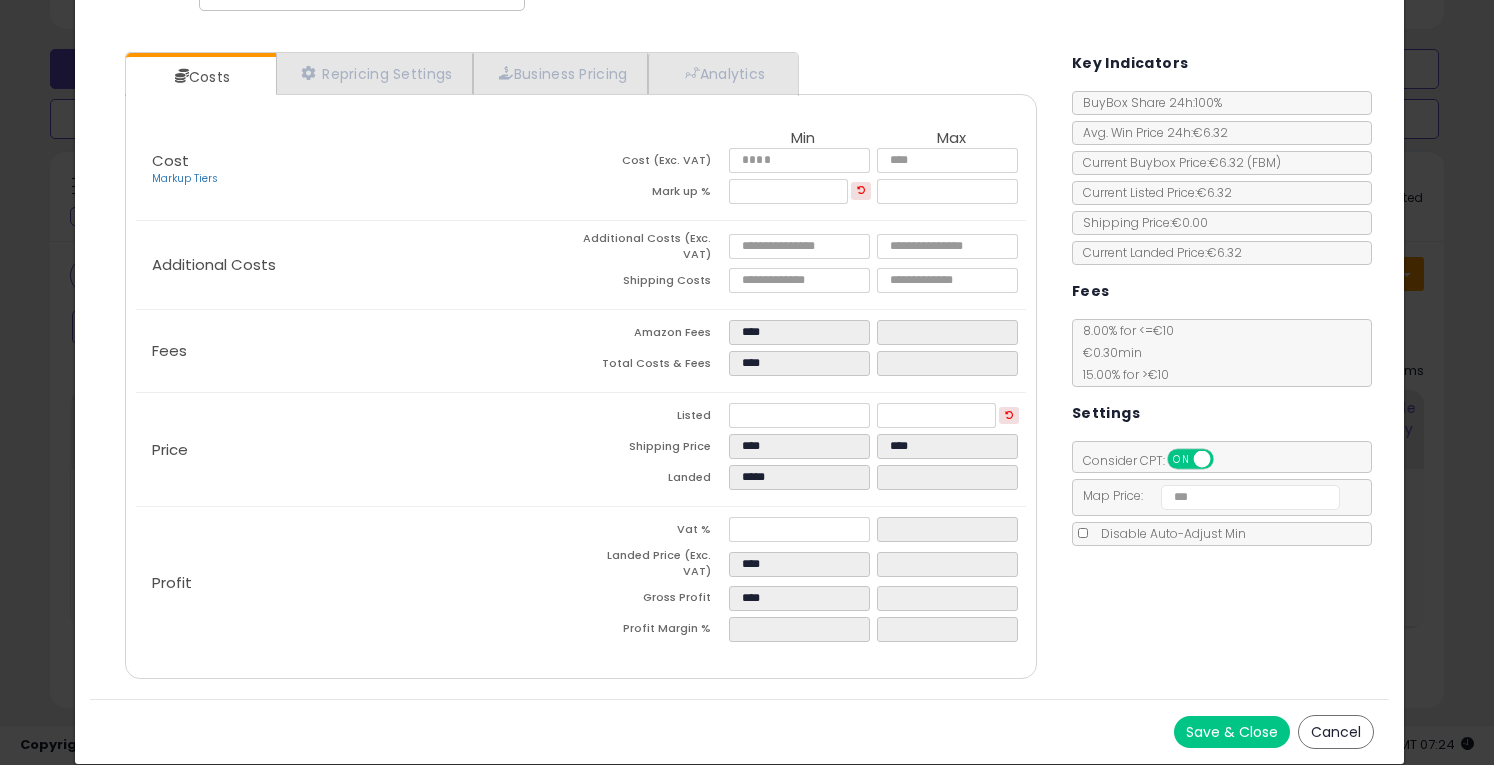 click on "Save & Close" at bounding box center (1232, 732) 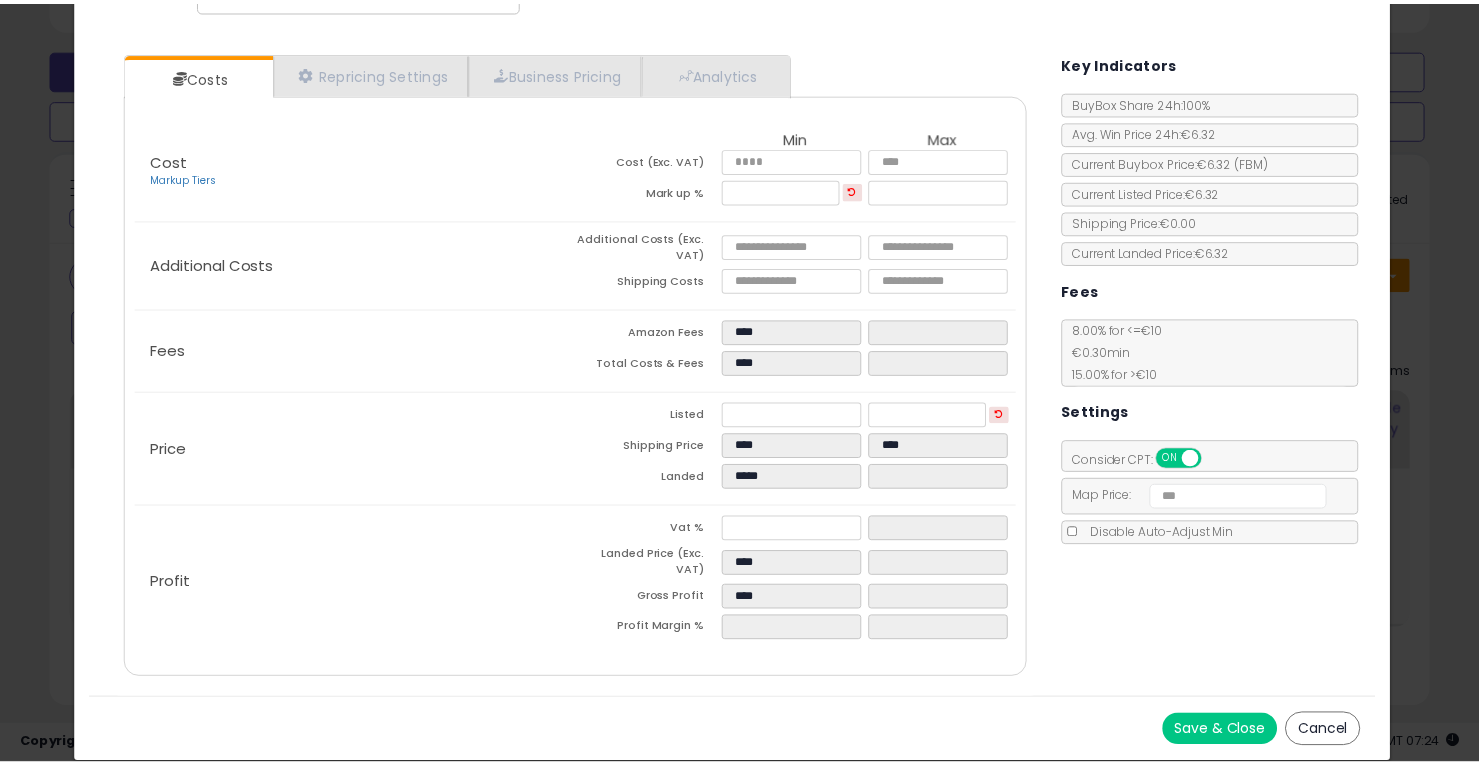 scroll, scrollTop: 0, scrollLeft: 0, axis: both 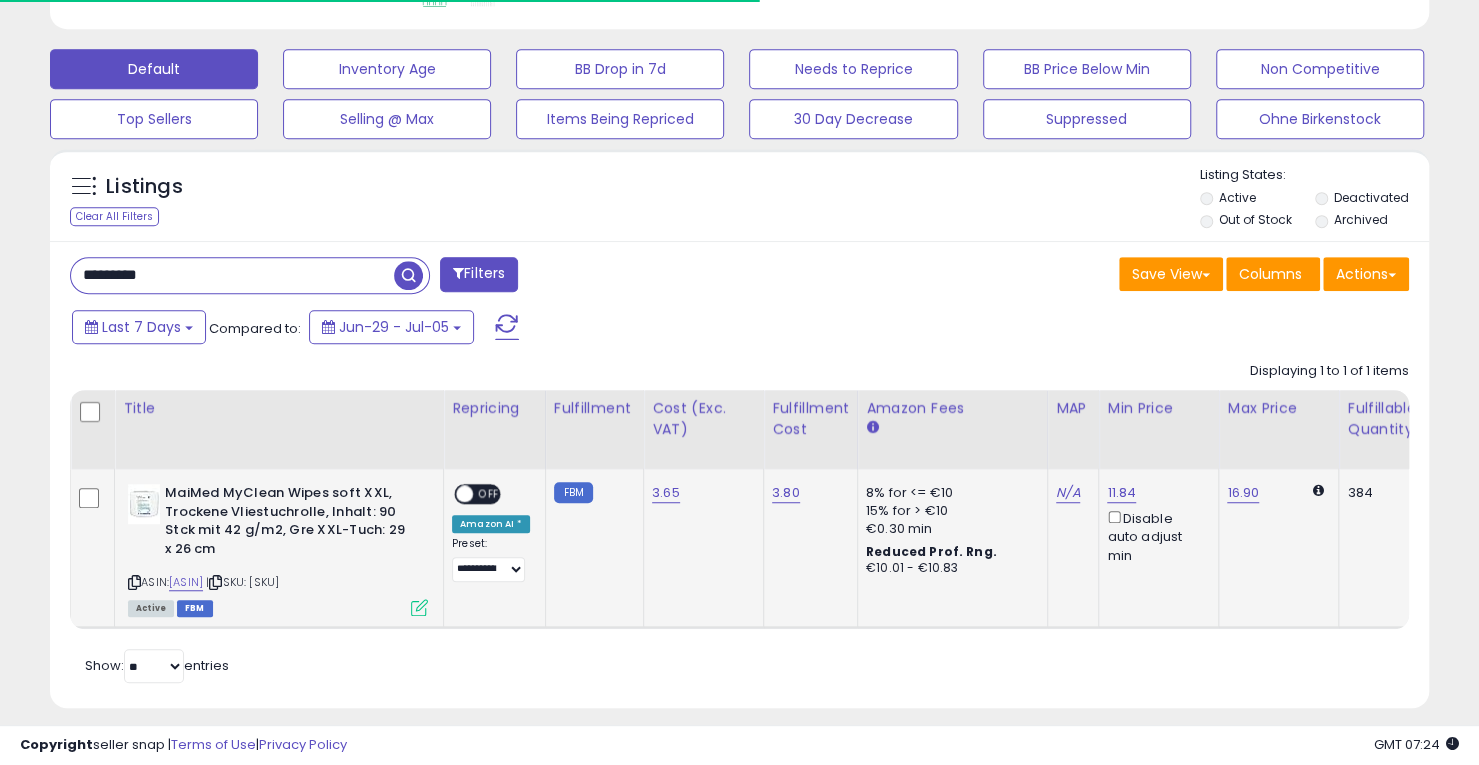 click on "OFF" at bounding box center (489, 494) 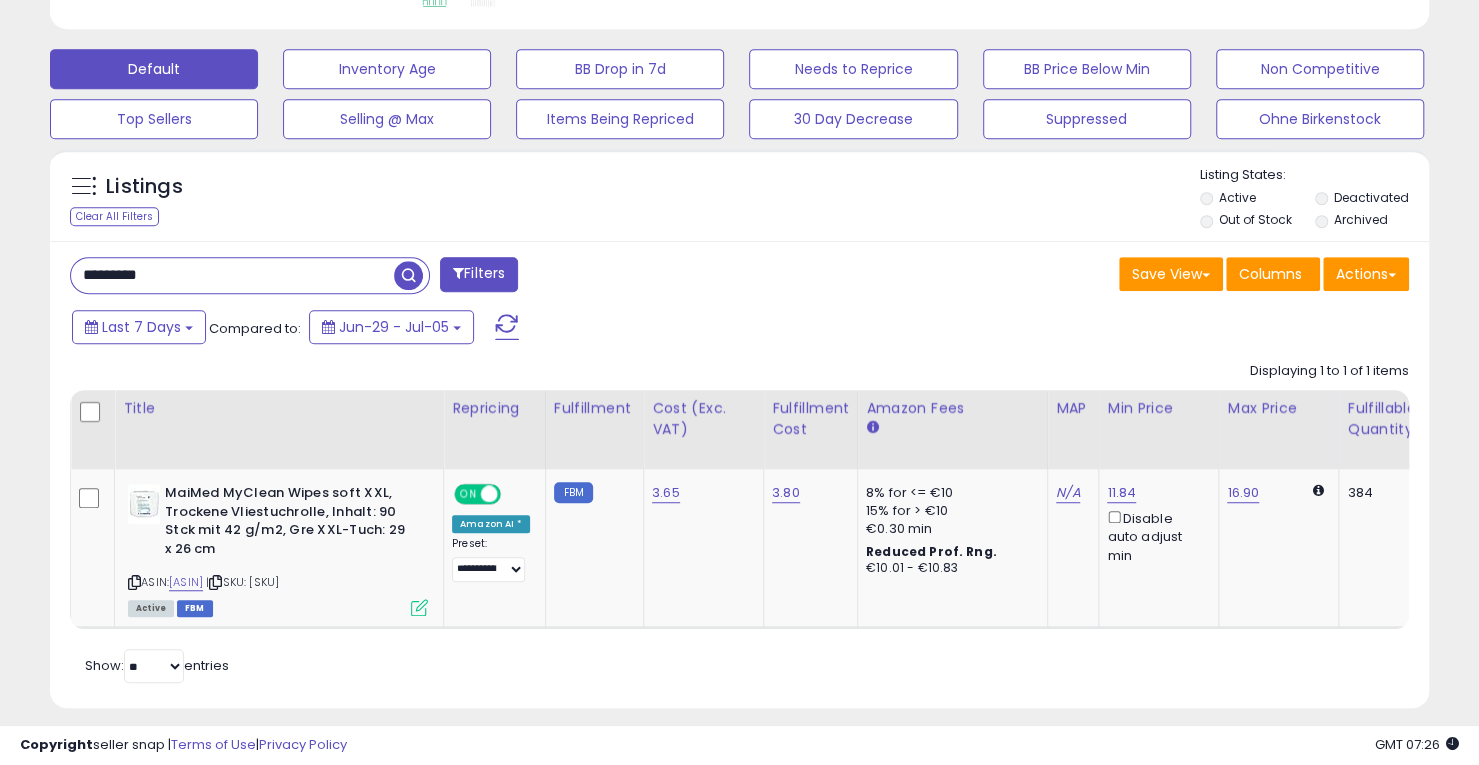 drag, startPoint x: 187, startPoint y: 267, endPoint x: 0, endPoint y: 285, distance: 187.86432 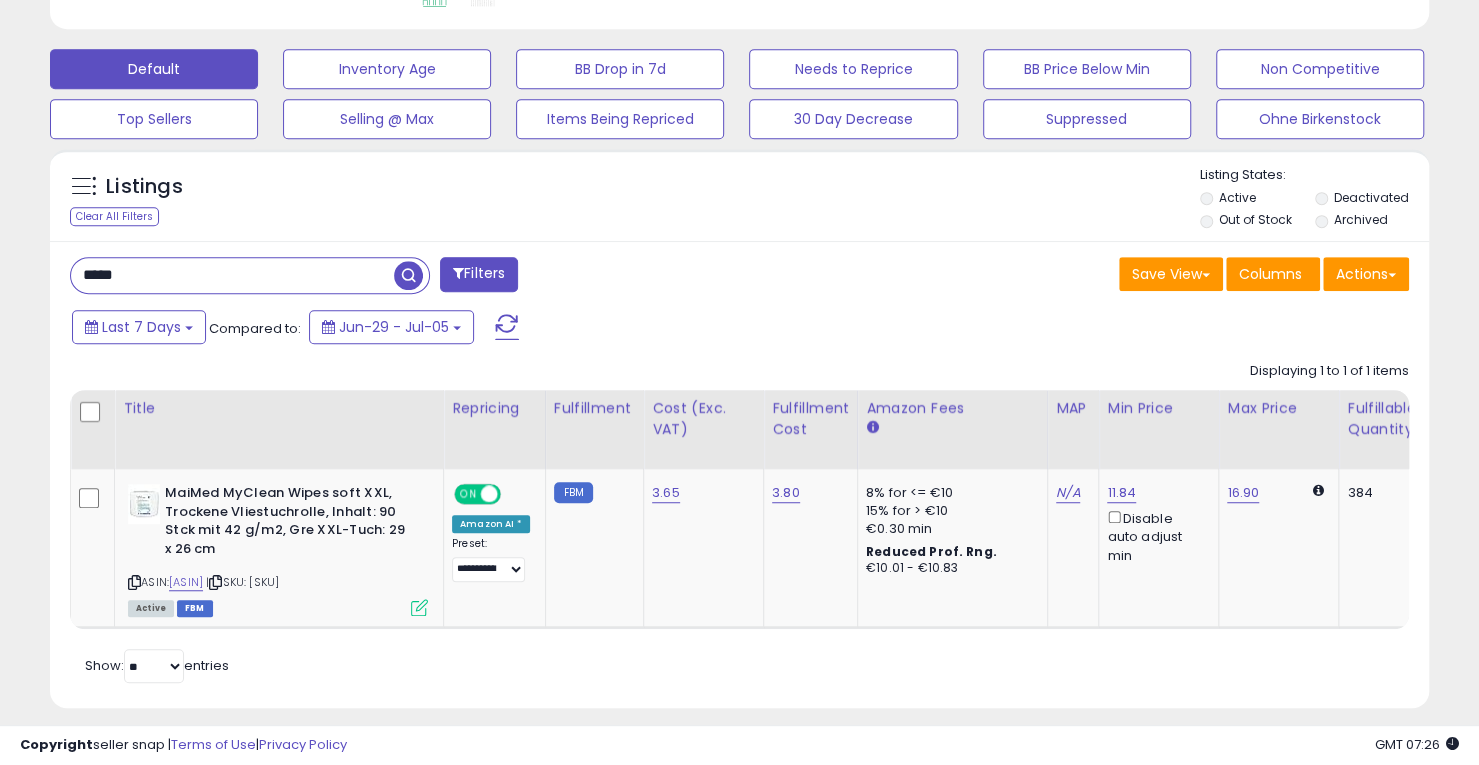 click at bounding box center [408, 275] 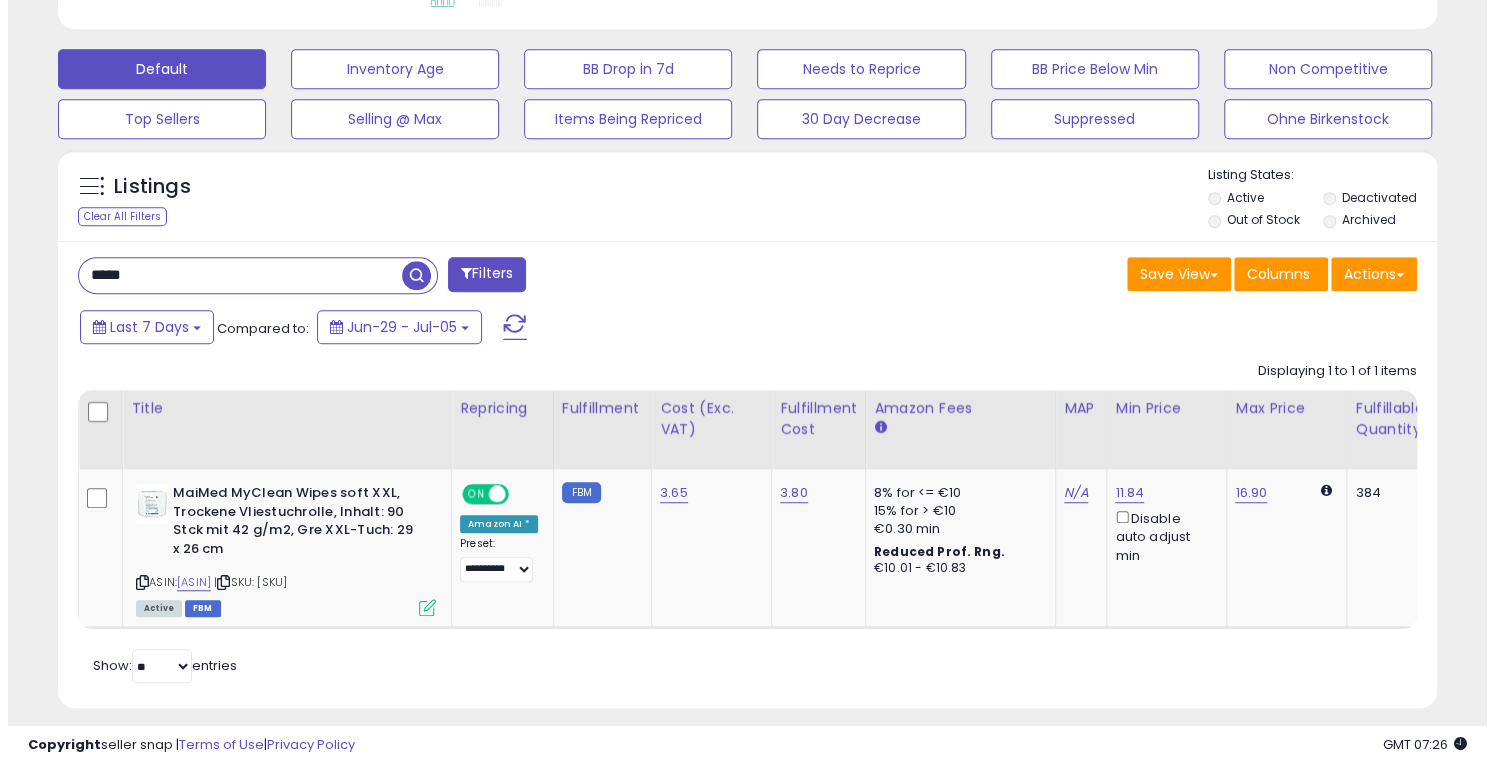scroll, scrollTop: 453, scrollLeft: 0, axis: vertical 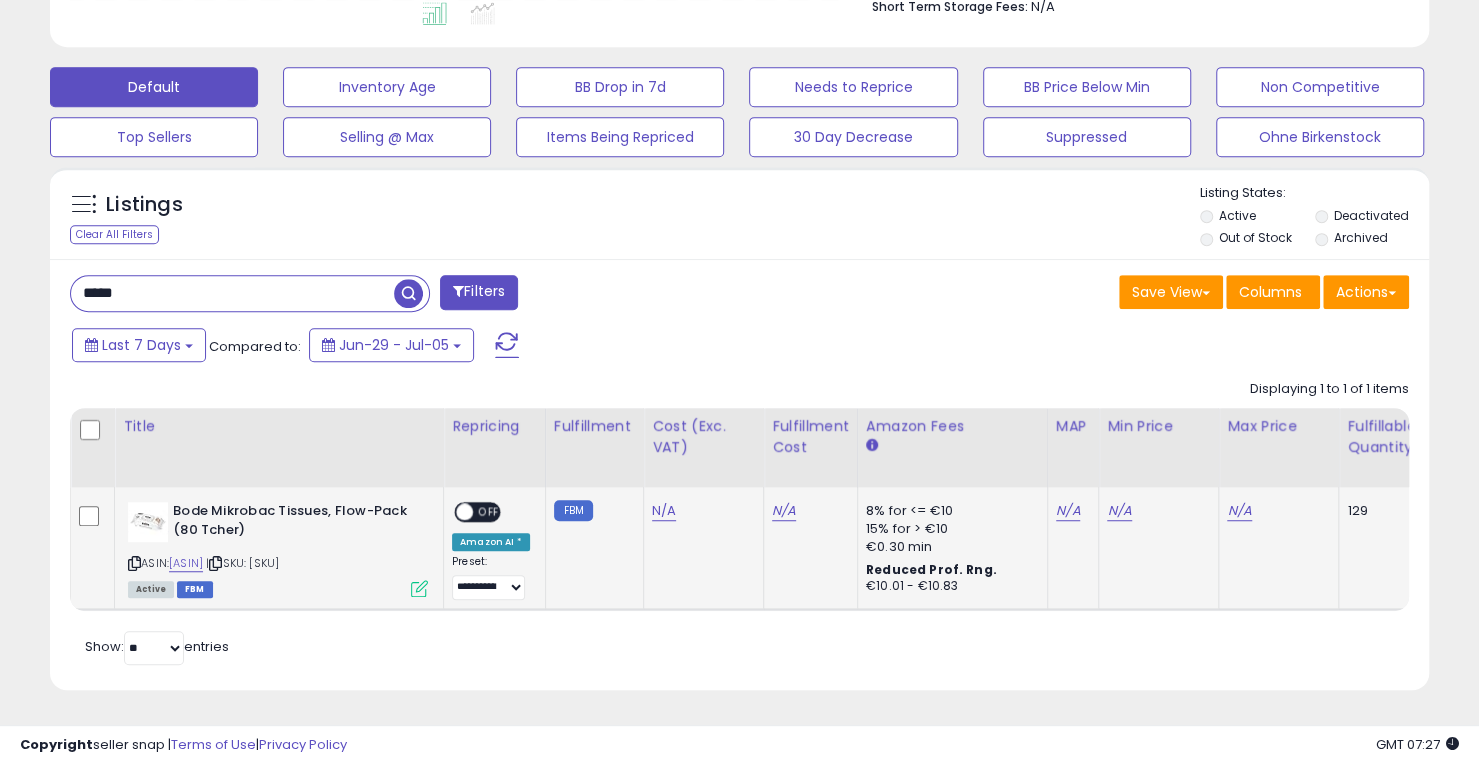 click at bounding box center (419, 588) 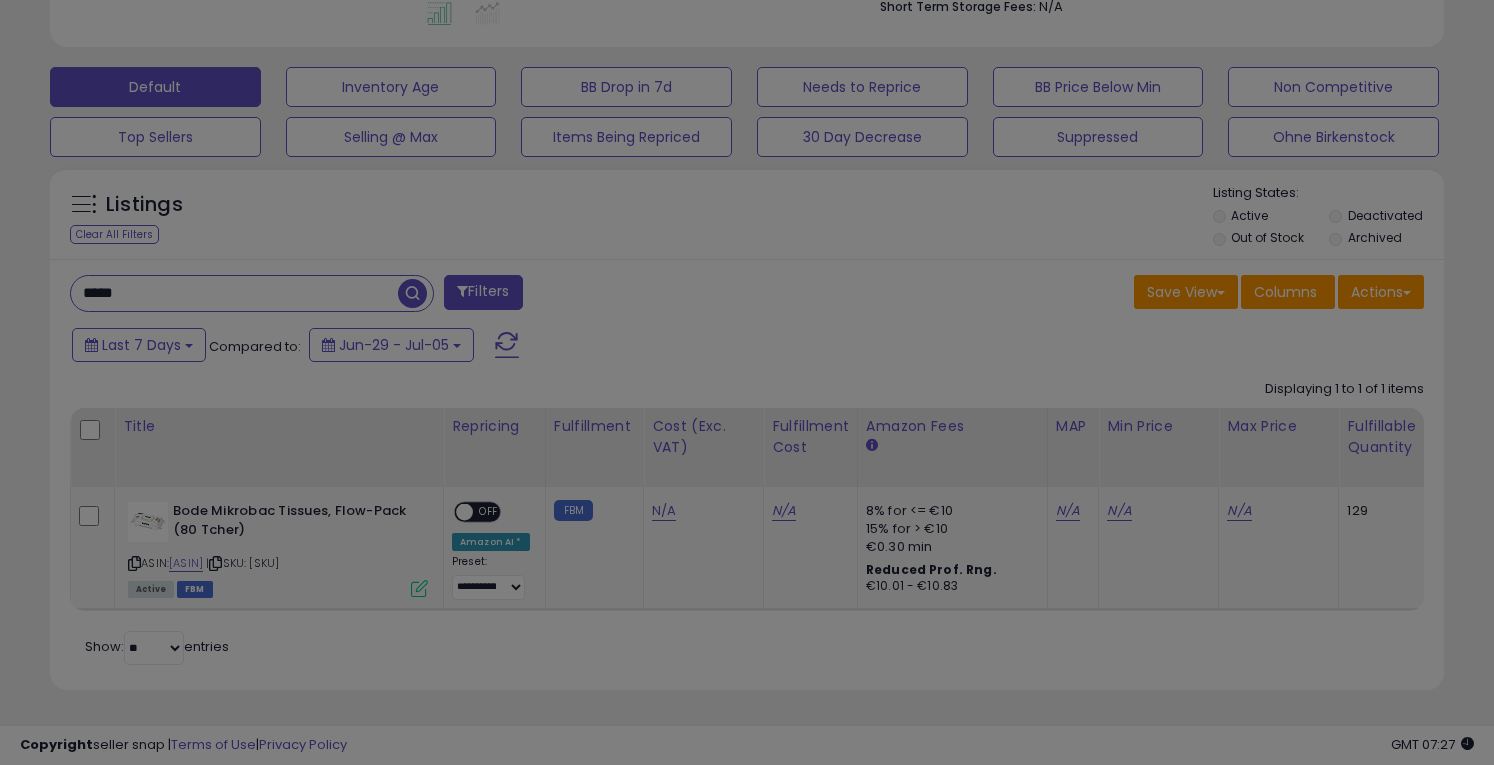scroll, scrollTop: 999590, scrollLeft: 999192, axis: both 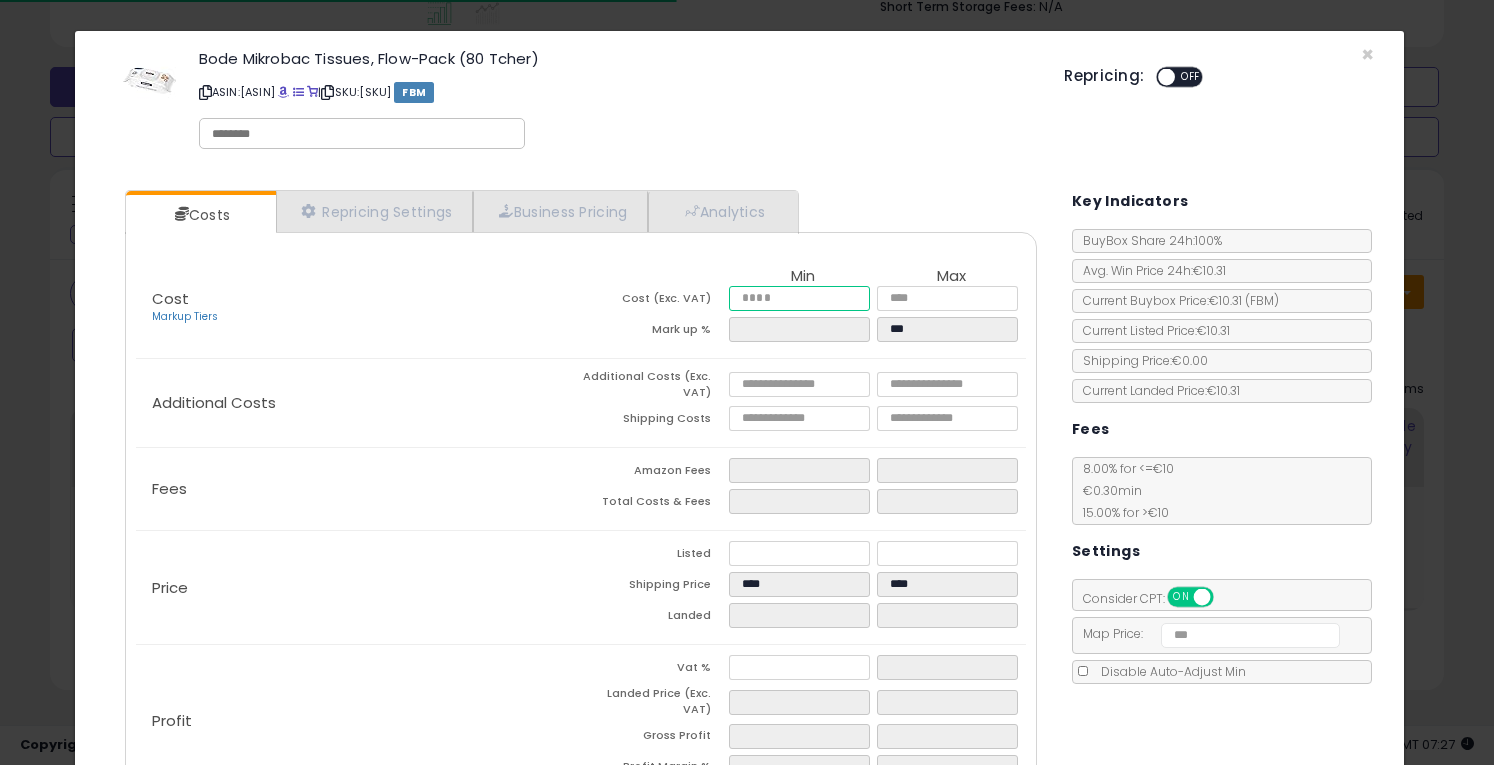 click at bounding box center (799, 298) 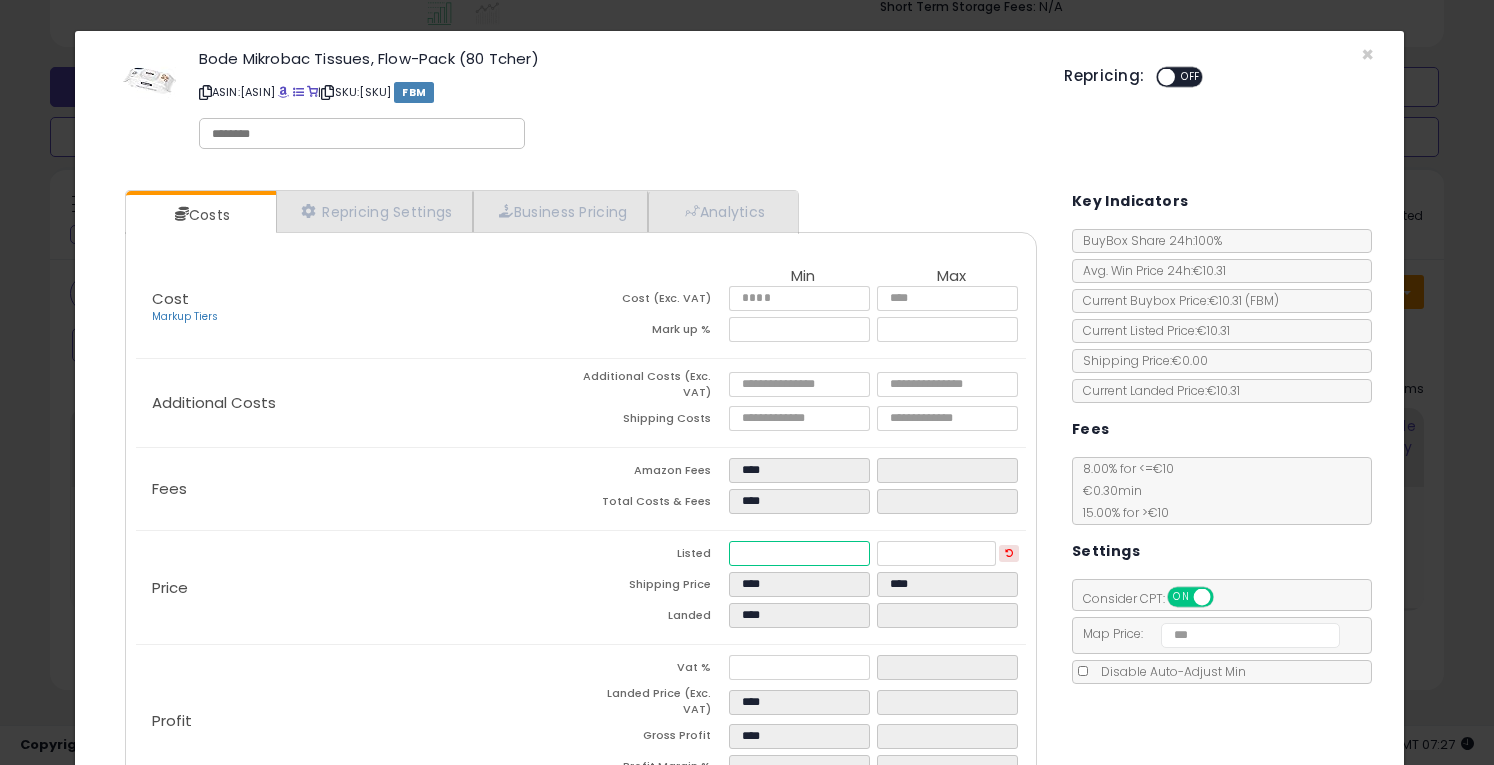 click on "****" at bounding box center (799, 553) 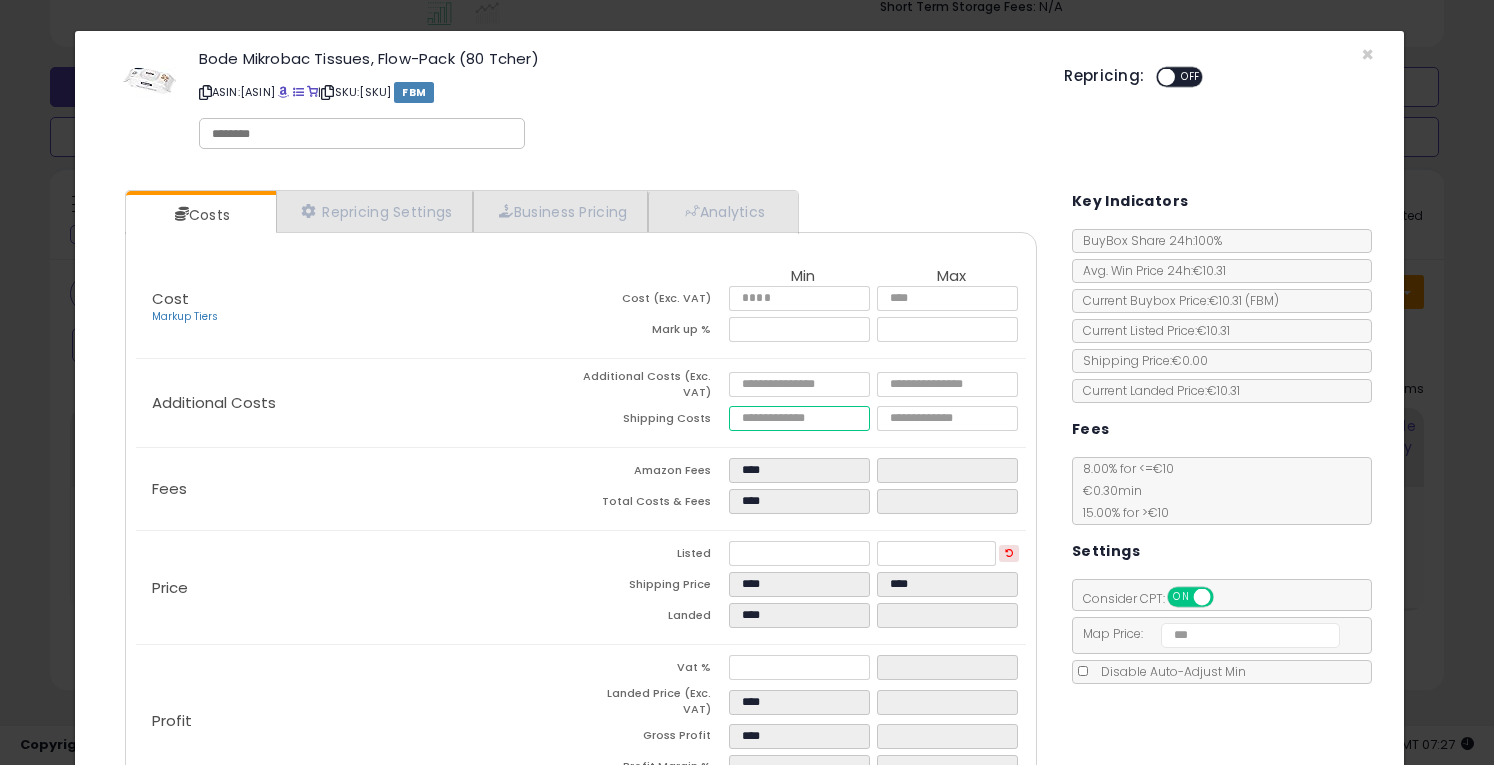click at bounding box center (799, 418) 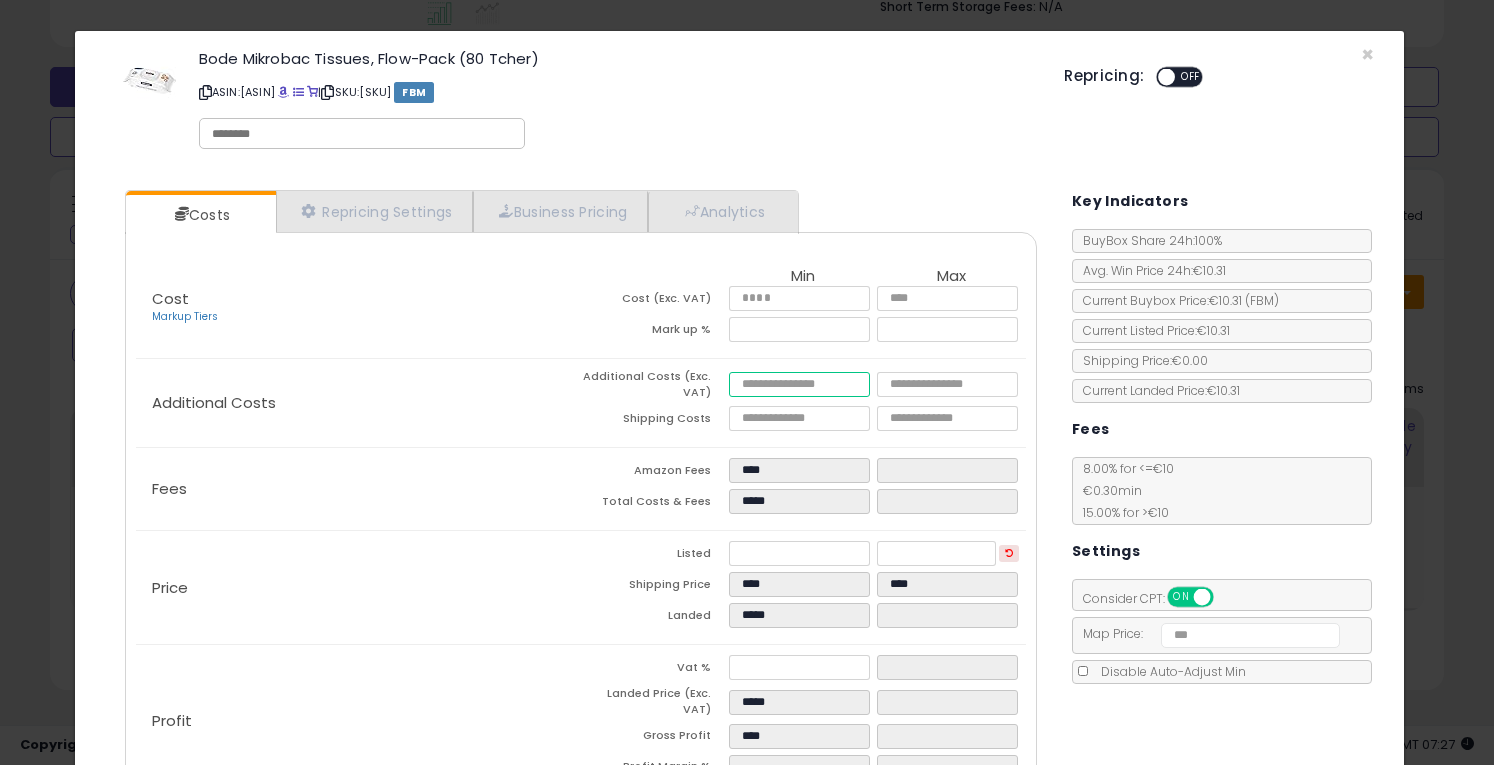 click at bounding box center (799, 384) 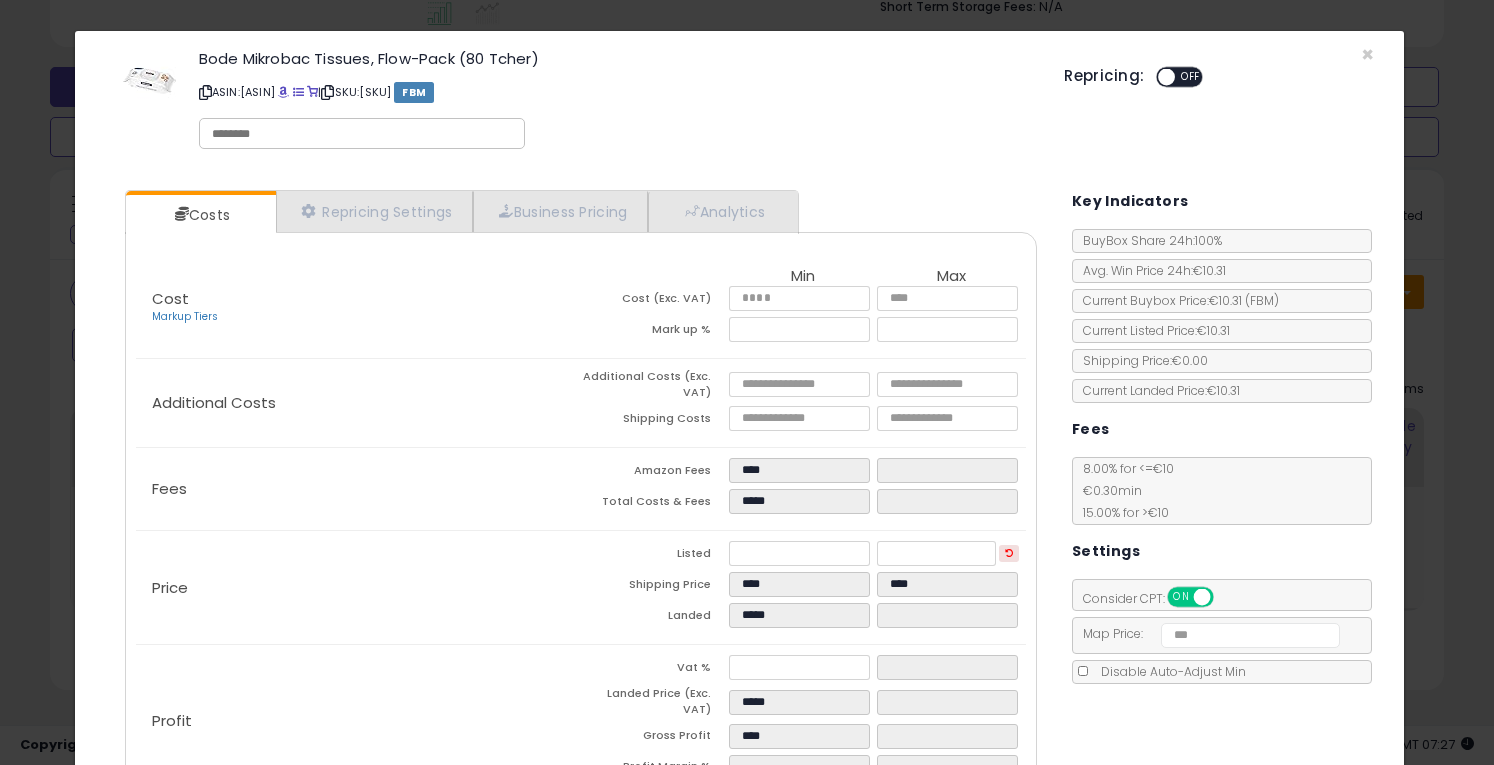 click 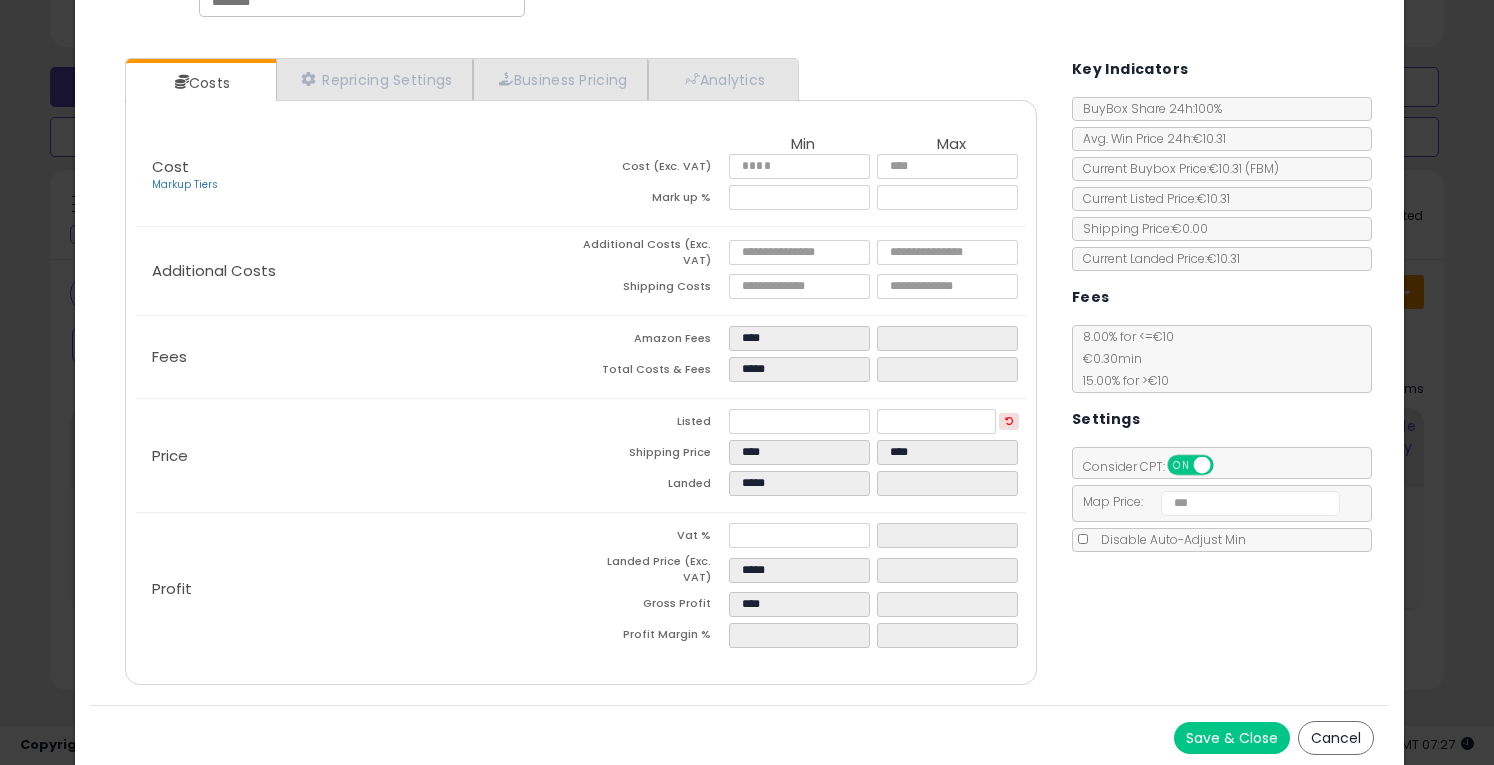 click on "Save & Close" at bounding box center (1232, 738) 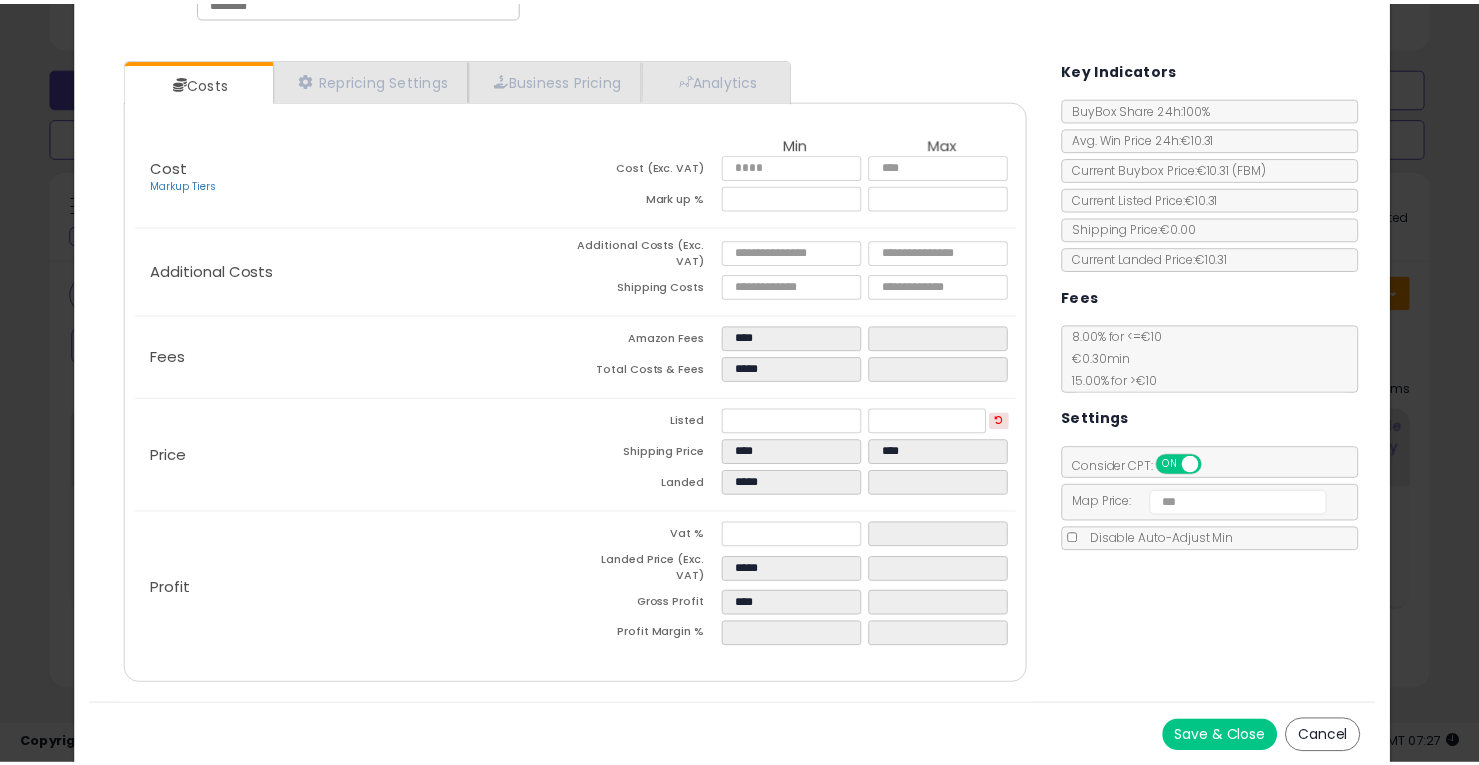scroll, scrollTop: 0, scrollLeft: 0, axis: both 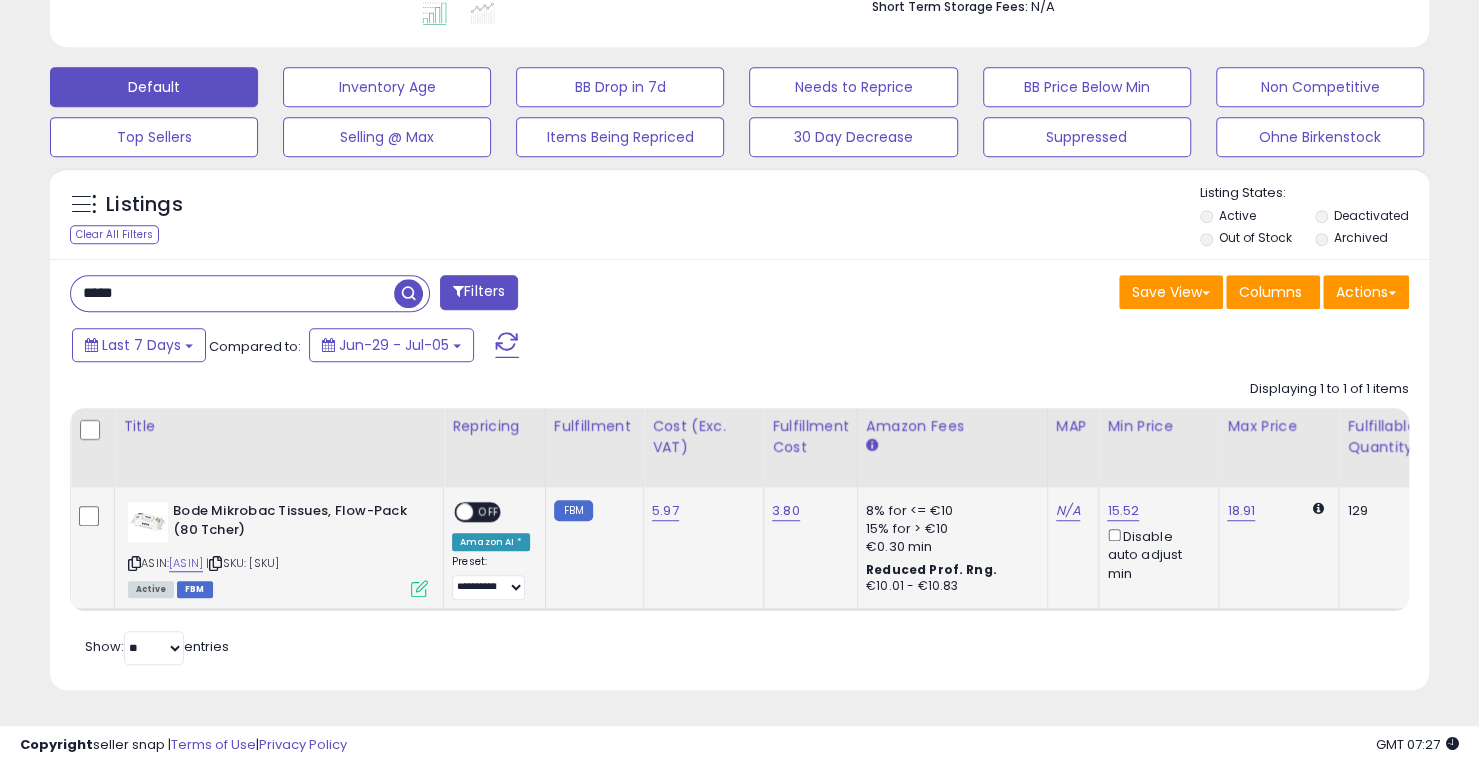 click on "**********" 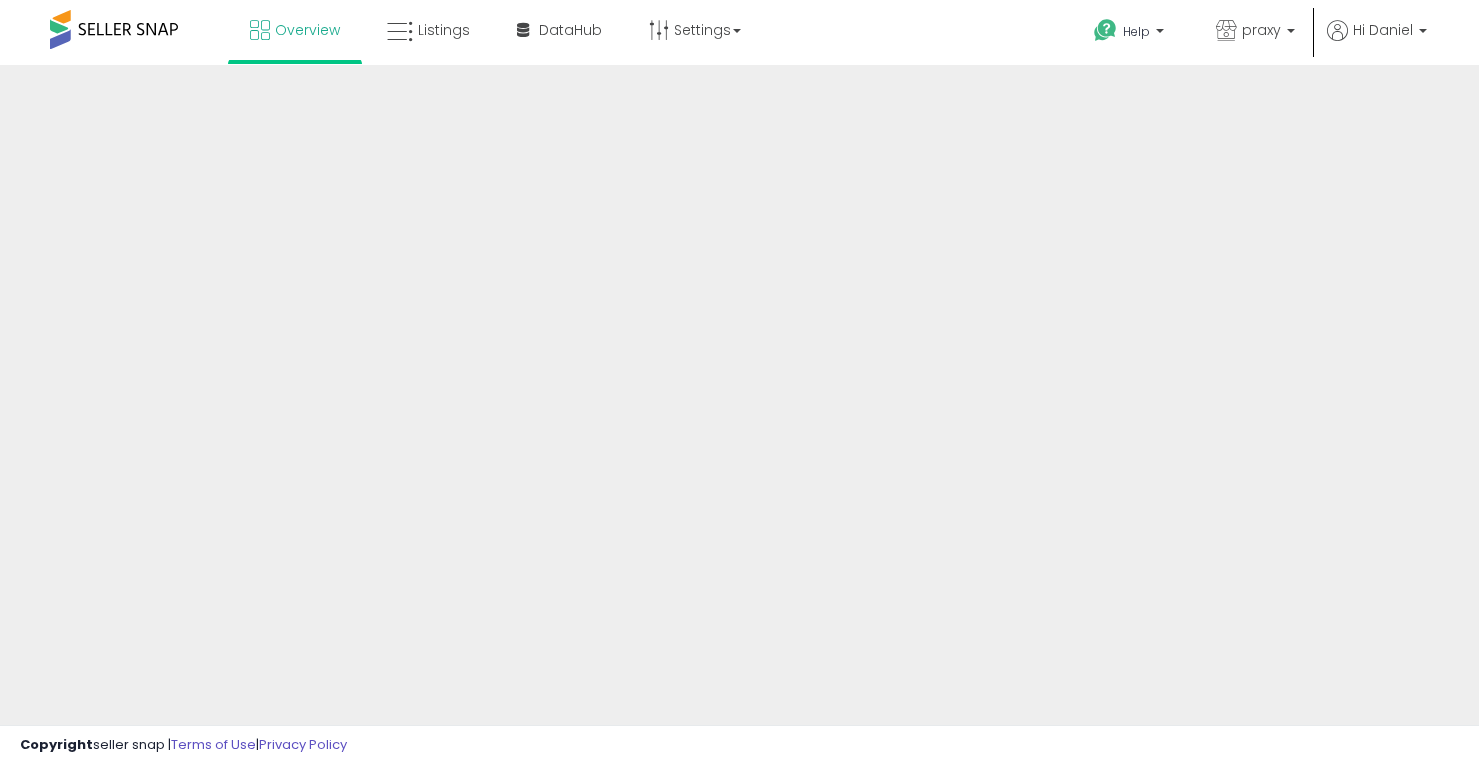 scroll, scrollTop: 0, scrollLeft: 0, axis: both 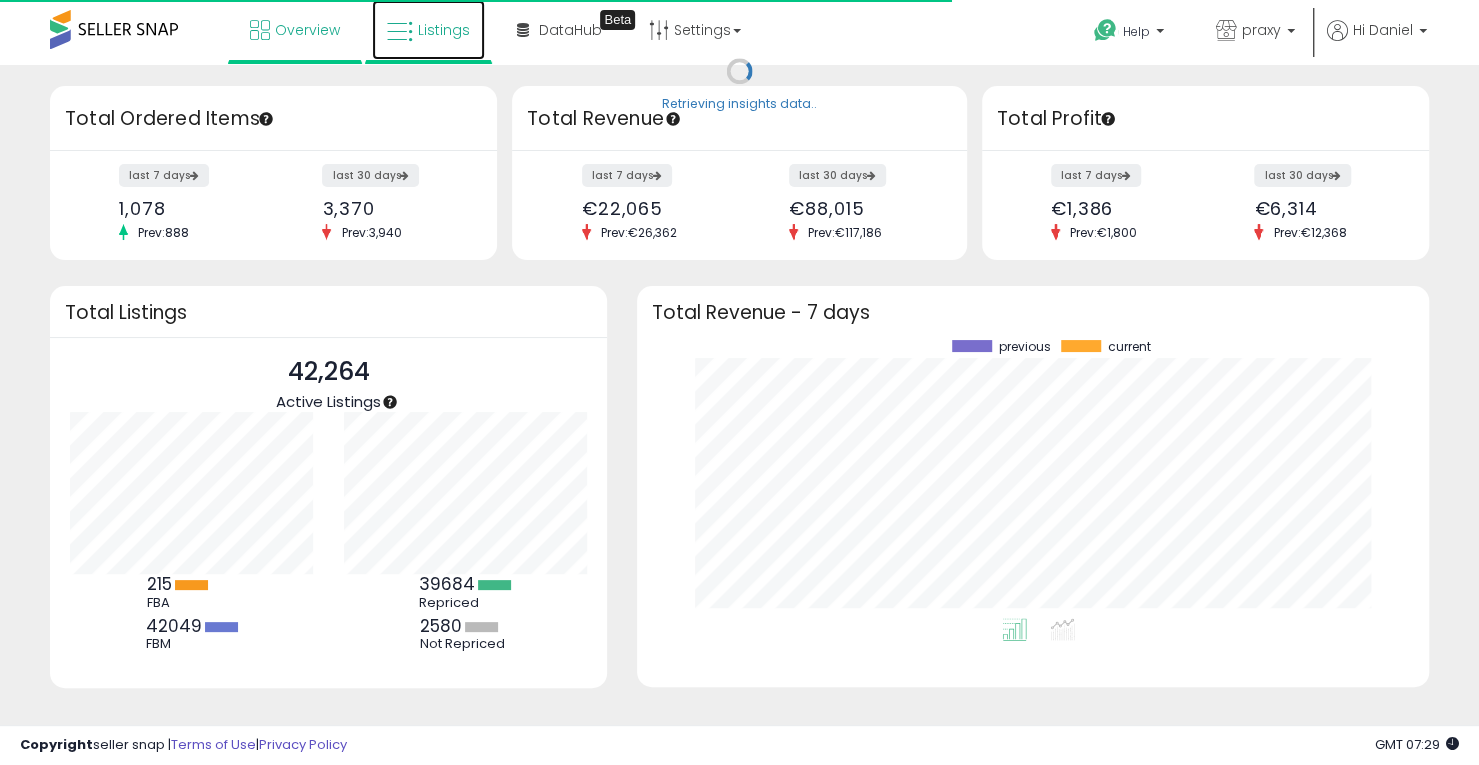 click on "Listings" at bounding box center (444, 30) 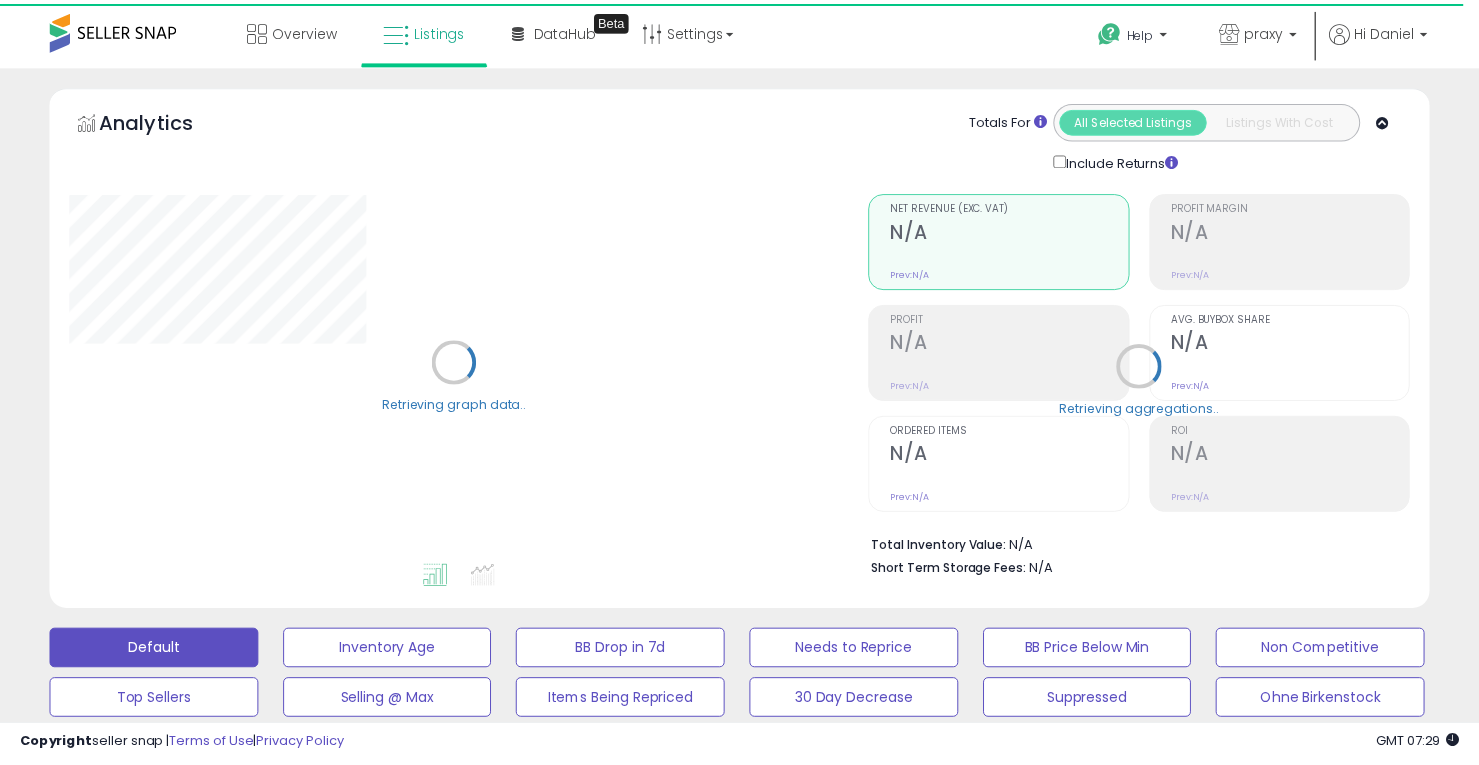 scroll, scrollTop: 457, scrollLeft: 0, axis: vertical 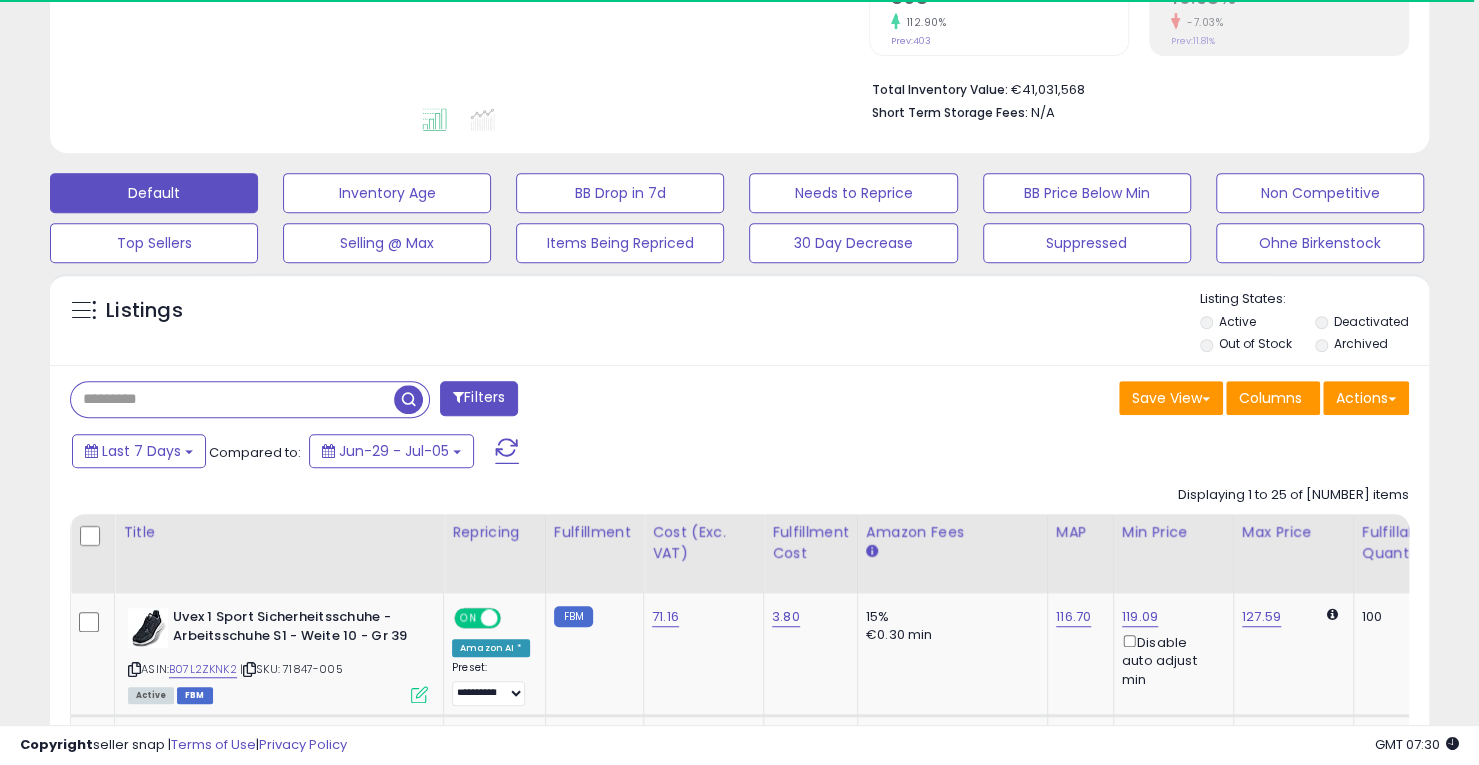 click at bounding box center [232, 399] 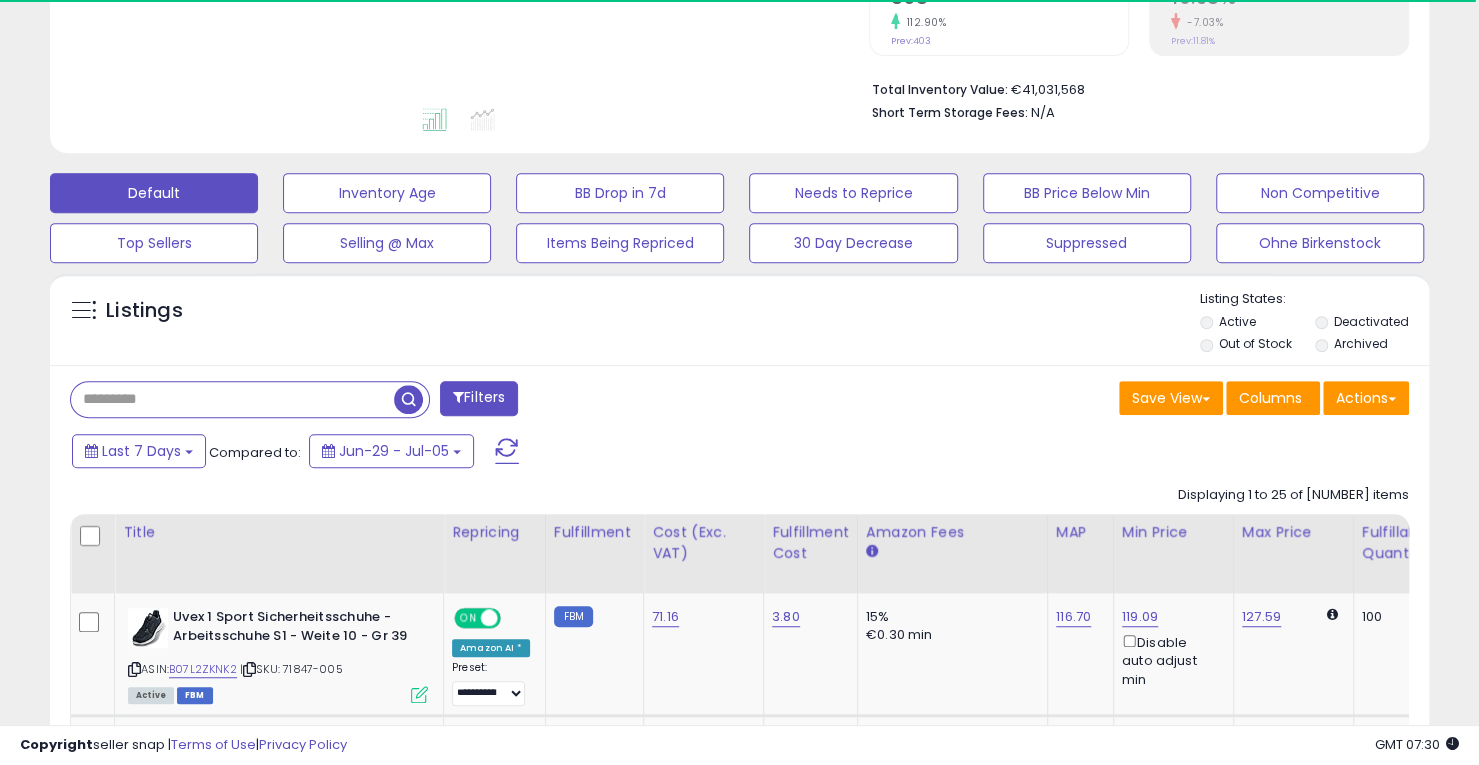 paste on "*****" 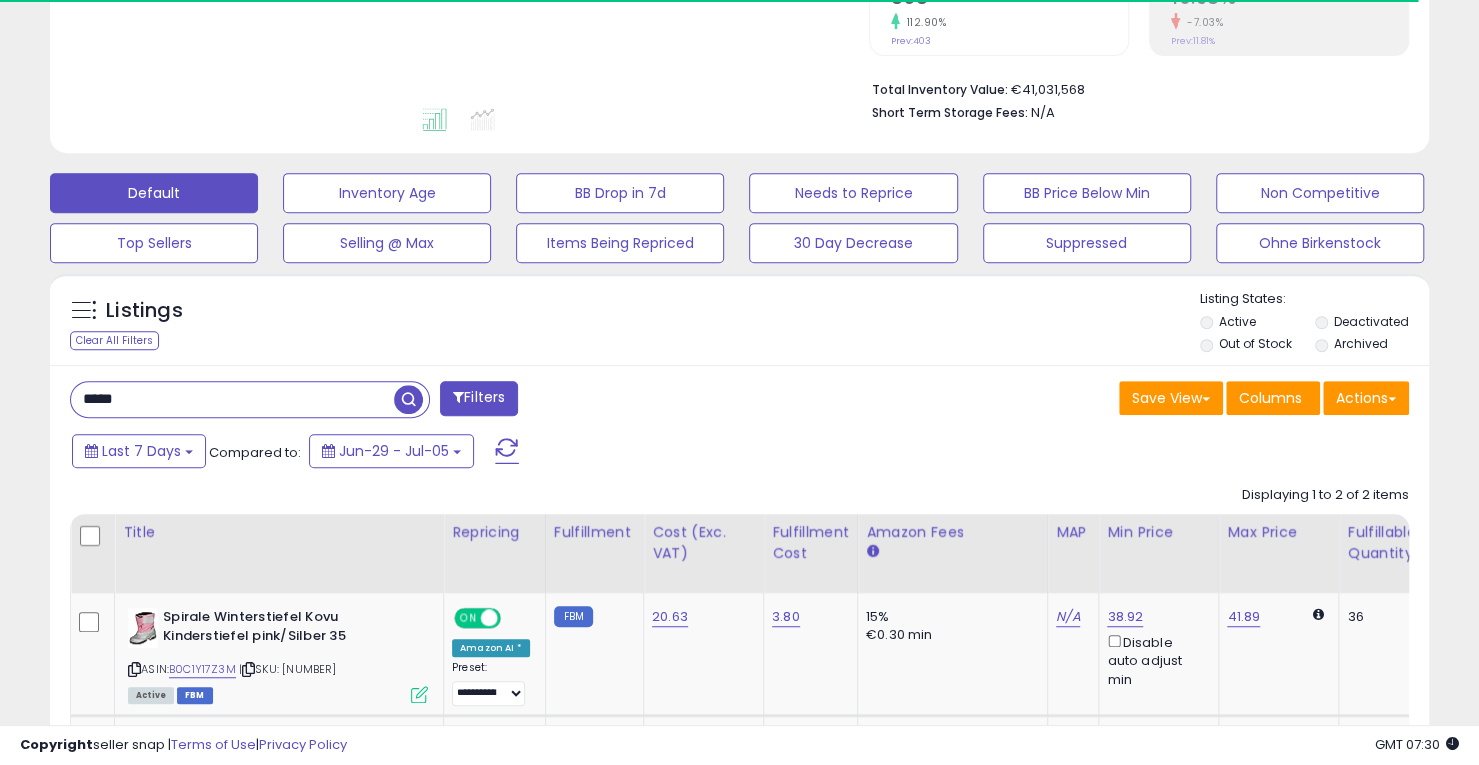scroll, scrollTop: 698, scrollLeft: 0, axis: vertical 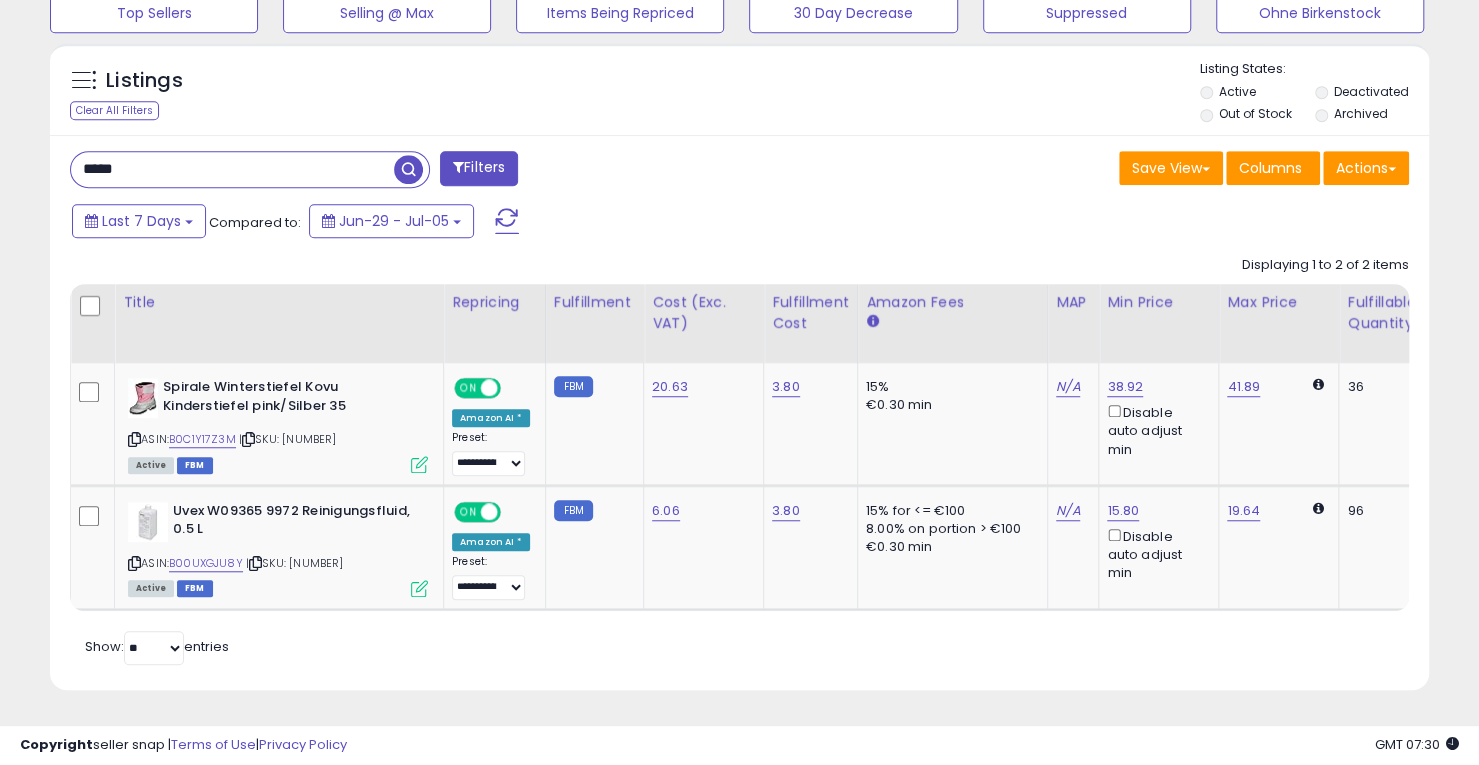 drag, startPoint x: 179, startPoint y: 156, endPoint x: 10, endPoint y: 175, distance: 170.0647 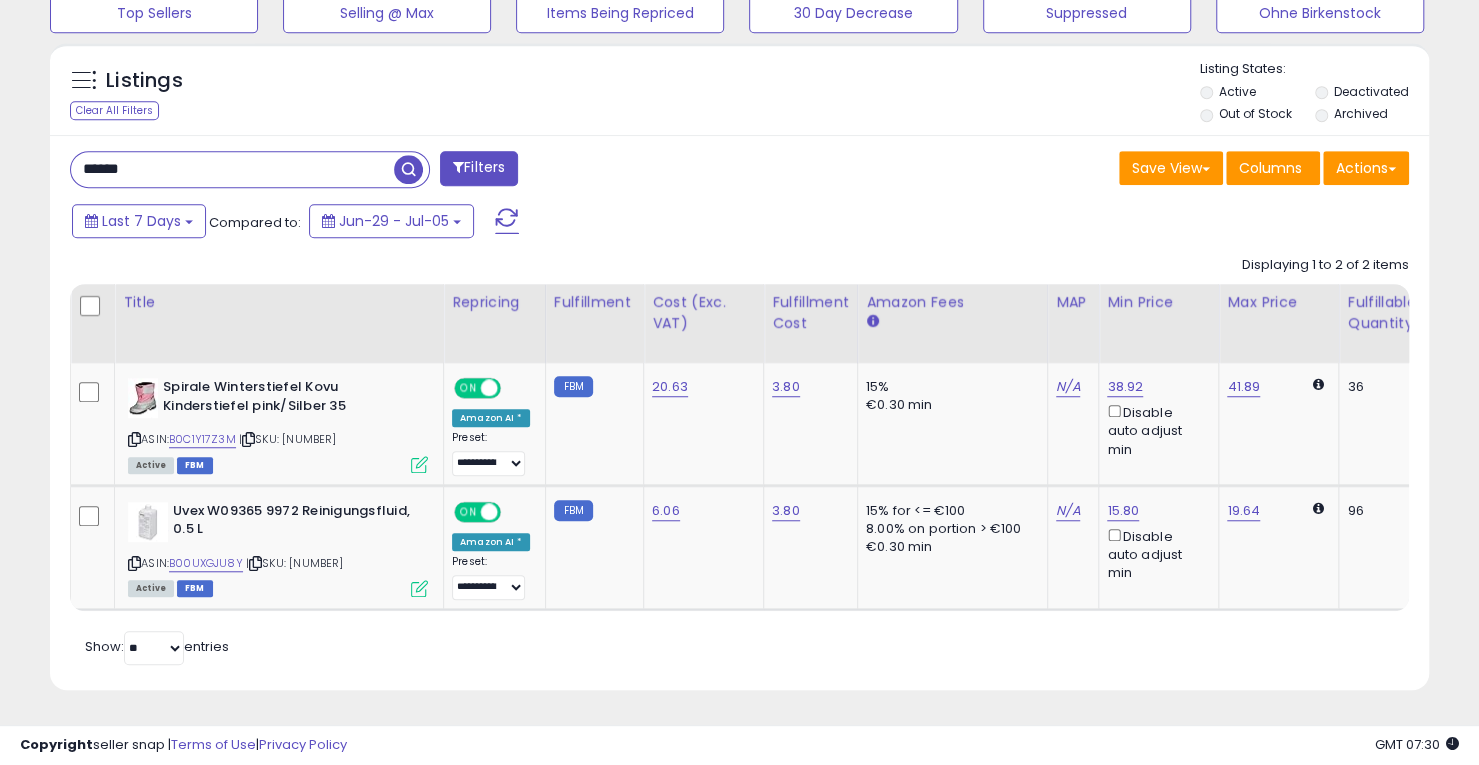 type on "******" 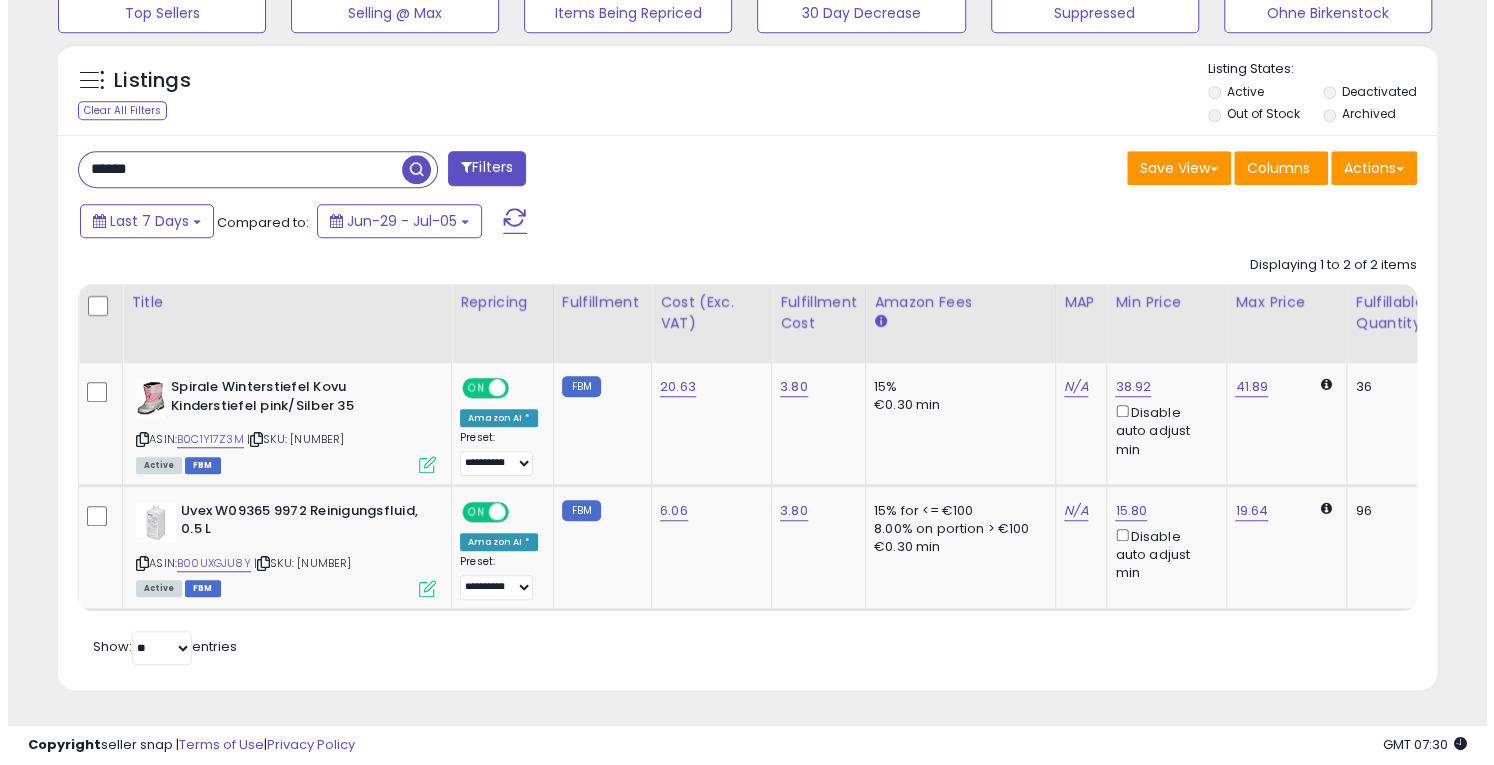 scroll, scrollTop: 453, scrollLeft: 0, axis: vertical 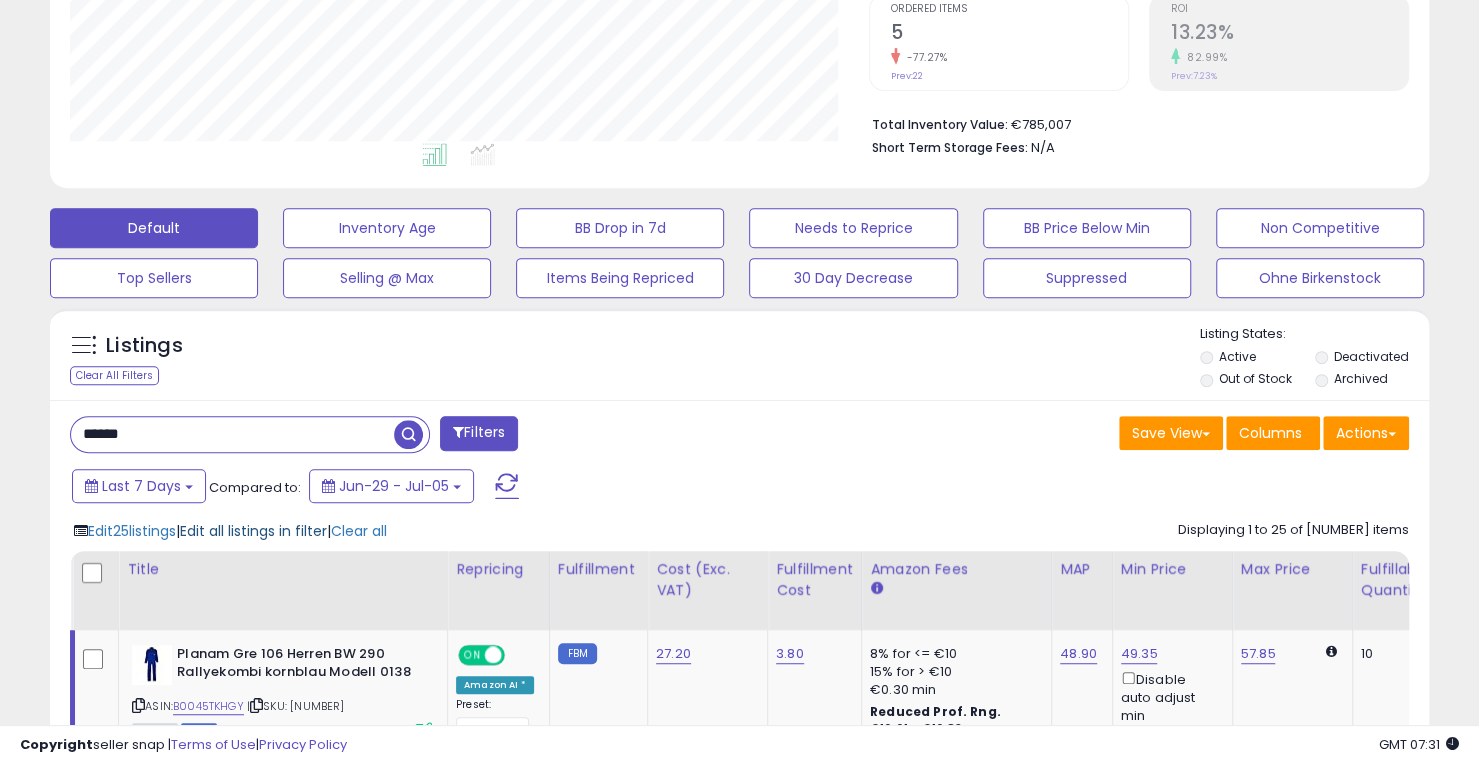 click on "Edit all listings in filter" at bounding box center [253, 531] 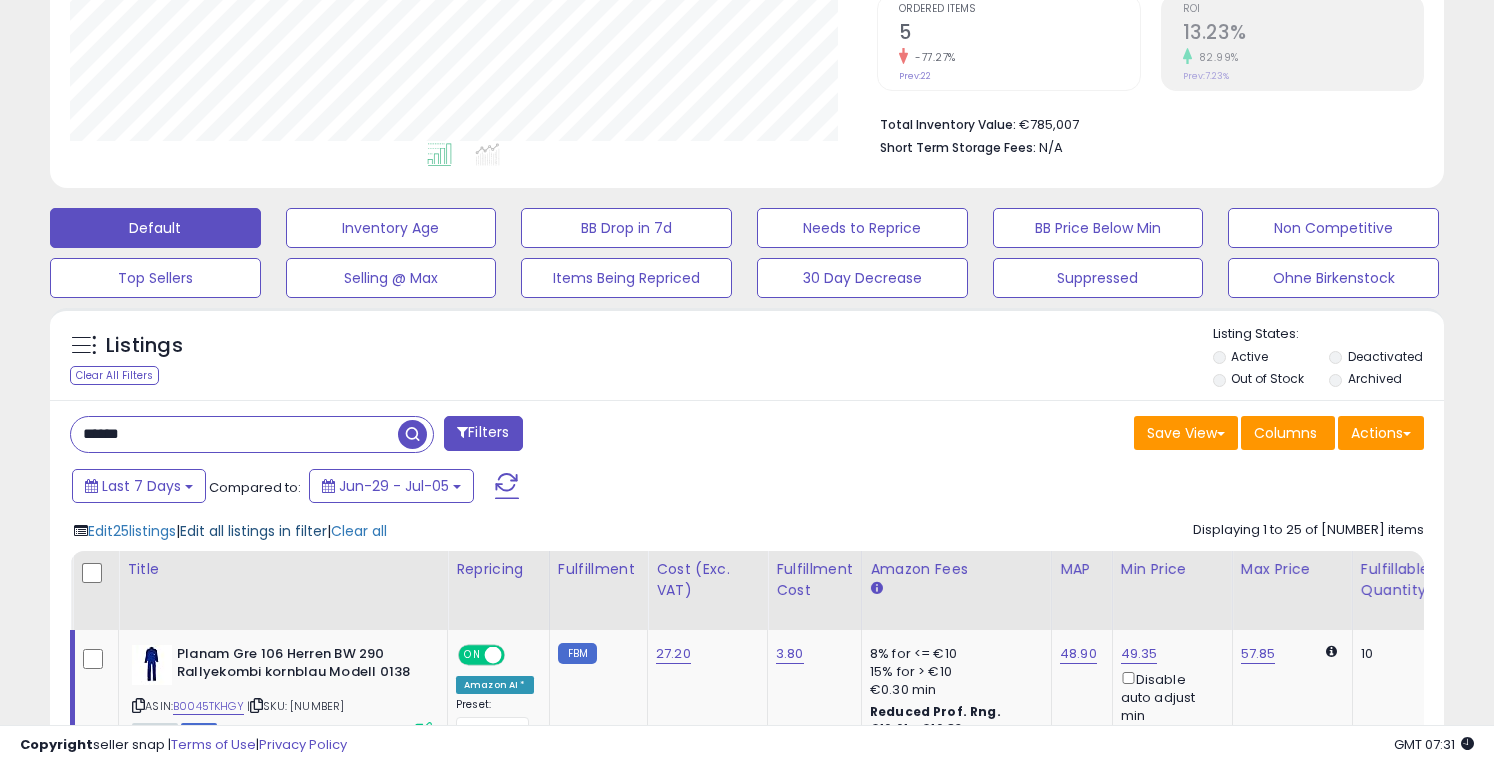scroll, scrollTop: 999590, scrollLeft: 999192, axis: both 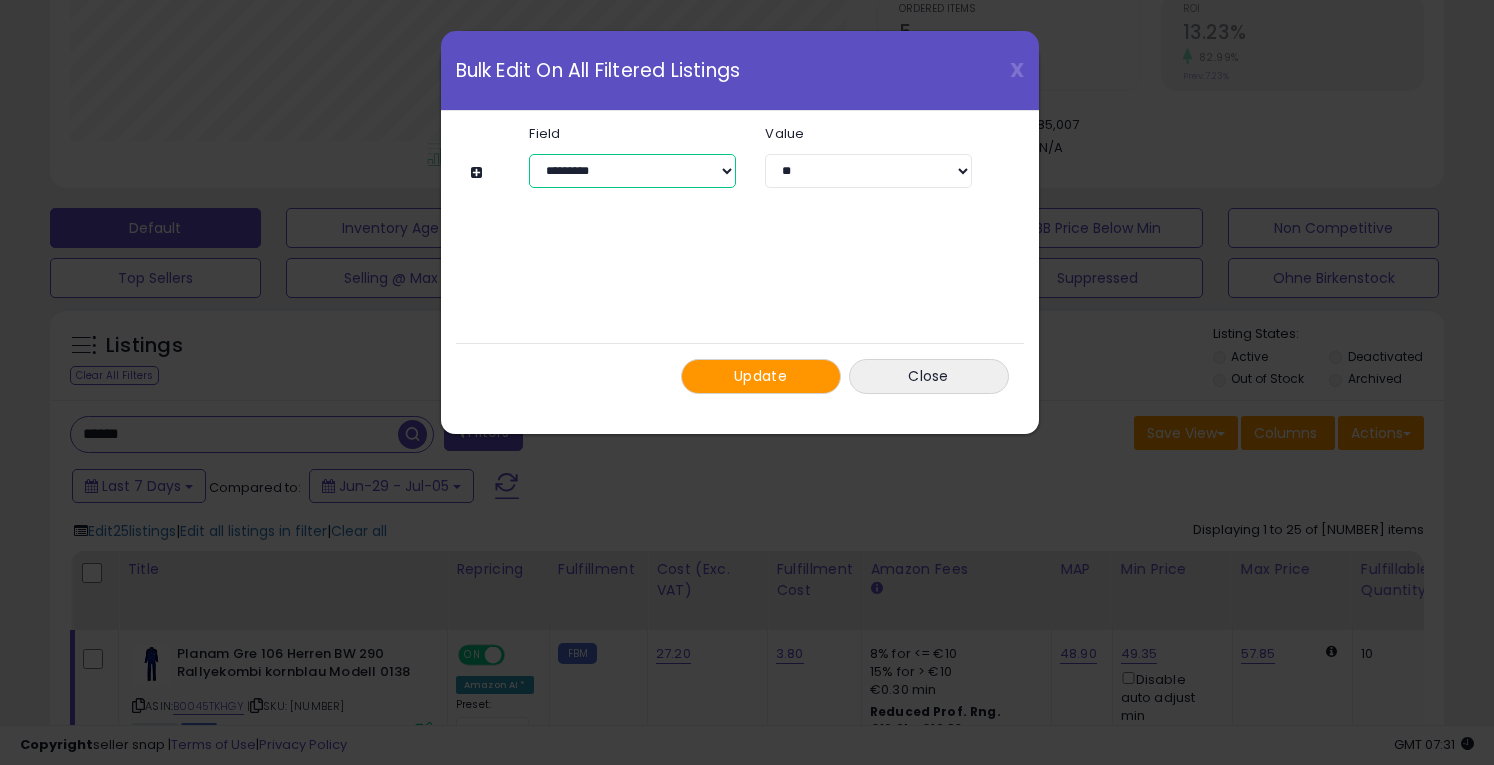 click on "**********" at bounding box center (632, 171) 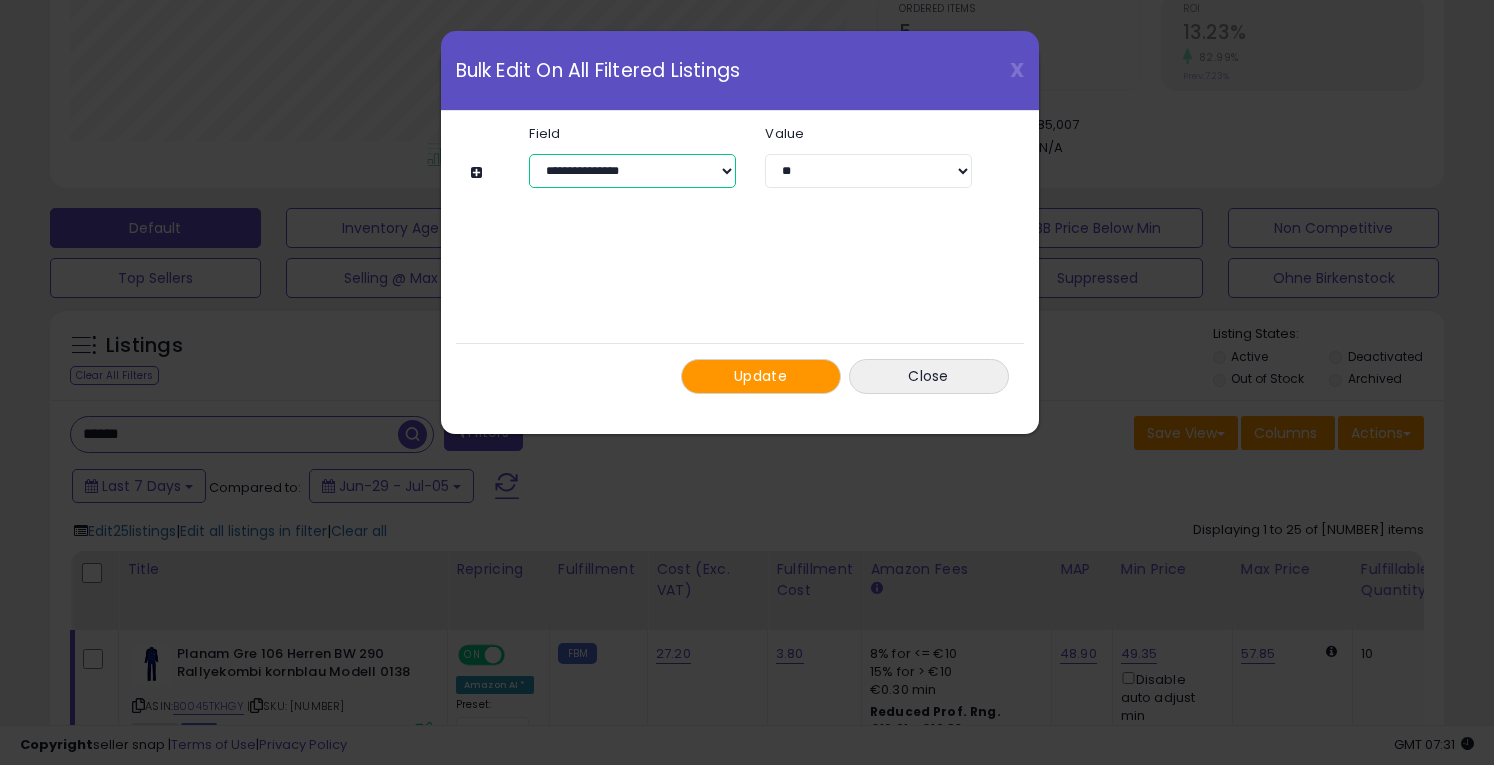 click on "**********" at bounding box center [632, 171] 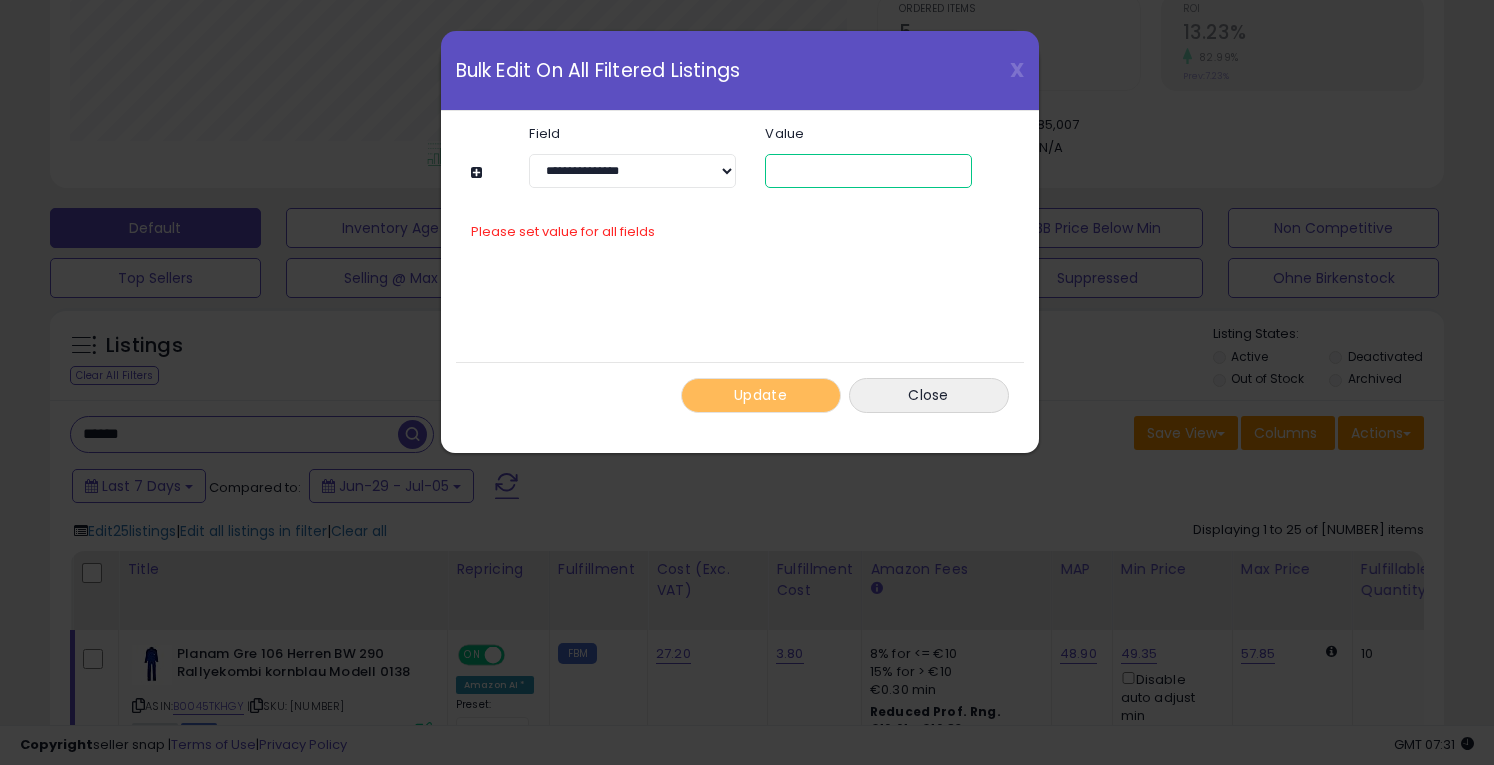 click at bounding box center [868, 171] 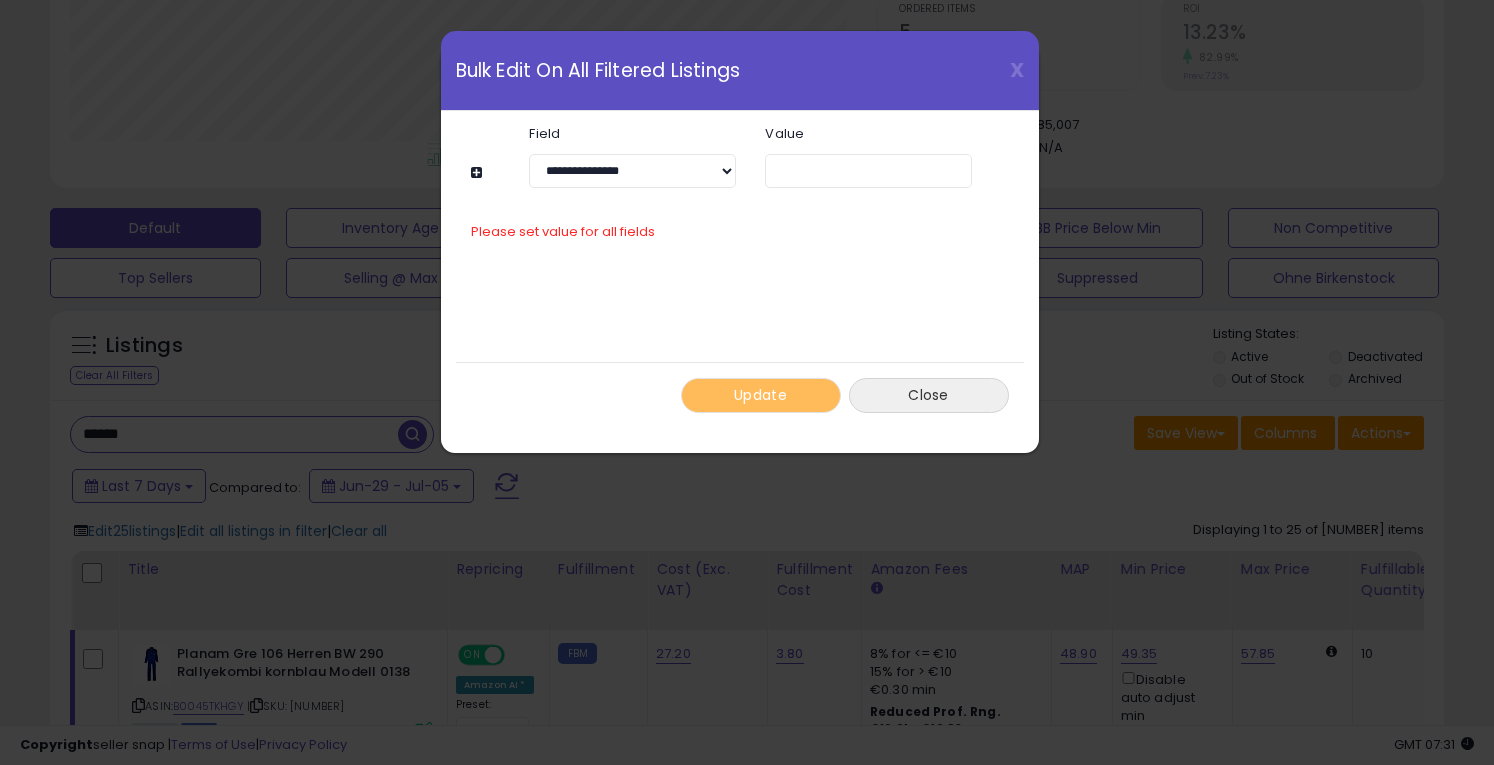 click on "Close" at bounding box center [929, 395] 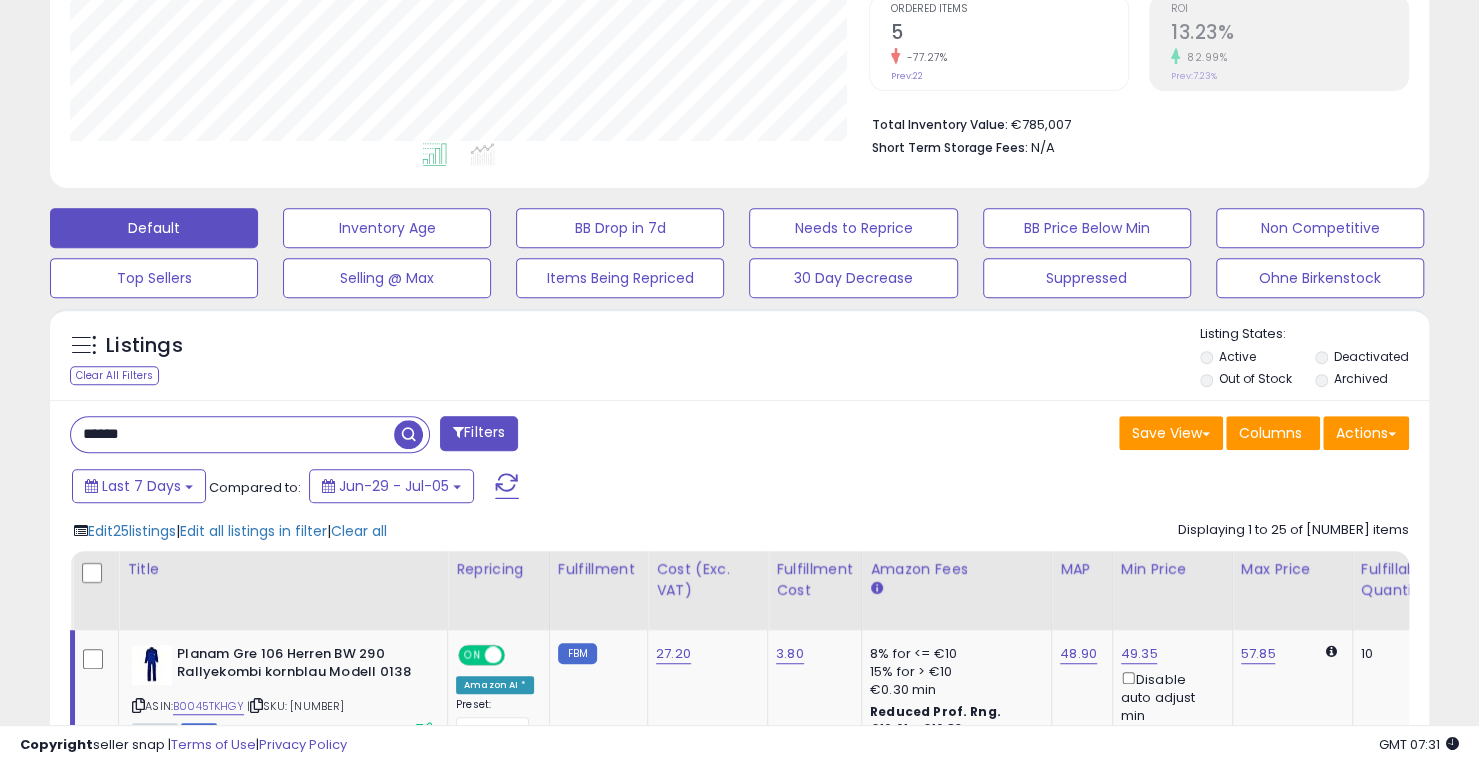 scroll, scrollTop: 410, scrollLeft: 798, axis: both 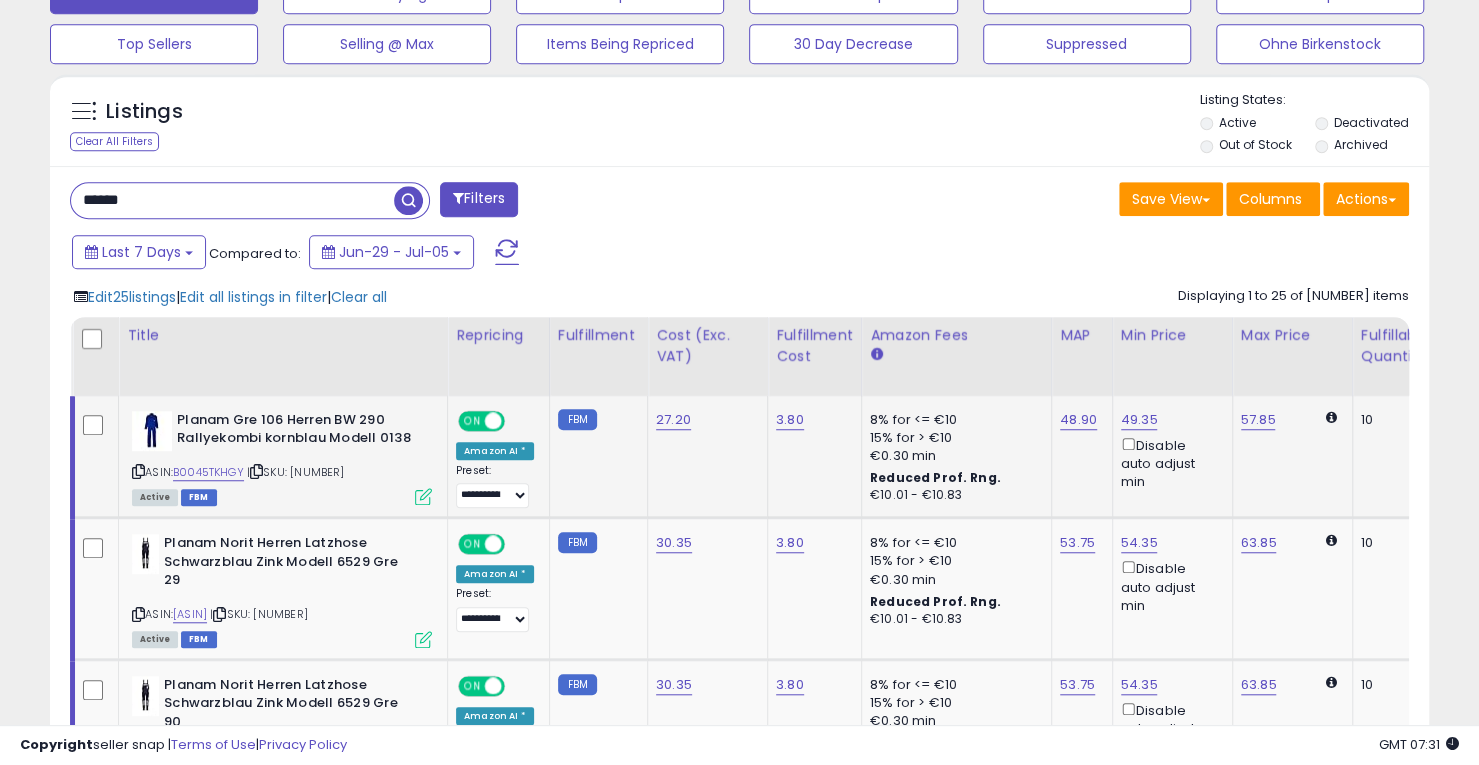 click on "Planam Gre 106 Herren BW 290 Rallyekombi kornblau Modell 0138  ASIN:  B0045TKHGY    |   SKU: 74679-023 Active FBM" 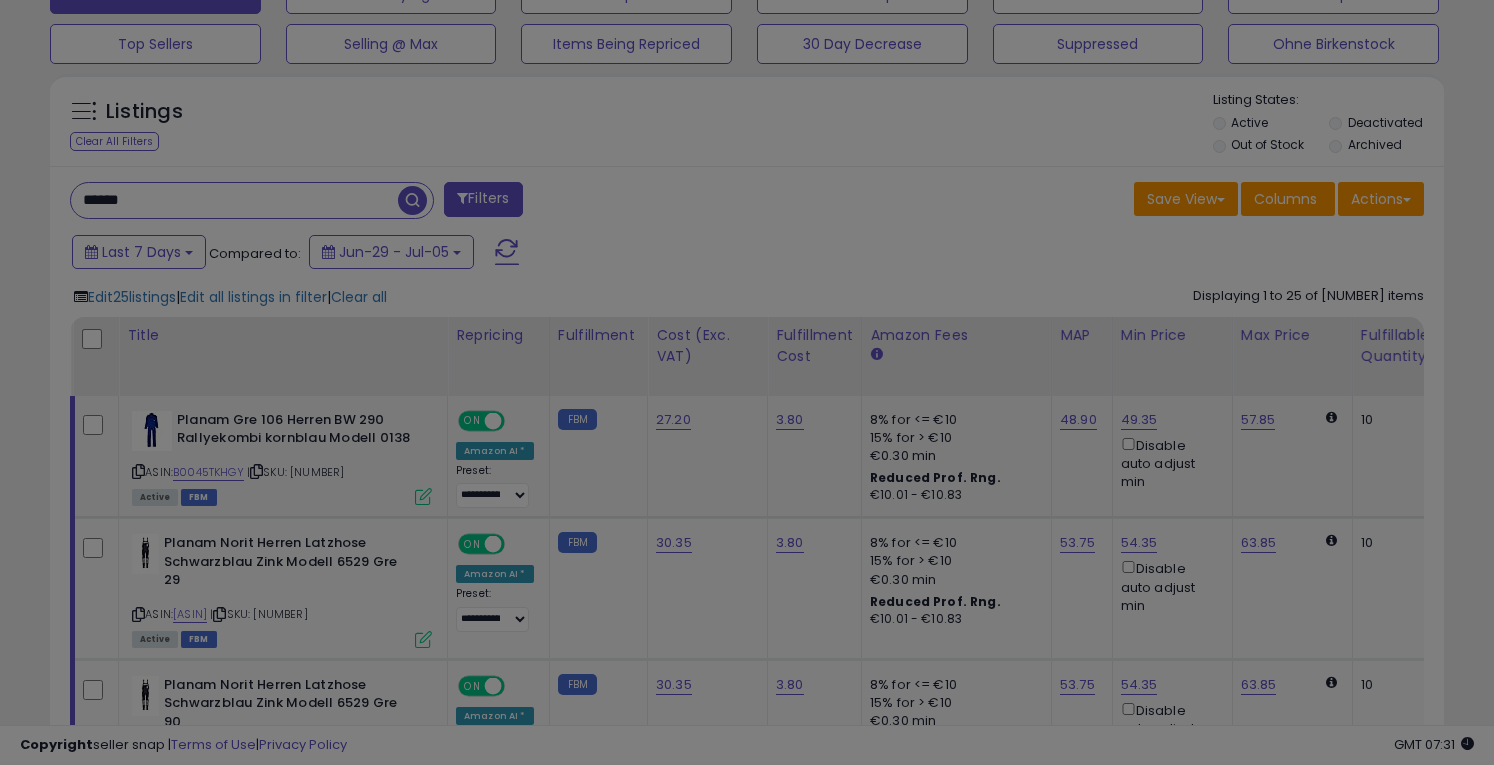 scroll, scrollTop: 999590, scrollLeft: 999192, axis: both 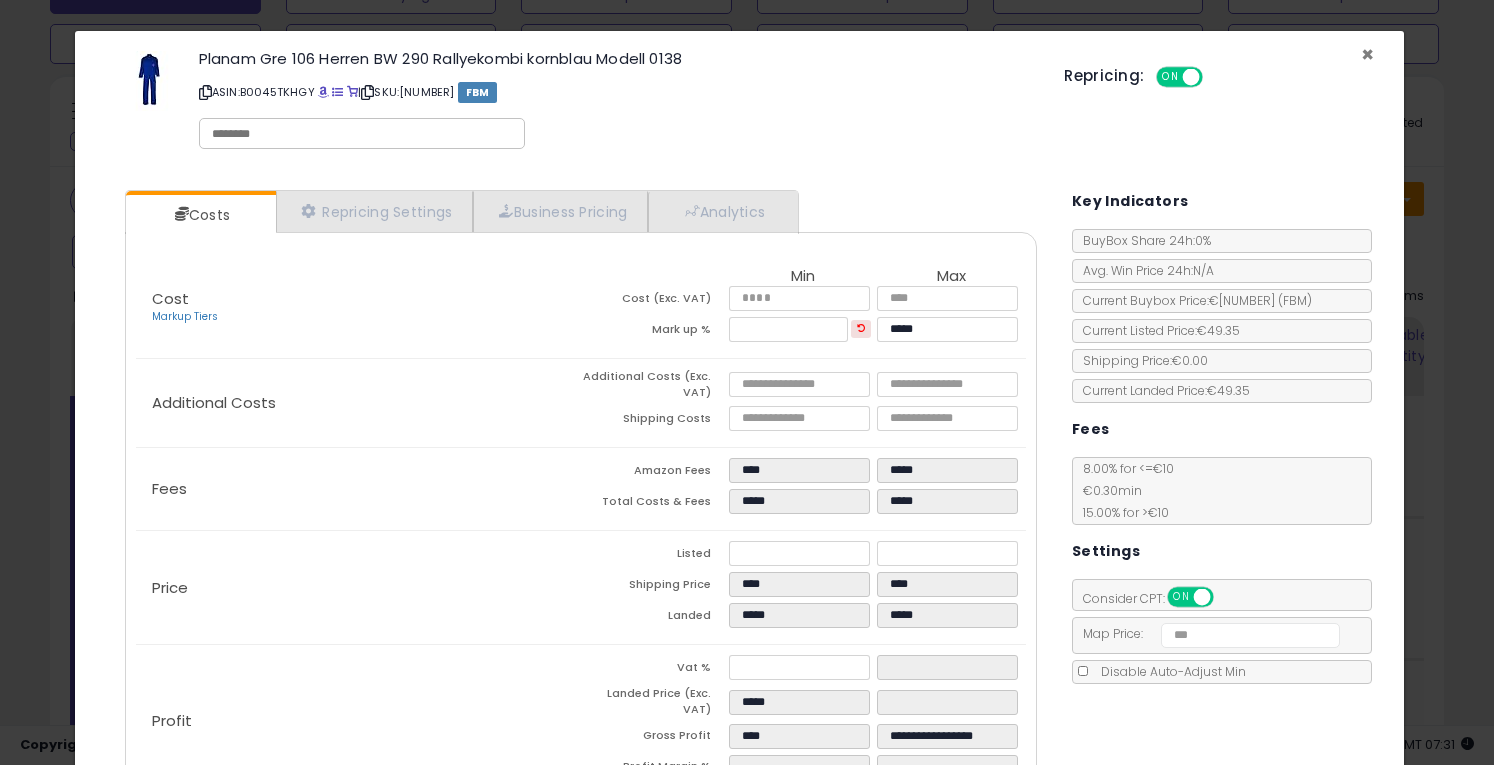 click on "×" at bounding box center [1367, 54] 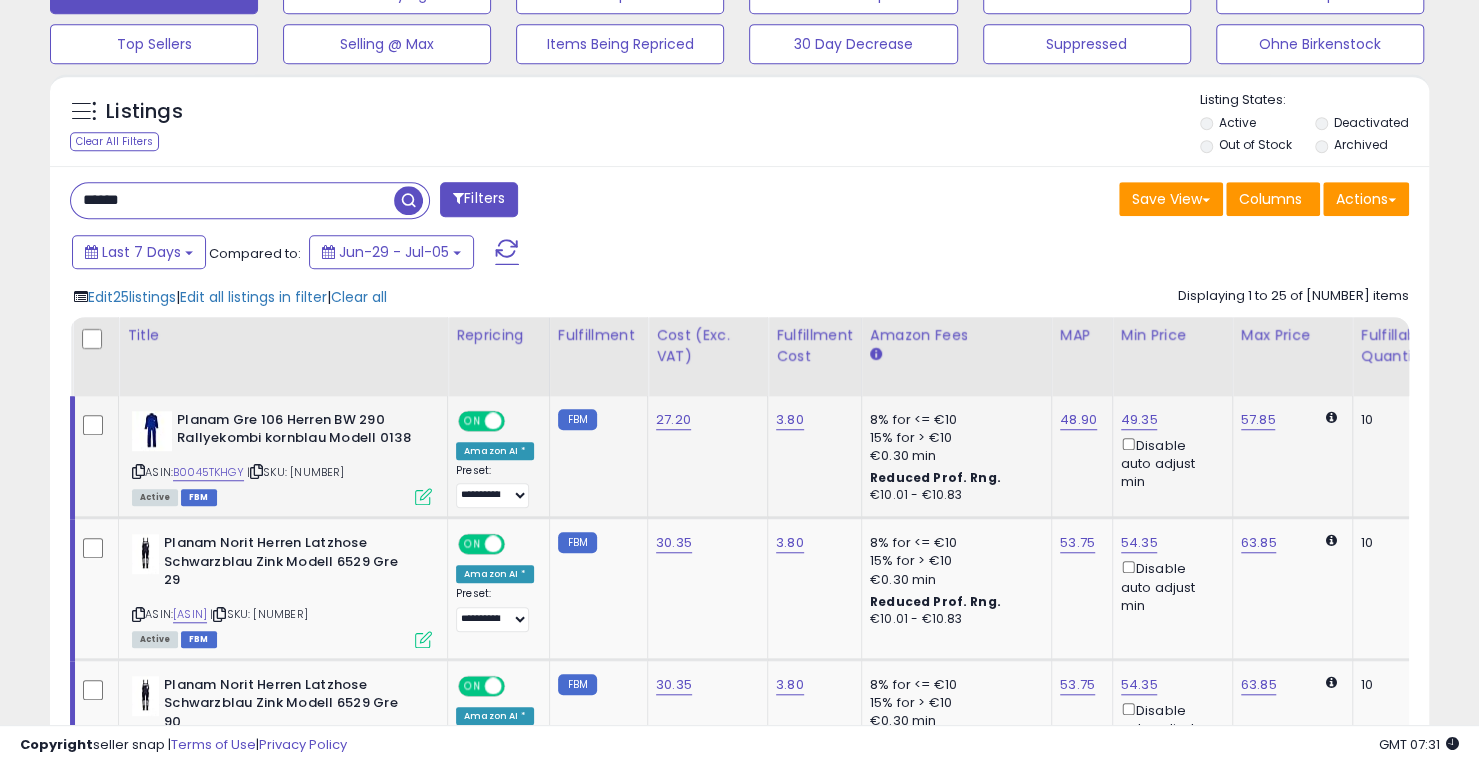 scroll, scrollTop: 410, scrollLeft: 798, axis: both 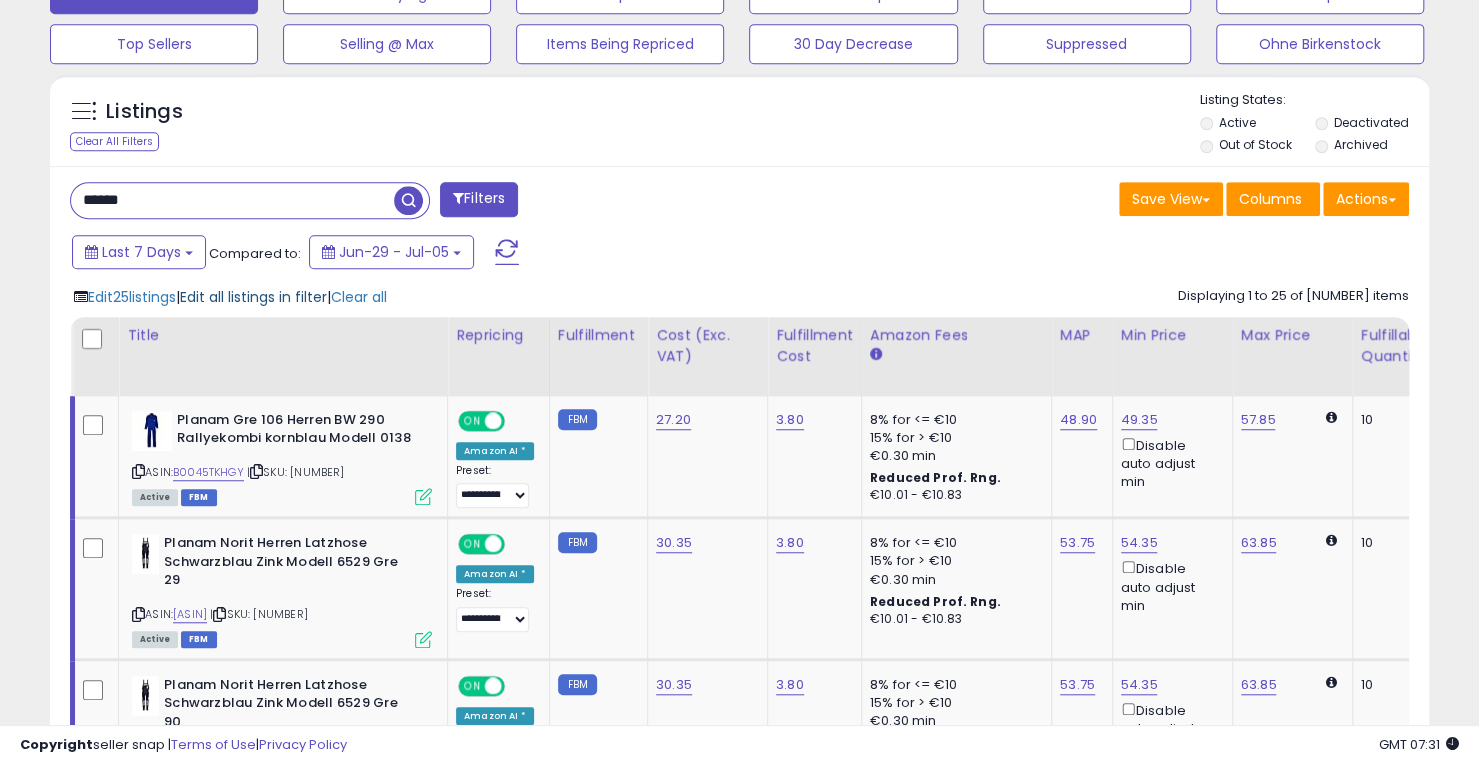 click on "Edit all listings in filter" at bounding box center (253, 297) 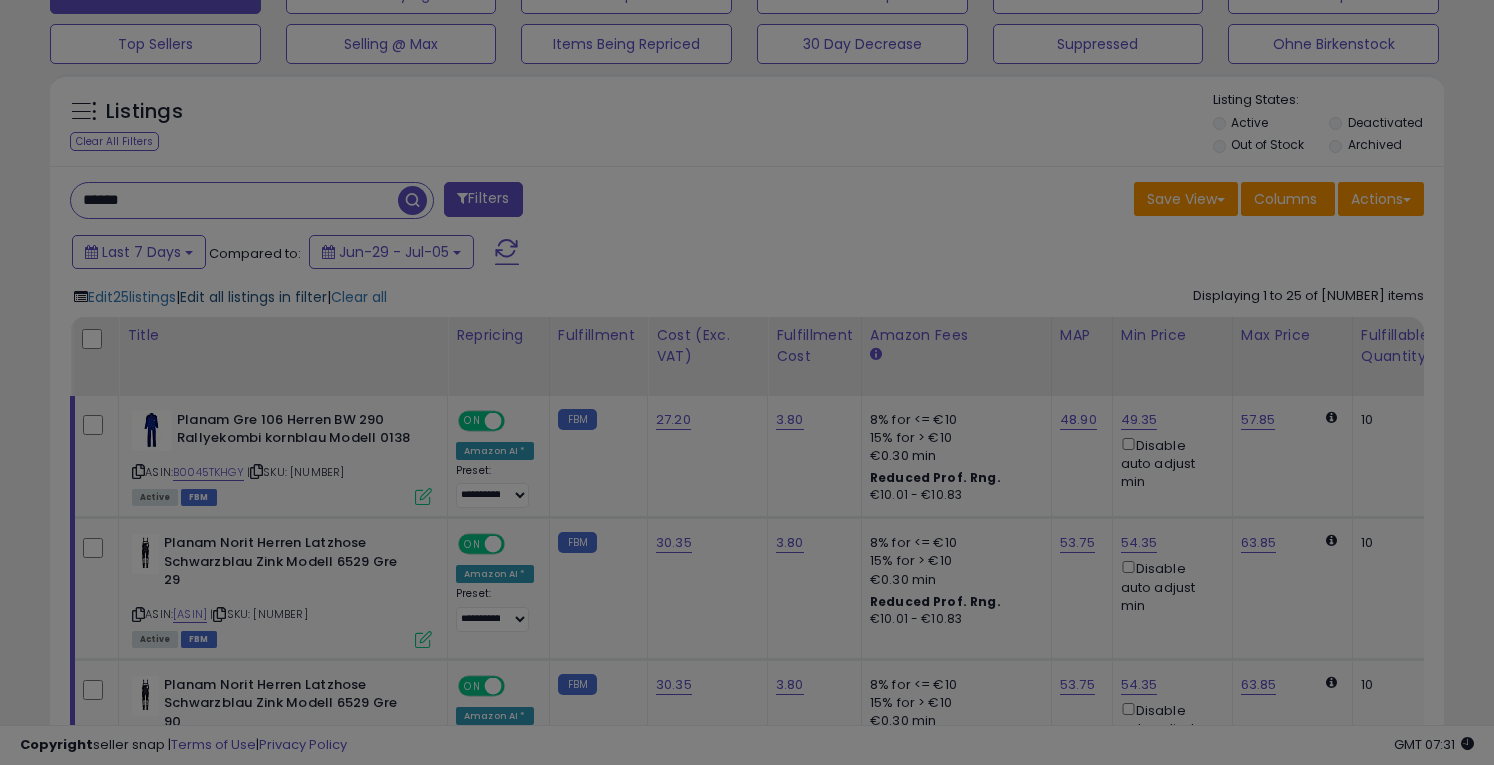 scroll, scrollTop: 999590, scrollLeft: 999192, axis: both 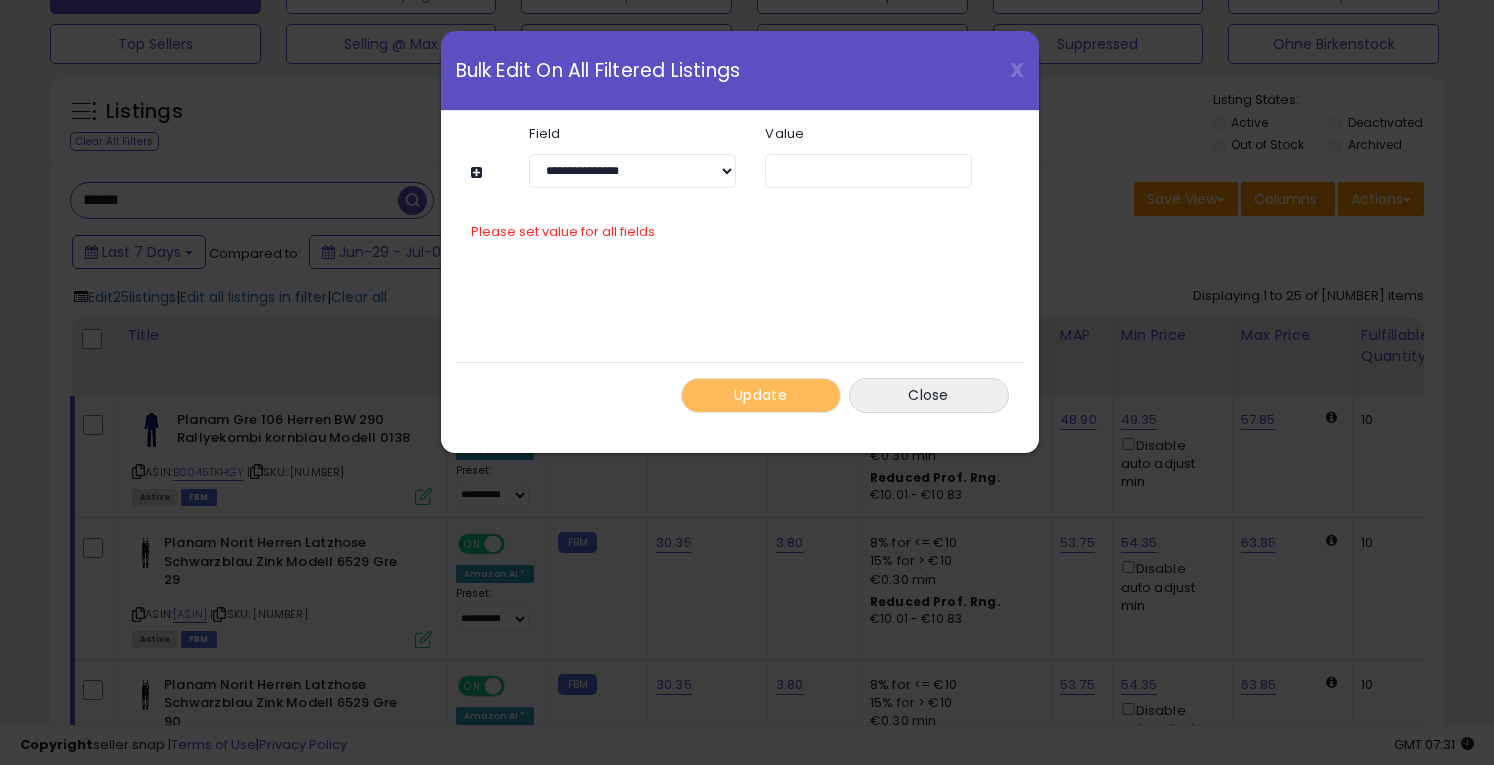 click on "**********" at bounding box center (730, 157) 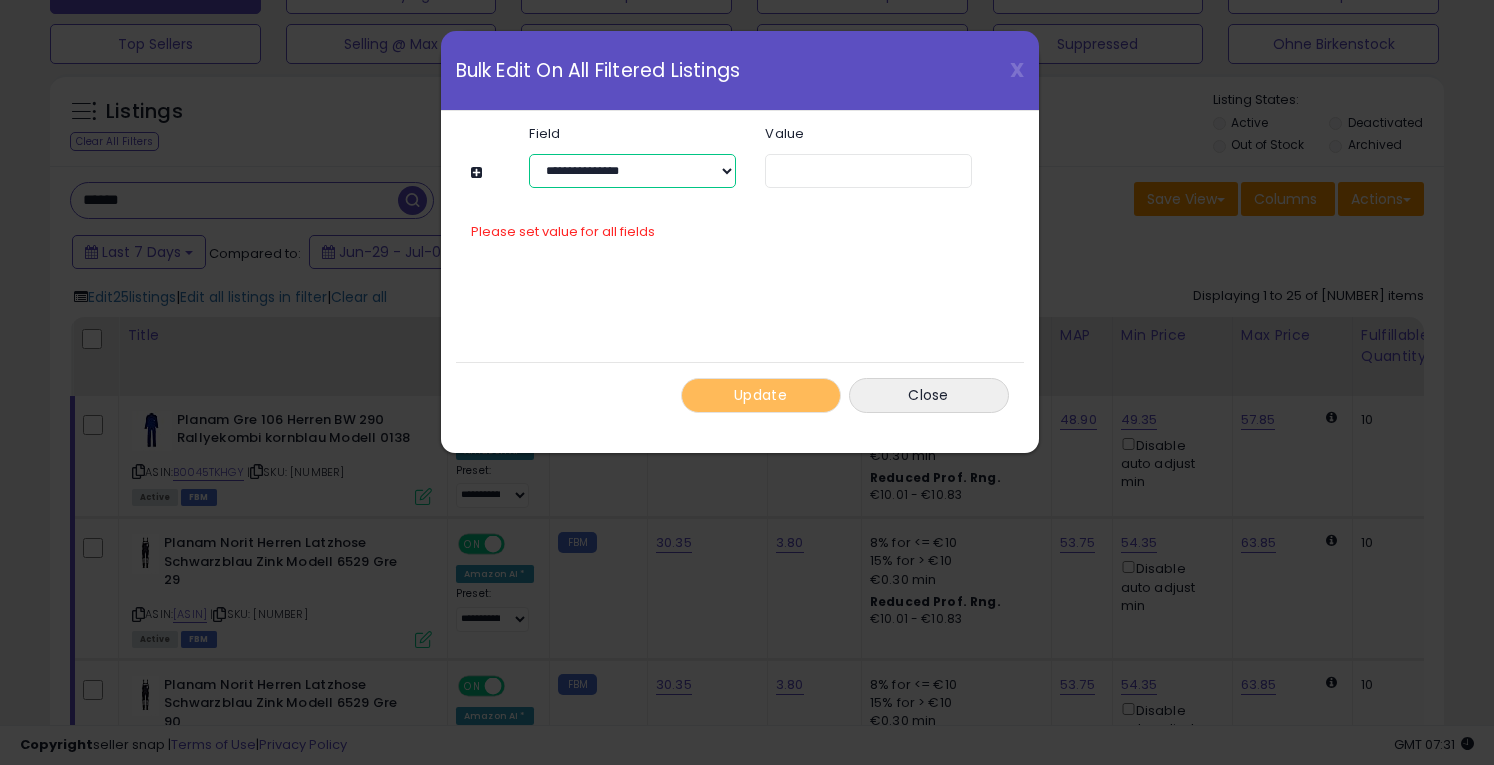 click on "**********" at bounding box center [632, 171] 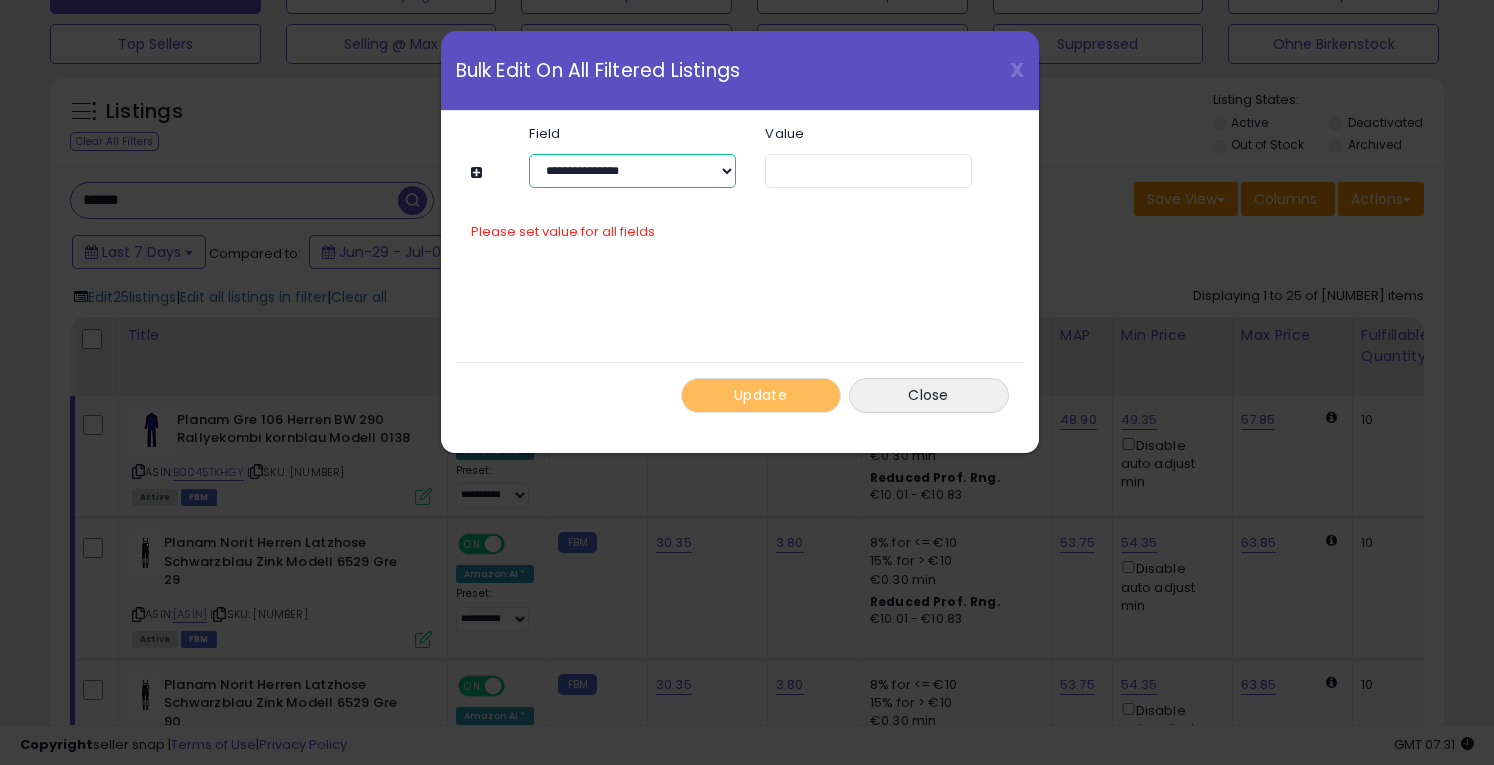 select on "**********" 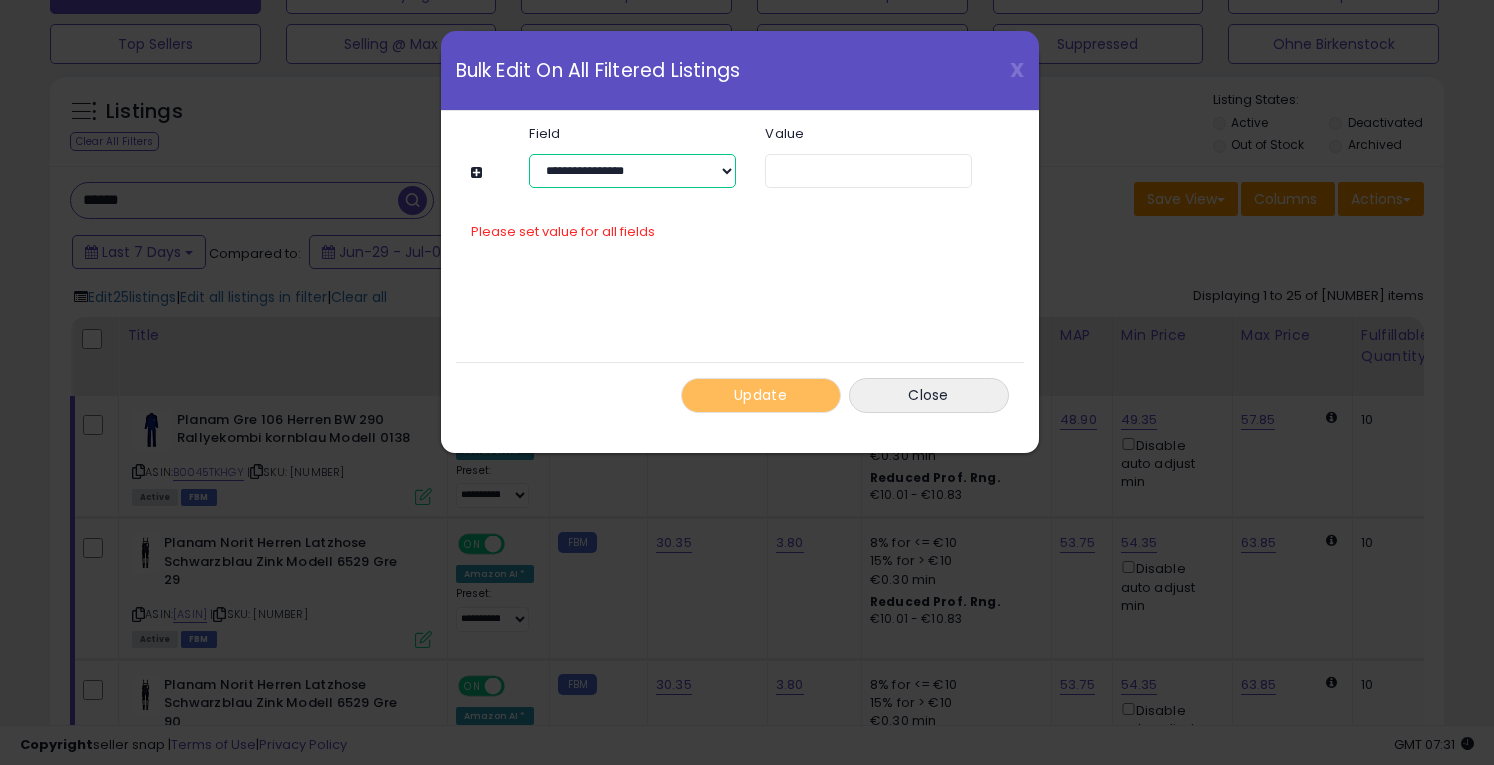 click on "**********" at bounding box center [632, 171] 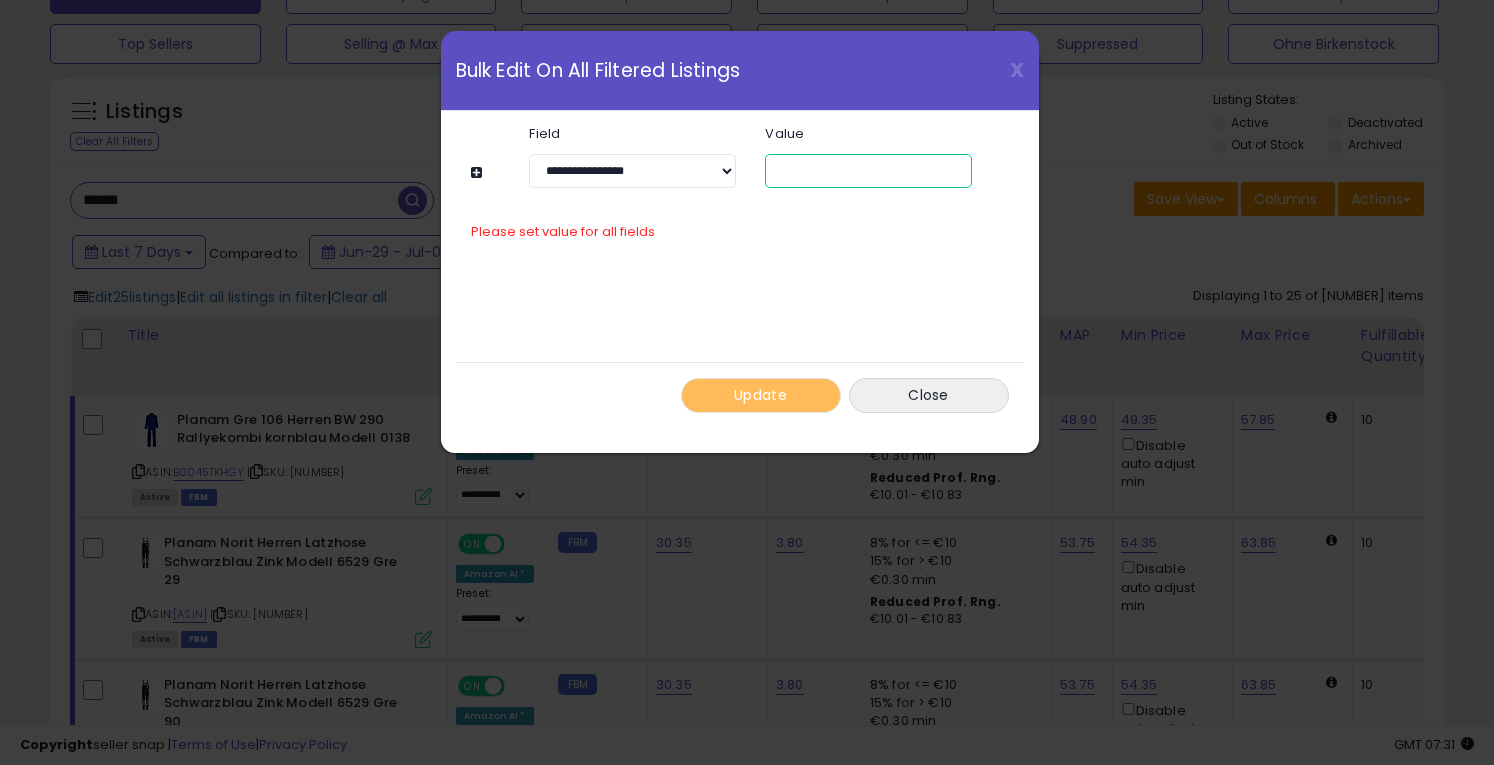 click at bounding box center (868, 171) 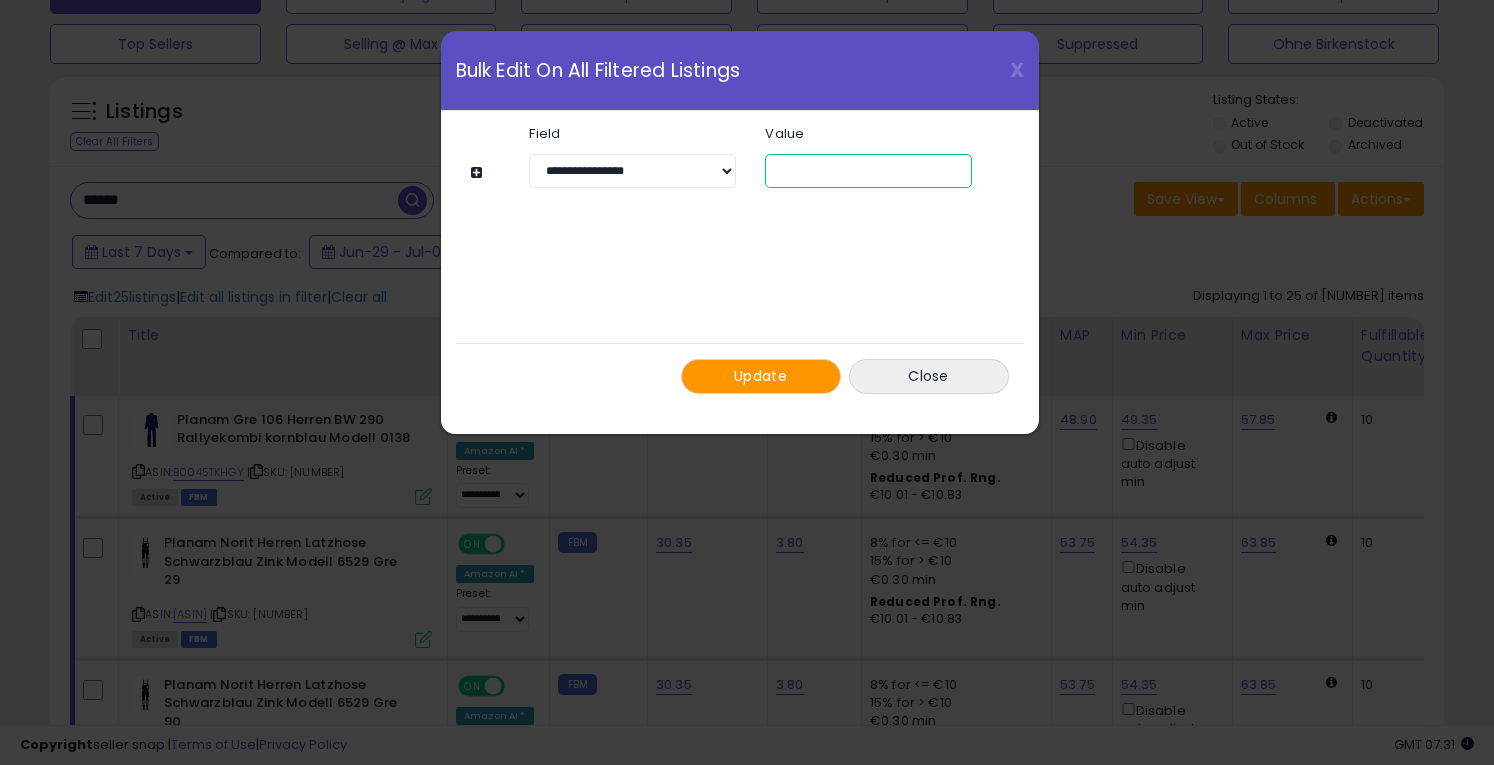 type on "*" 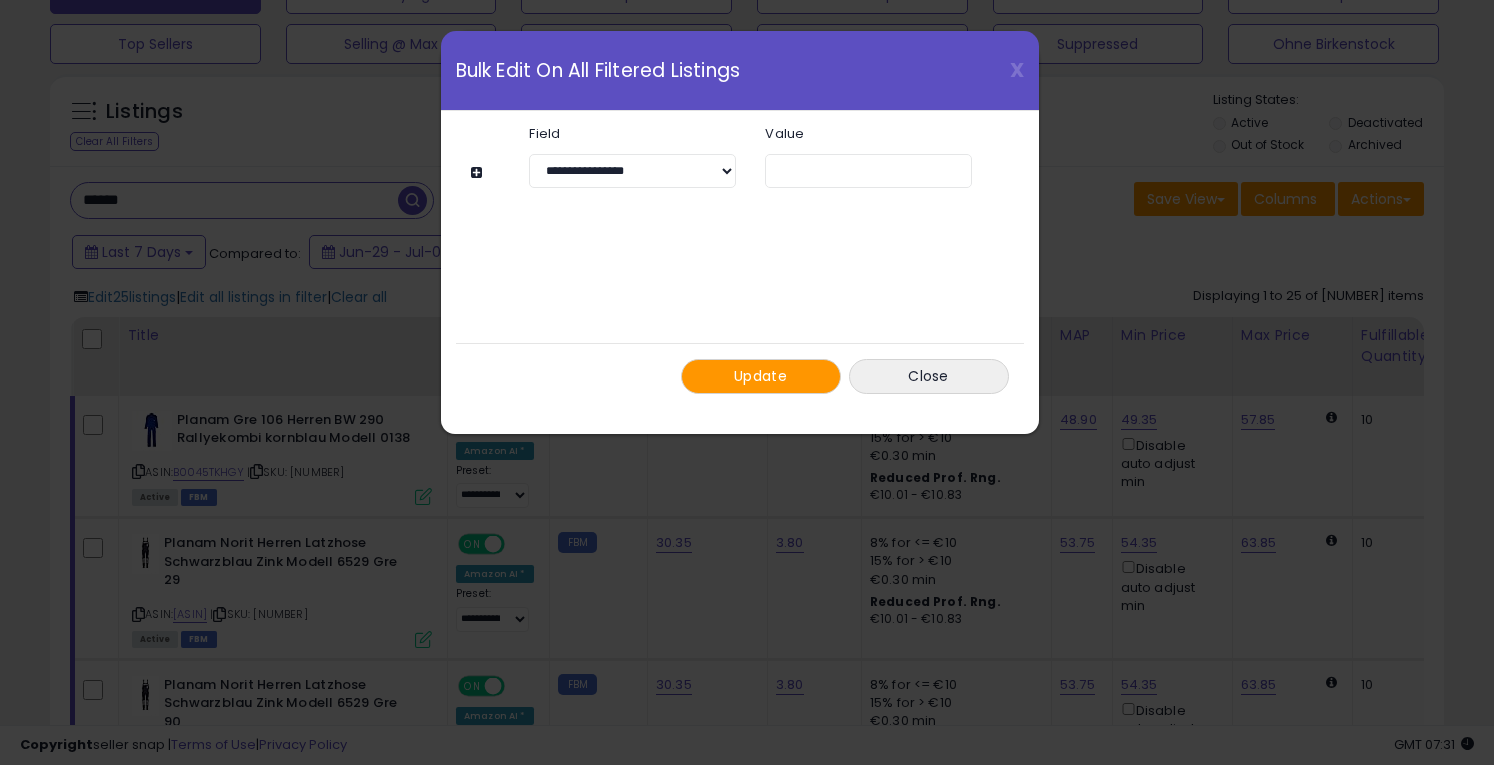 click on "Update" at bounding box center [760, 376] 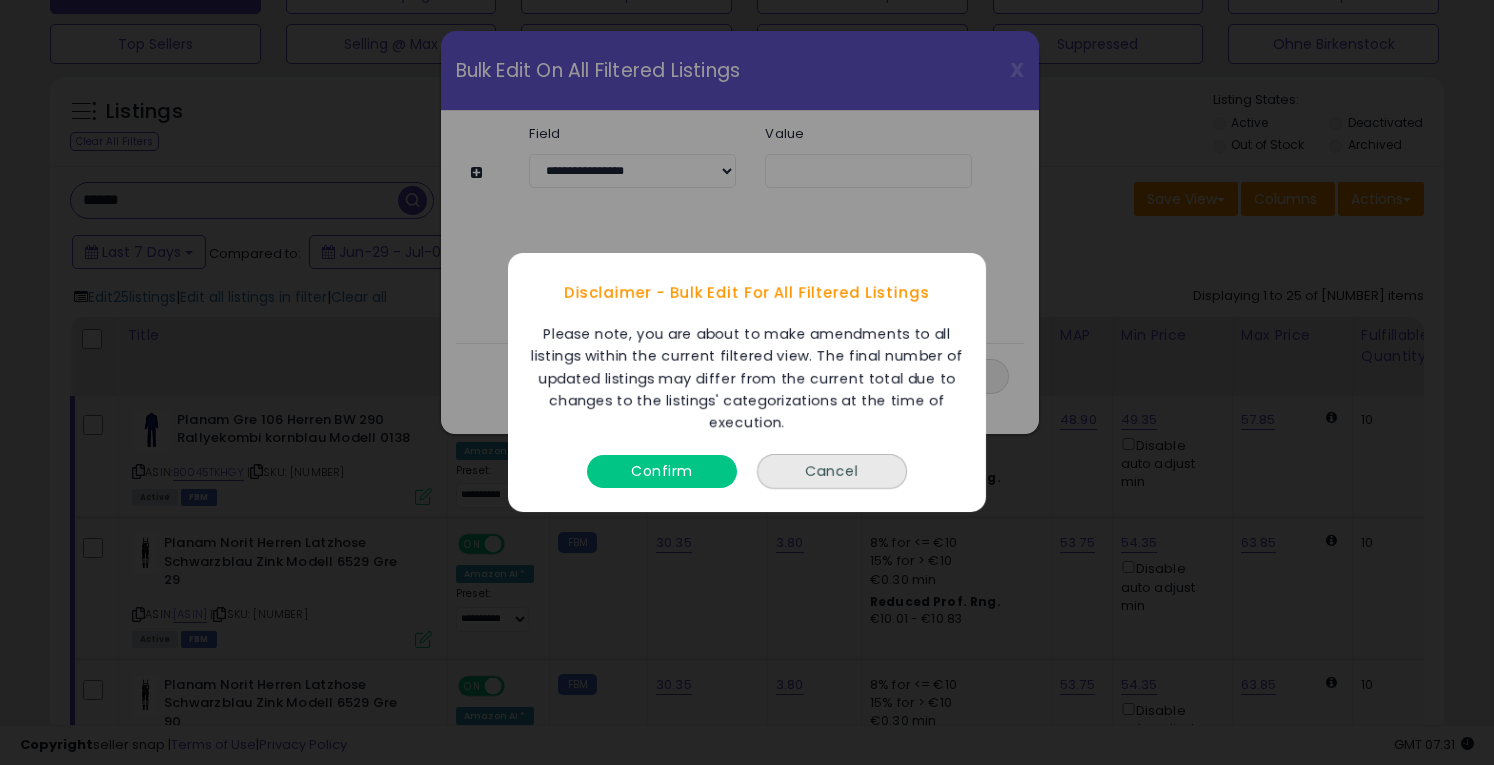click on "Confirm" at bounding box center (662, 471) 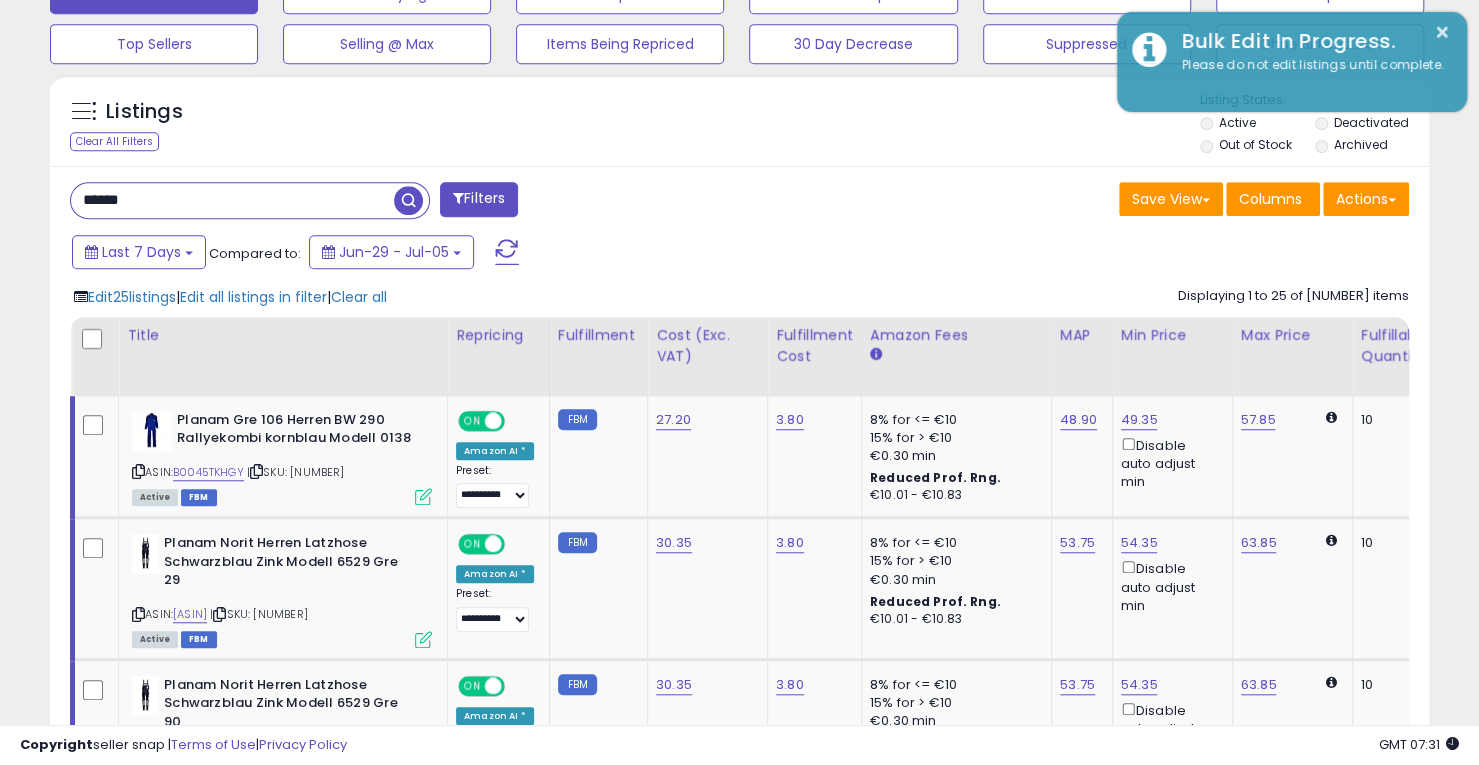 scroll, scrollTop: 410, scrollLeft: 798, axis: both 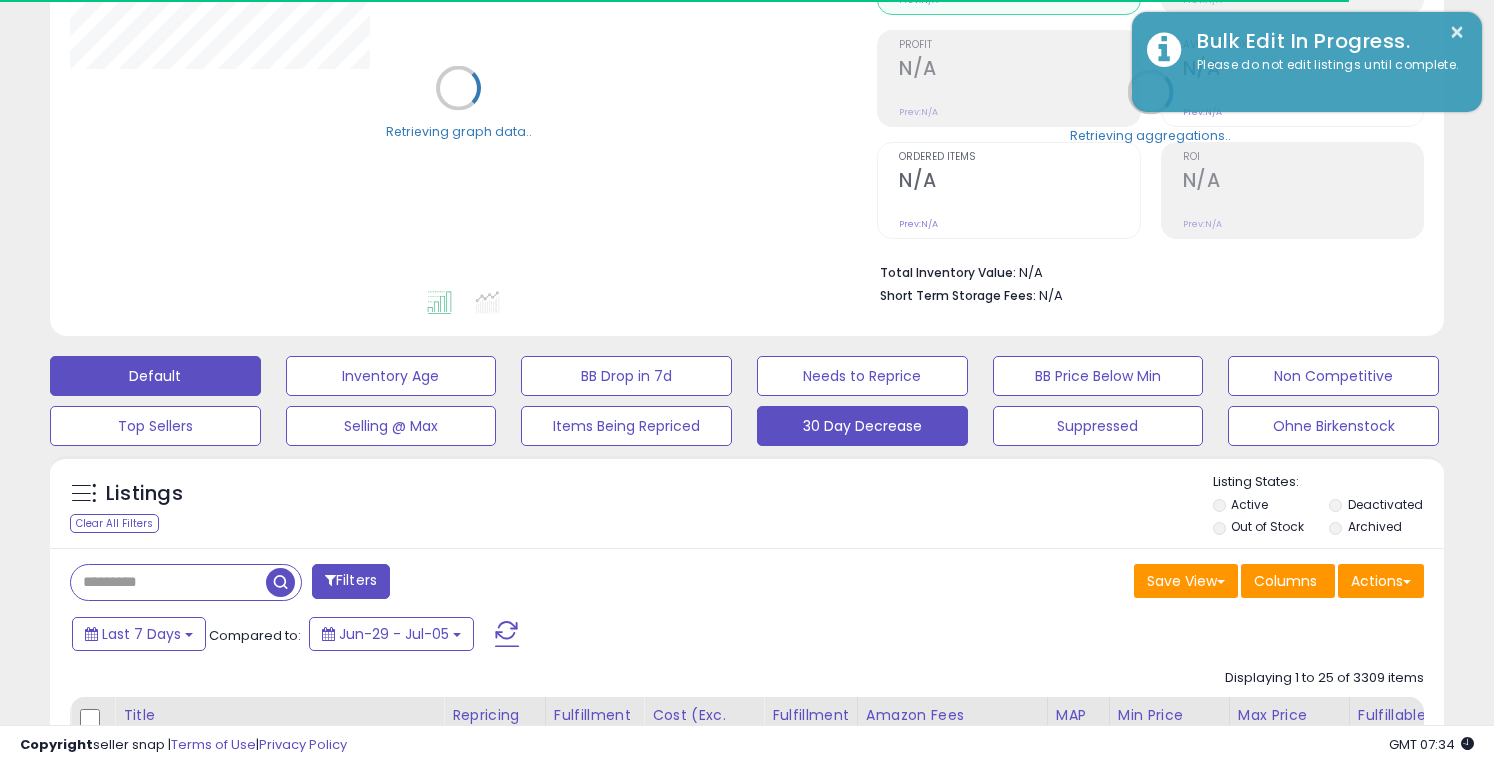 type on "******" 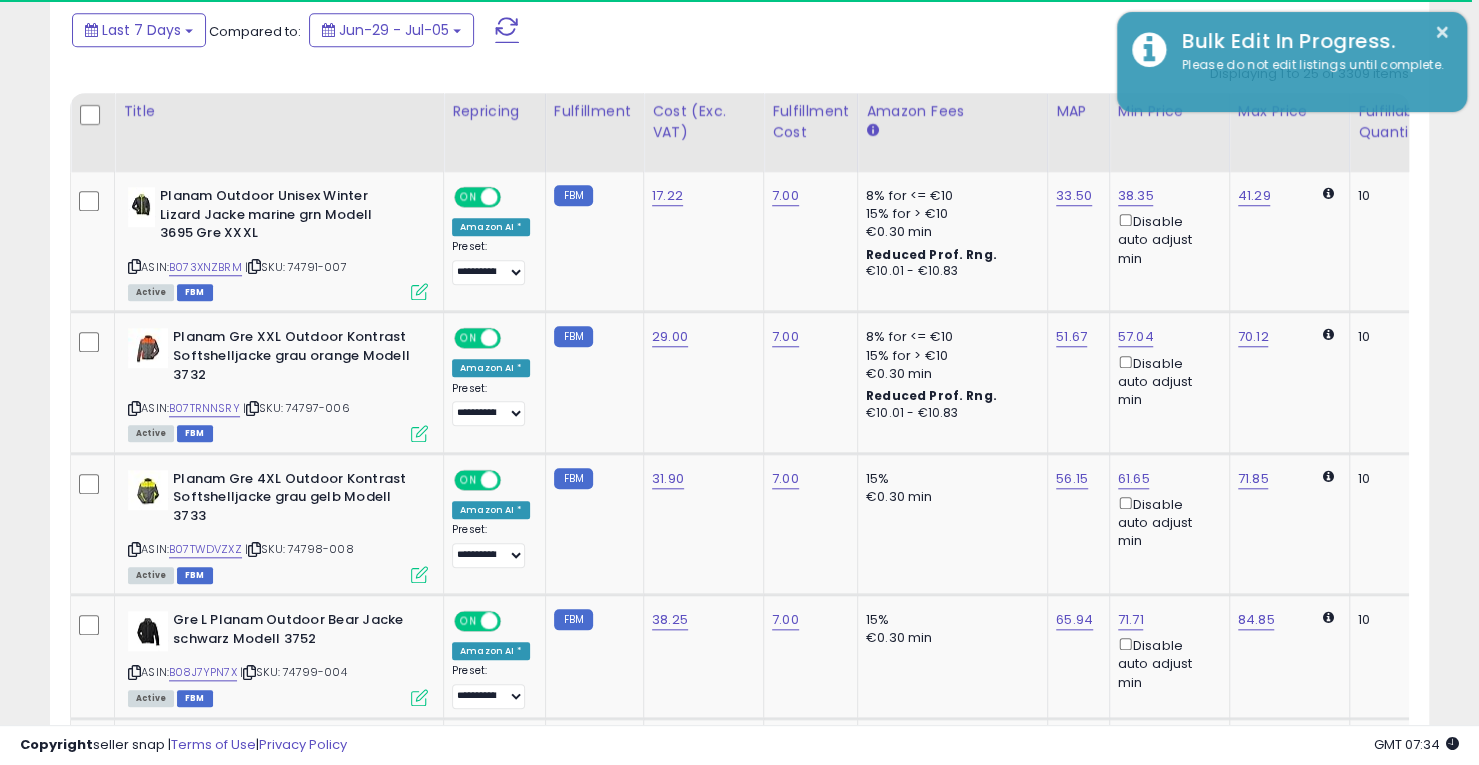 scroll, scrollTop: 879, scrollLeft: 0, axis: vertical 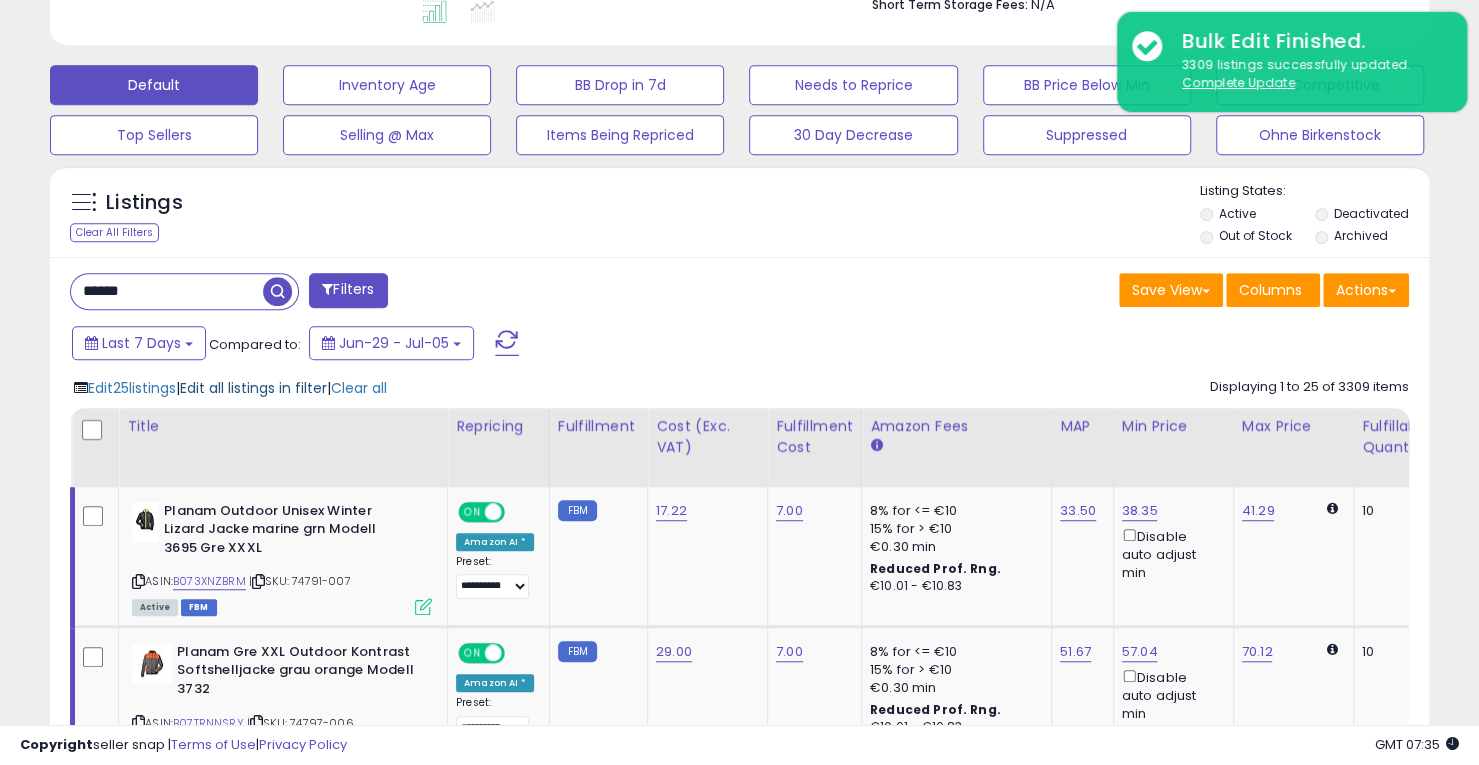 click on "Edit all listings in filter" at bounding box center (253, 388) 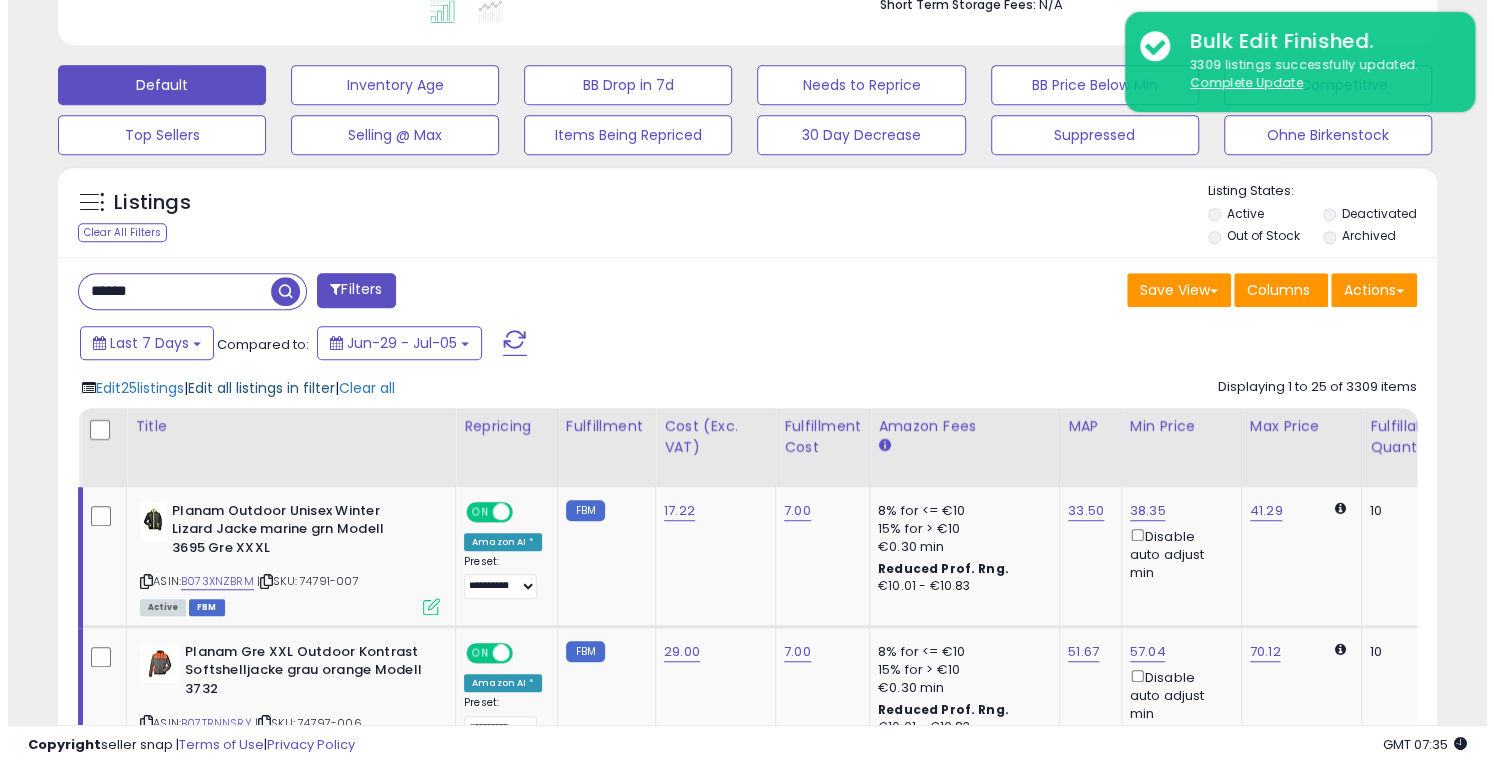 scroll, scrollTop: 999590, scrollLeft: 999192, axis: both 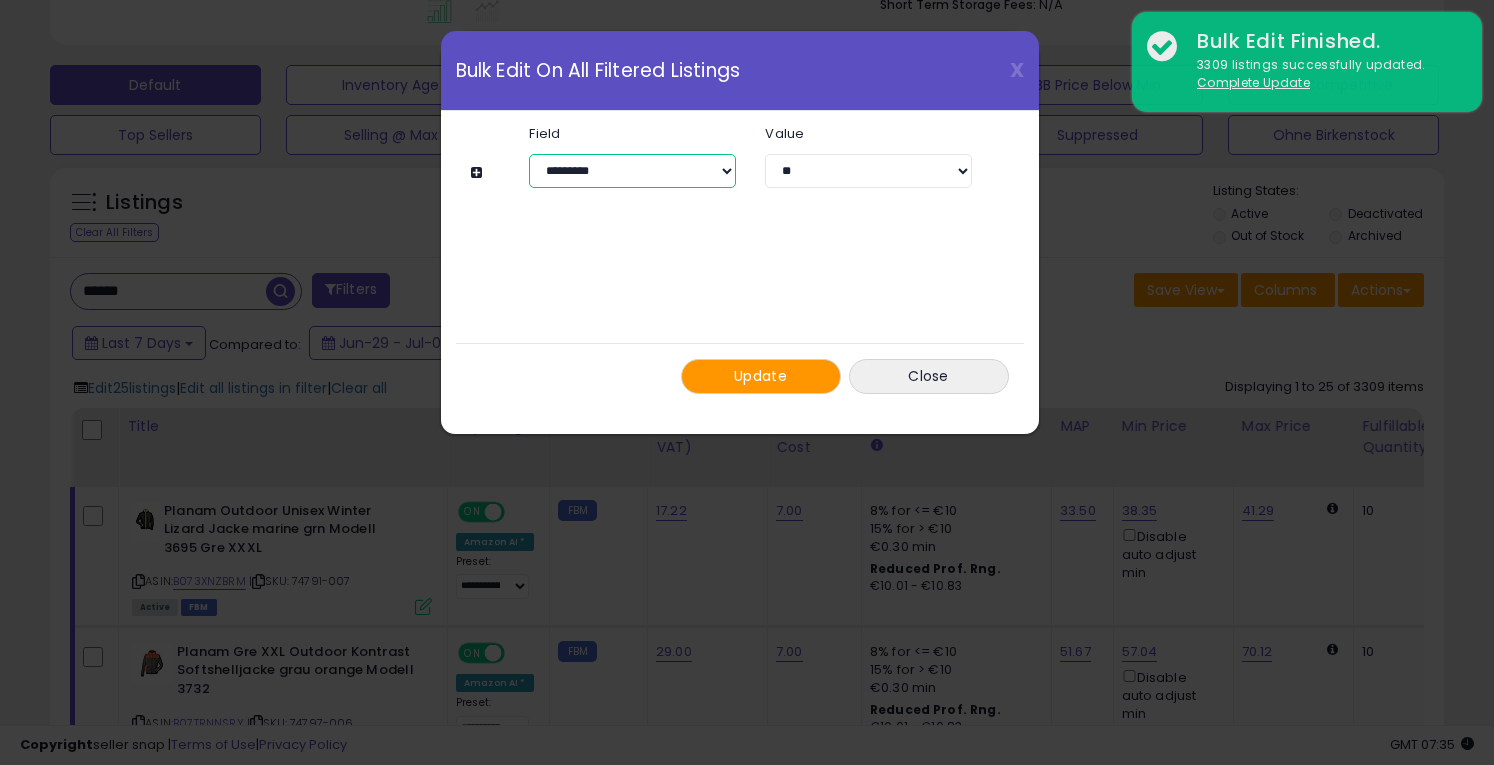 click on "**********" at bounding box center (632, 171) 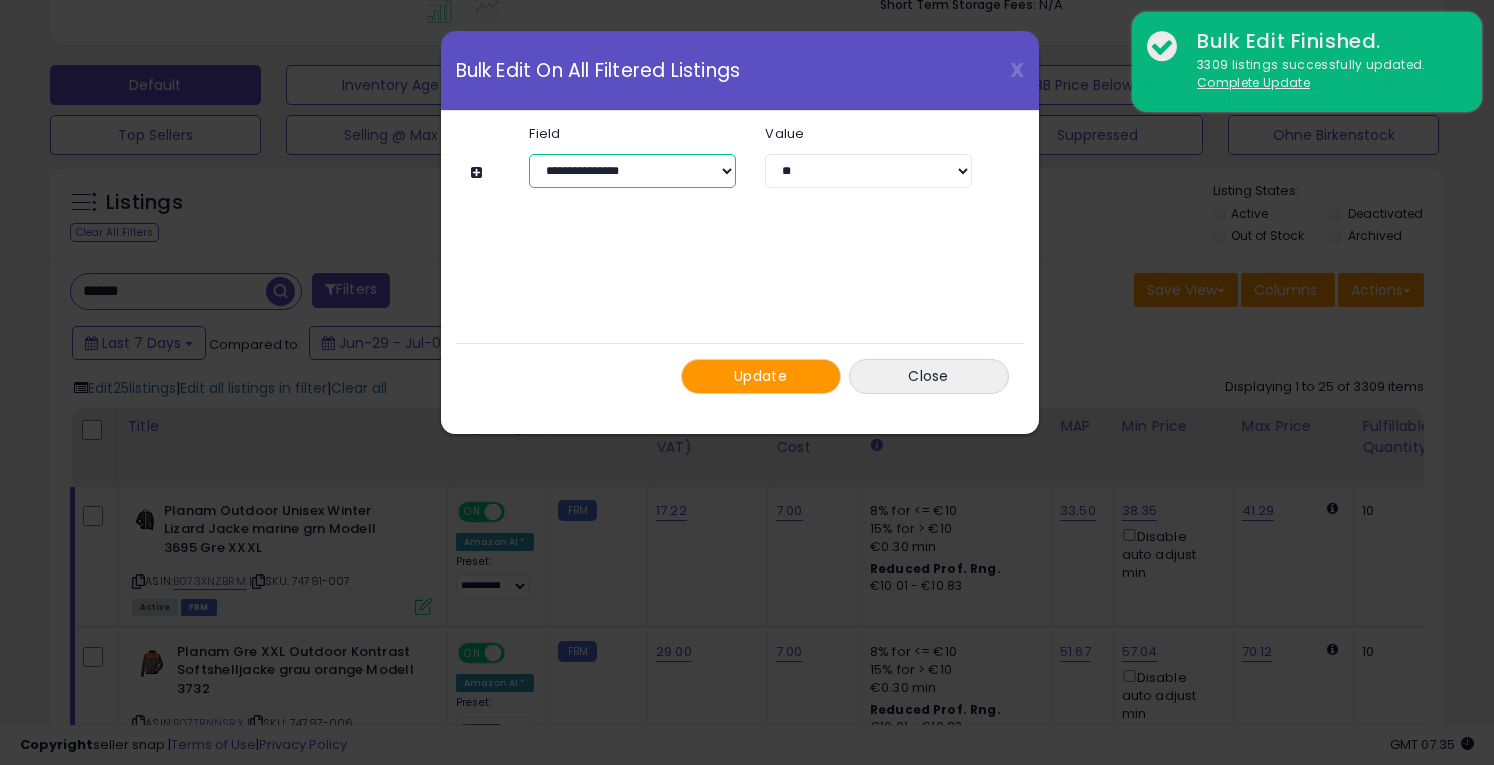 click on "**********" at bounding box center (632, 171) 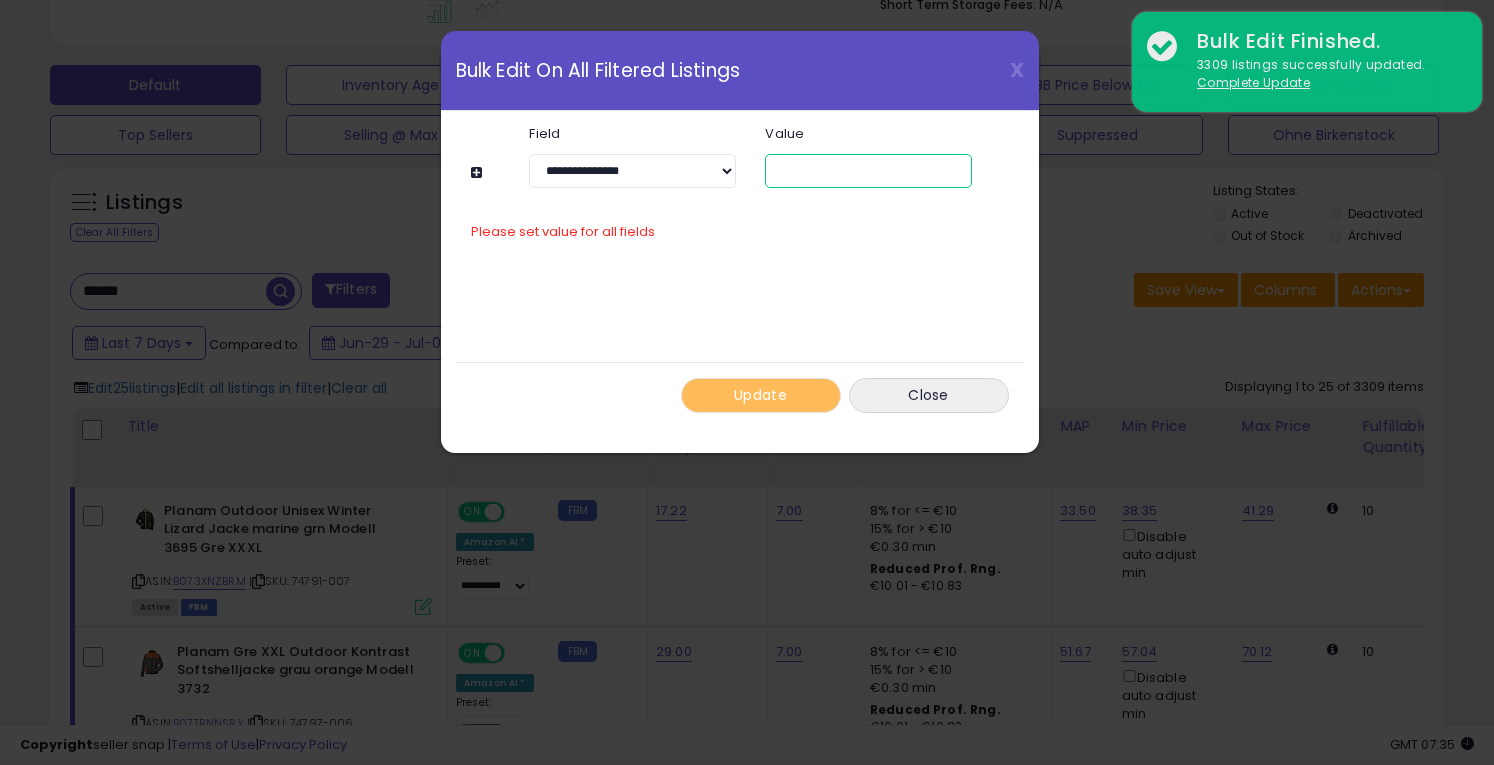 click at bounding box center [868, 171] 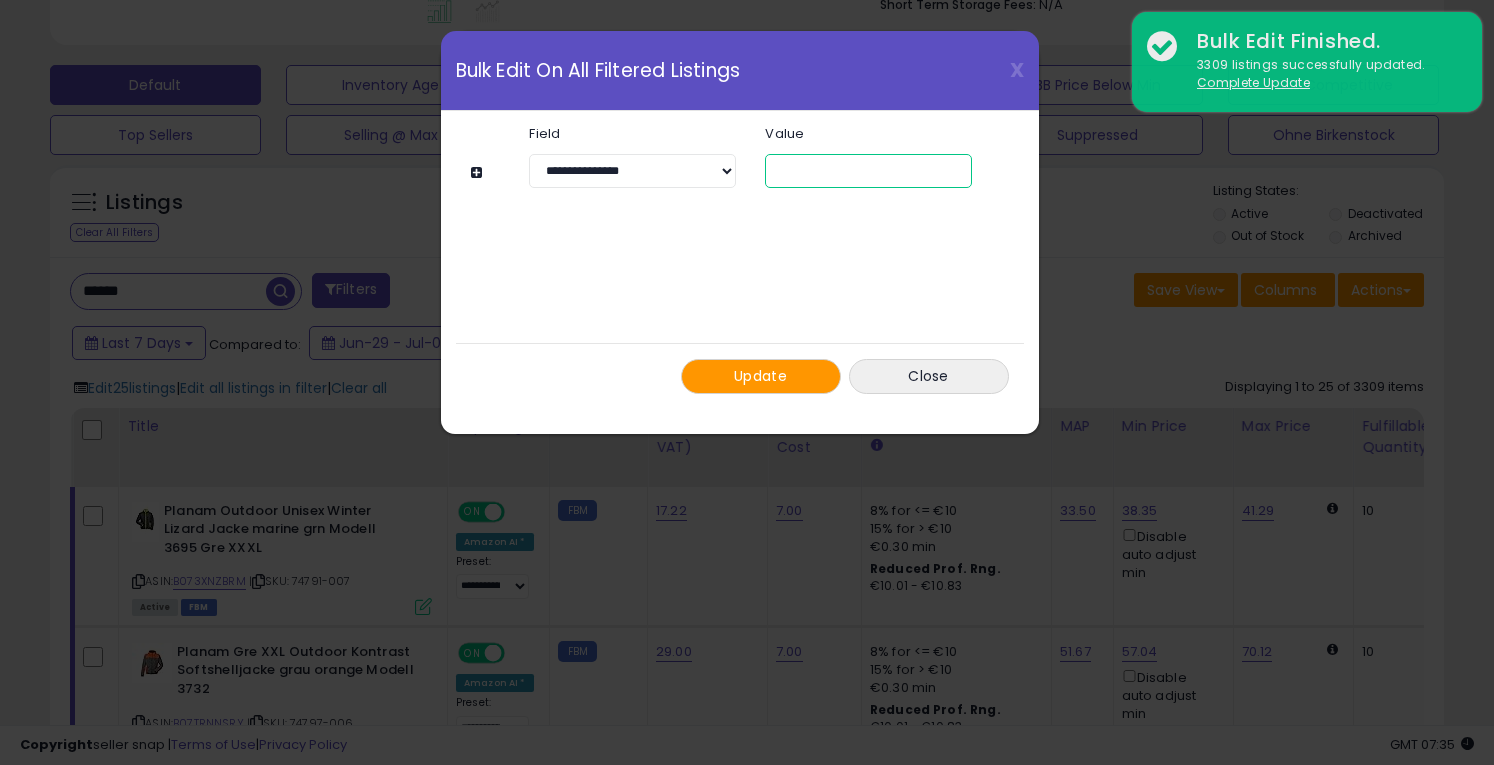 type on "*" 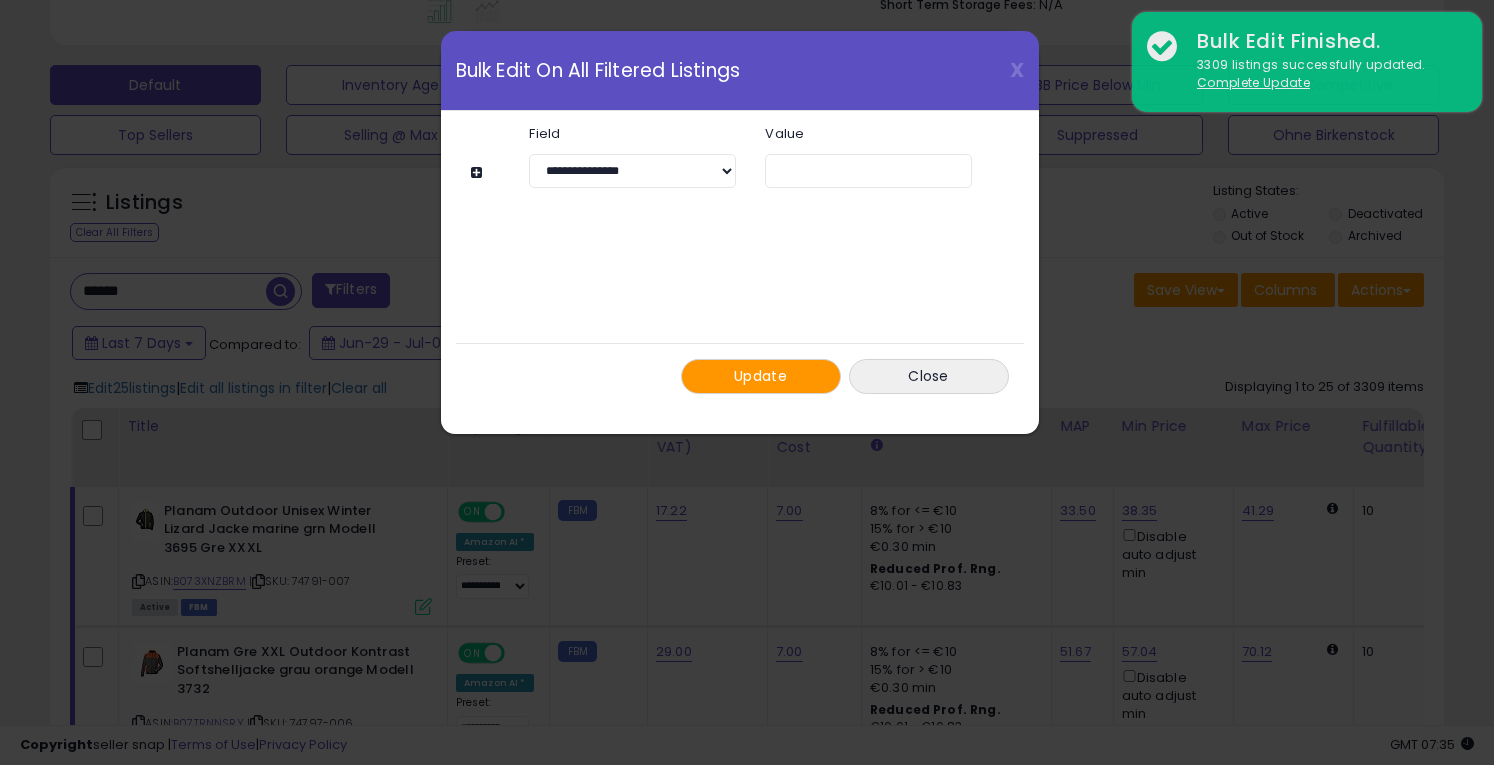 click on "Update" at bounding box center (760, 376) 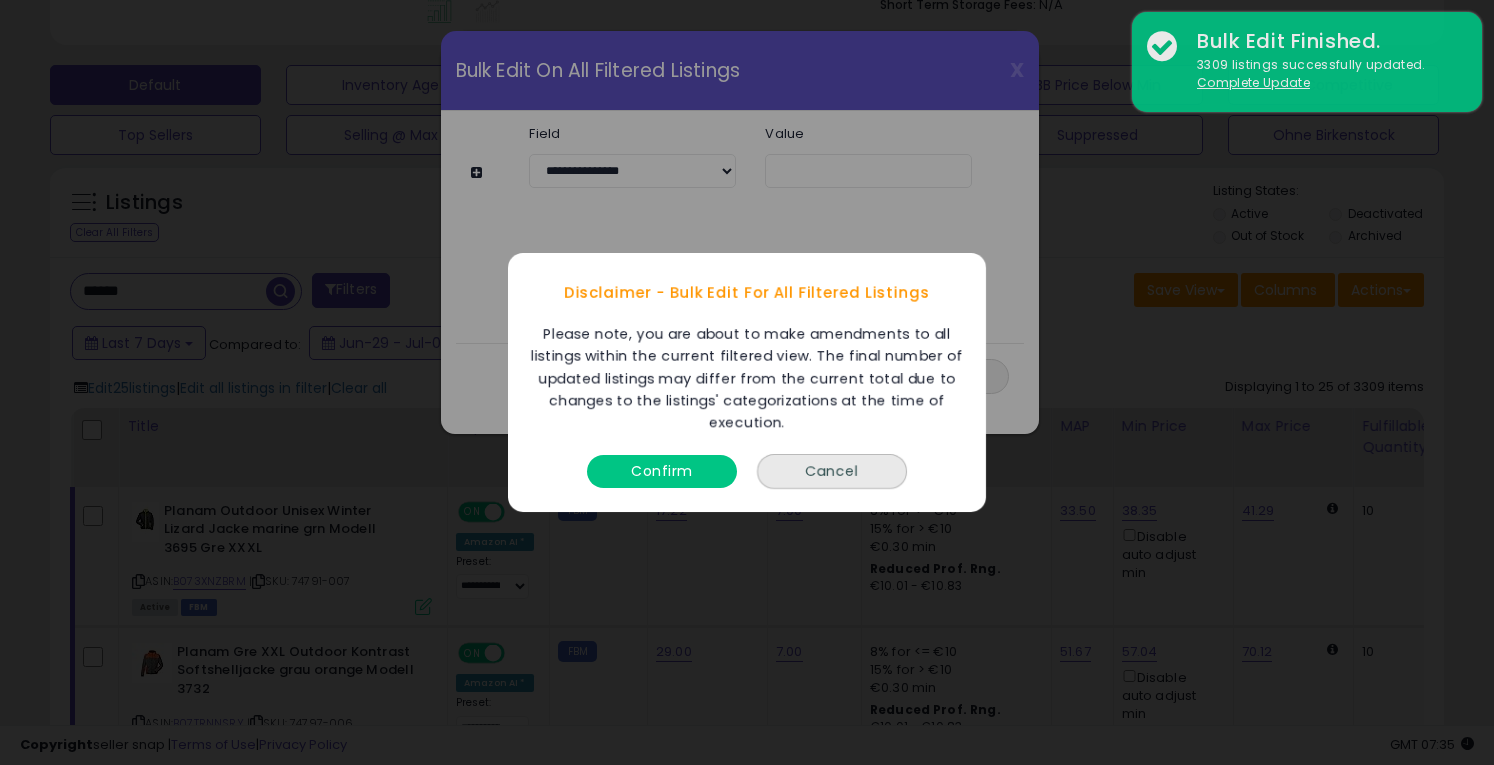 click on "Confirm" at bounding box center [662, 471] 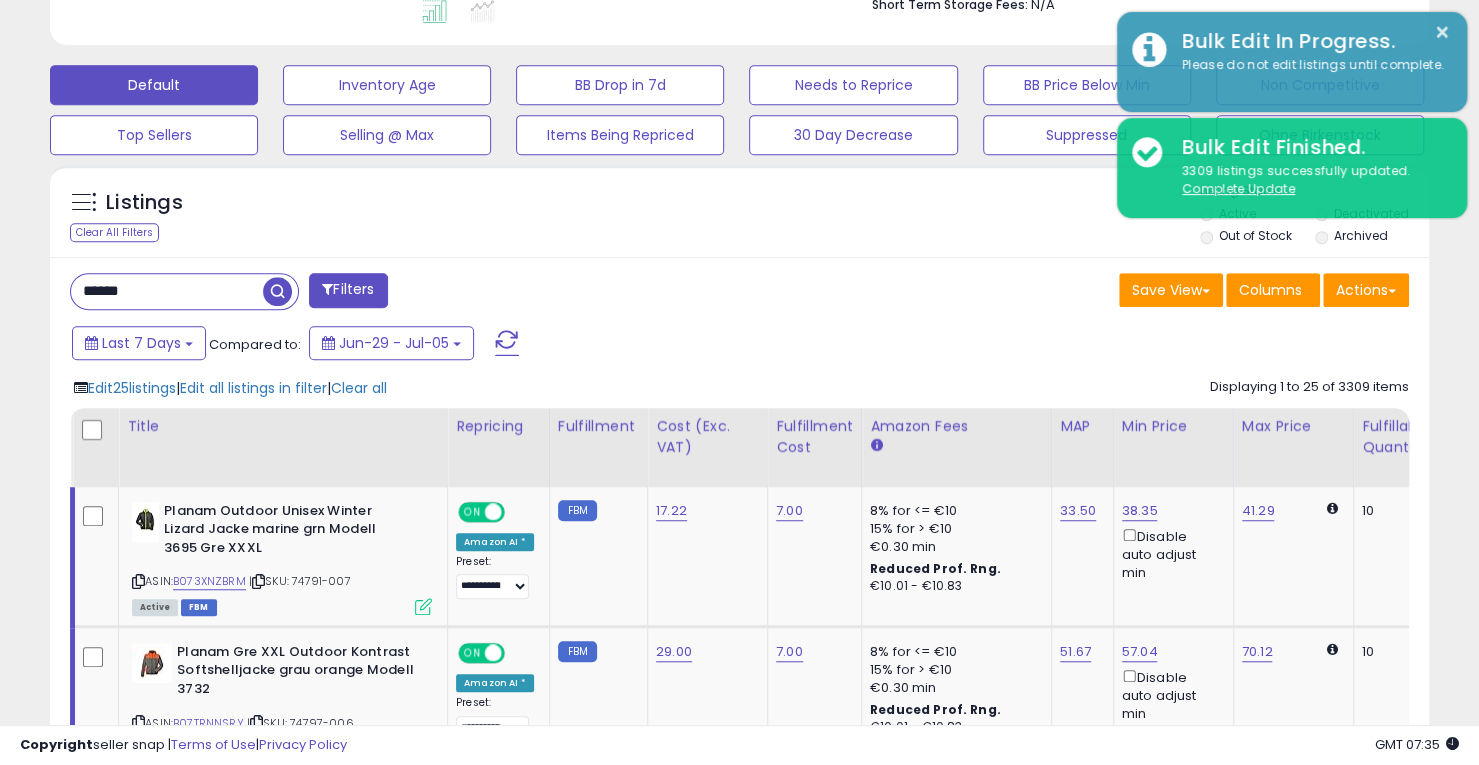 scroll, scrollTop: 410, scrollLeft: 798, axis: both 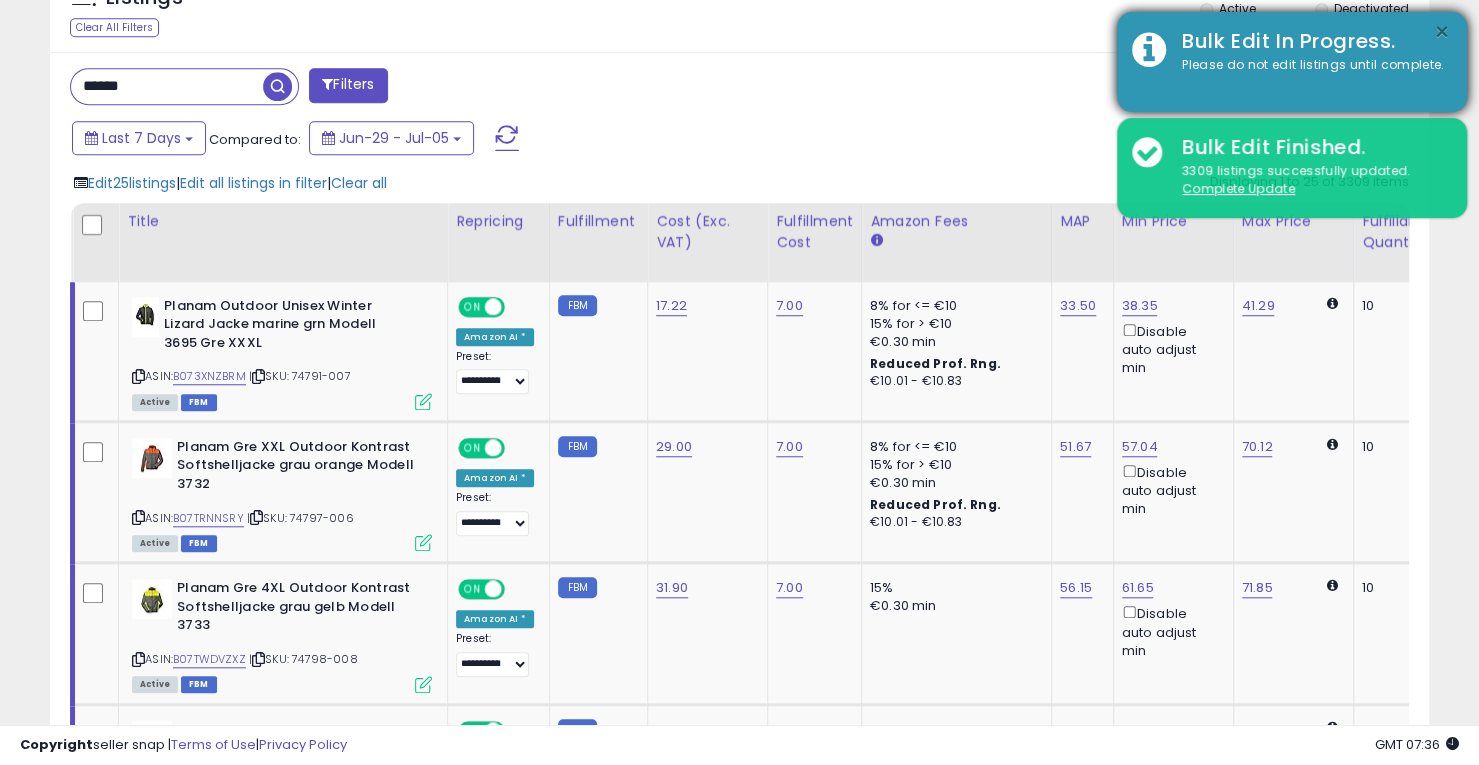 click on "×" at bounding box center (1442, 32) 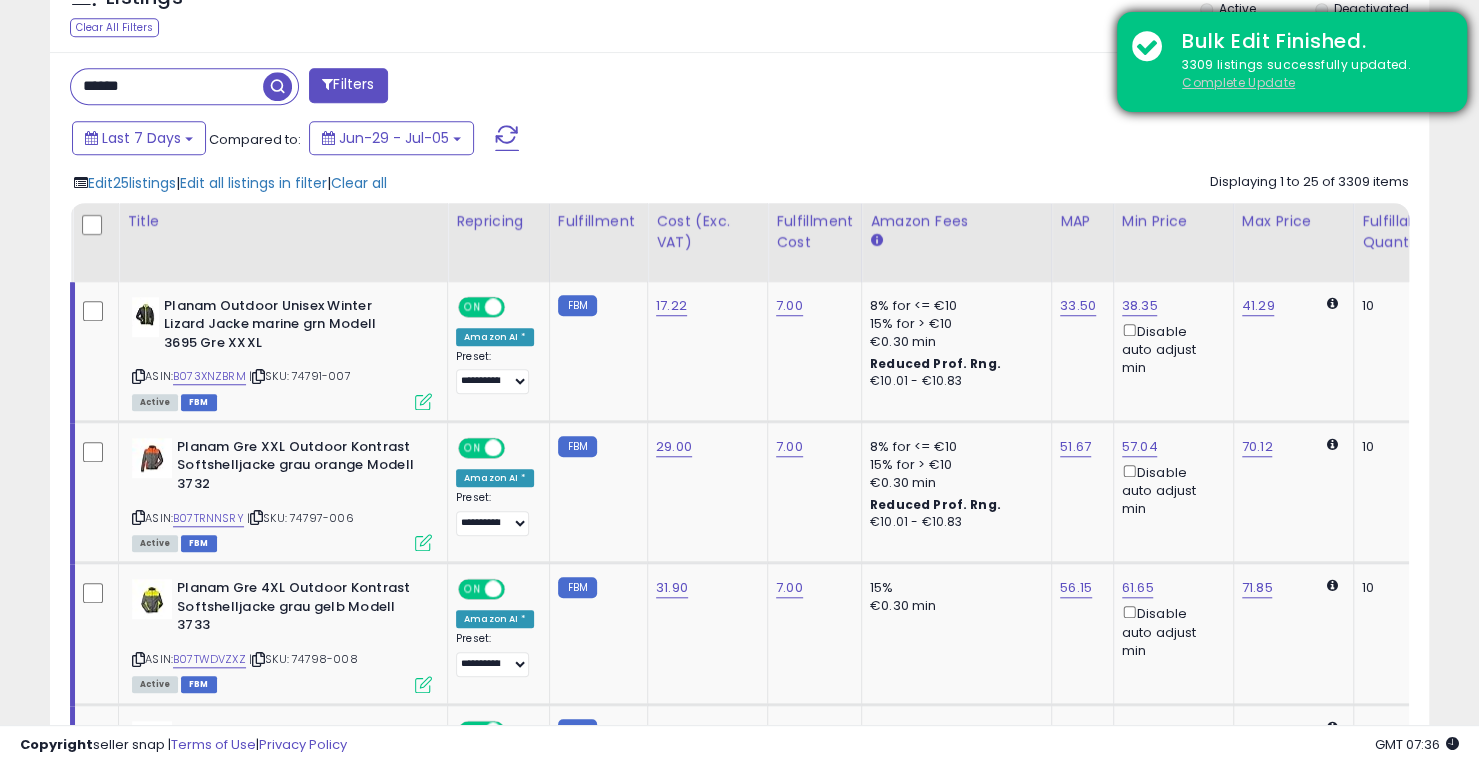 click on "Complete Update" at bounding box center (1238, 82) 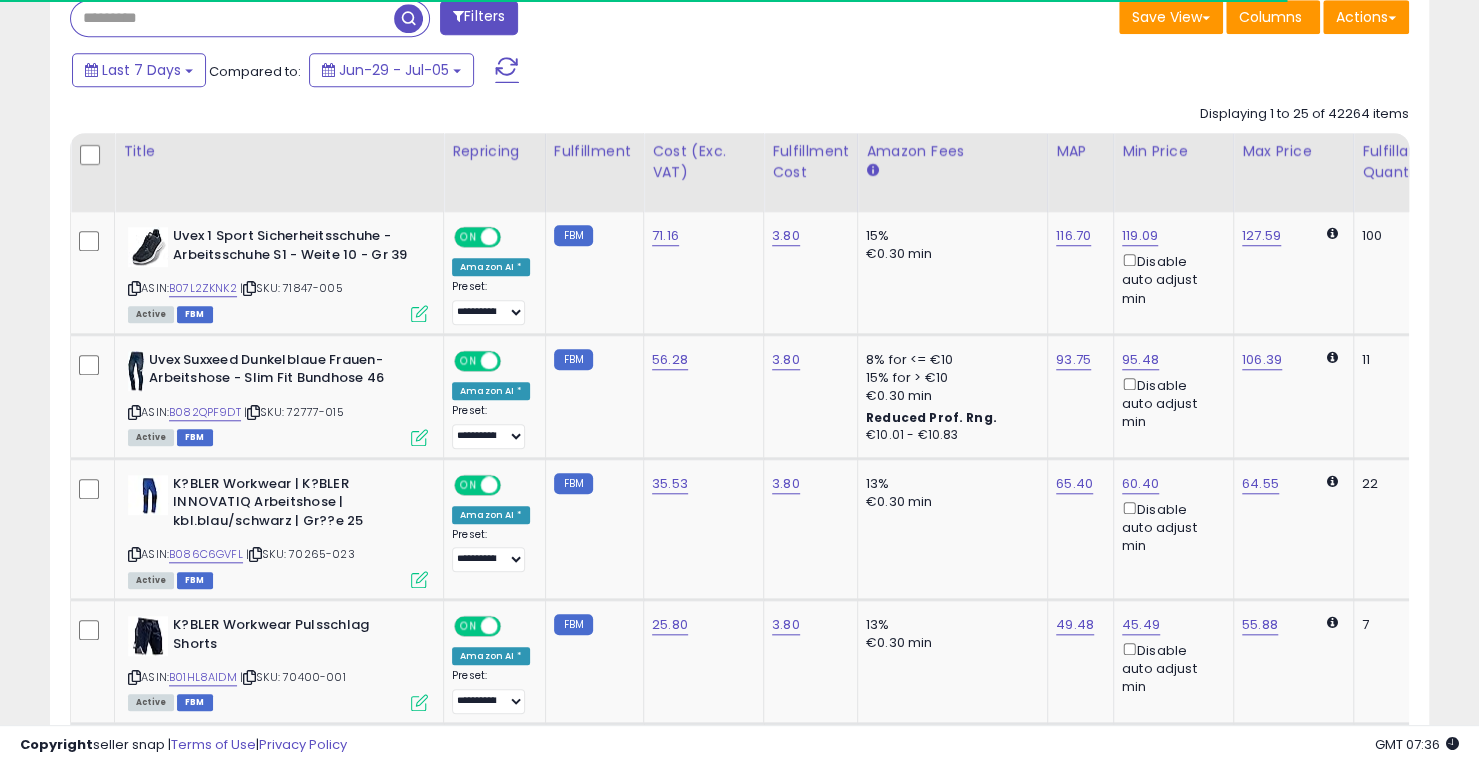 click at bounding box center (232, 18) 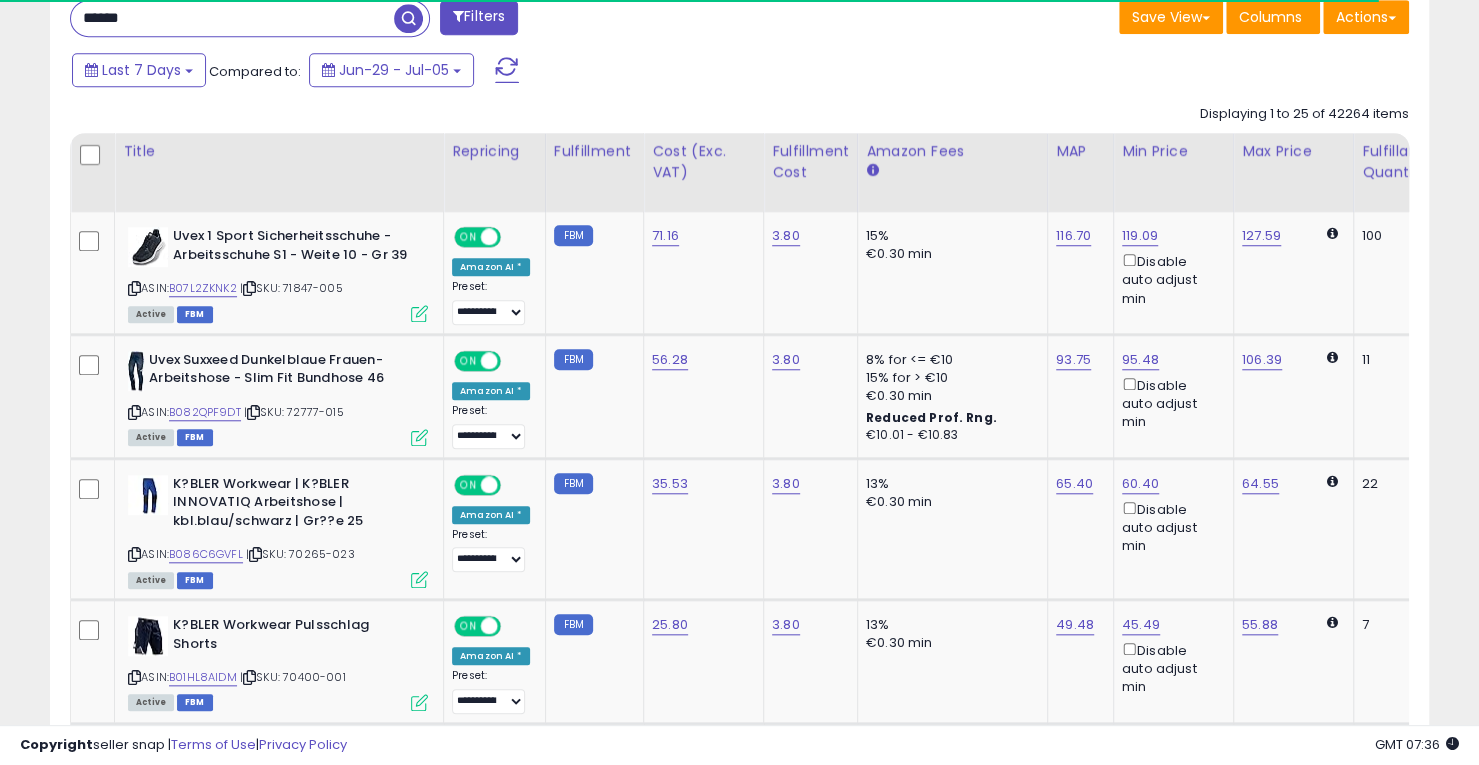 type on "******" 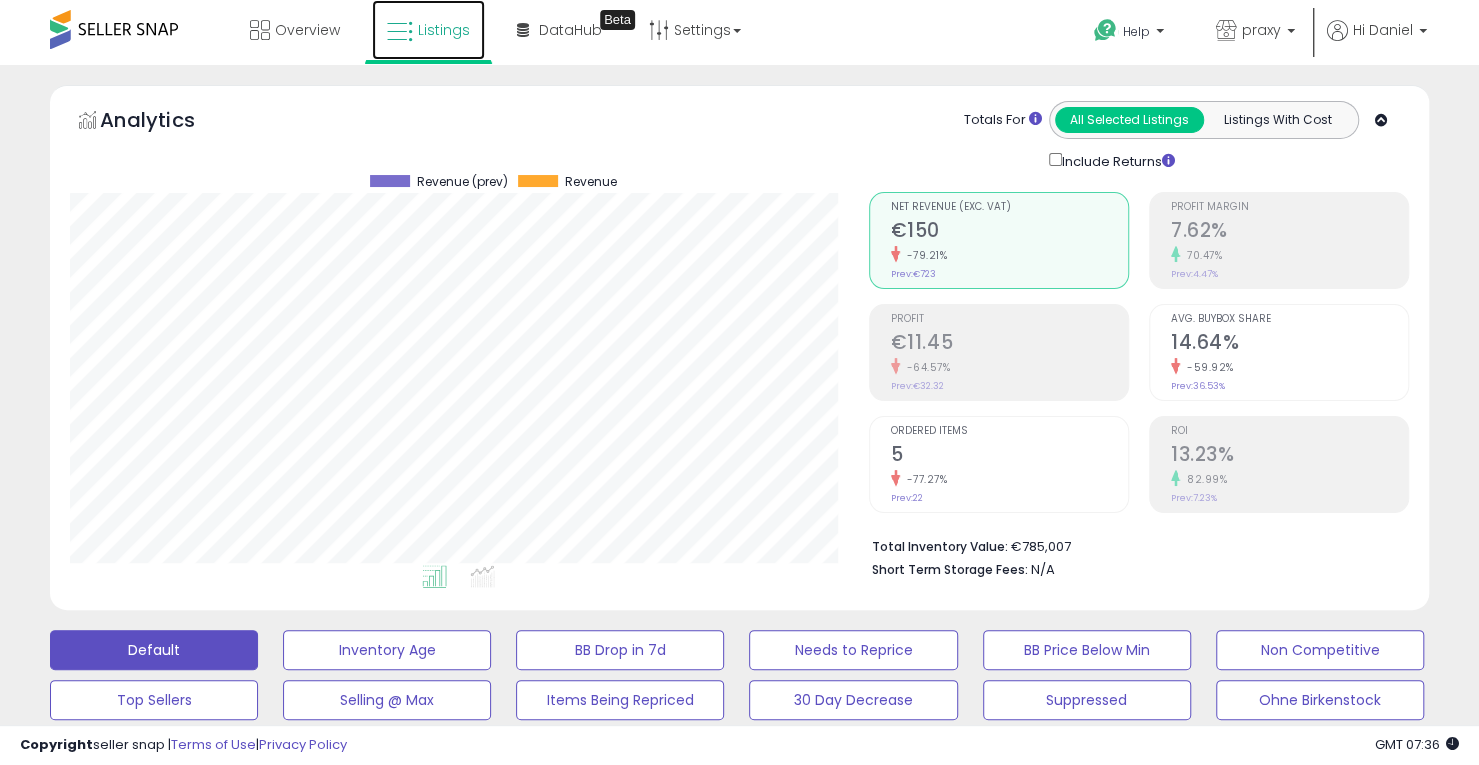 click on "Listings" at bounding box center (444, 30) 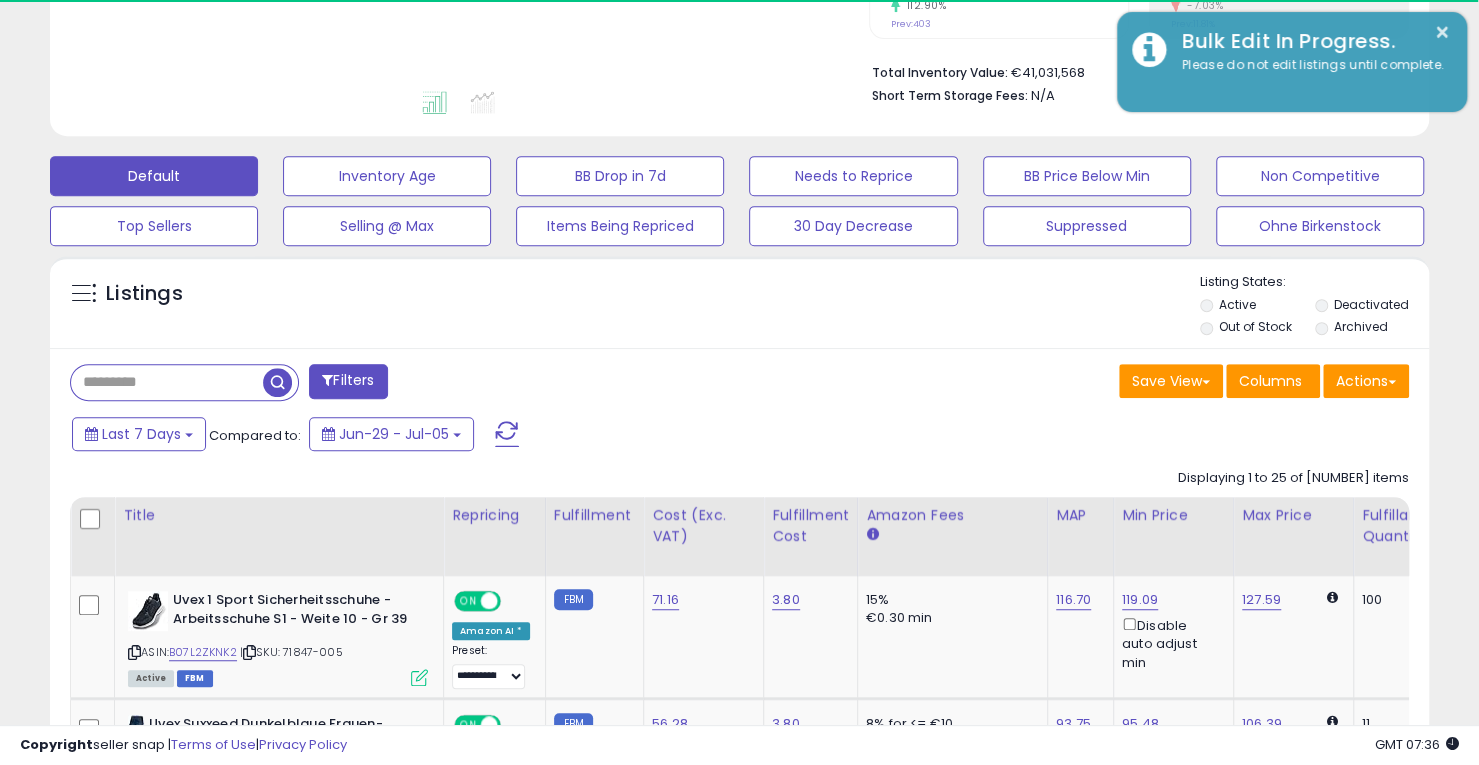 scroll, scrollTop: 473, scrollLeft: 0, axis: vertical 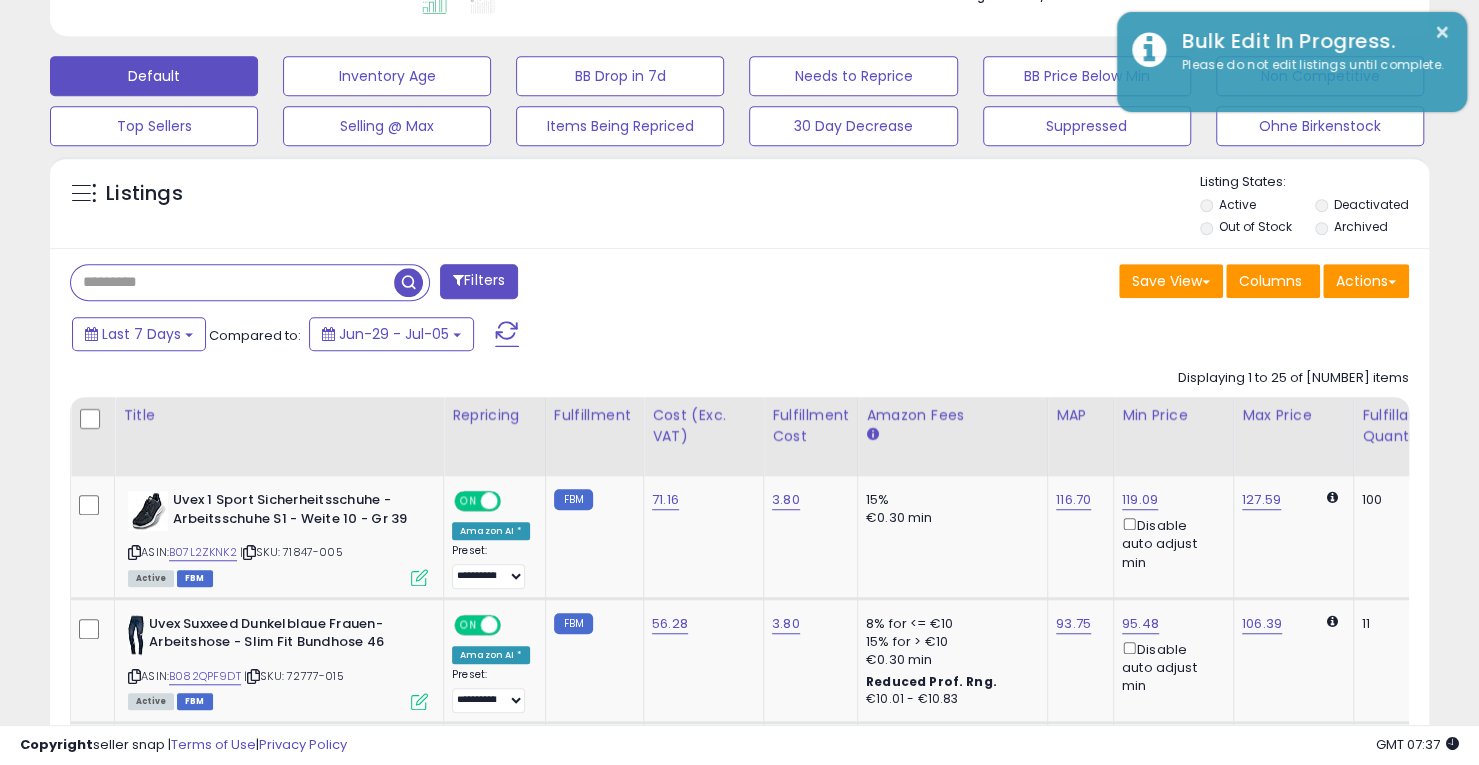 click at bounding box center [232, 282] 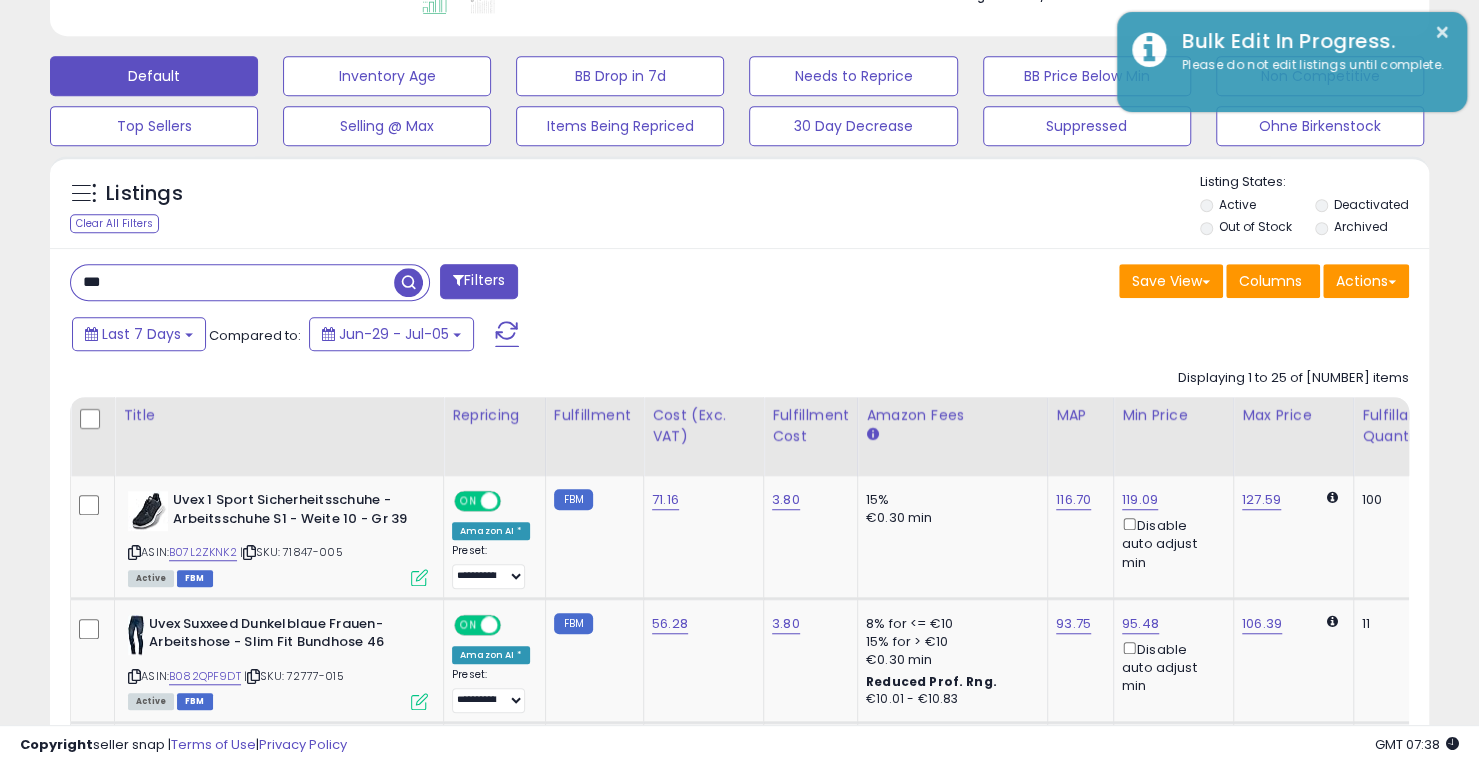 type on "******" 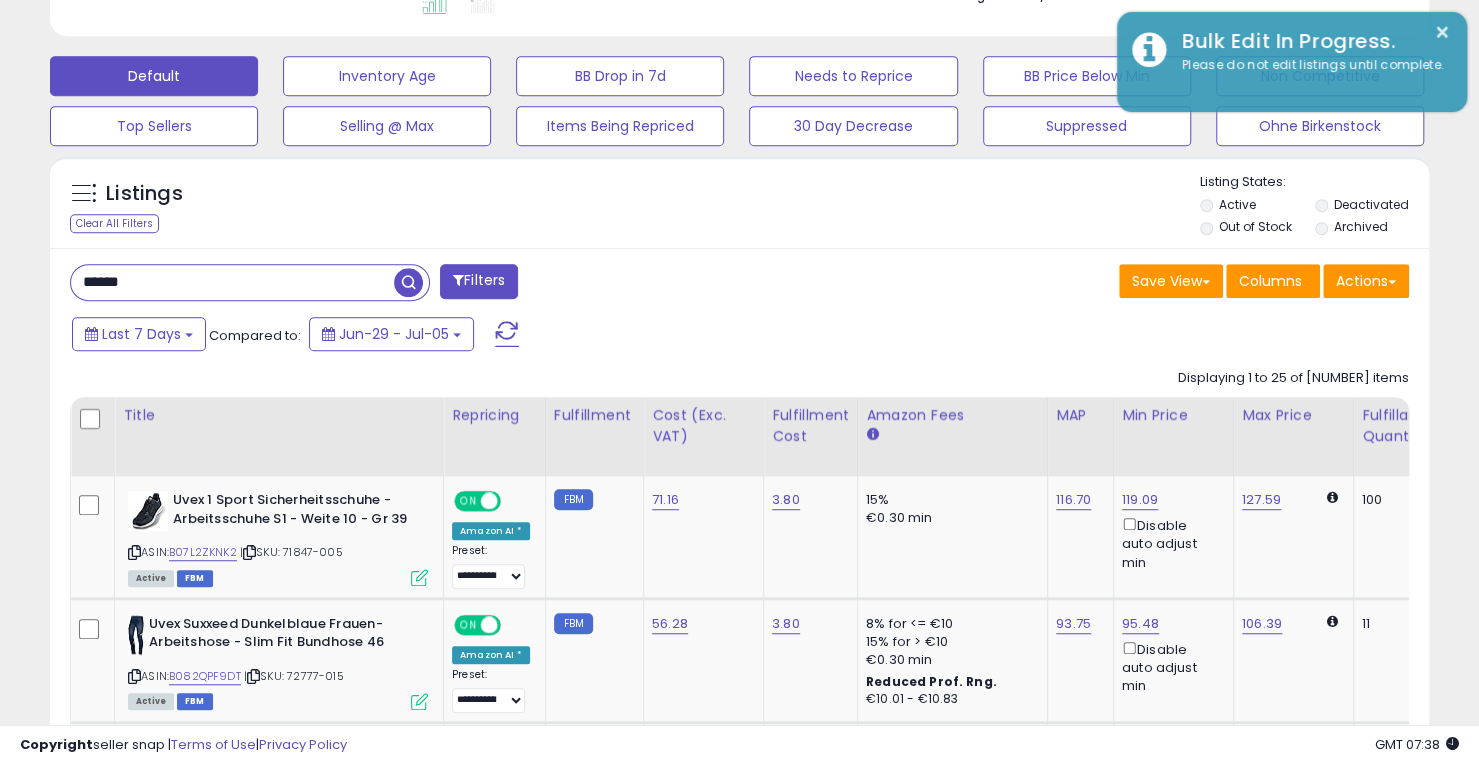 click on "Filters" at bounding box center (479, 281) 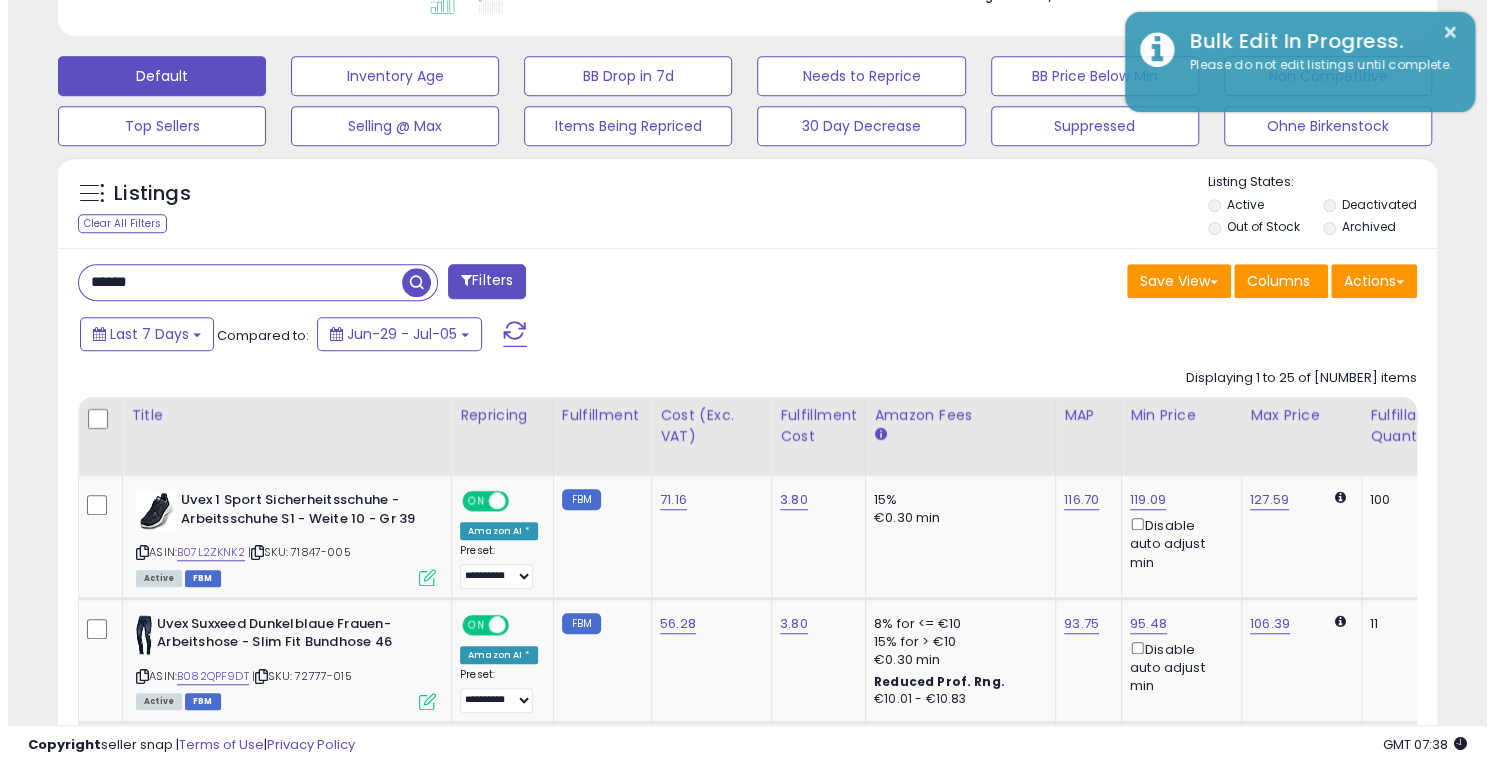 scroll, scrollTop: 999590, scrollLeft: 999192, axis: both 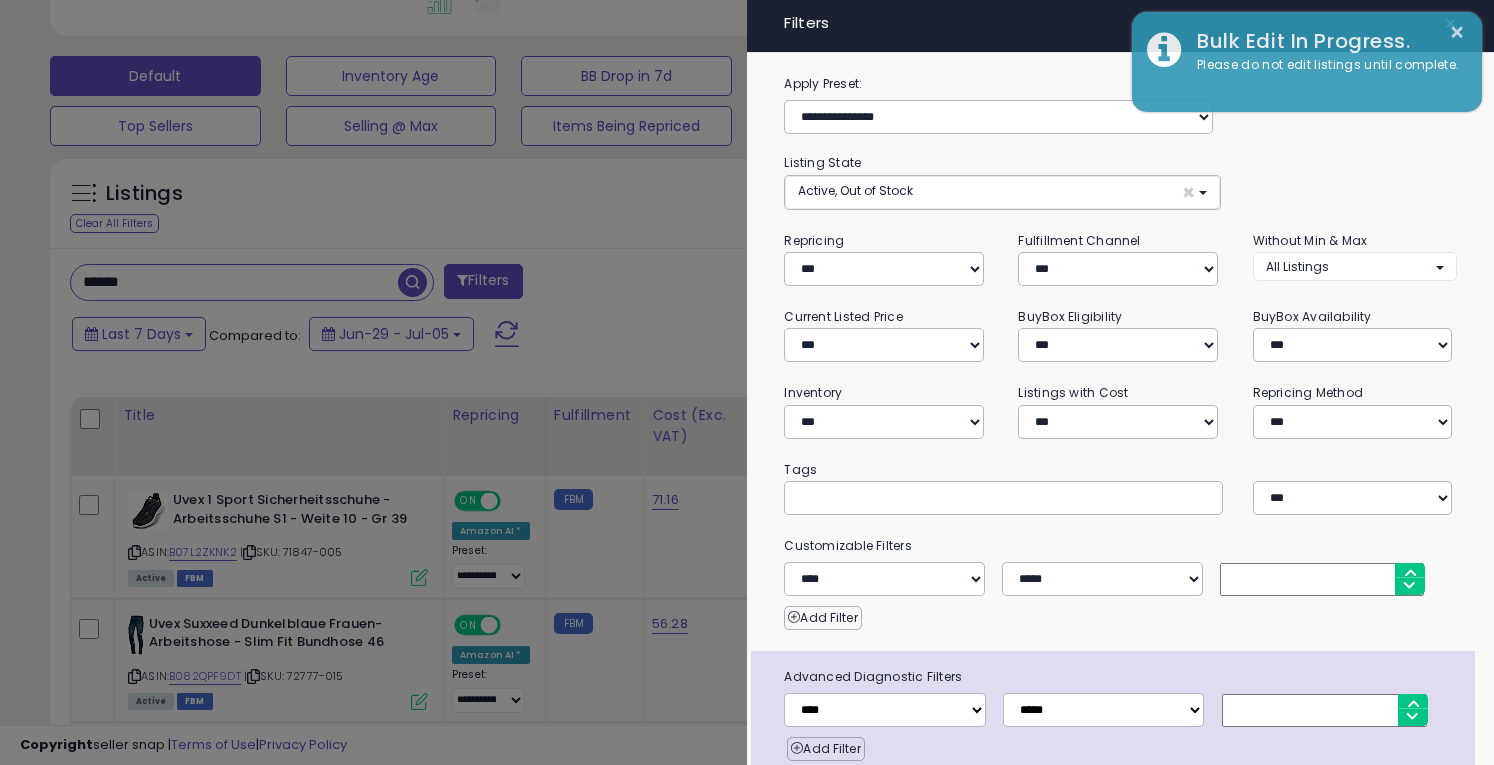 click at bounding box center [747, 382] 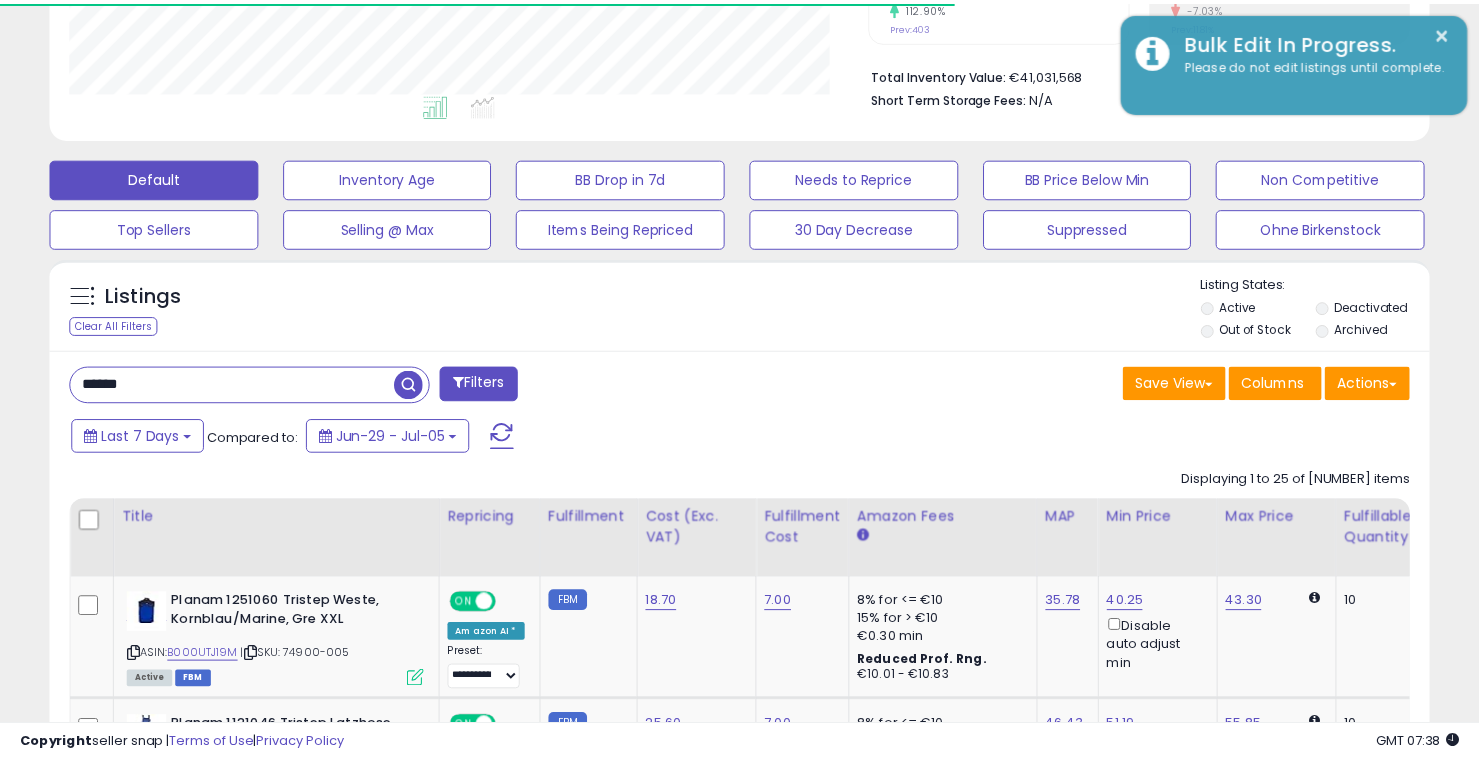 scroll, scrollTop: 574, scrollLeft: 0, axis: vertical 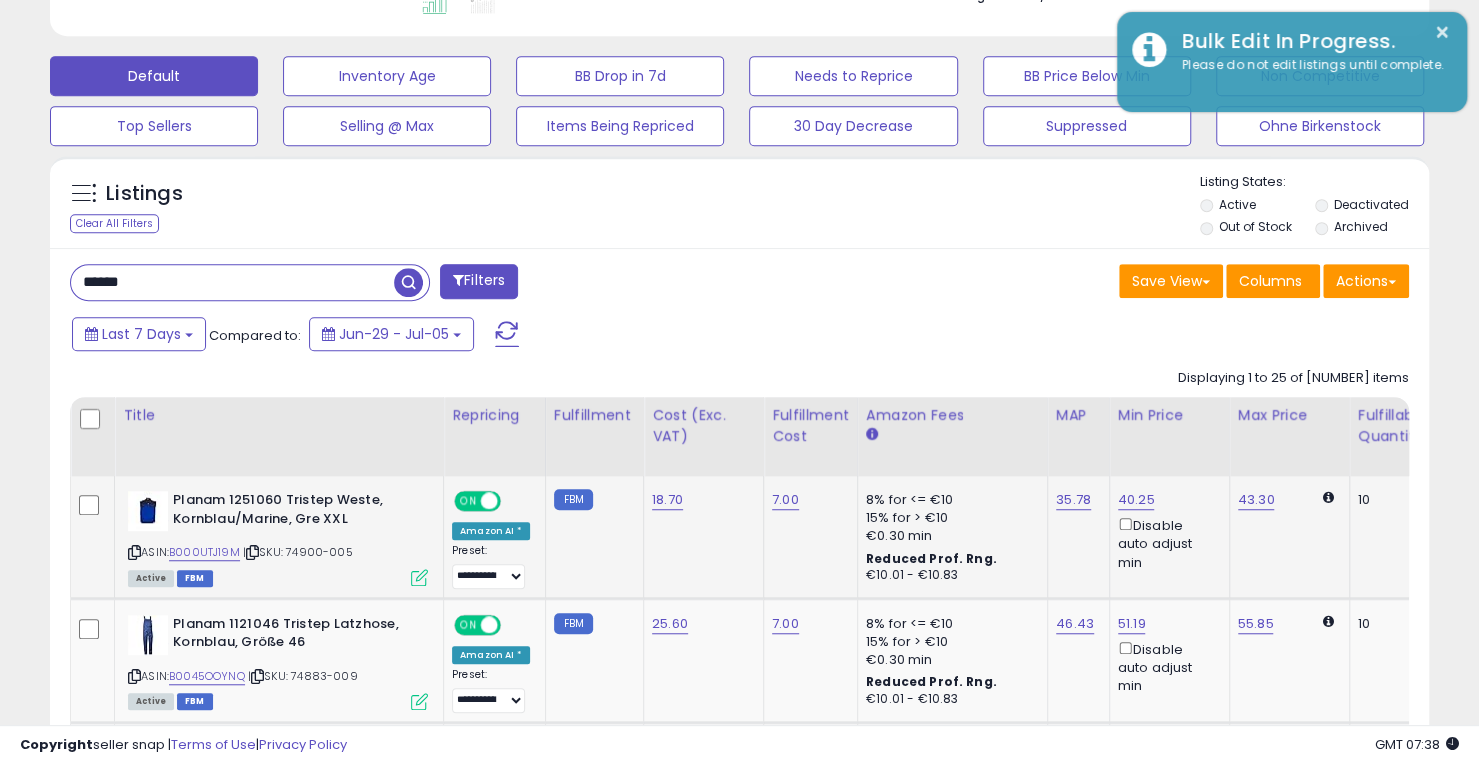 click at bounding box center [419, 577] 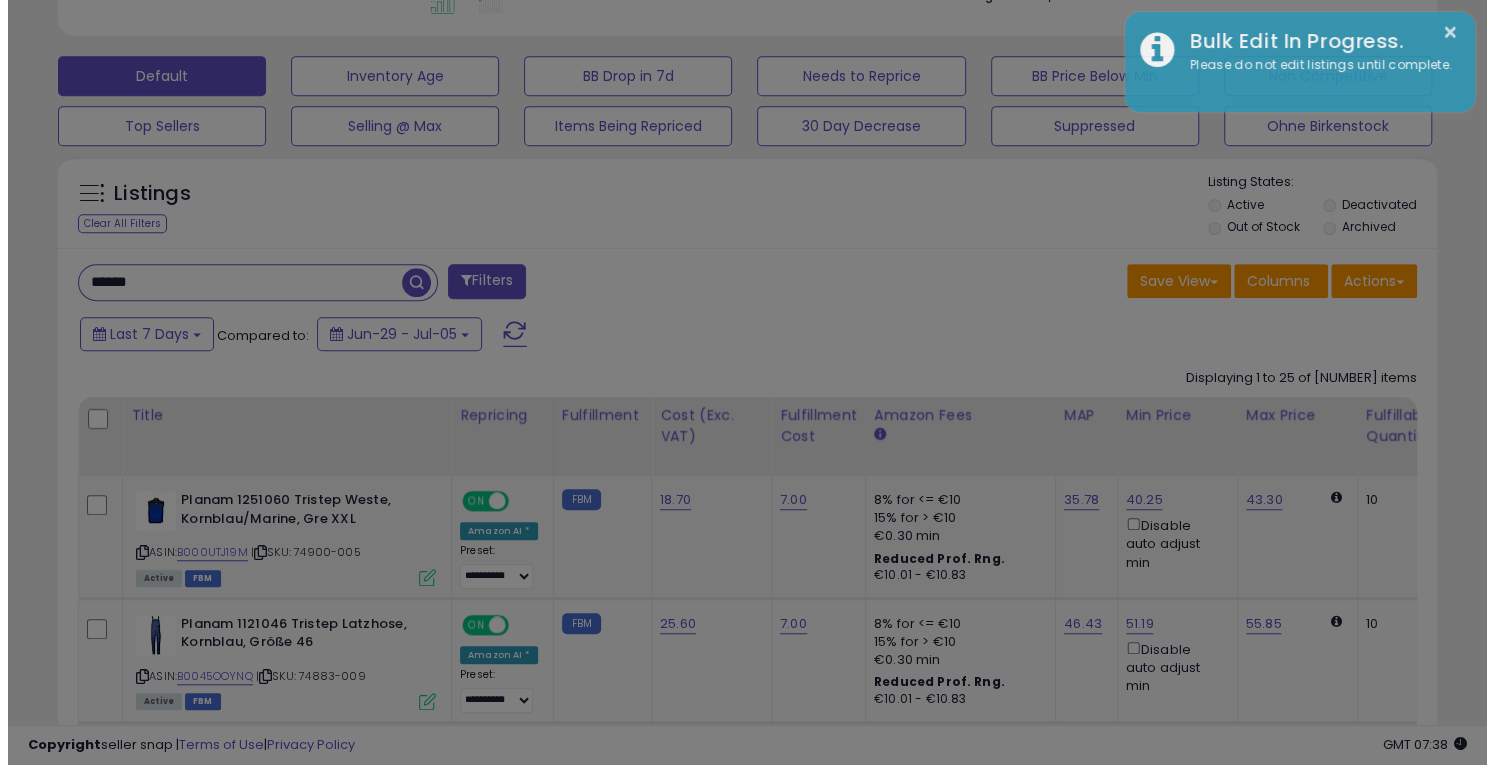 scroll, scrollTop: 999590, scrollLeft: 999192, axis: both 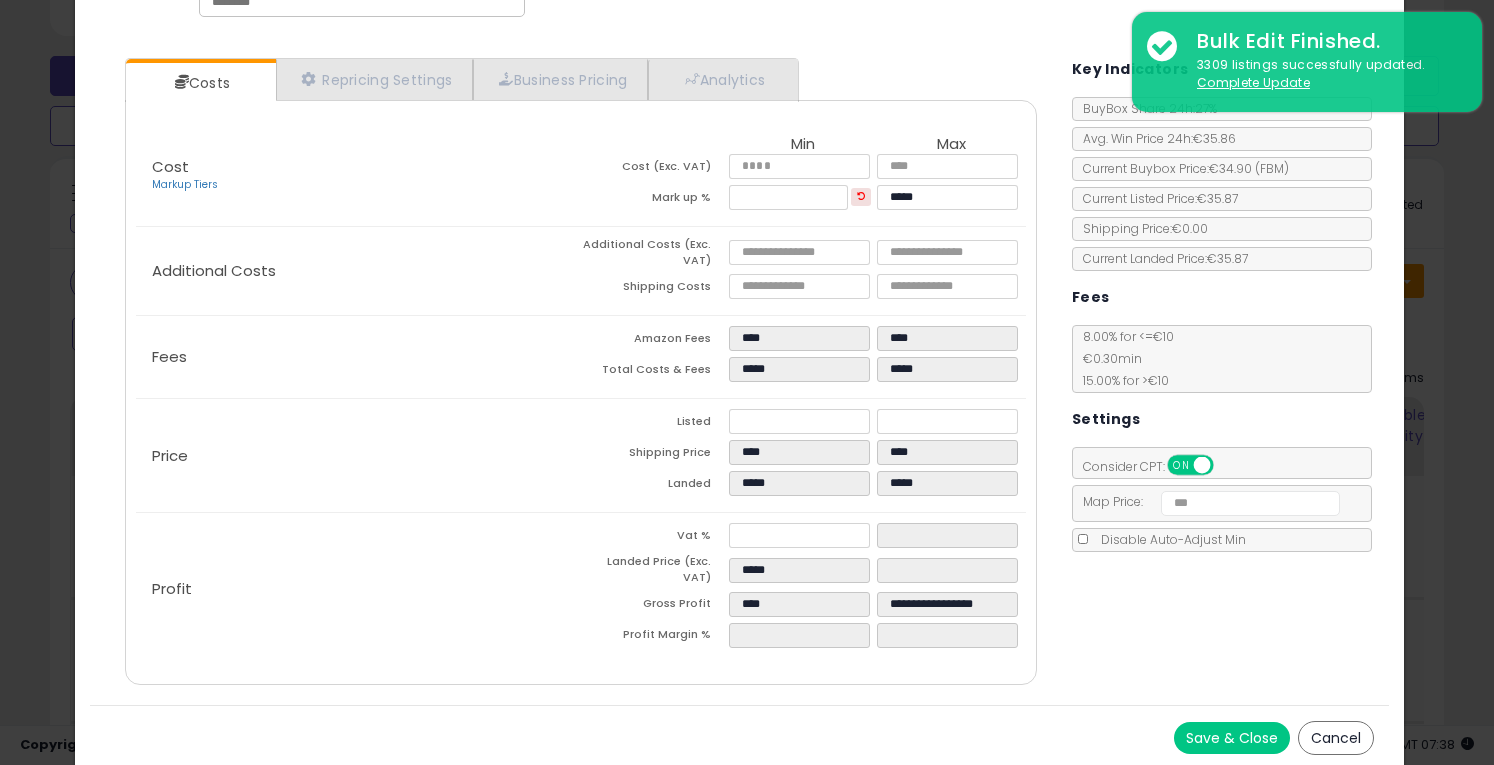 click on "Cancel" at bounding box center [1336, 738] 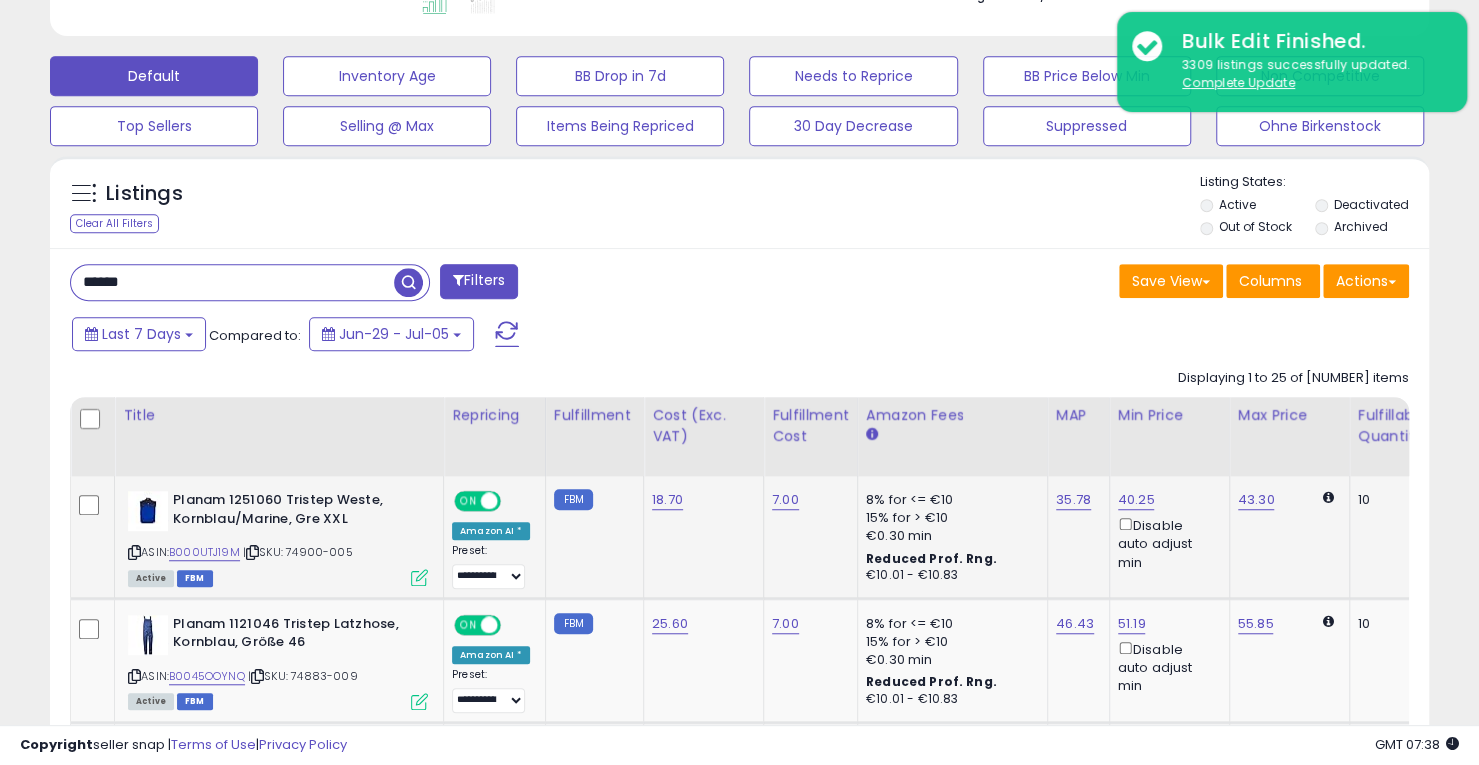 scroll, scrollTop: 410, scrollLeft: 798, axis: both 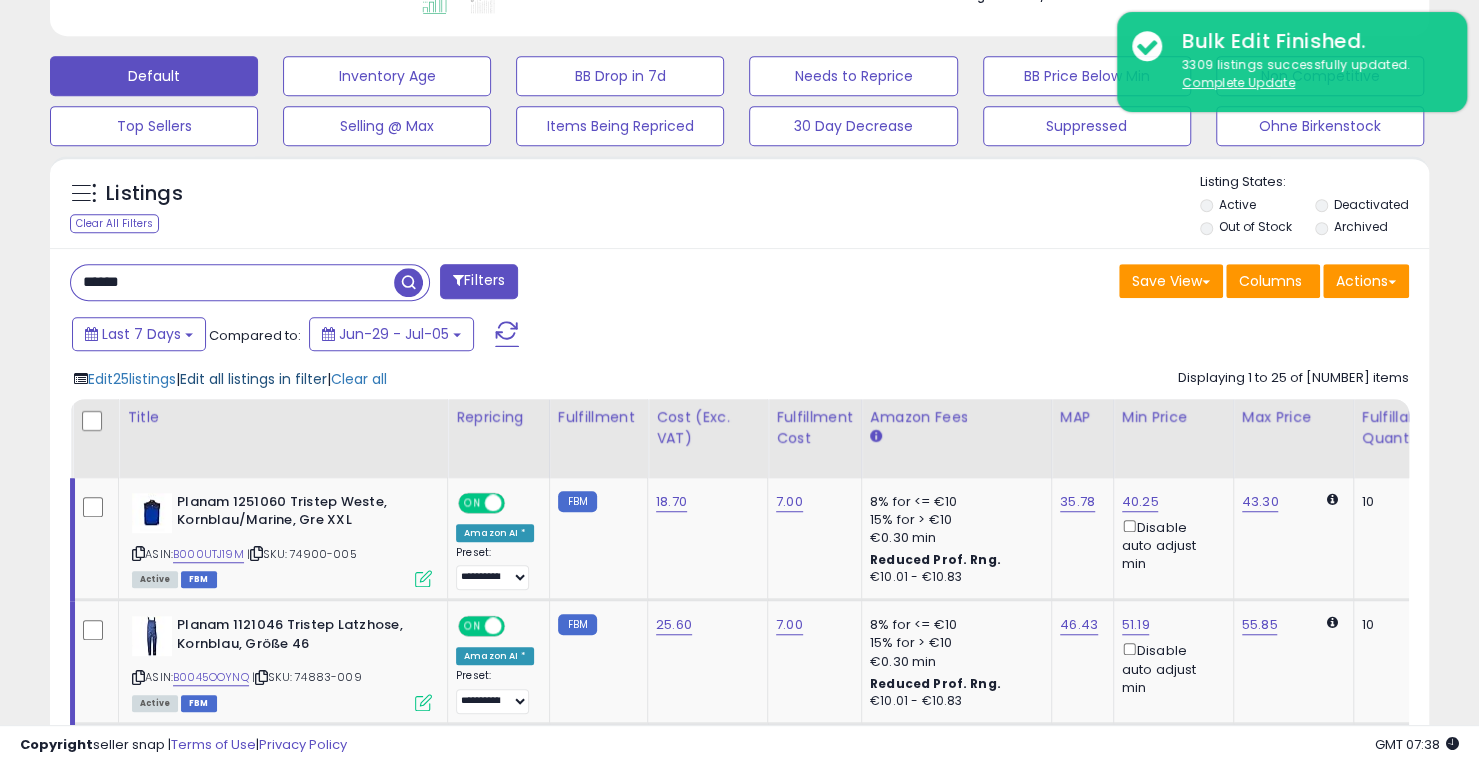 click on "Edit all listings in filter" at bounding box center (253, 379) 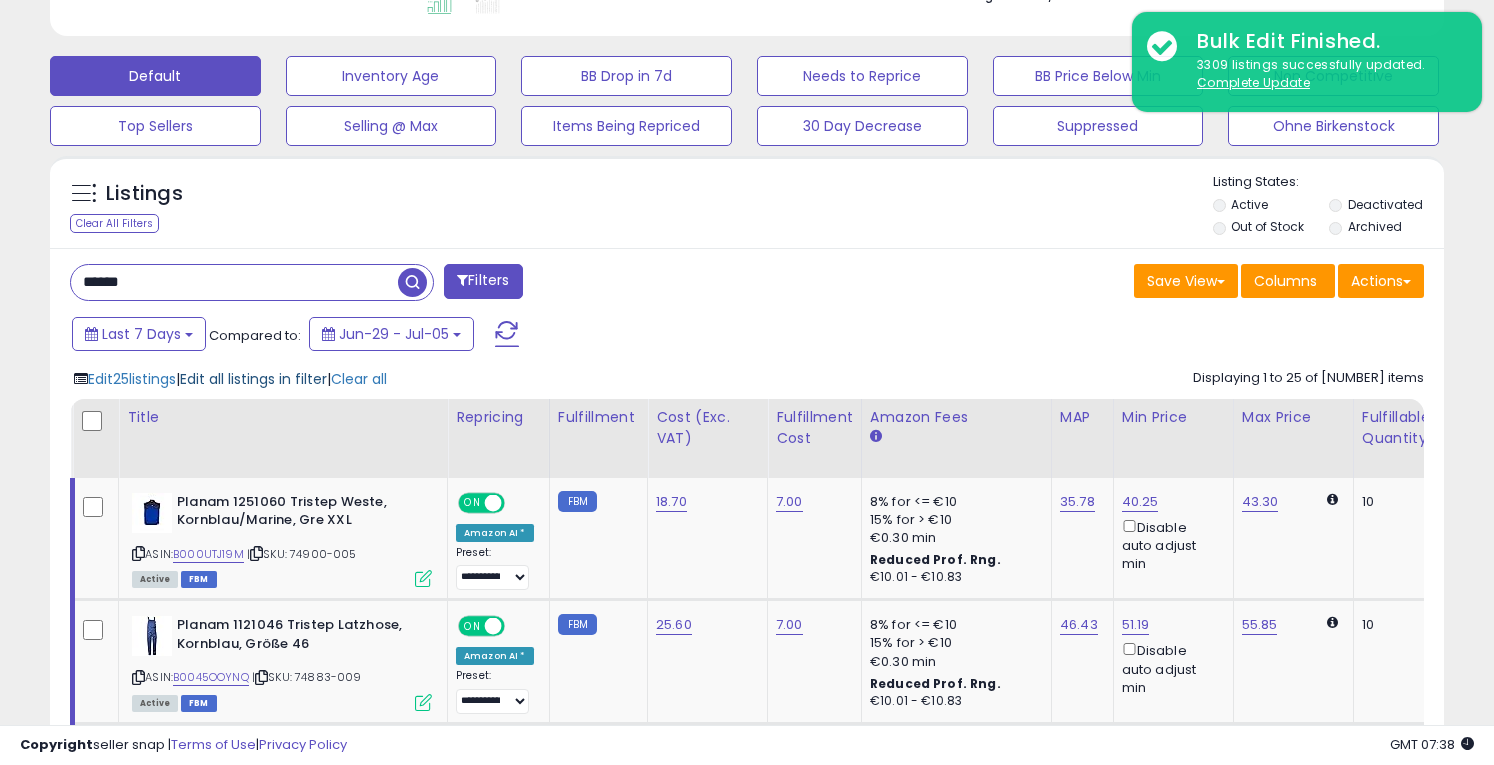 scroll, scrollTop: 999590, scrollLeft: 999192, axis: both 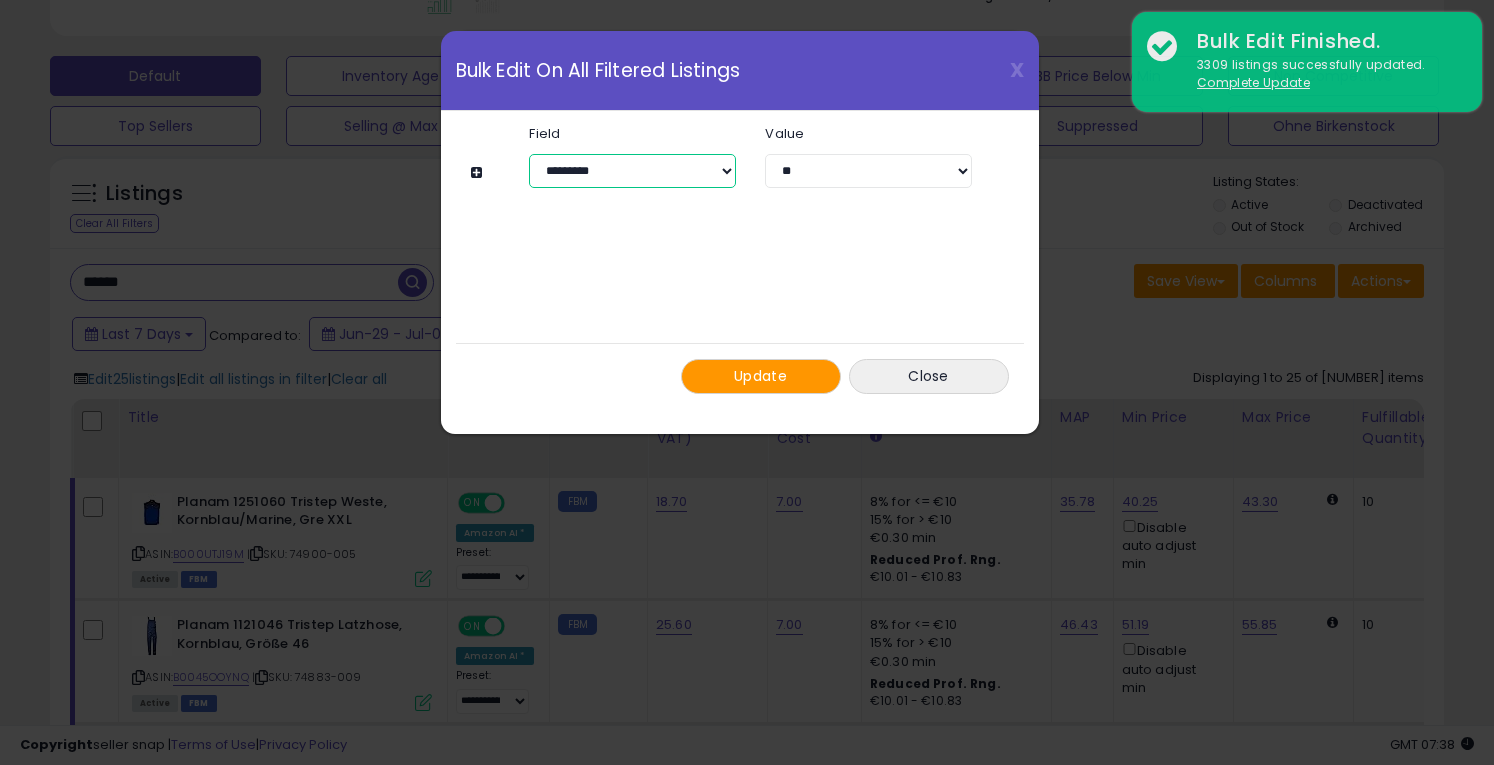 click on "**********" at bounding box center [632, 171] 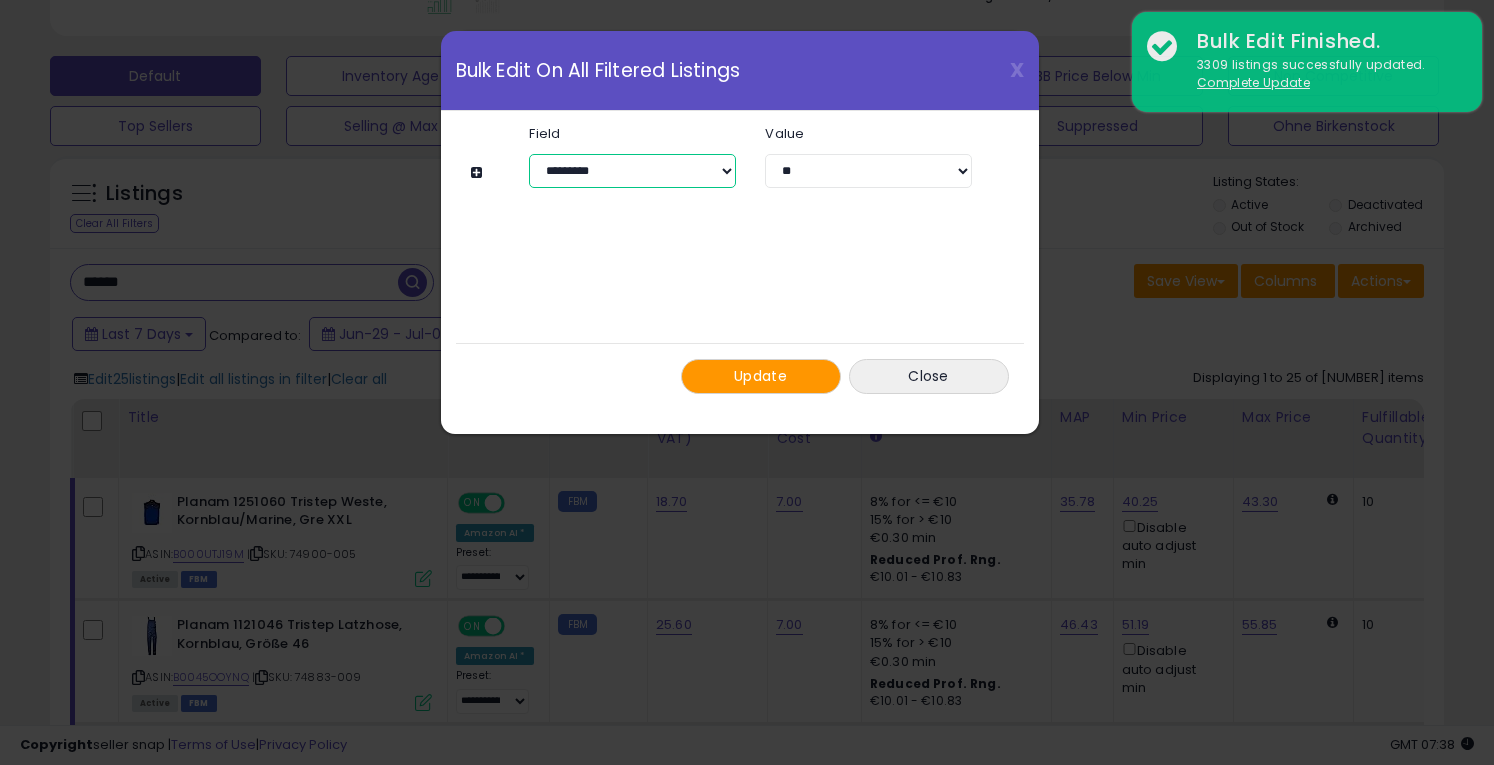 select on "**********" 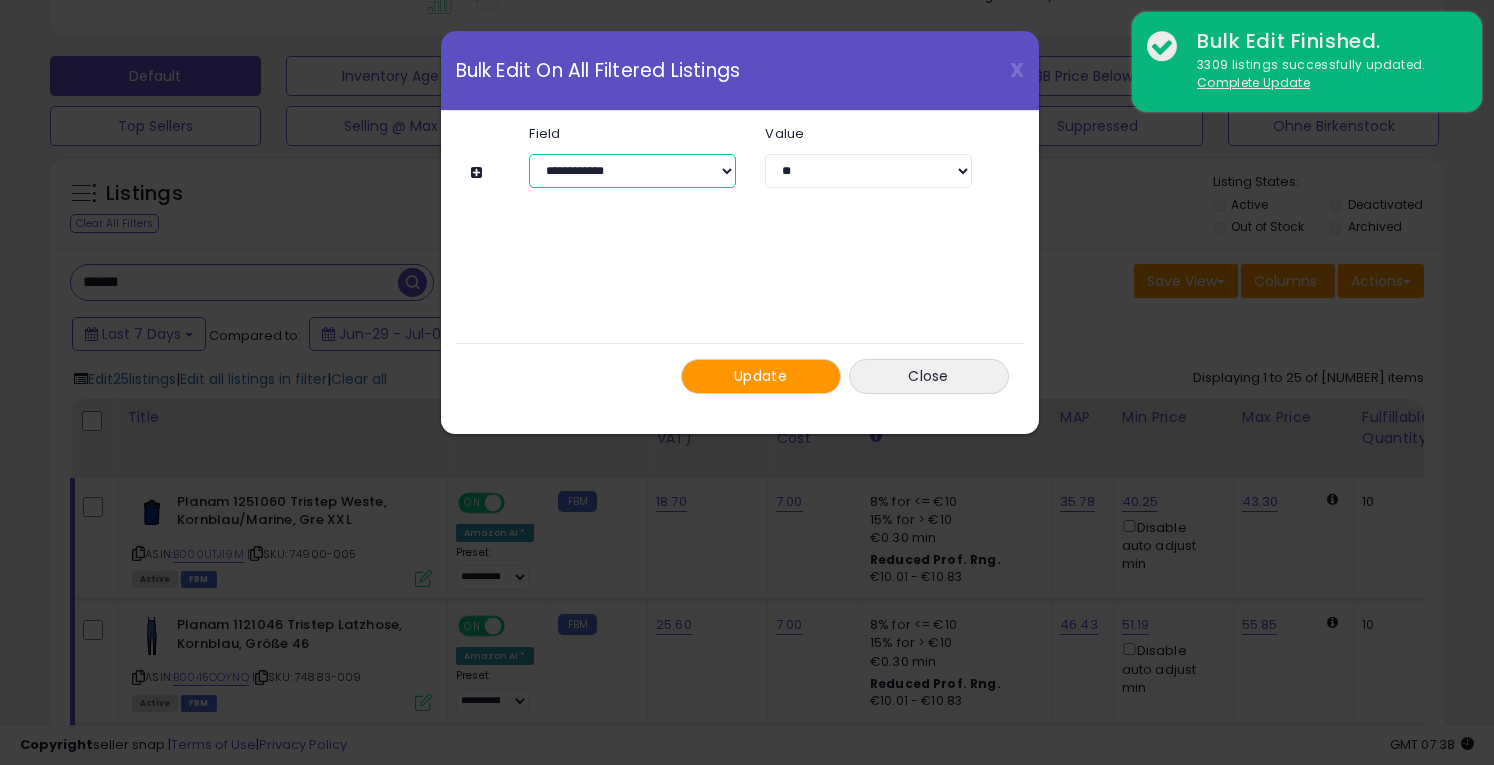 click on "**********" at bounding box center (632, 171) 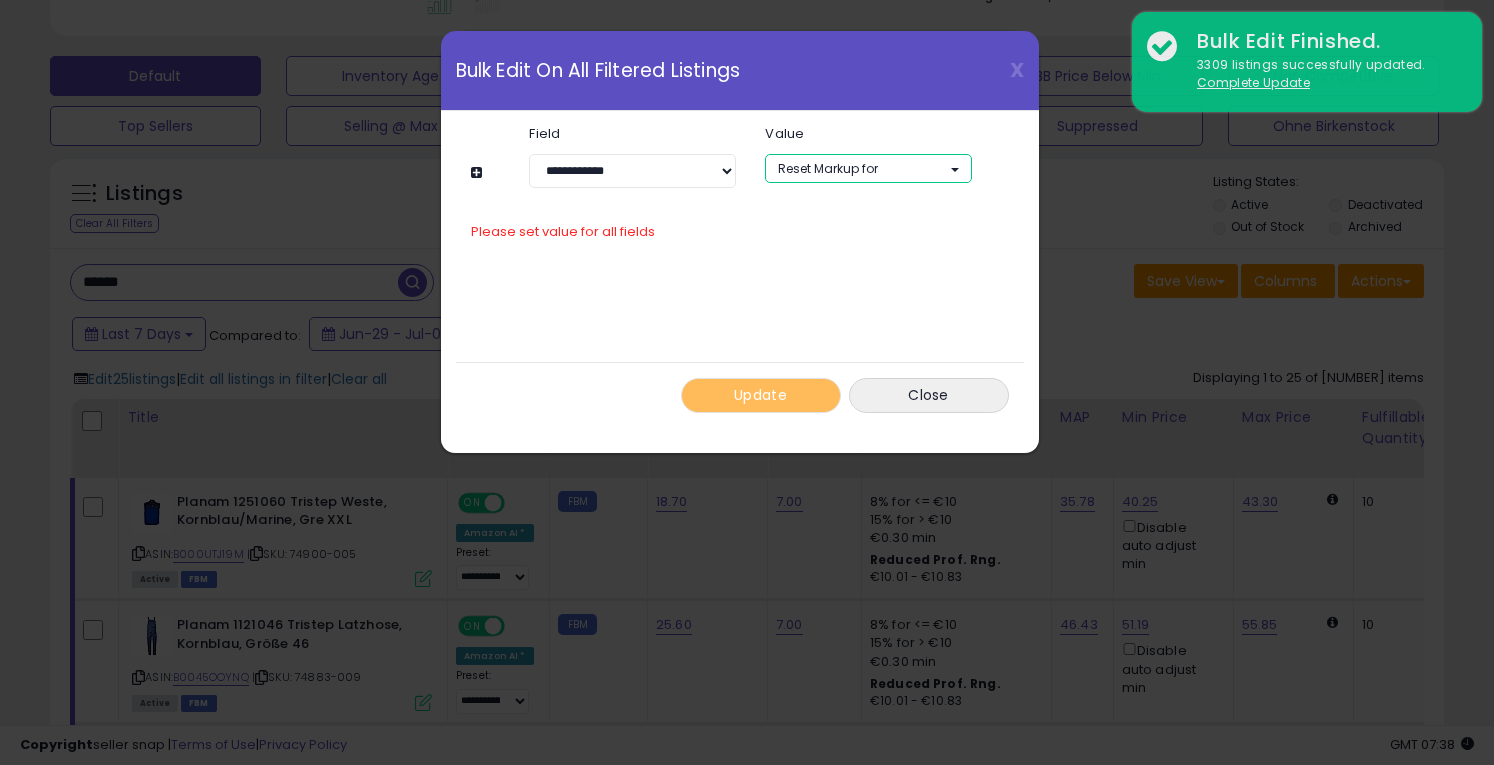 click on "Reset Markup for" at bounding box center (828, 168) 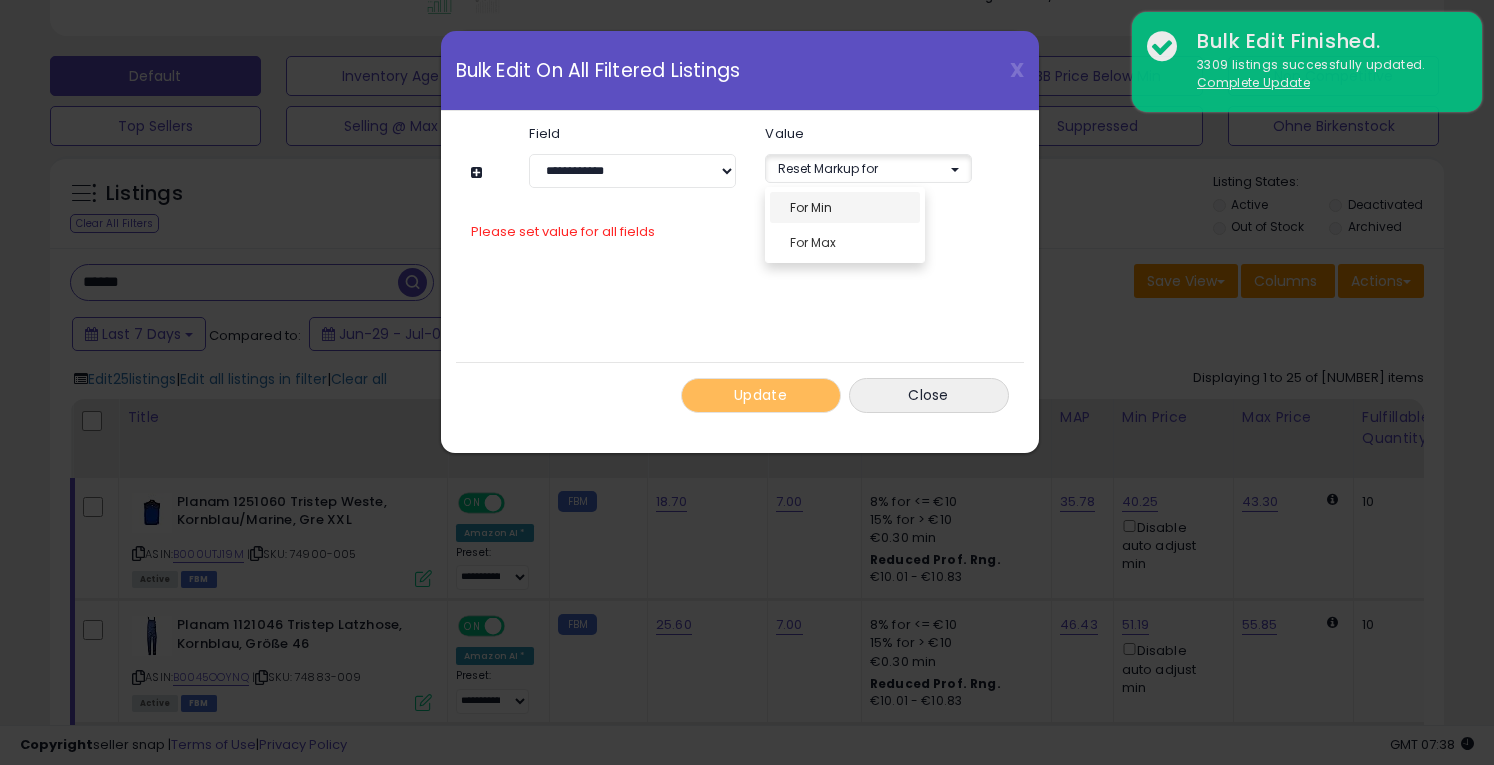 select on "***" 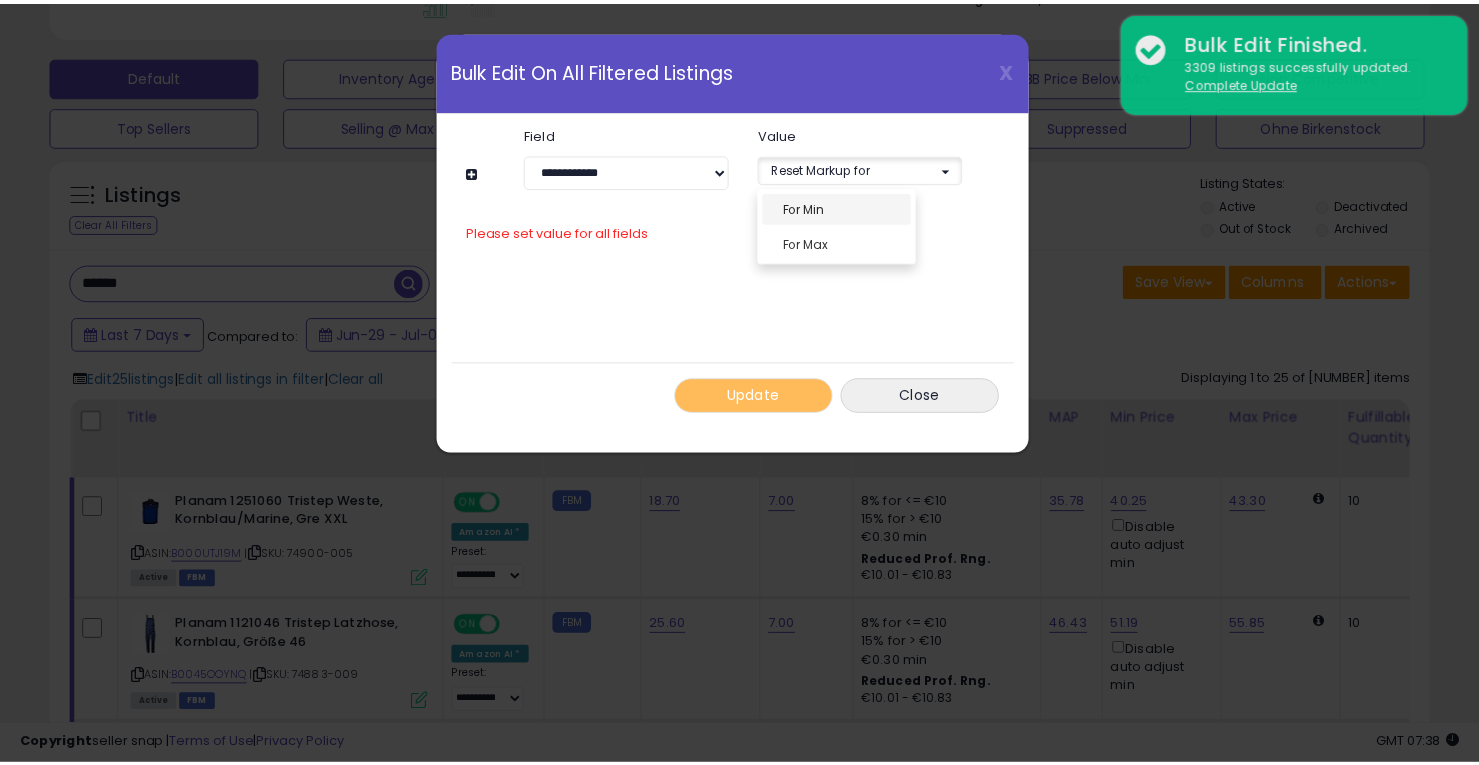 scroll, scrollTop: 15, scrollLeft: 0, axis: vertical 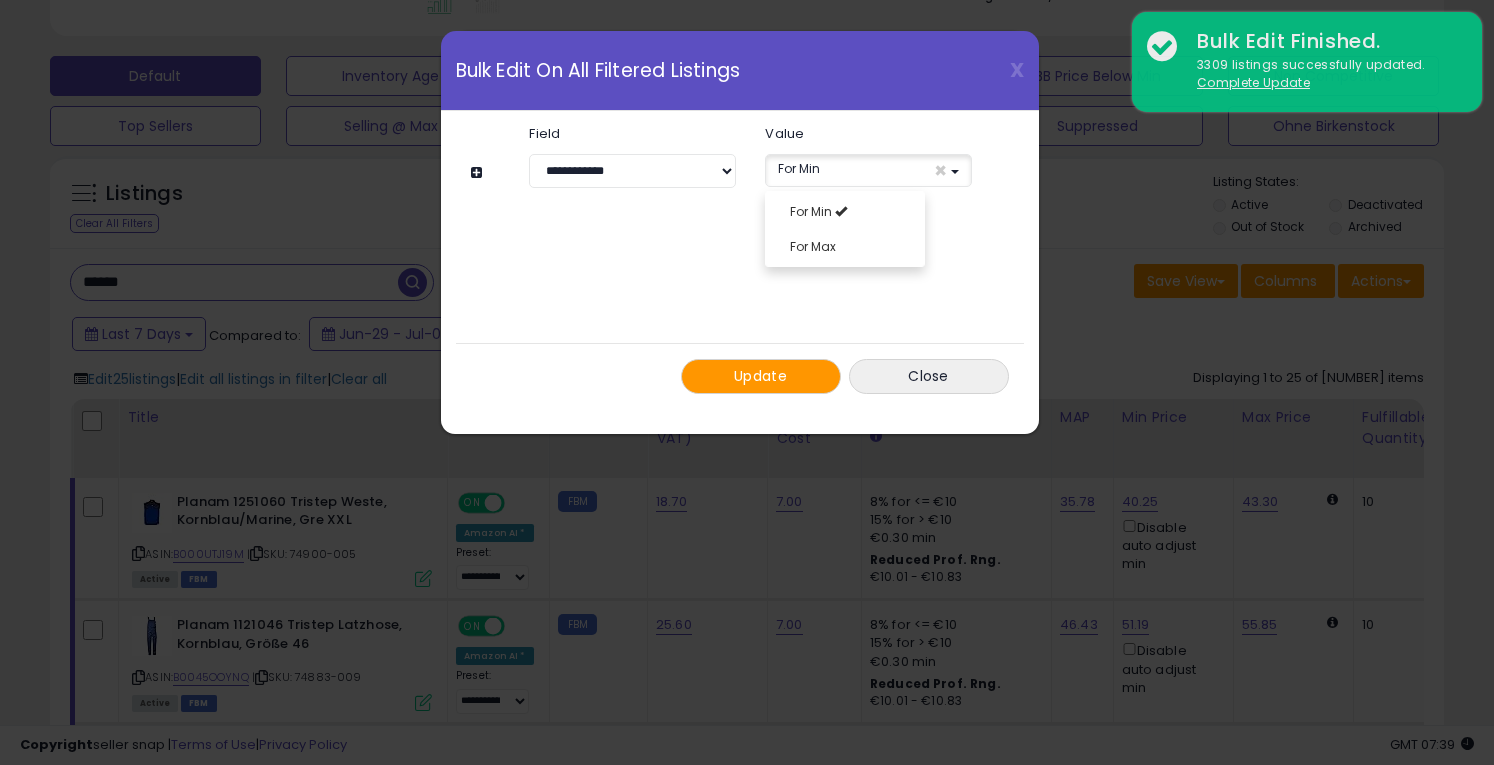 click on "Update" at bounding box center (760, 376) 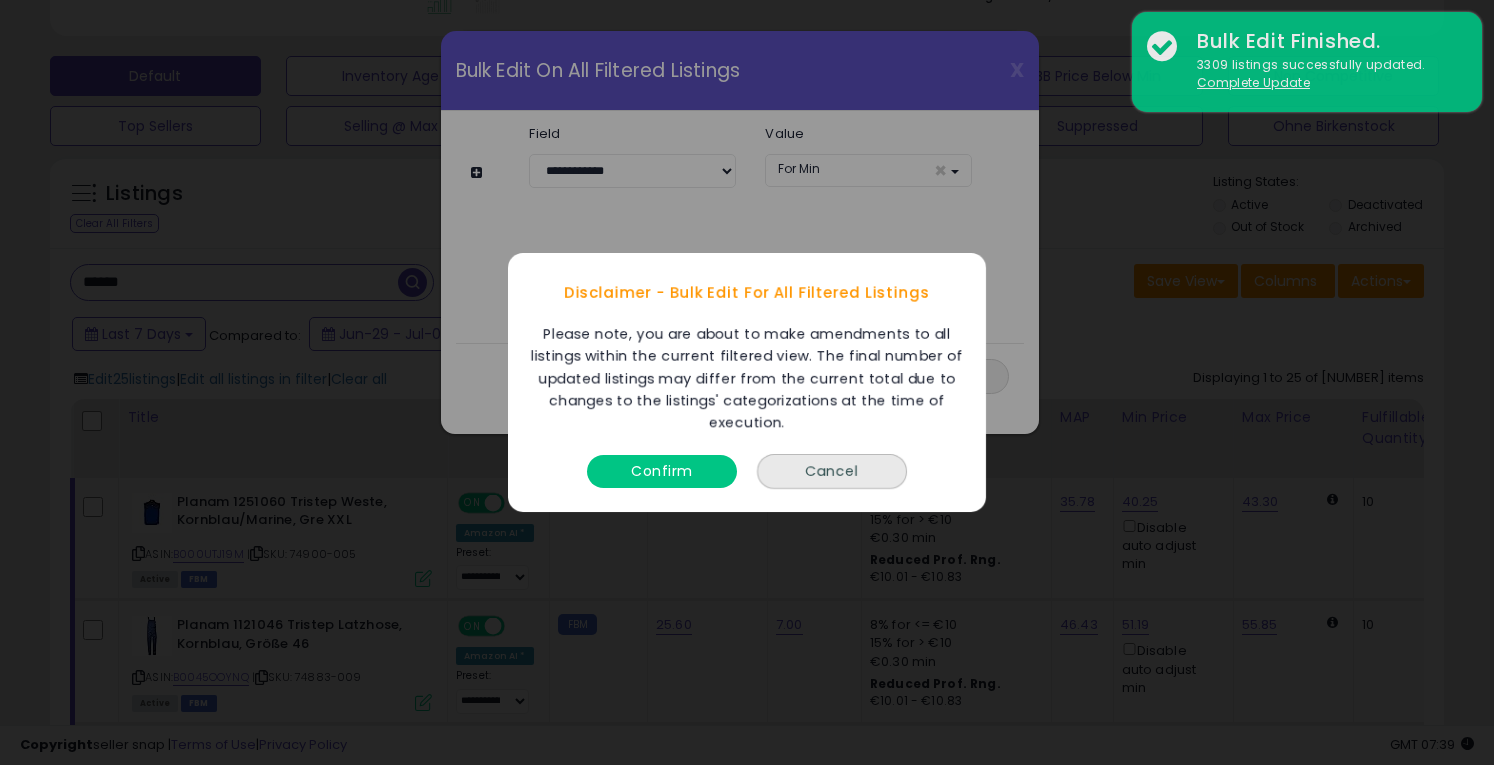 click on "Confirm" at bounding box center [662, 471] 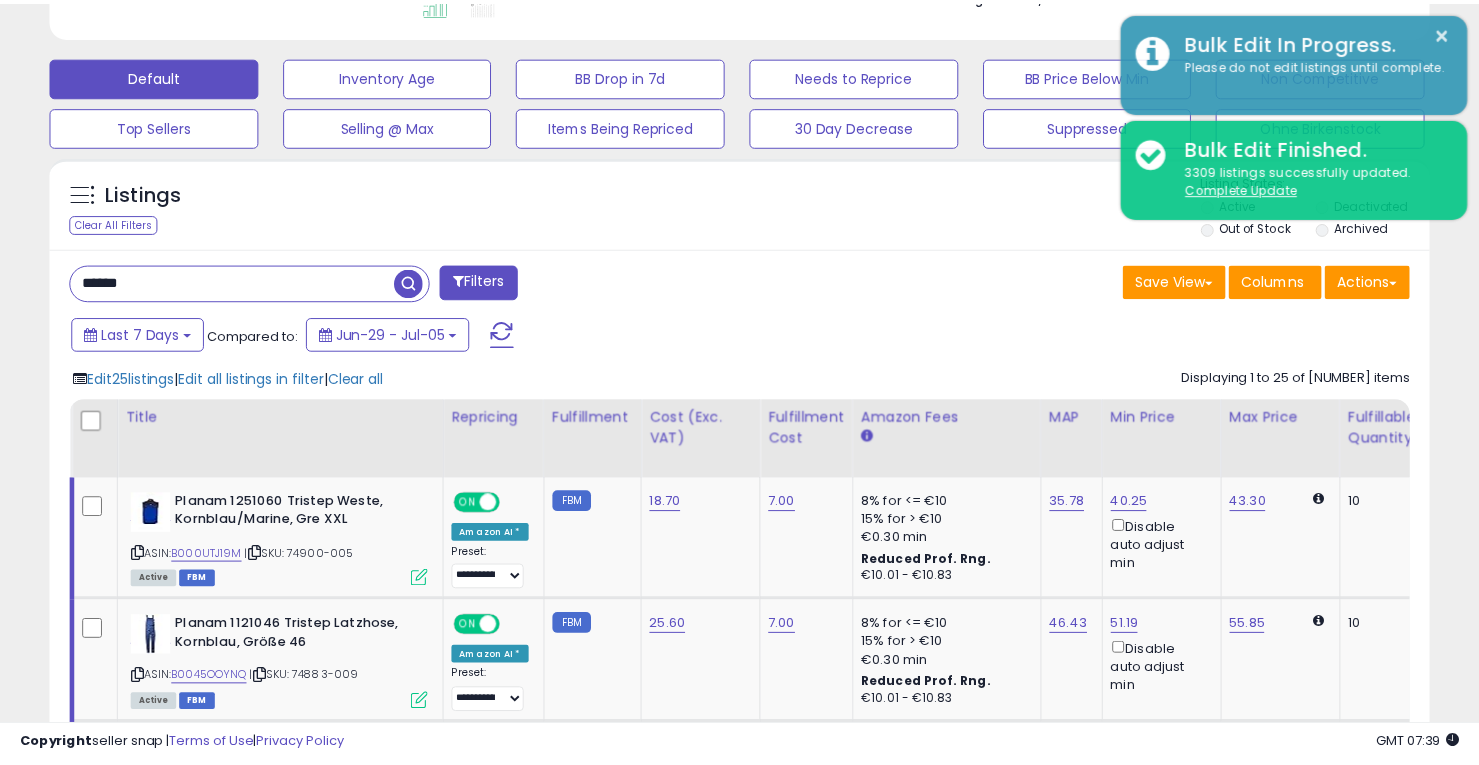 scroll, scrollTop: 410, scrollLeft: 798, axis: both 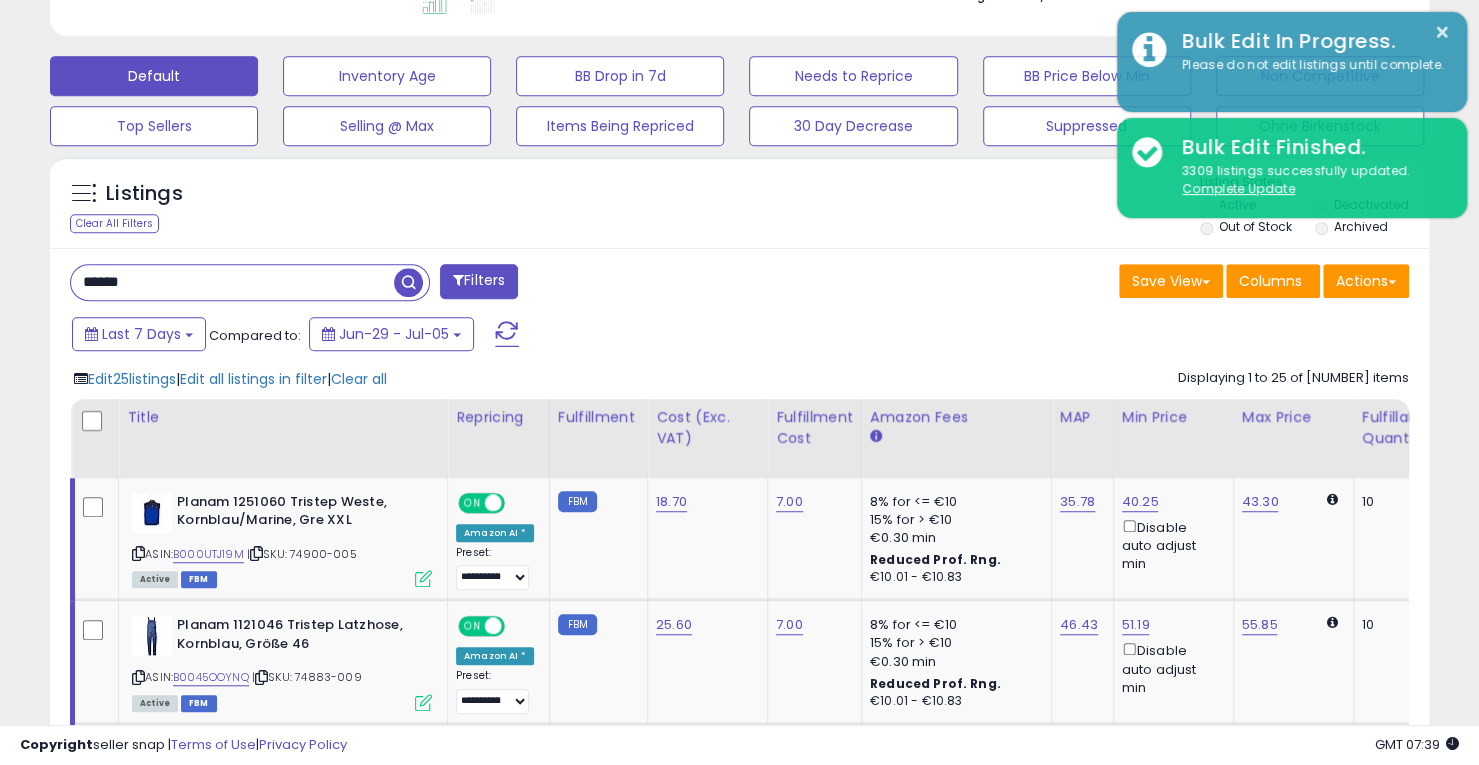 drag, startPoint x: 230, startPoint y: 290, endPoint x: 0, endPoint y: 283, distance: 230.10649 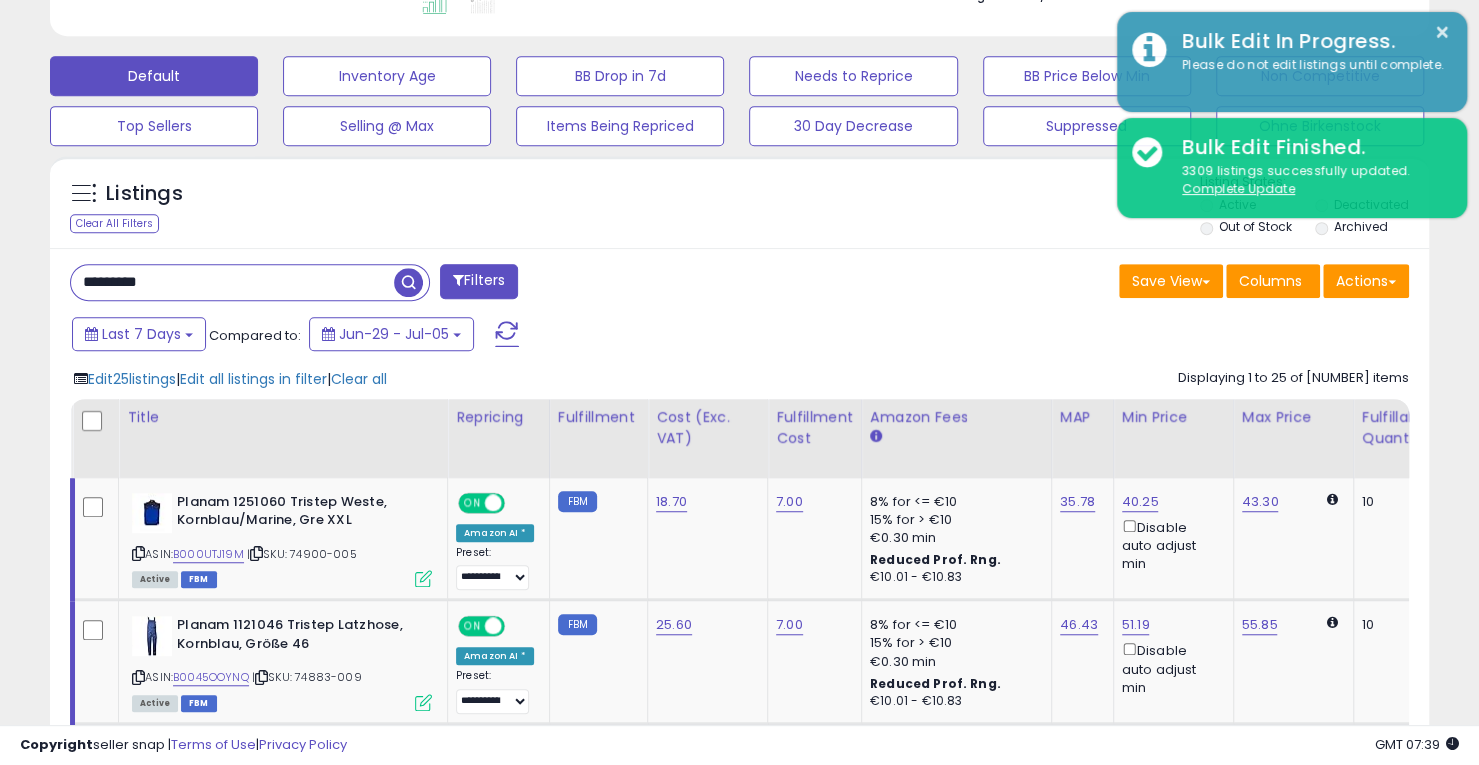 type on "*********" 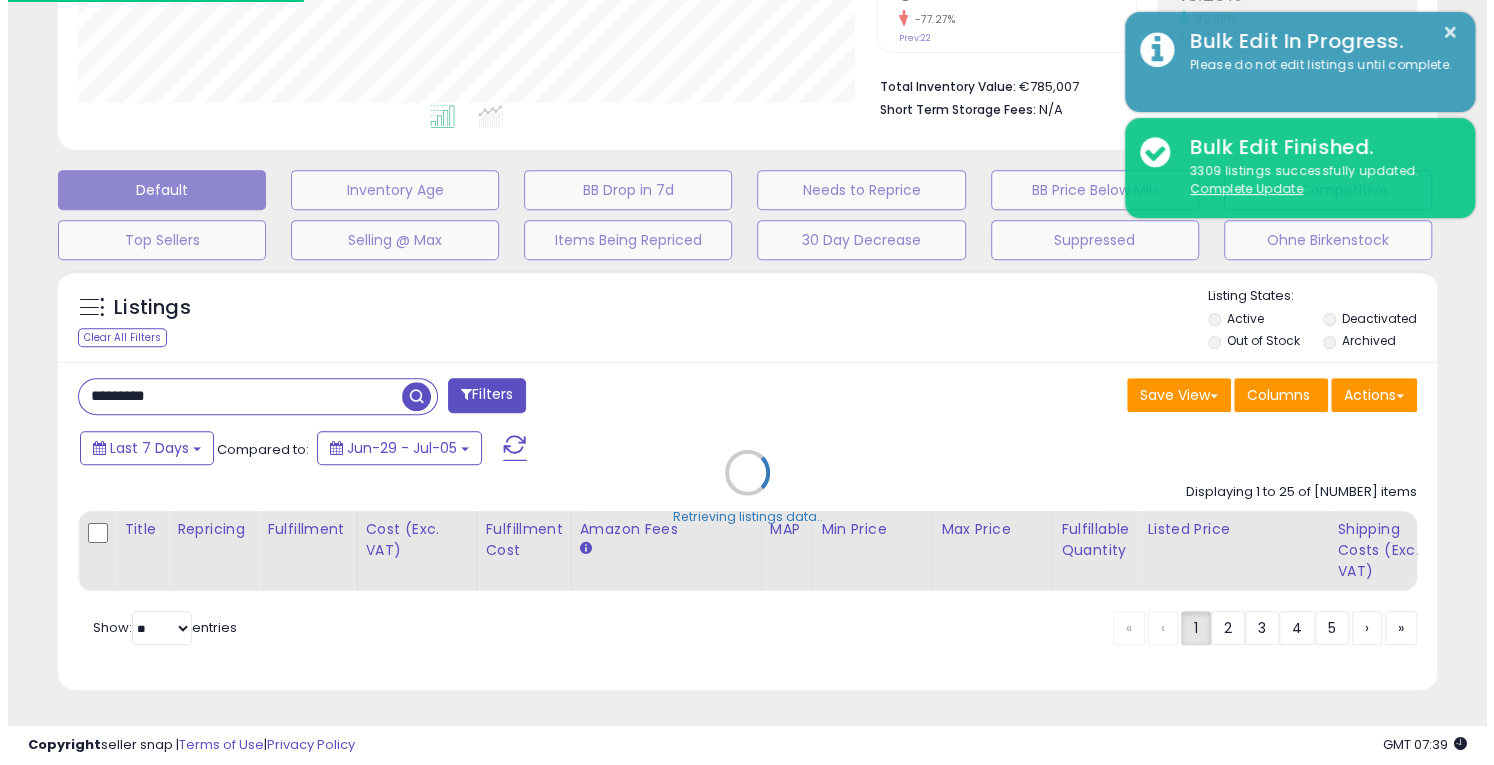 scroll, scrollTop: 472, scrollLeft: 0, axis: vertical 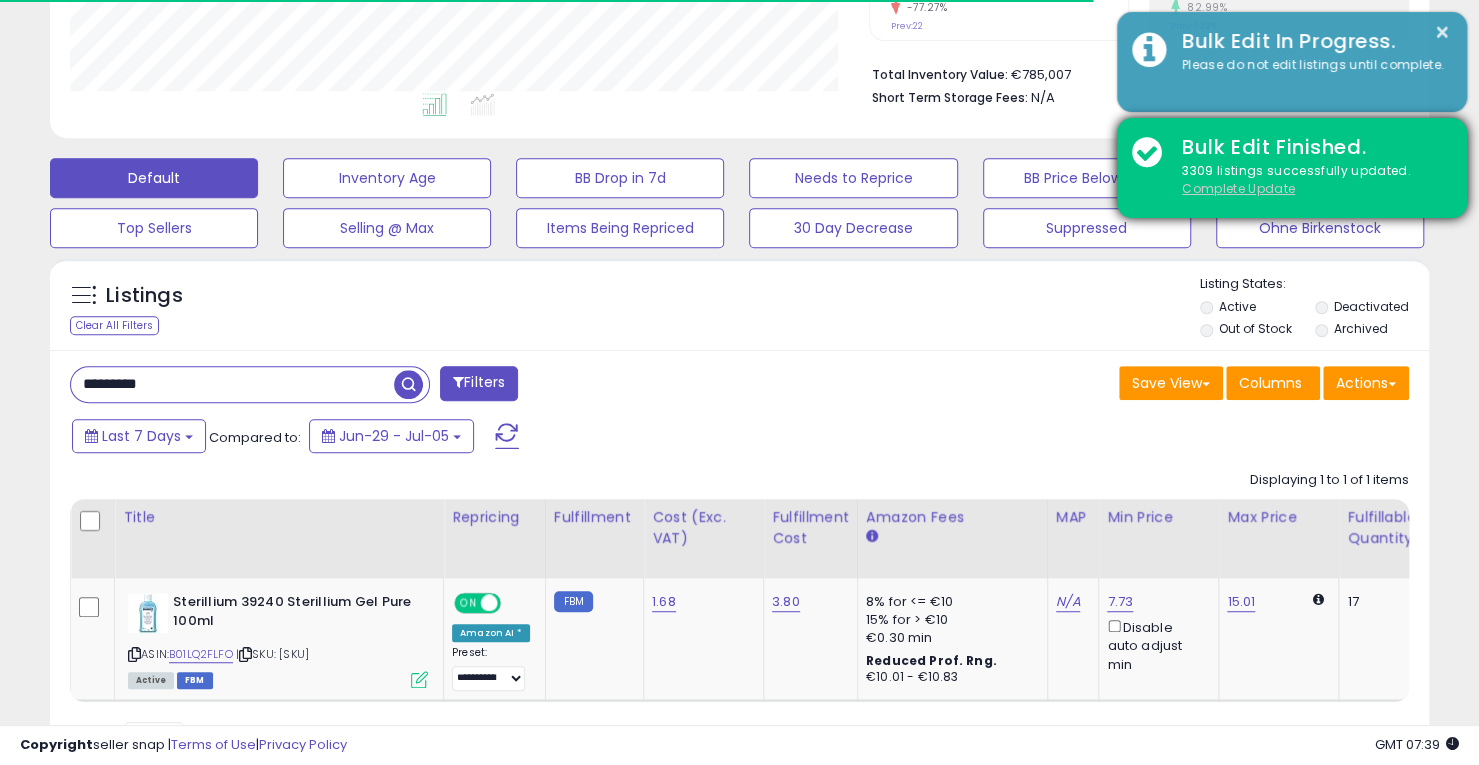click on "Complete Update" at bounding box center (1238, 188) 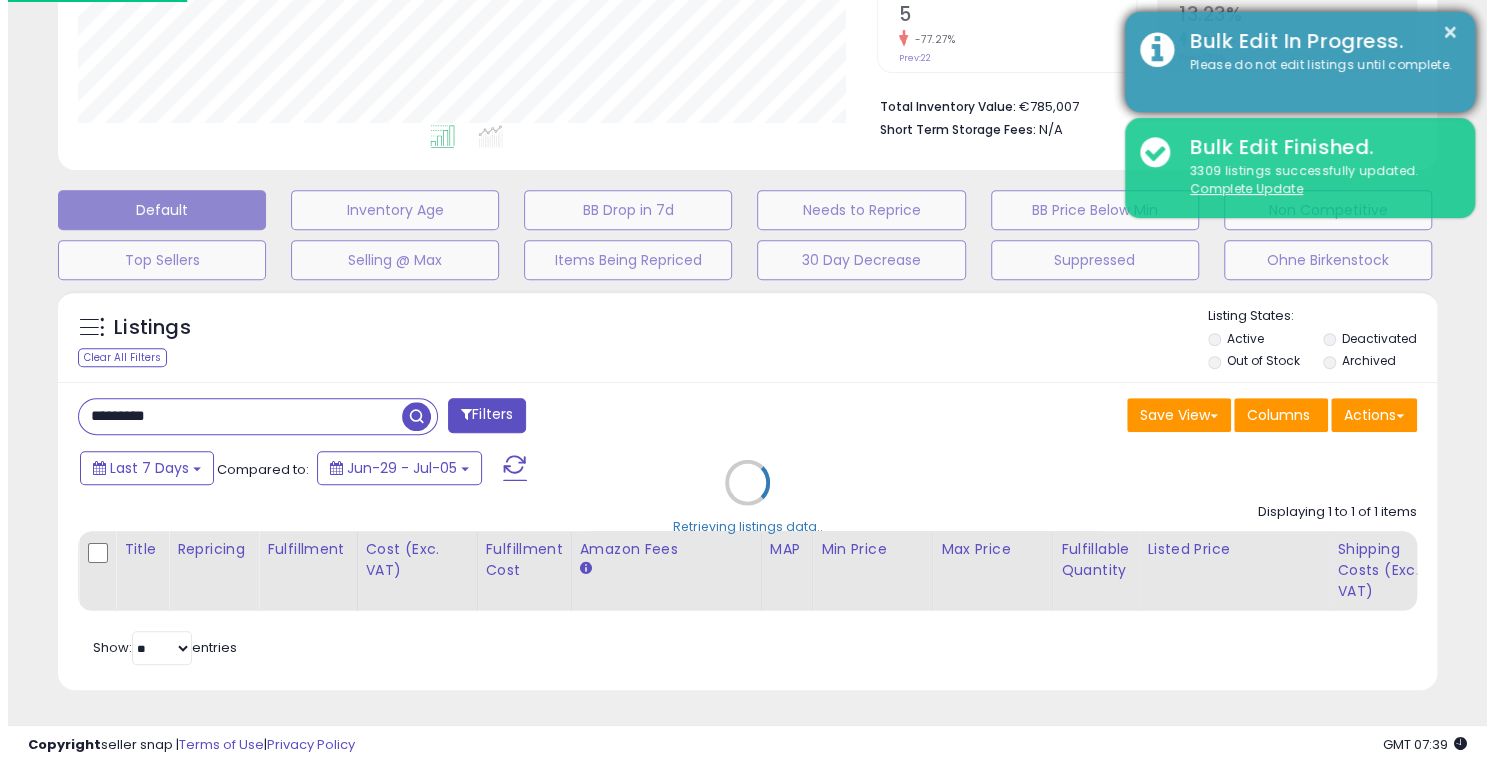 scroll, scrollTop: 453, scrollLeft: 0, axis: vertical 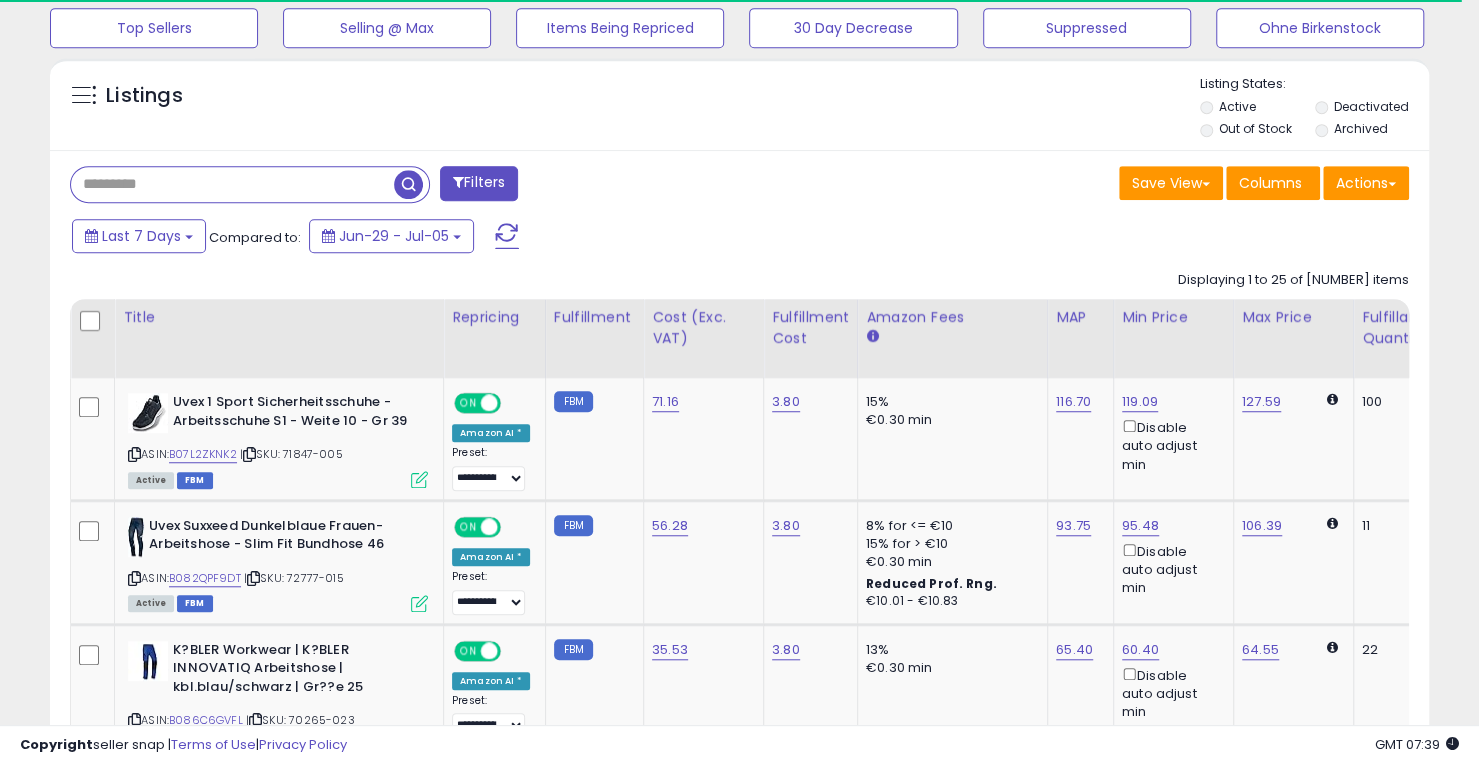click at bounding box center (232, 184) 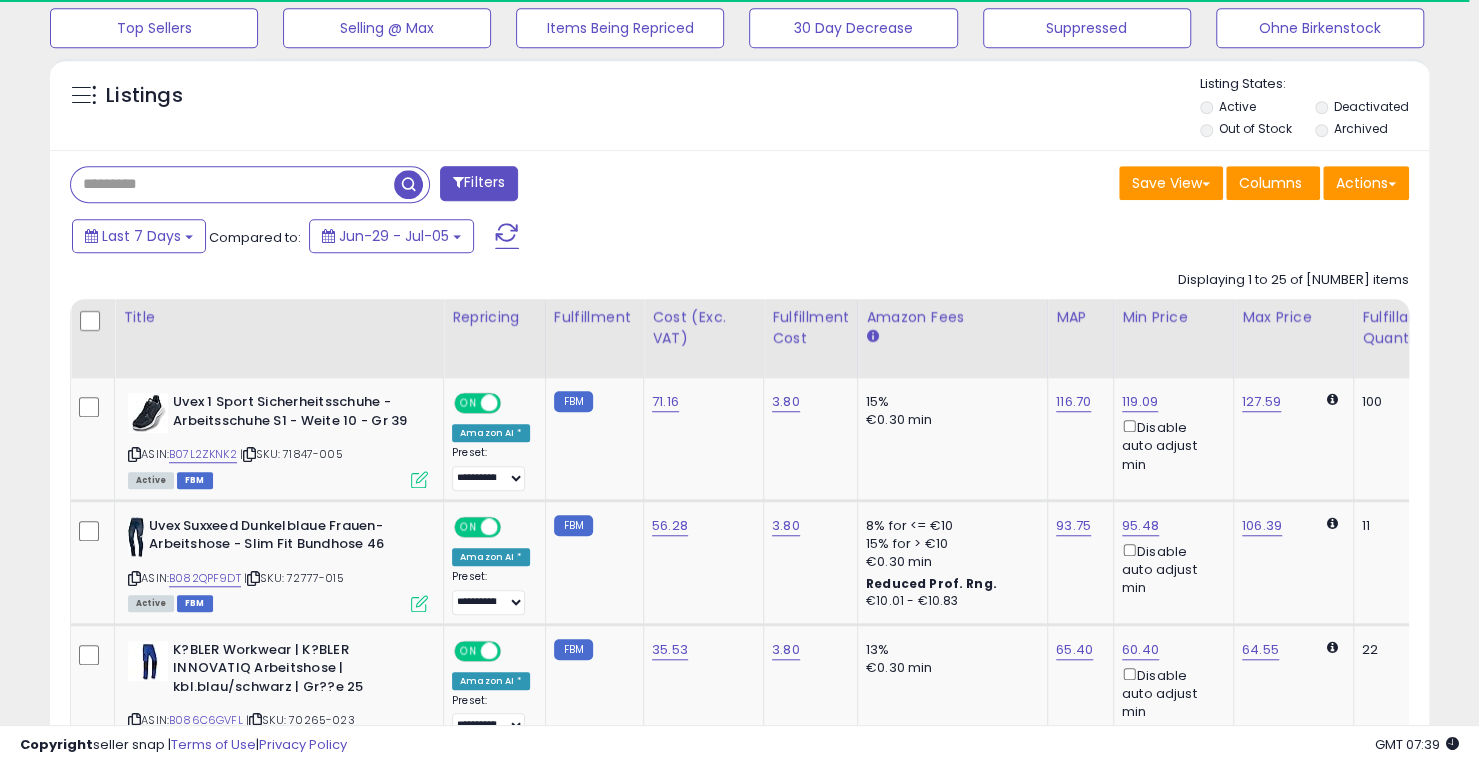 paste on "*********" 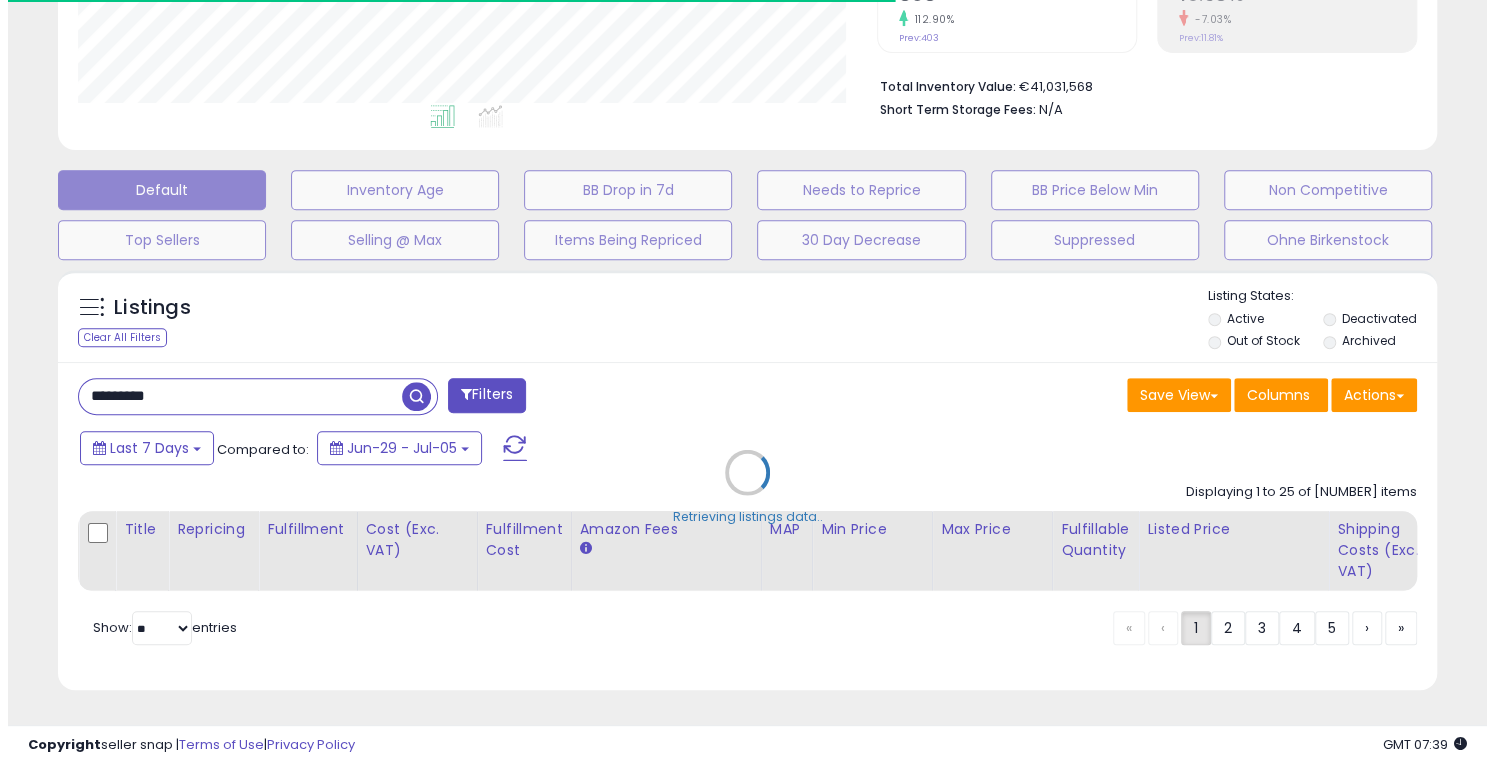 scroll, scrollTop: 472, scrollLeft: 0, axis: vertical 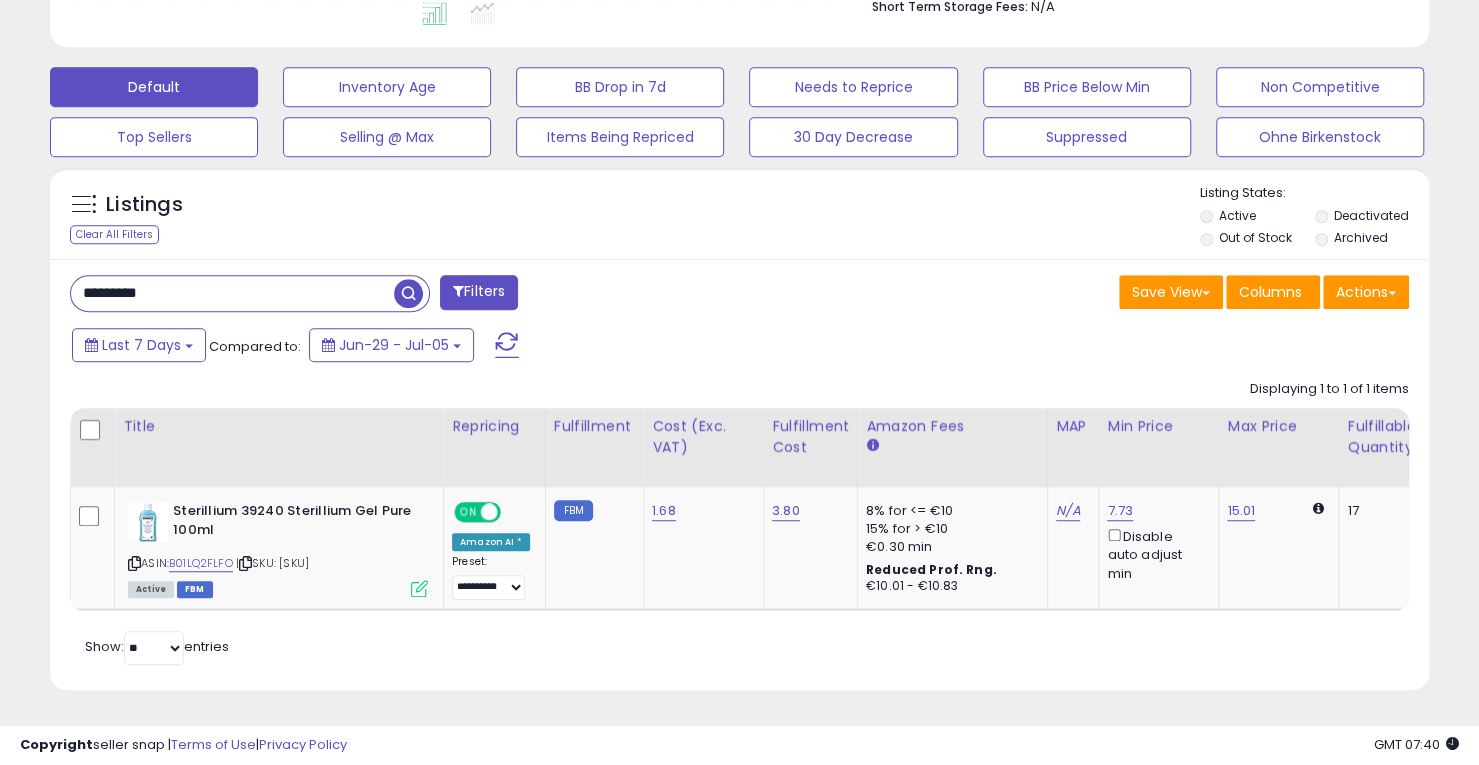 drag, startPoint x: 182, startPoint y: 276, endPoint x: 0, endPoint y: 271, distance: 182.06866 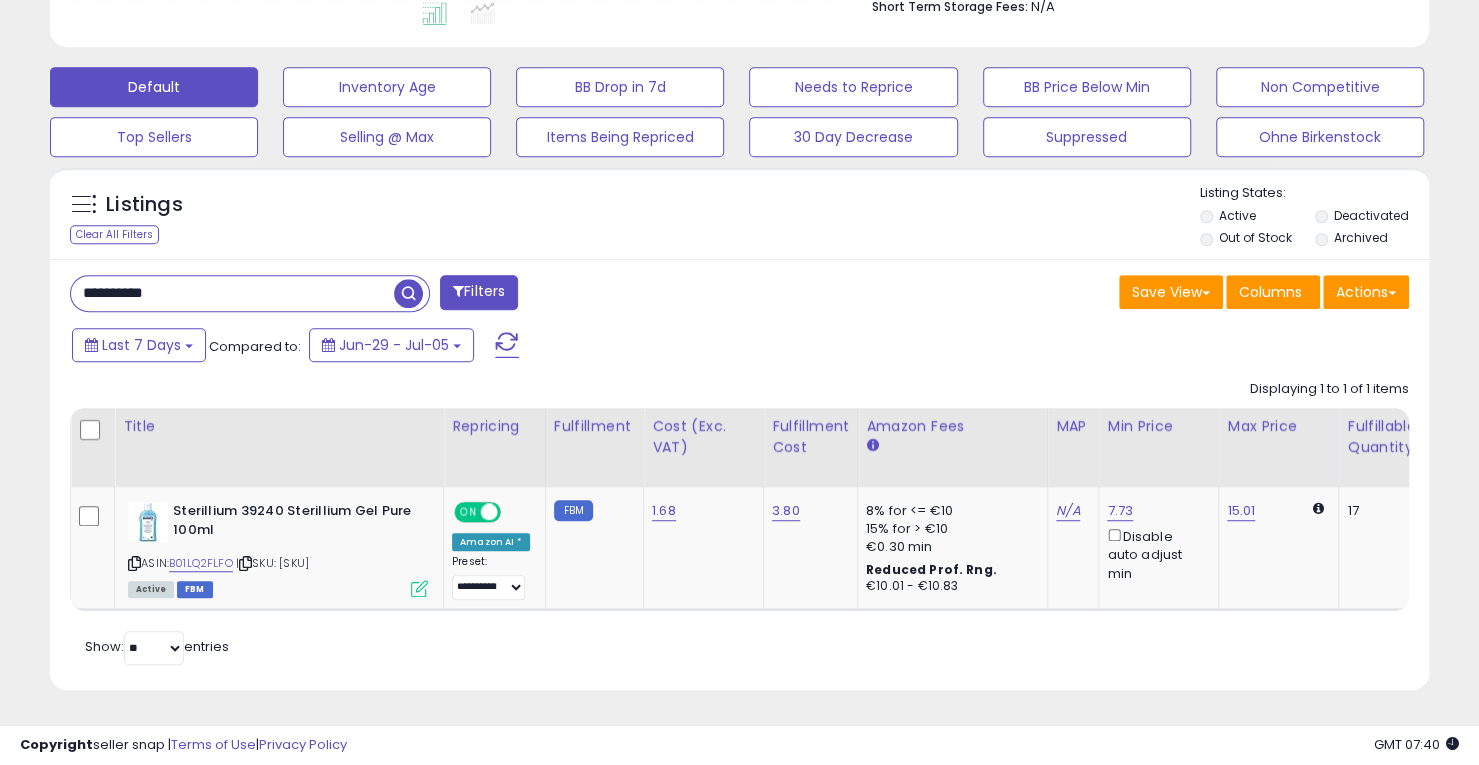 type on "**********" 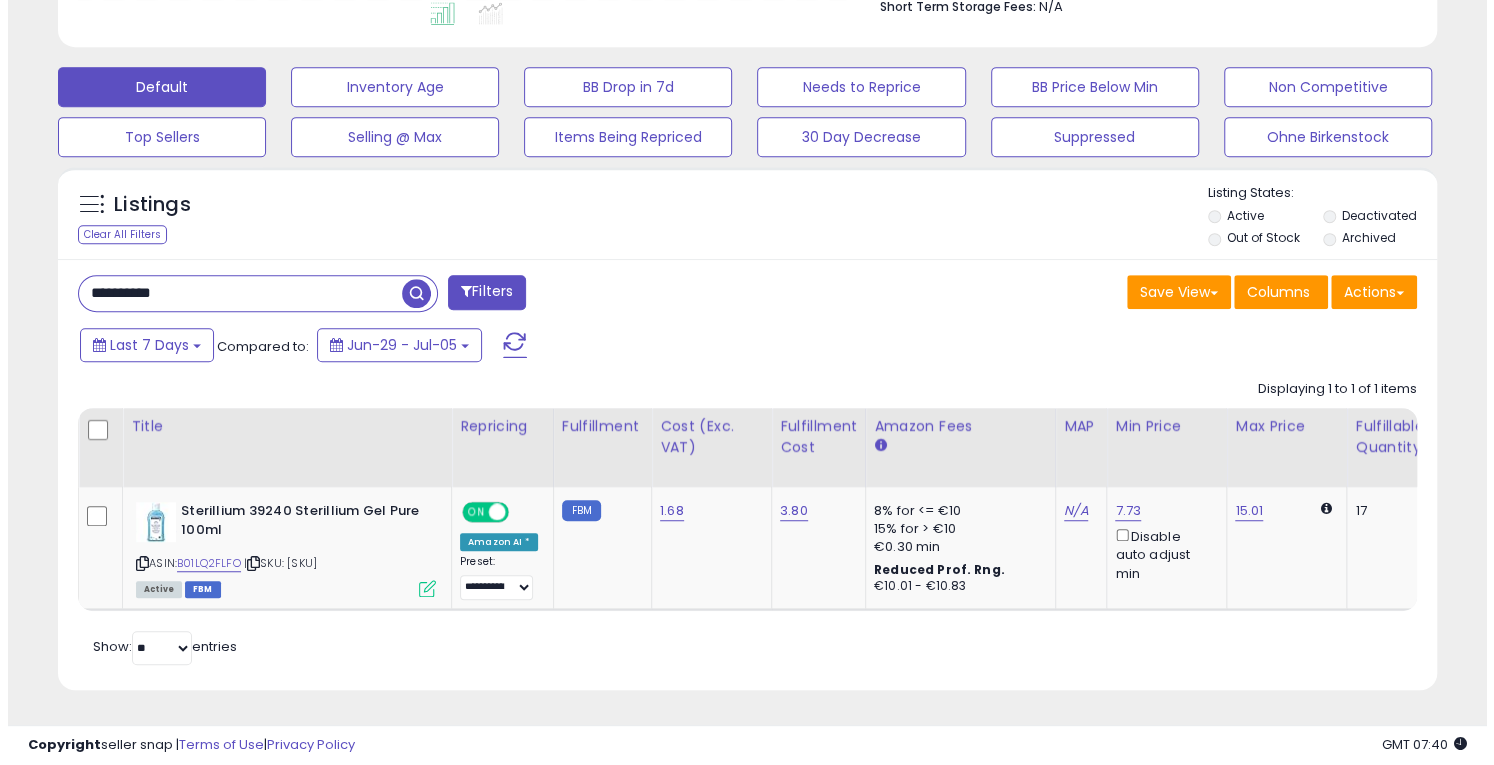 scroll, scrollTop: 453, scrollLeft: 0, axis: vertical 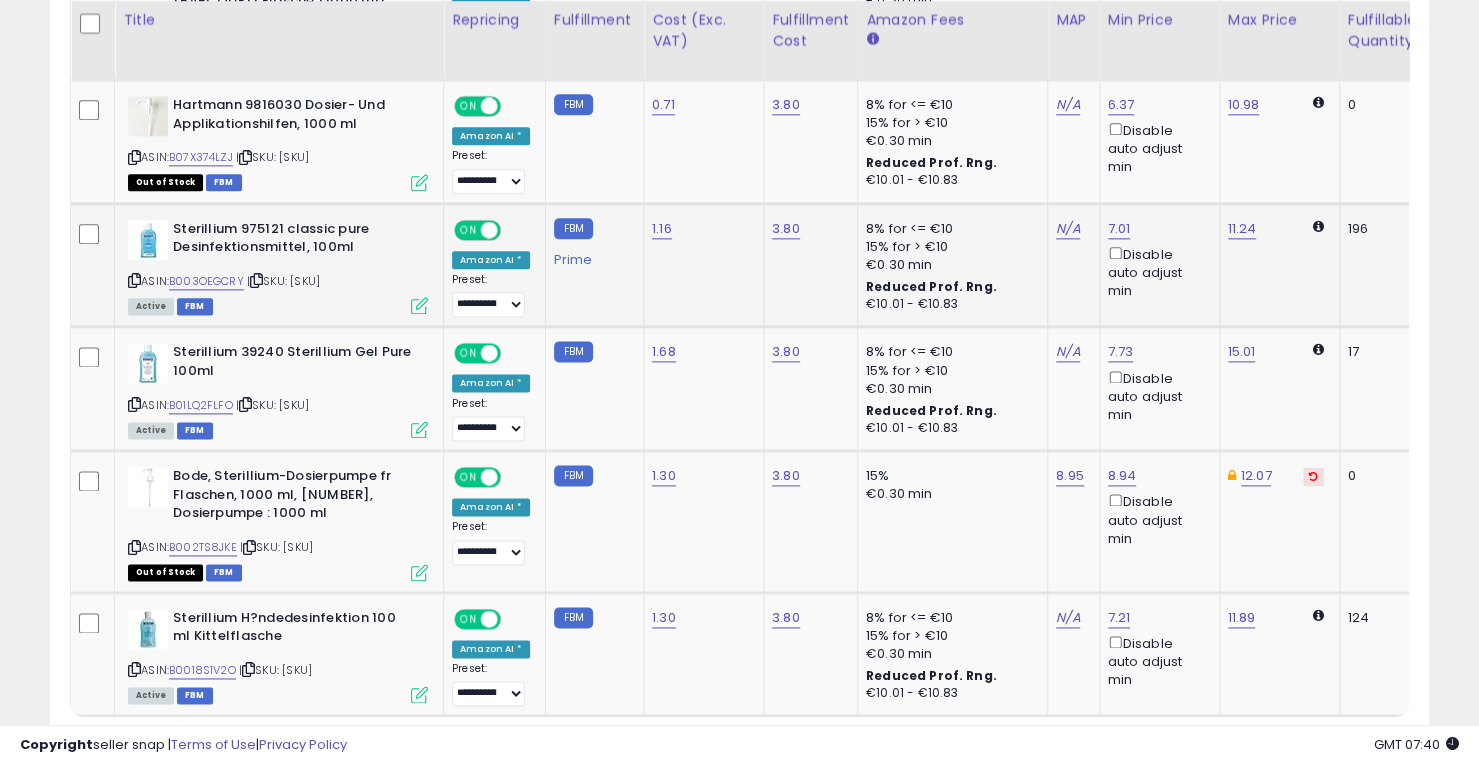 click at bounding box center (419, 305) 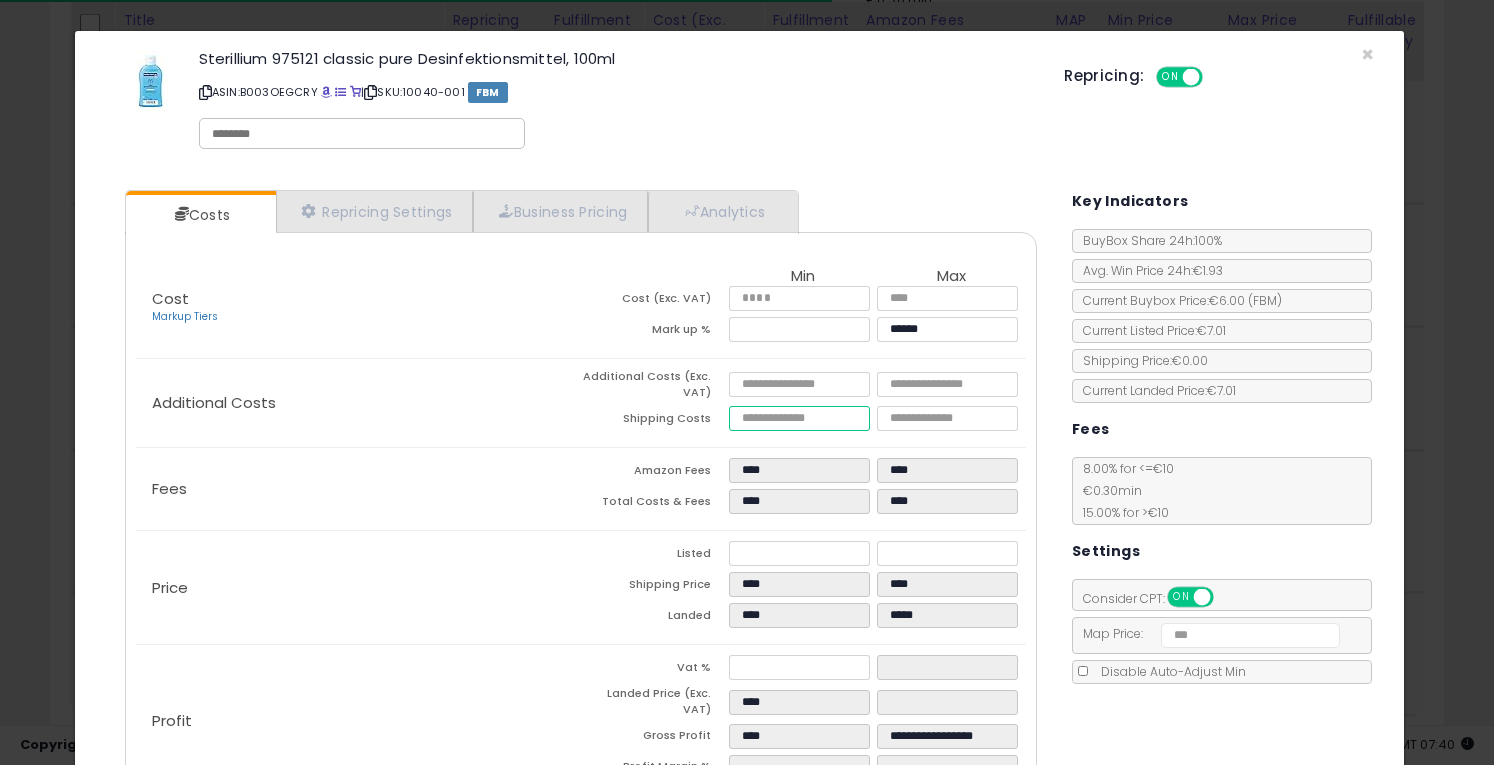 drag, startPoint x: 775, startPoint y: 414, endPoint x: 688, endPoint y: 421, distance: 87.28116 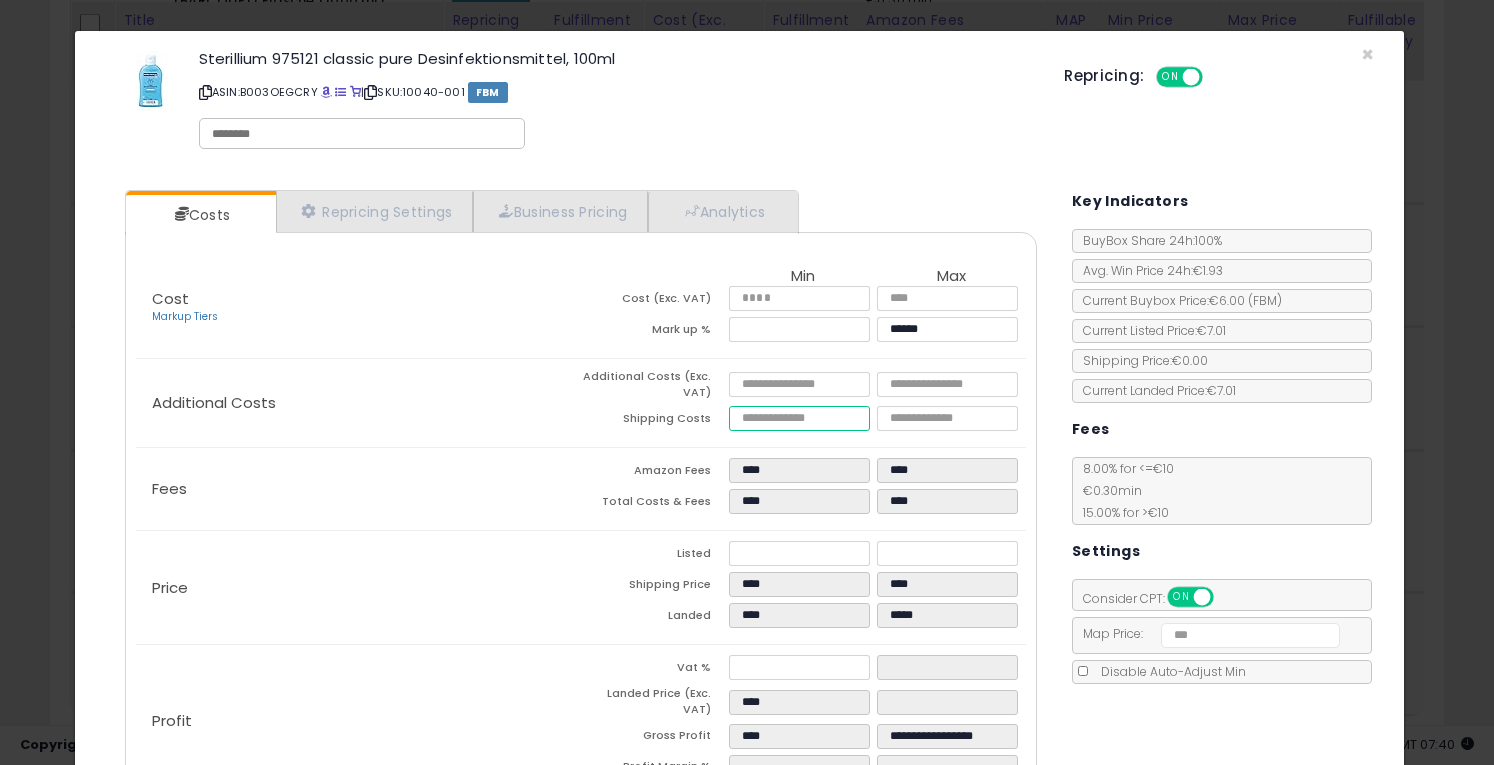 type on "*" 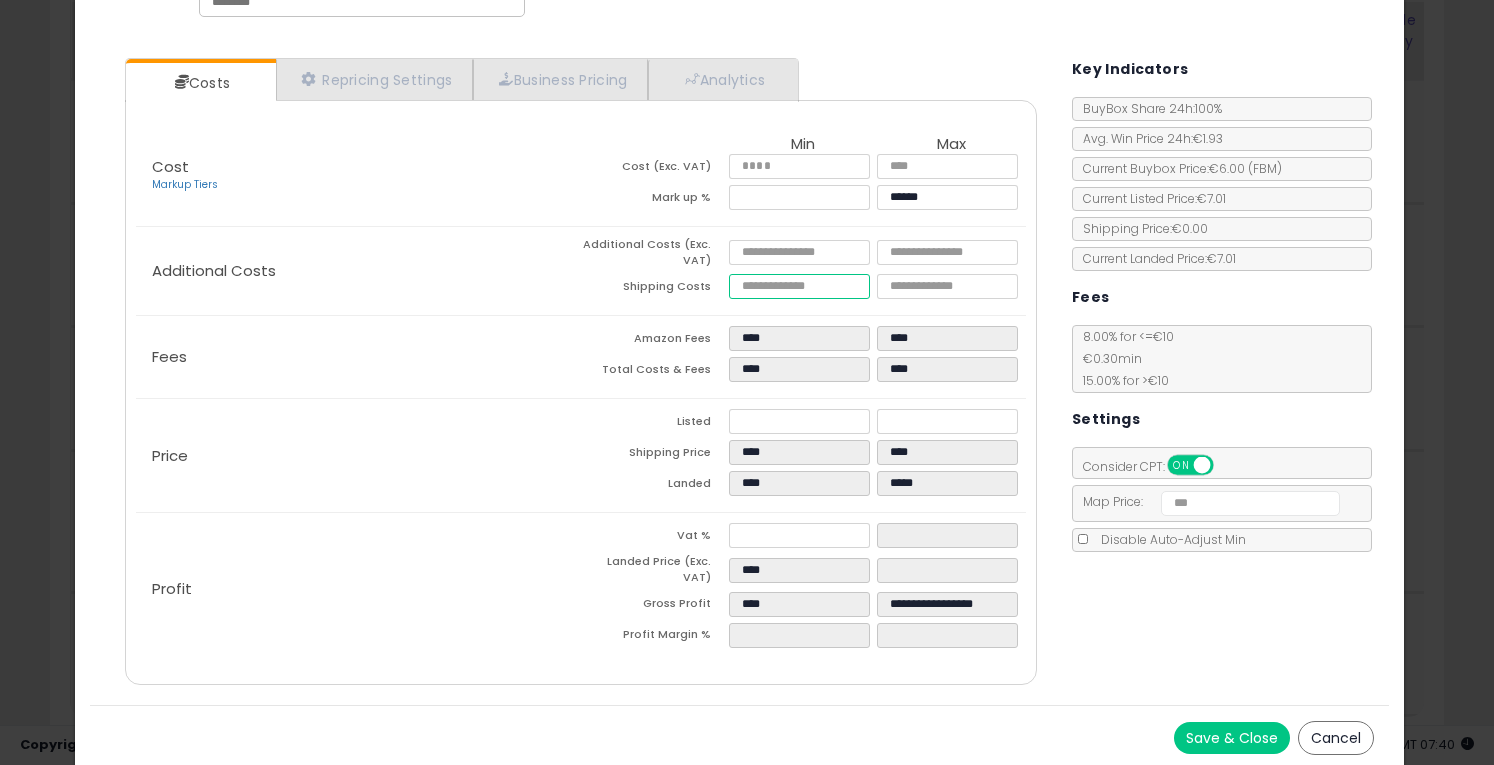 type on "****" 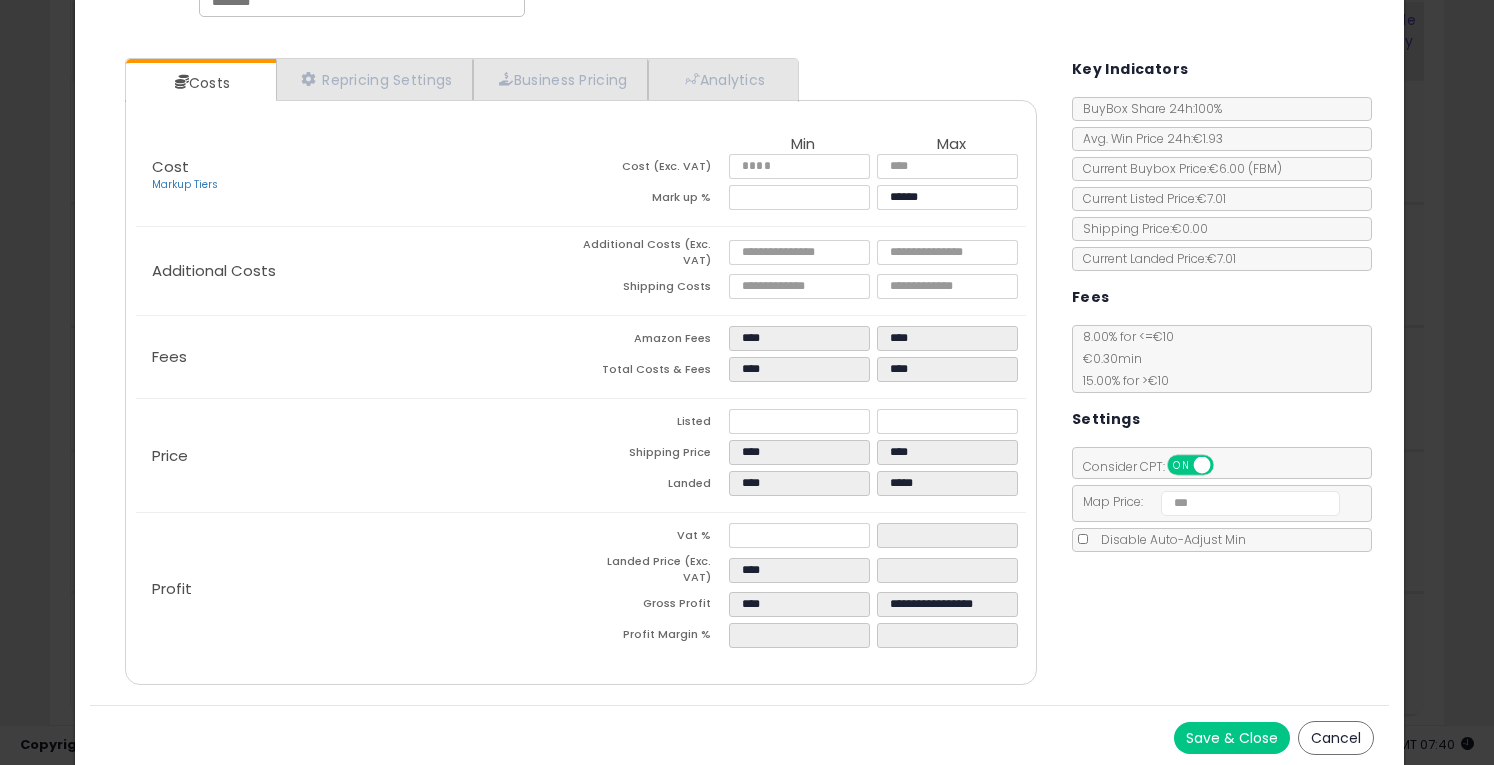 type on "******" 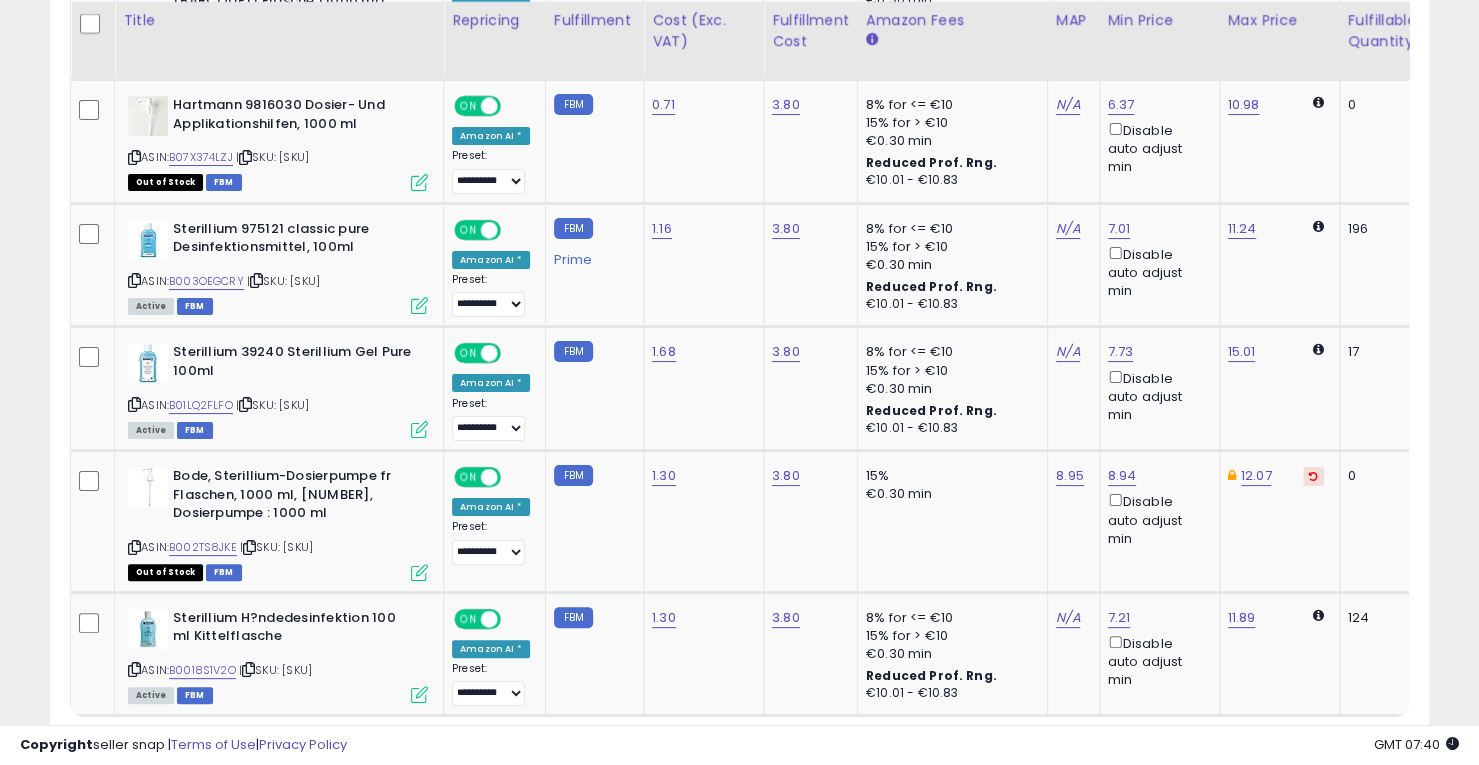 scroll, scrollTop: 410, scrollLeft: 798, axis: both 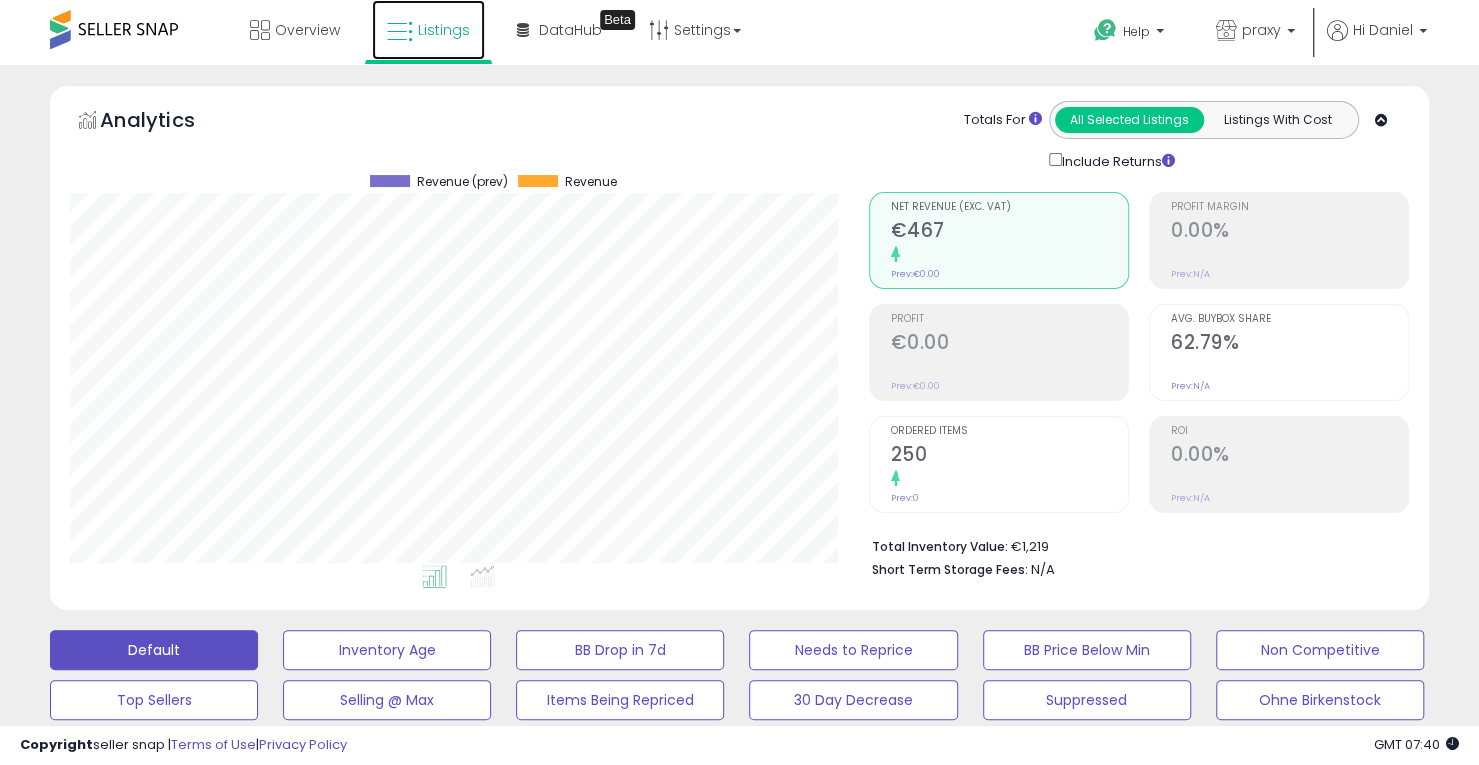 click on "Listings" at bounding box center (428, 30) 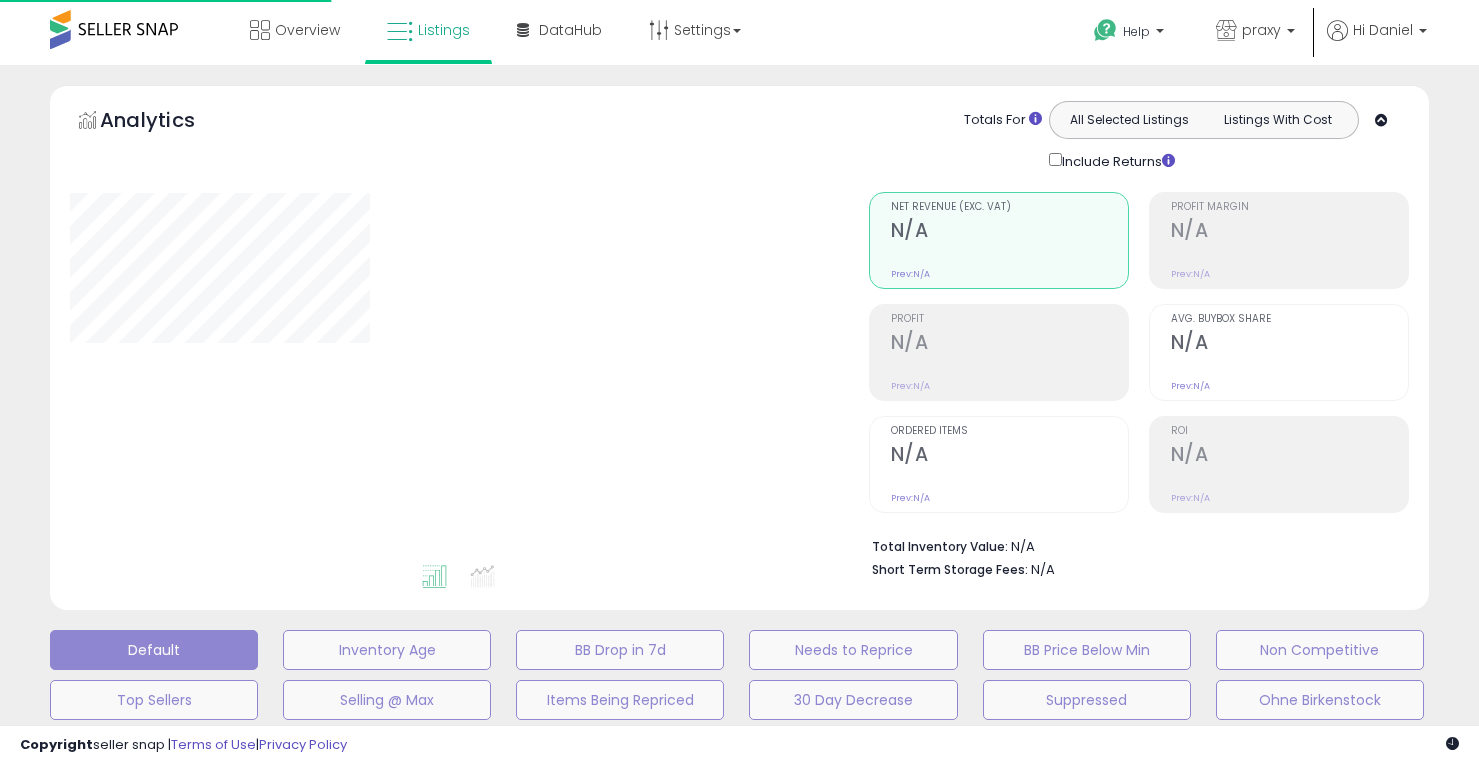 scroll, scrollTop: 0, scrollLeft: 0, axis: both 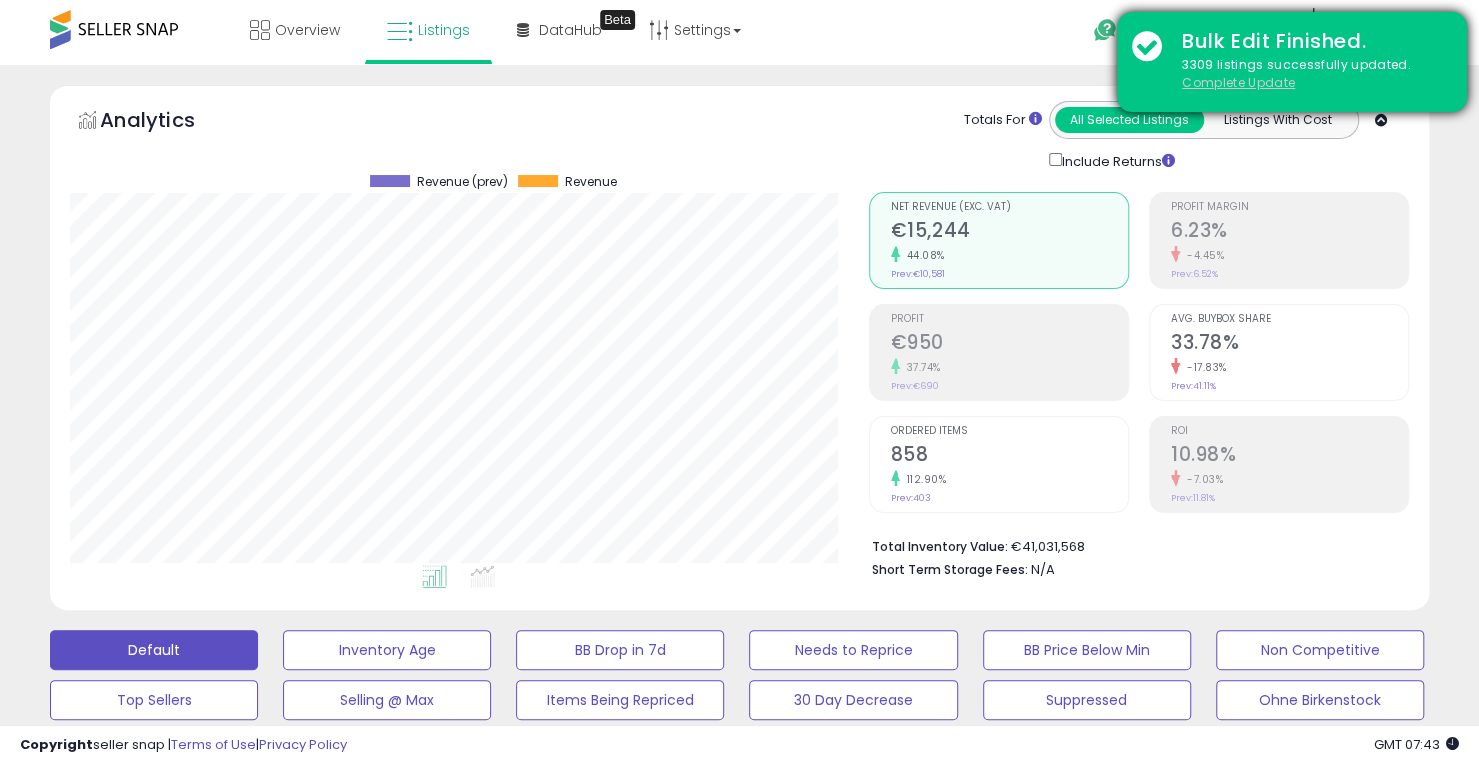 click on "Complete Update" at bounding box center (1238, 82) 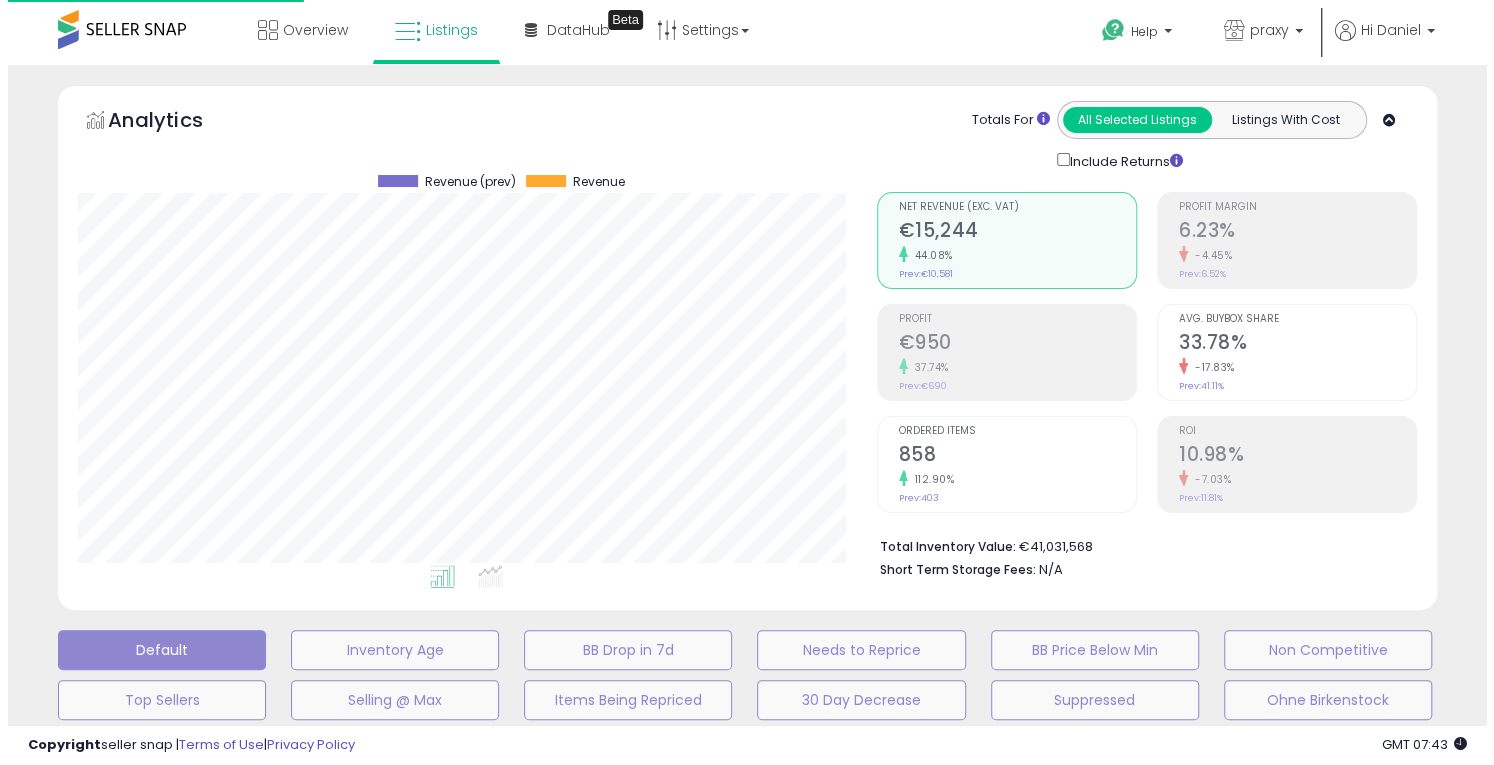 scroll, scrollTop: 443, scrollLeft: 0, axis: vertical 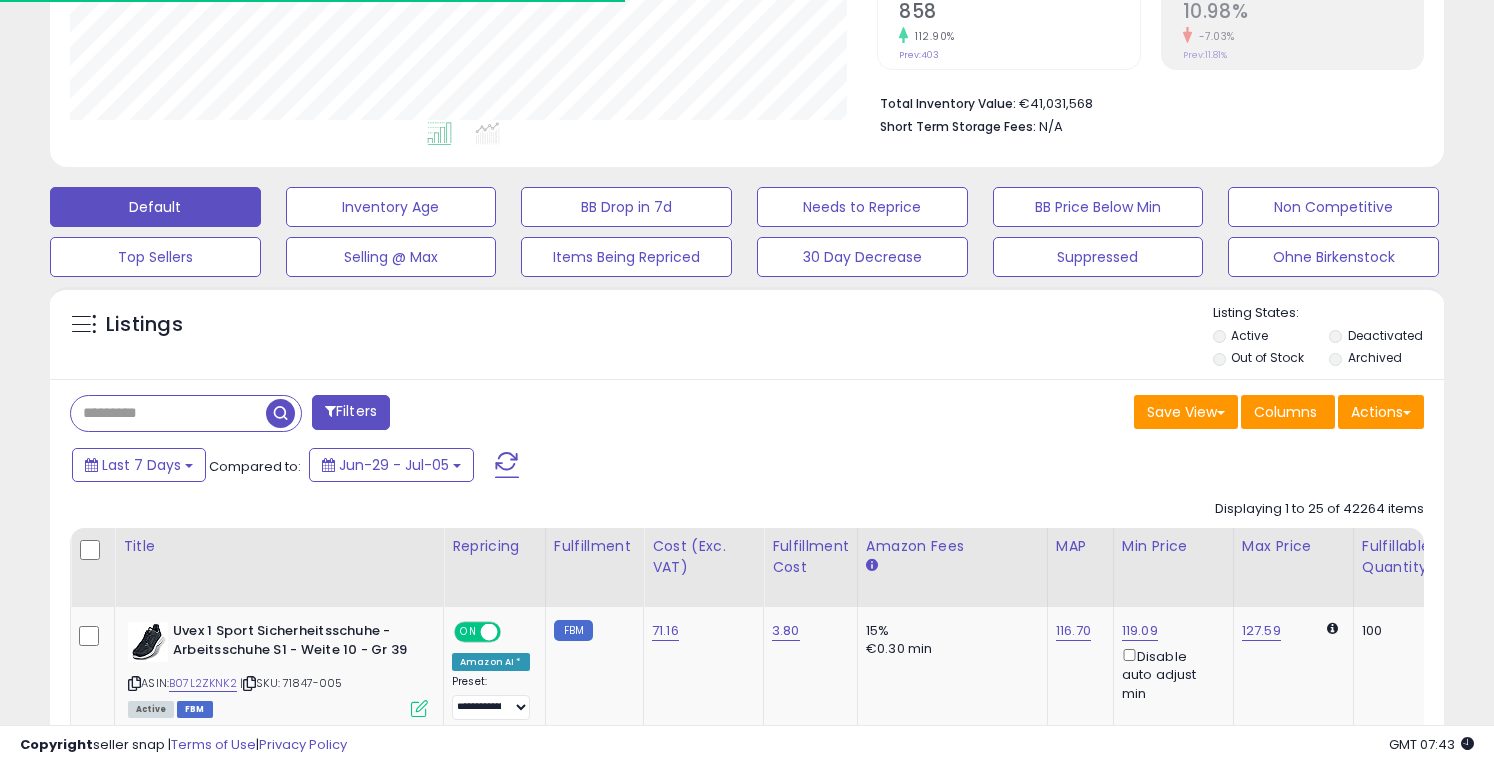 click on "Retrieving listings data.." at bounding box center (747, 2310) 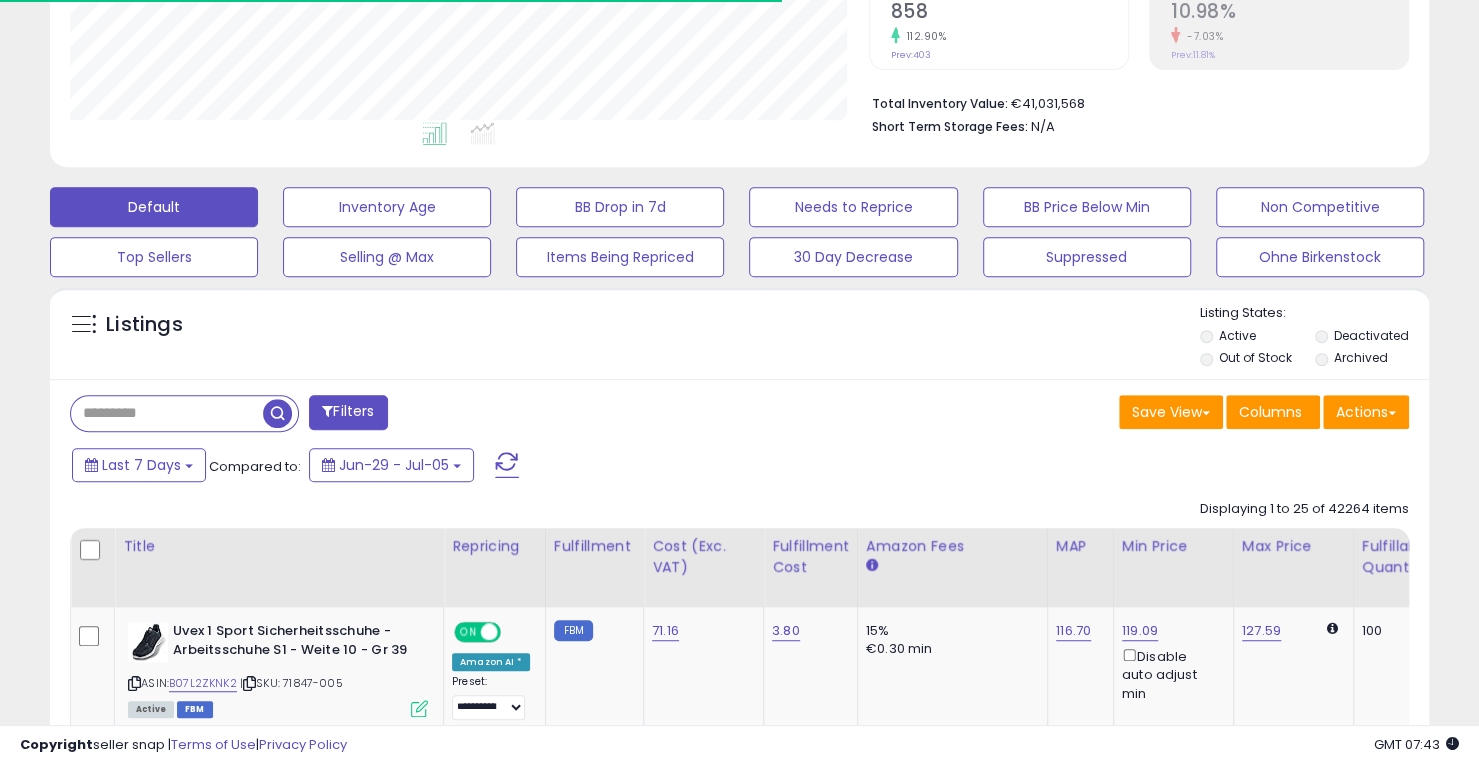 scroll, scrollTop: 410, scrollLeft: 798, axis: both 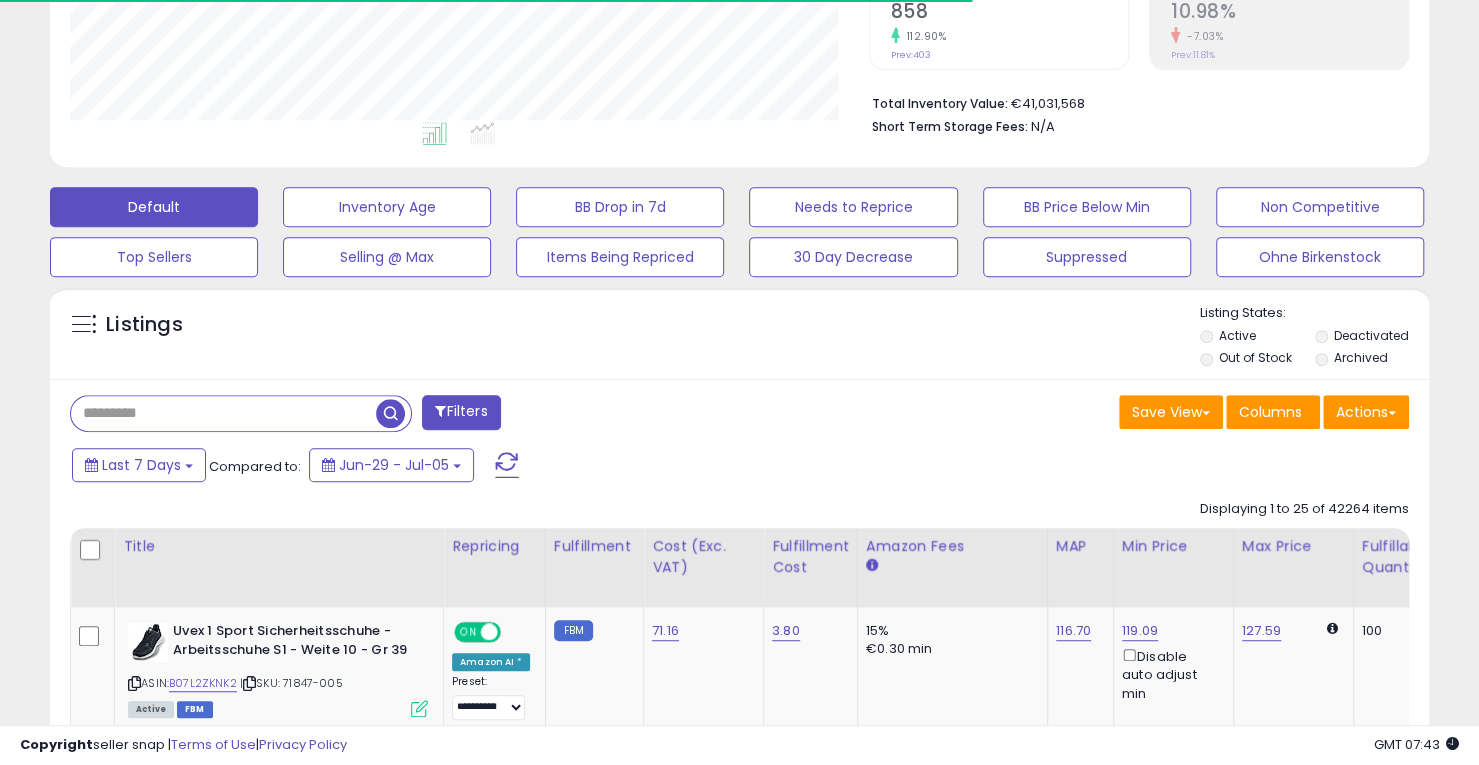 click at bounding box center (223, 413) 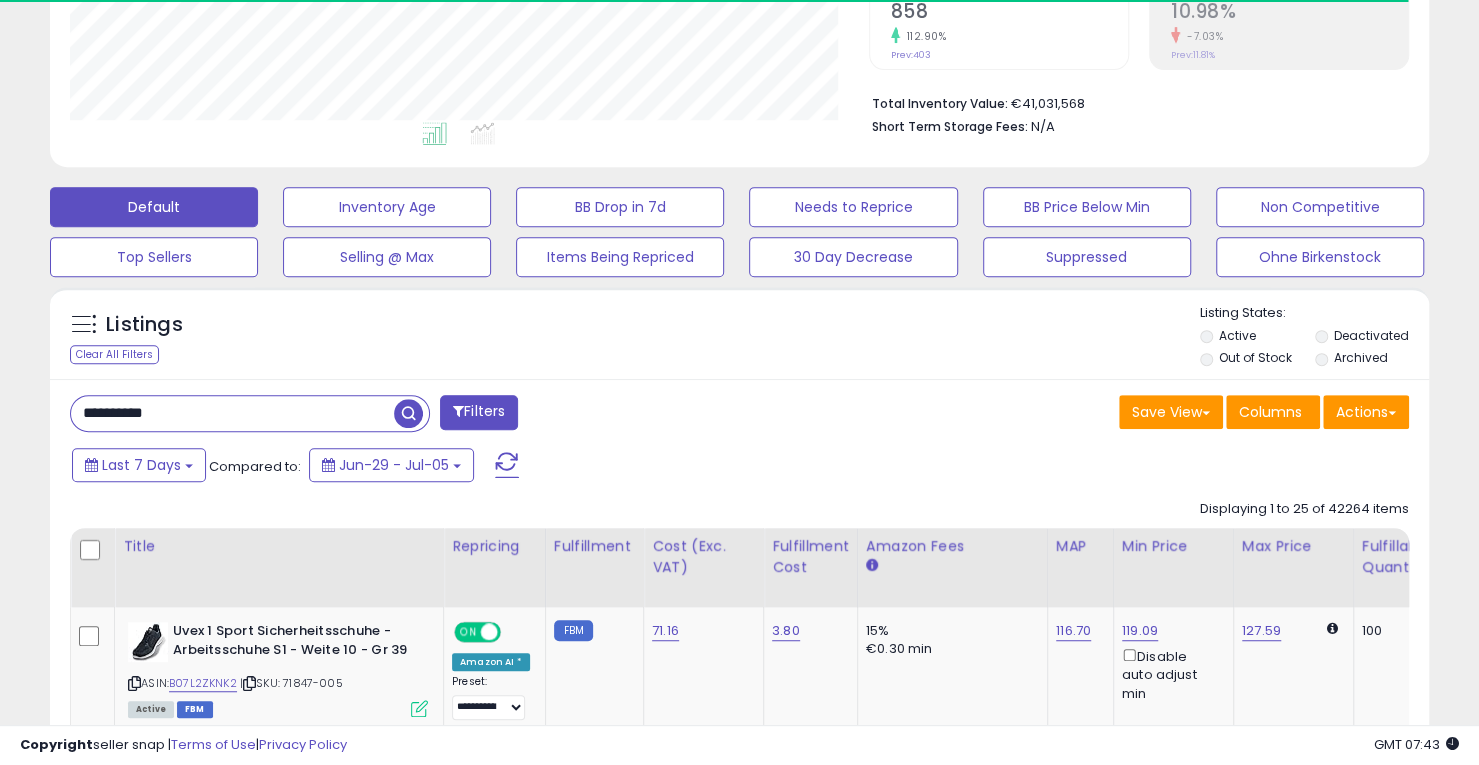 scroll, scrollTop: 999590, scrollLeft: 999201, axis: both 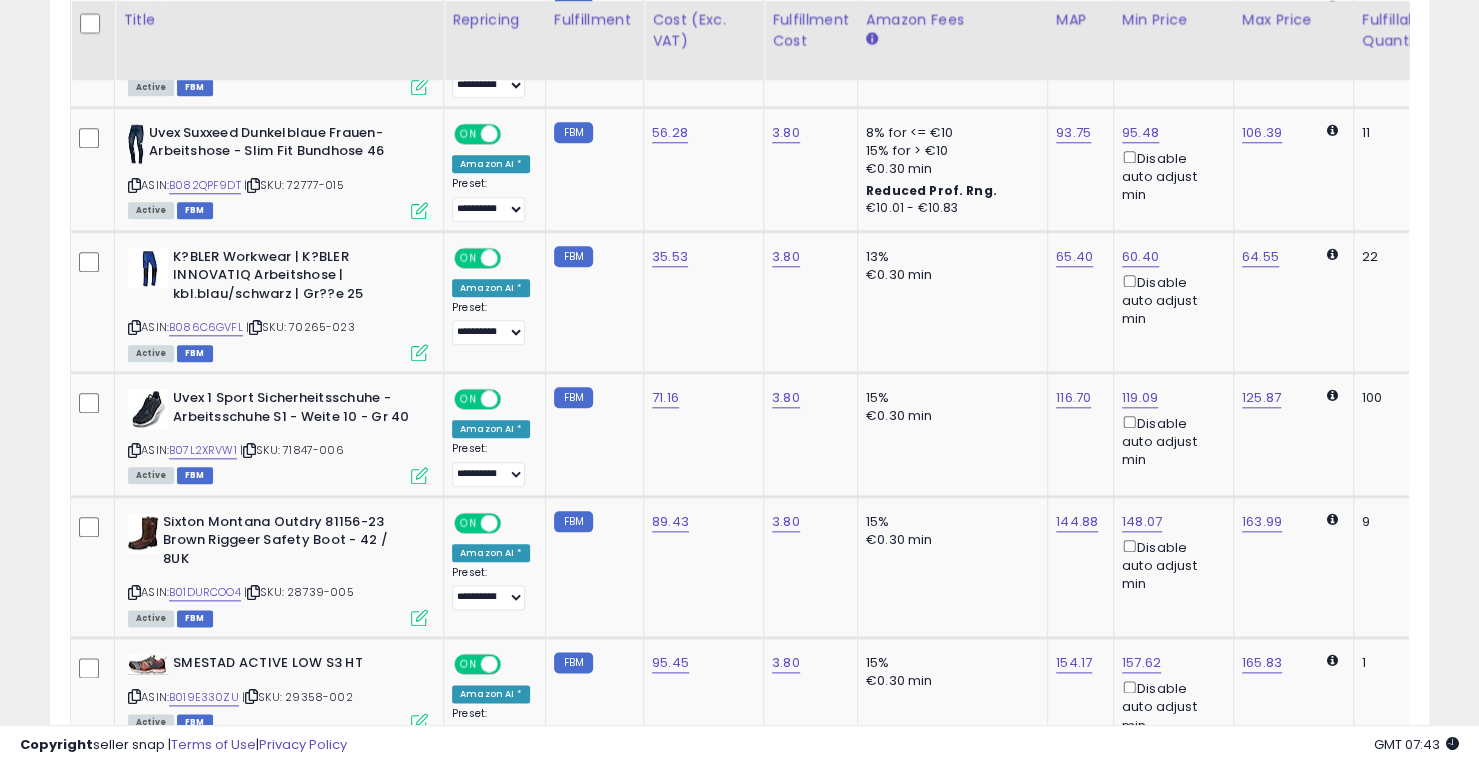 type on "**********" 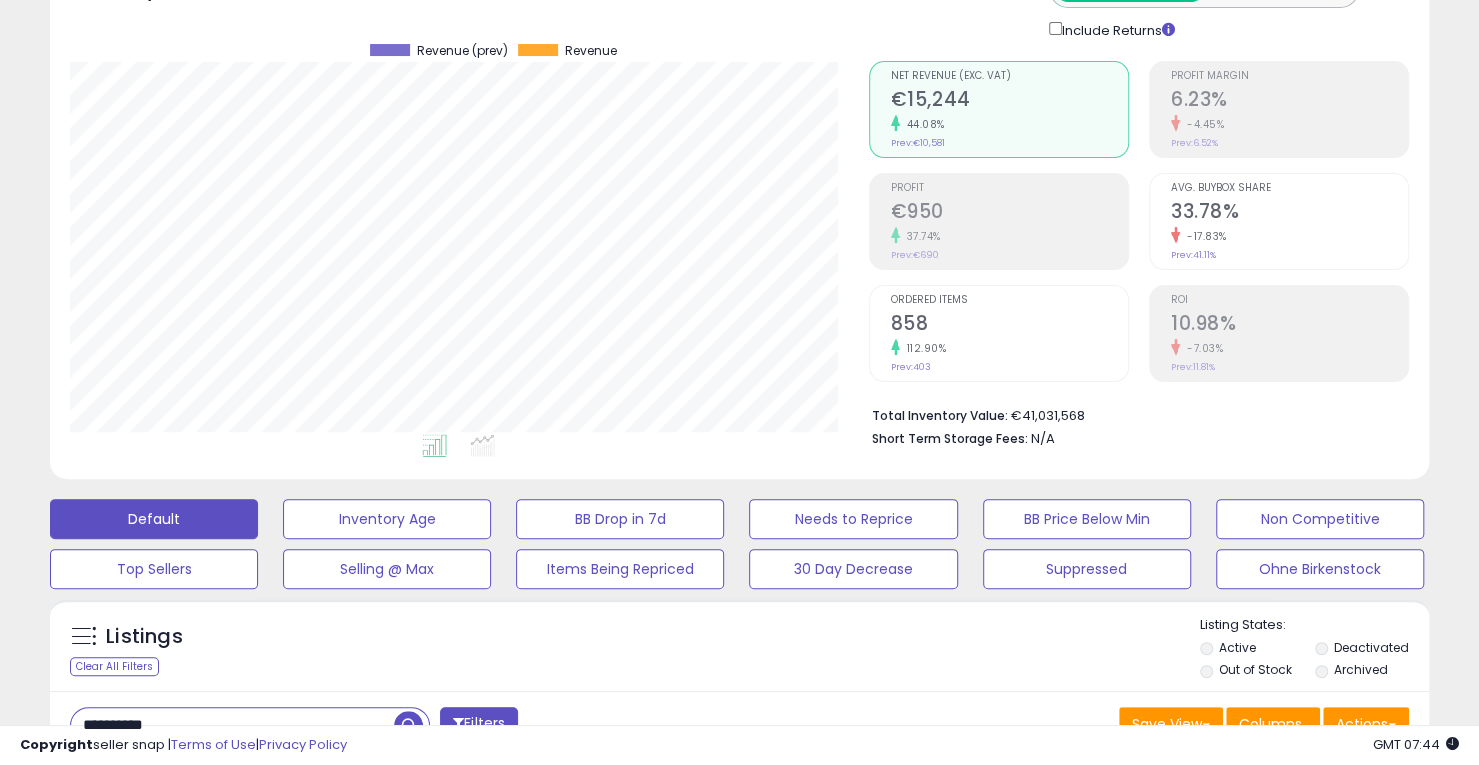 scroll, scrollTop: 0, scrollLeft: 0, axis: both 